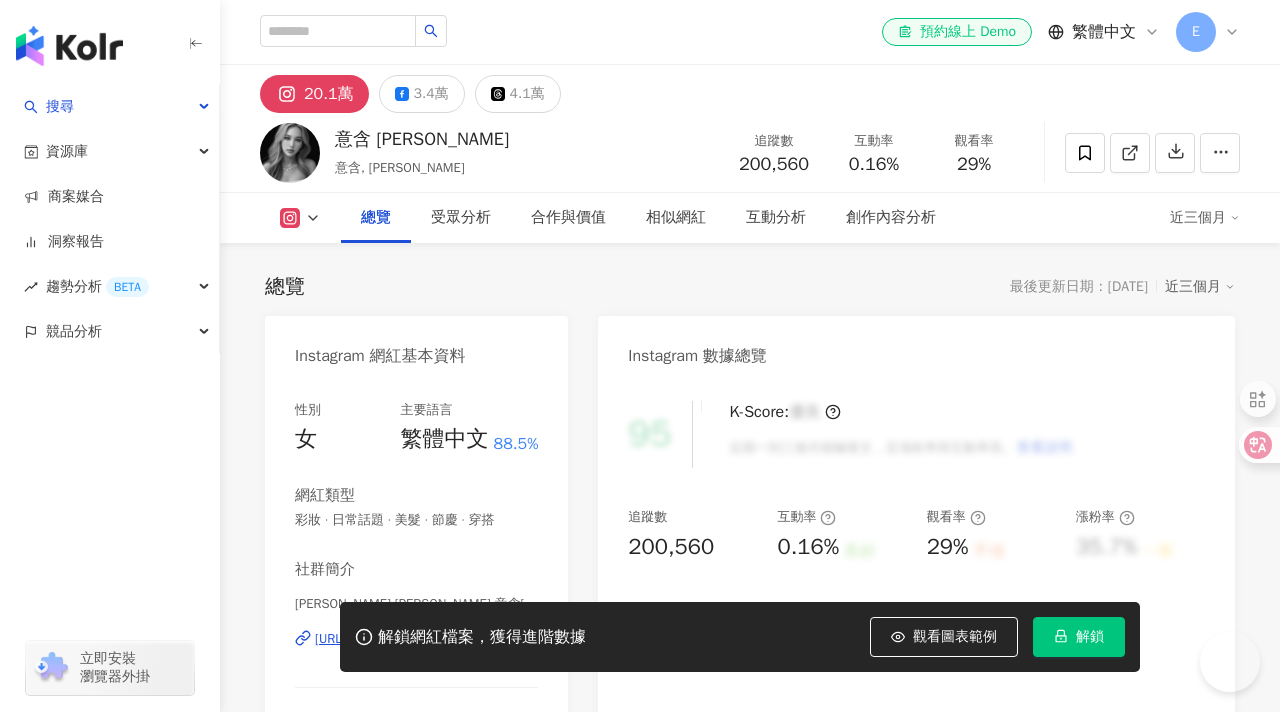scroll, scrollTop: 37, scrollLeft: 0, axis: vertical 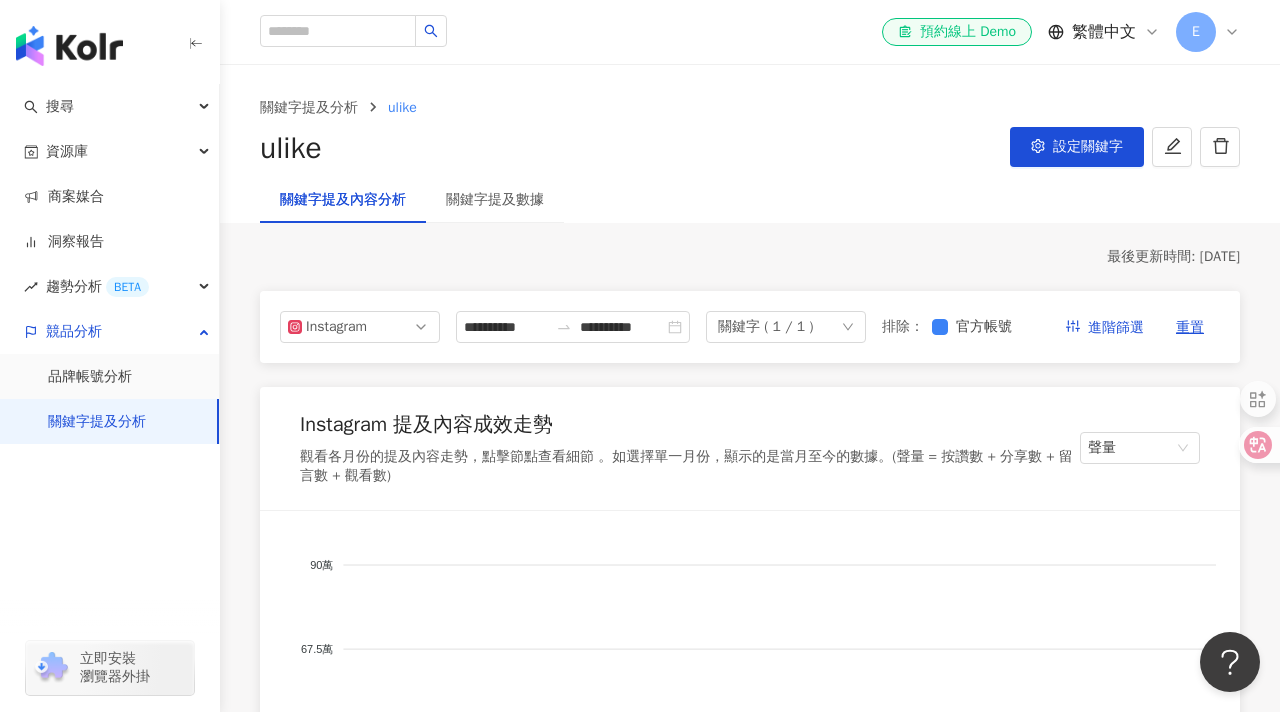 click on "關鍵字提及分析" at bounding box center (97, 422) 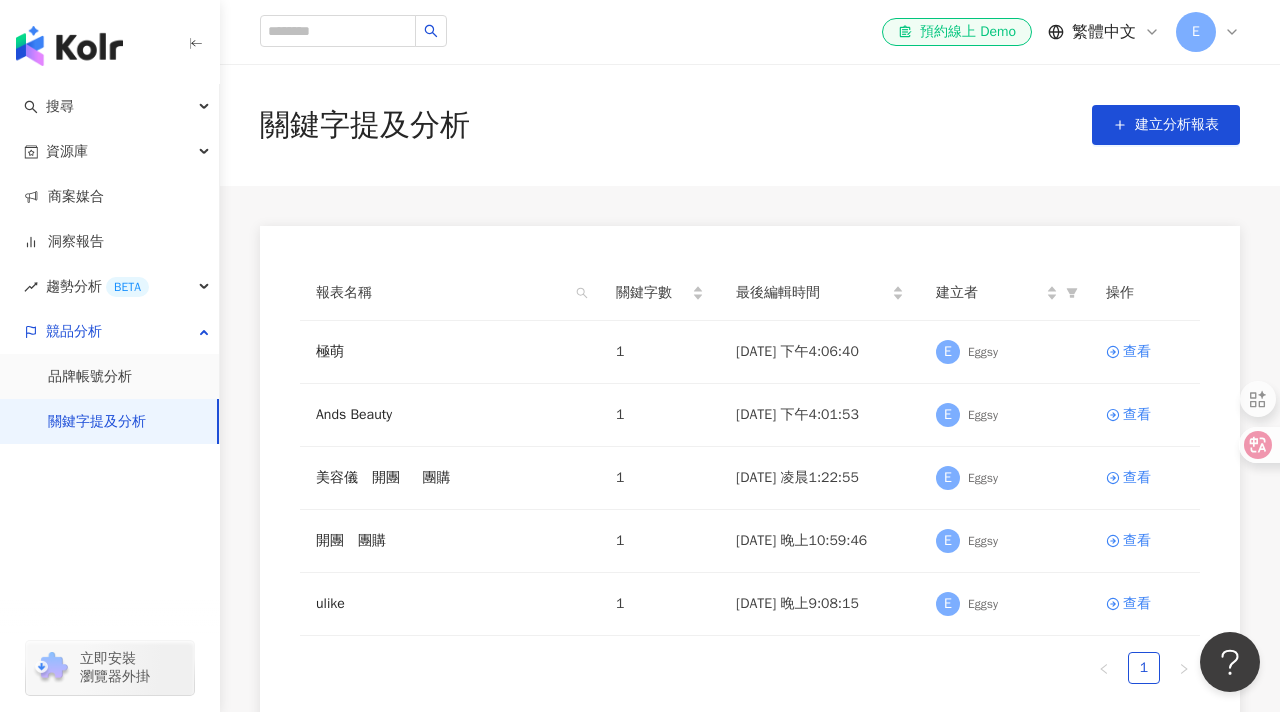 click on "關鍵字提及分析 建立分析報表" at bounding box center [750, 125] 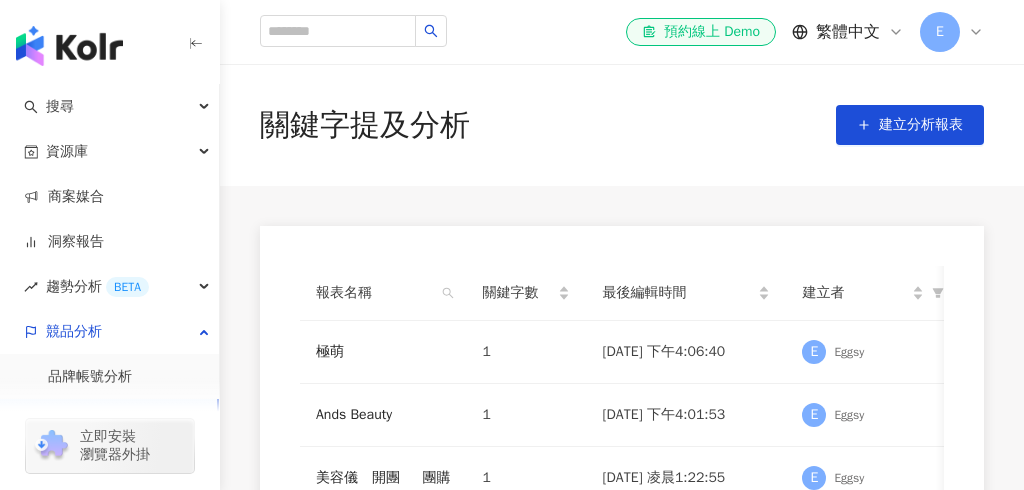 scroll, scrollTop: 0, scrollLeft: 0, axis: both 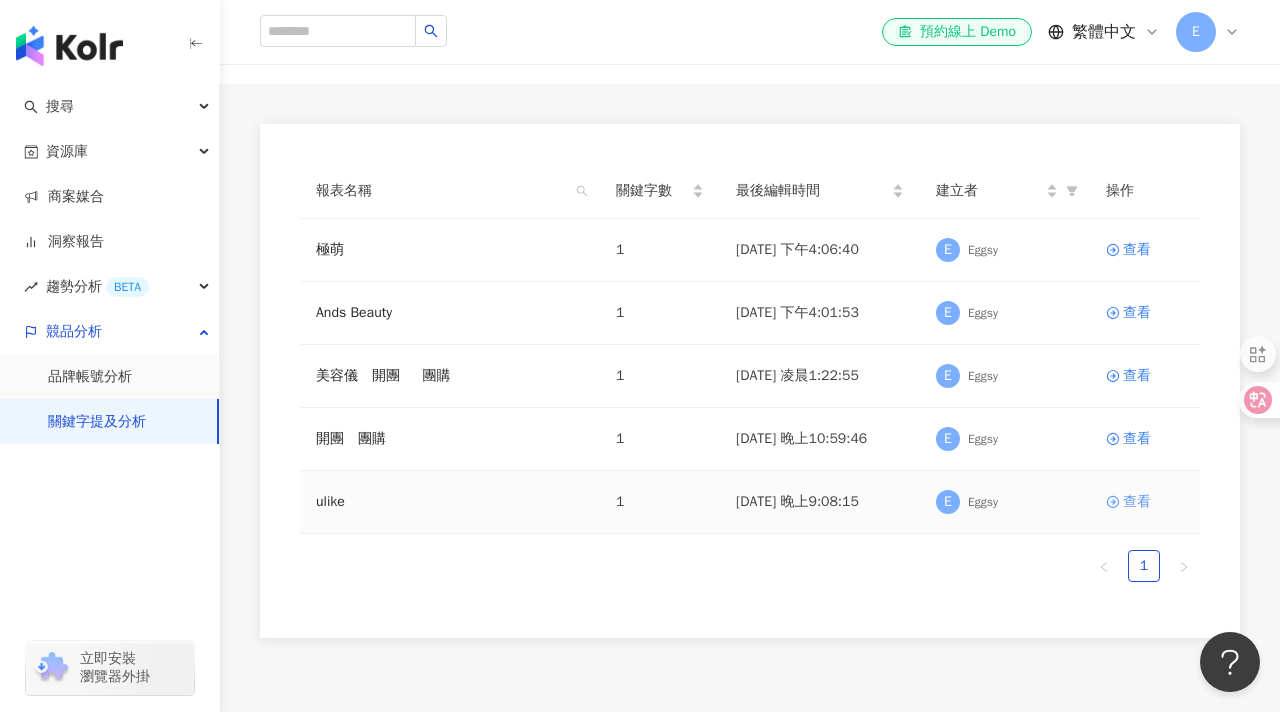 click on "查看" at bounding box center (1145, 502) 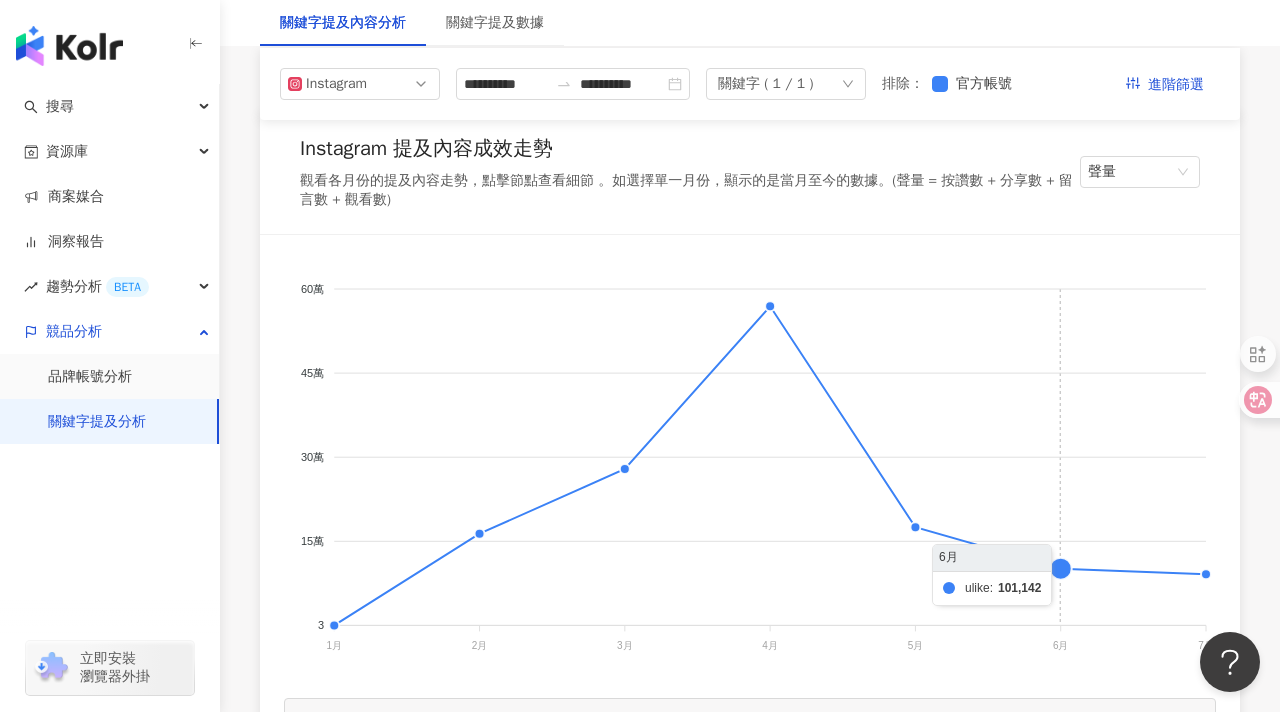 scroll, scrollTop: 261, scrollLeft: 0, axis: vertical 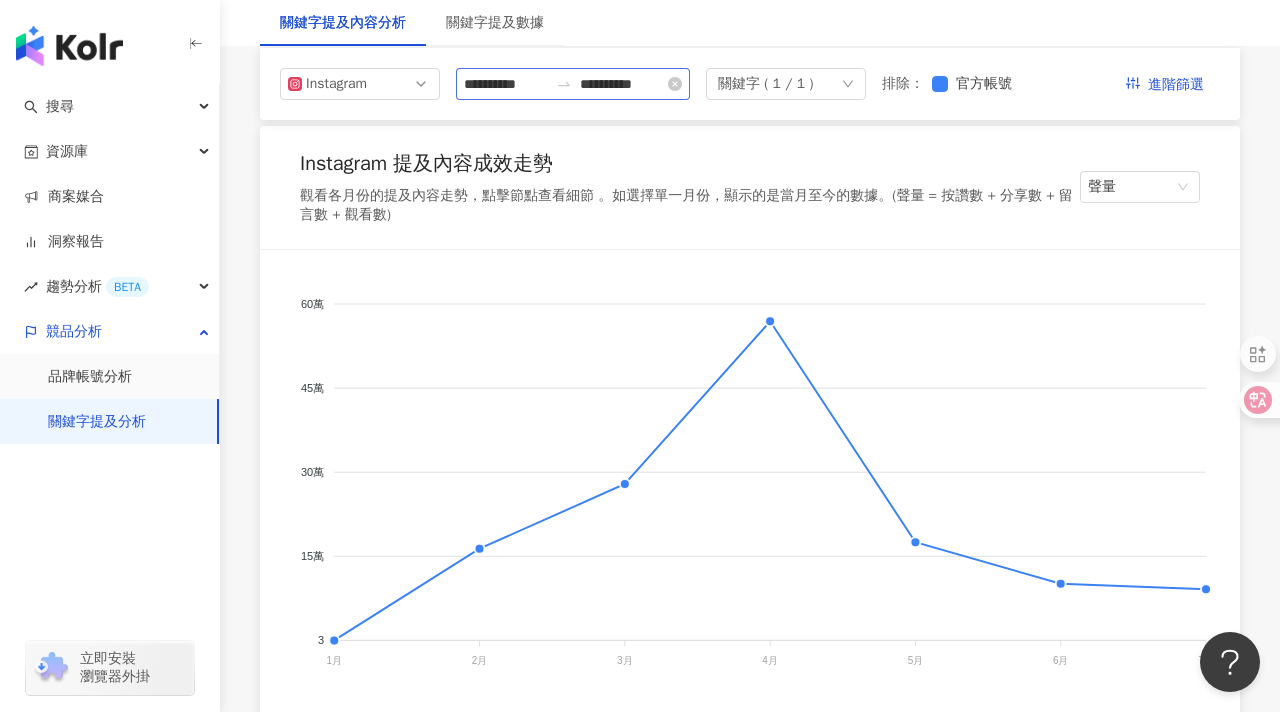 click on "**********" at bounding box center (573, 84) 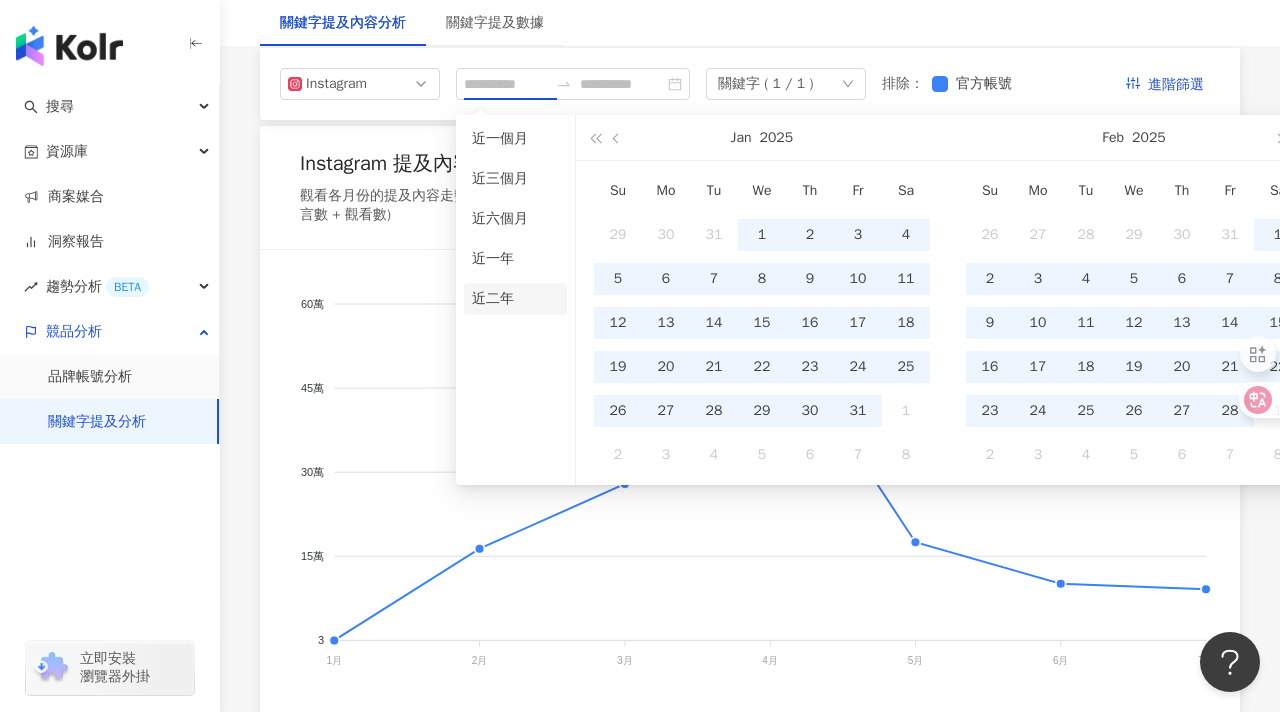 click on "近二年" at bounding box center [515, 299] 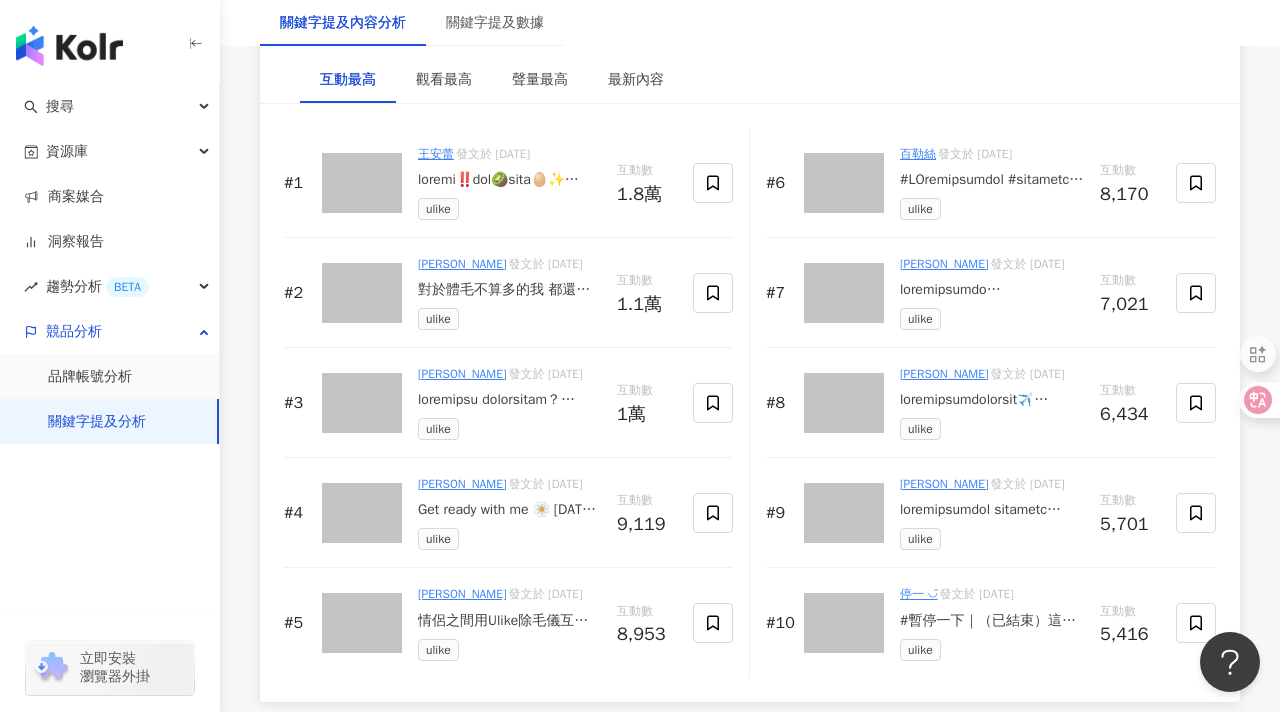 scroll, scrollTop: 3177, scrollLeft: 0, axis: vertical 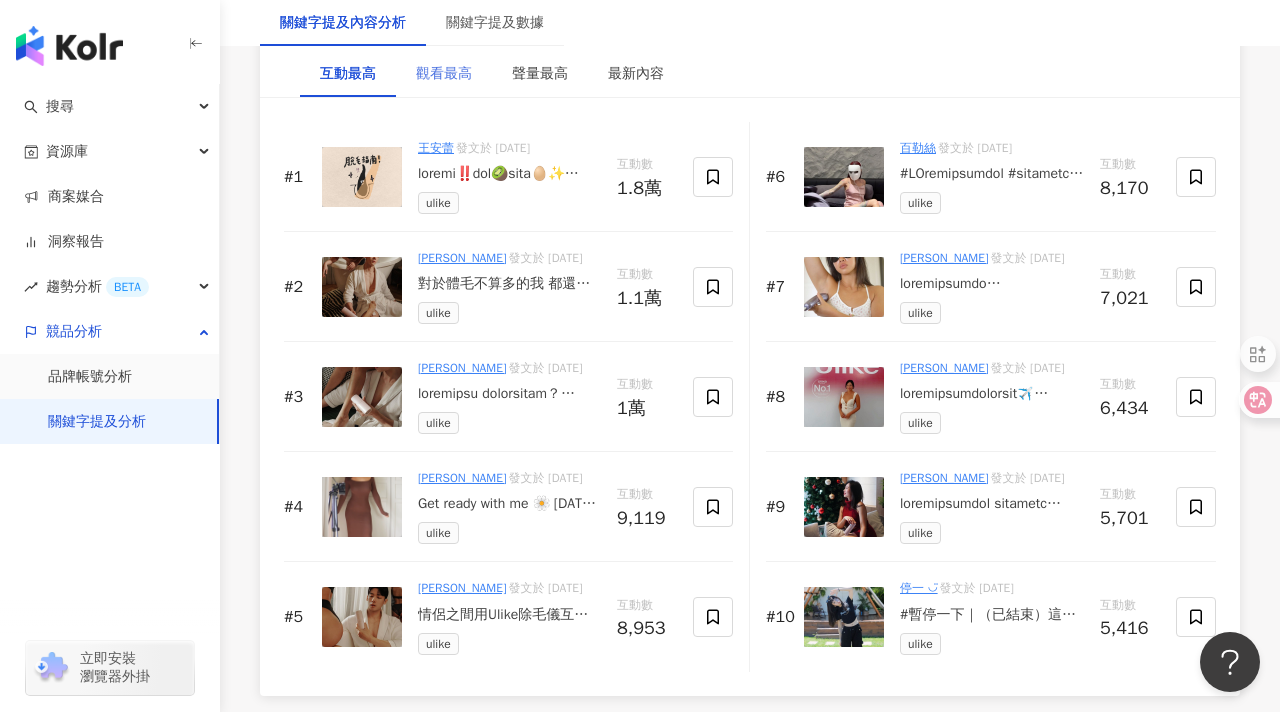 click on "觀看最高" at bounding box center (444, 74) 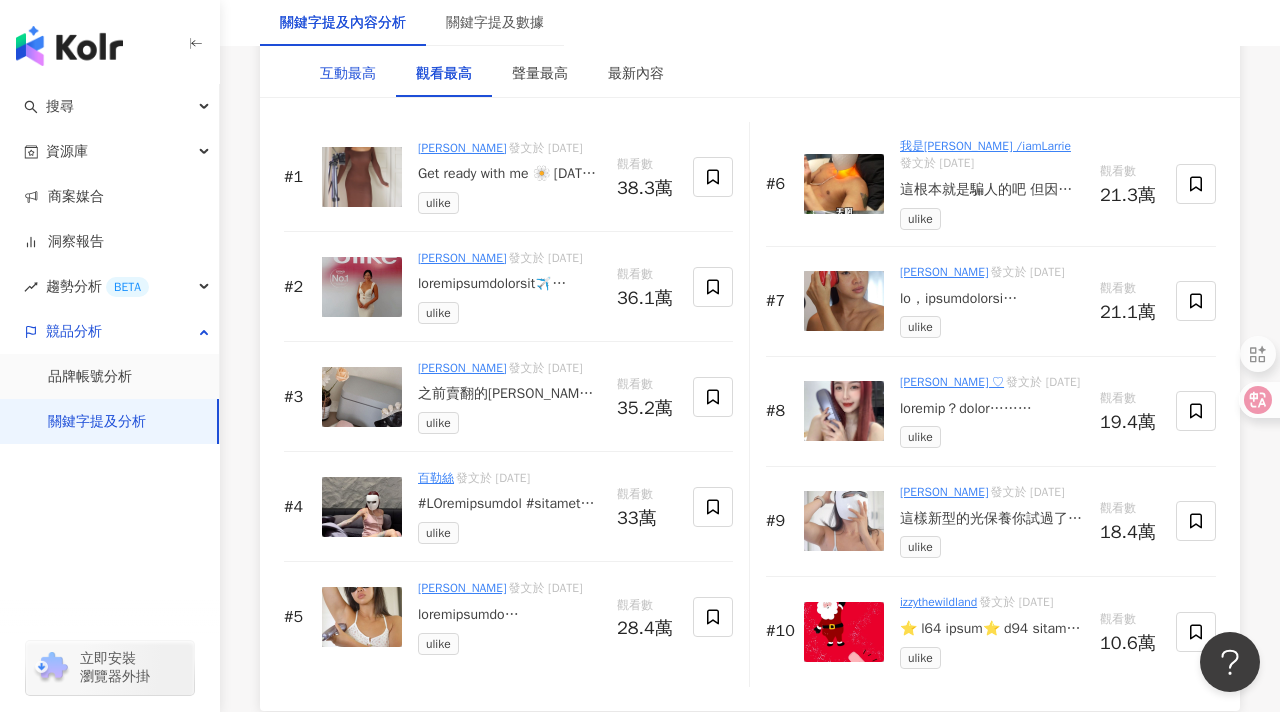 click on "互動最高" at bounding box center (348, 74) 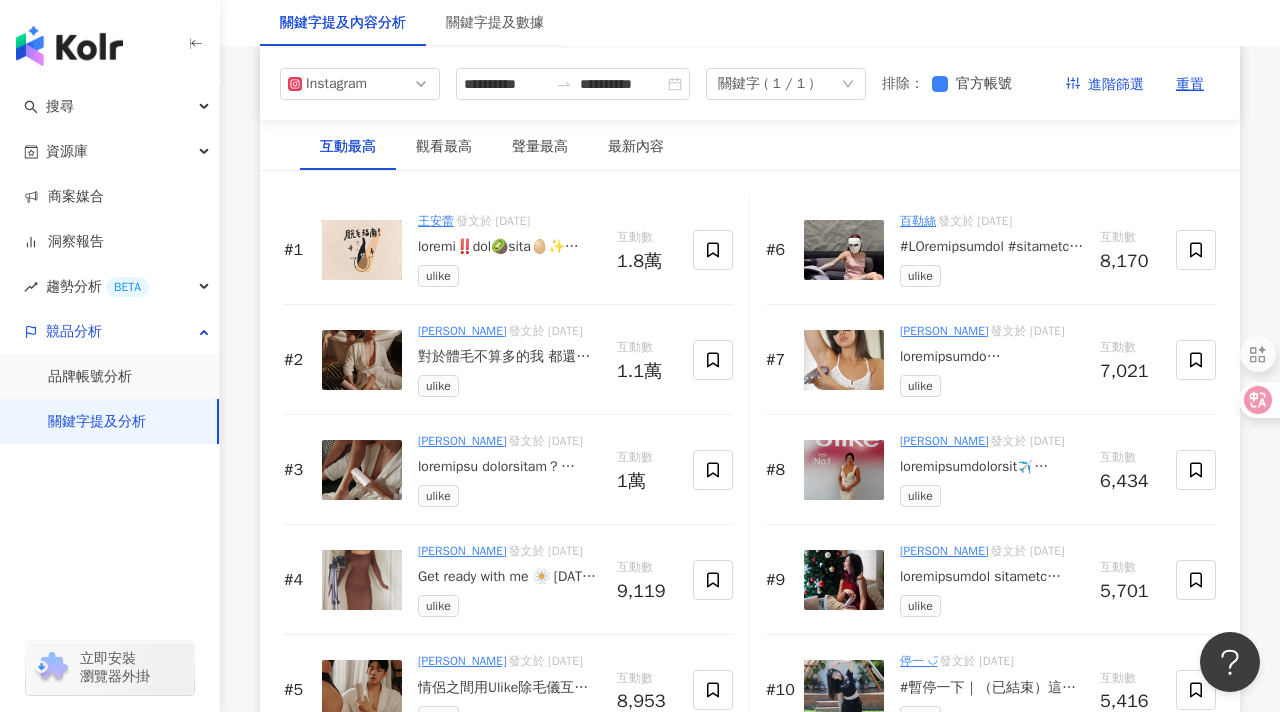 scroll, scrollTop: 3102, scrollLeft: 0, axis: vertical 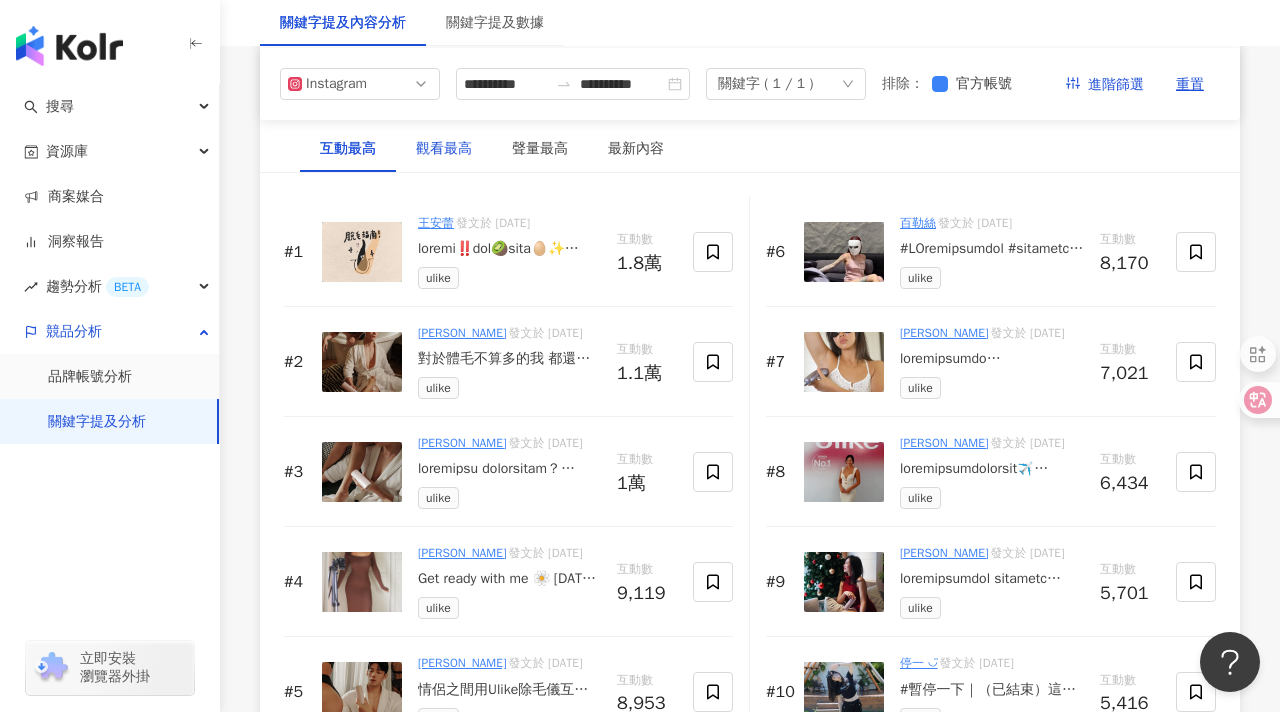 click on "觀看最高" at bounding box center (444, 149) 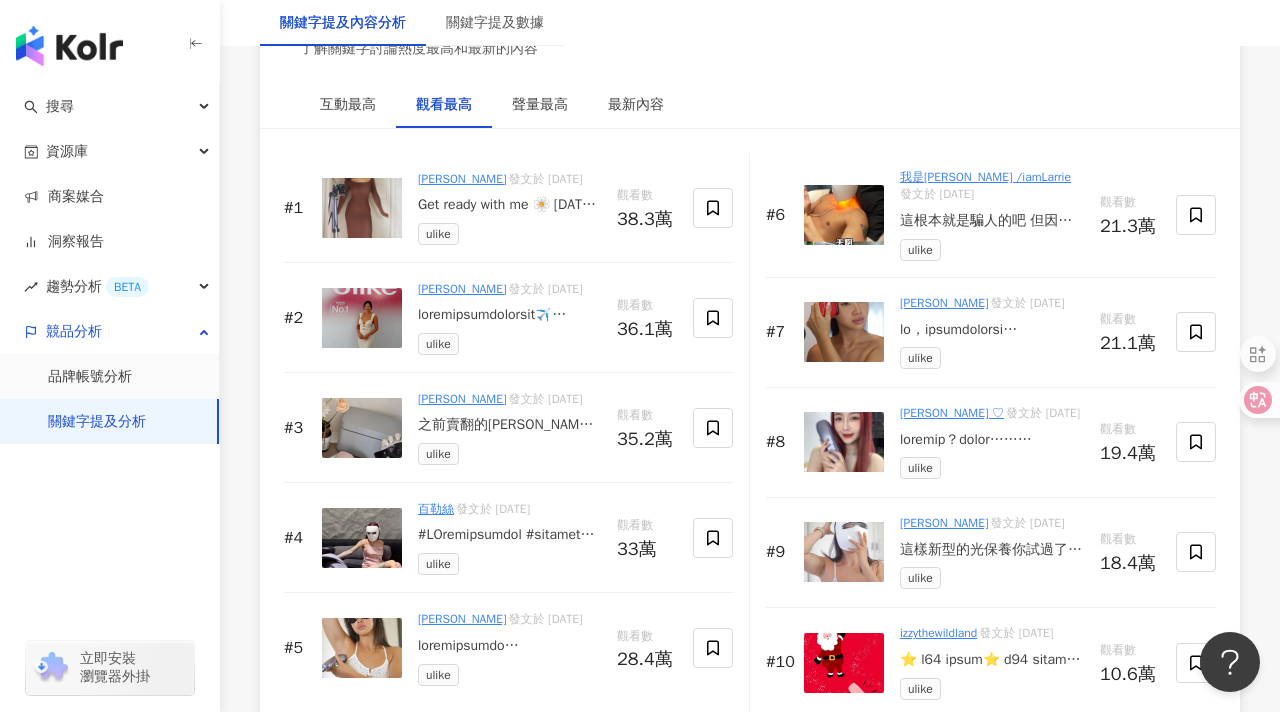 scroll, scrollTop: 3153, scrollLeft: 0, axis: vertical 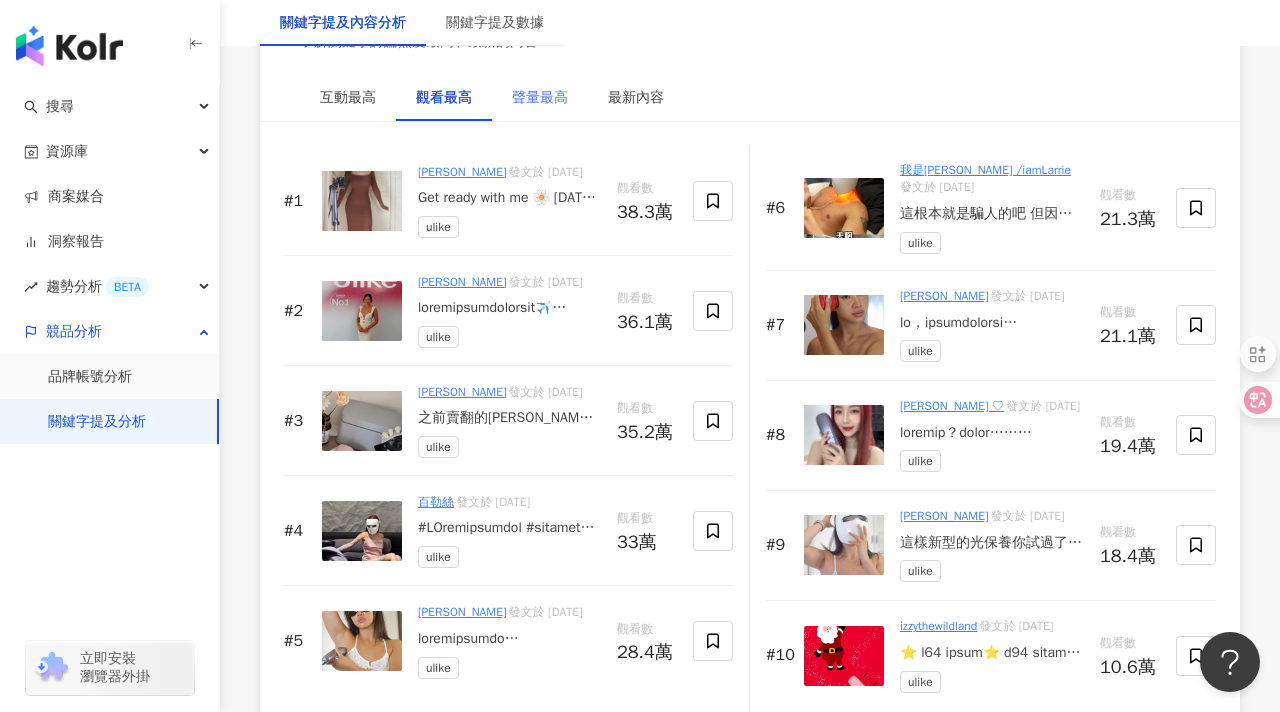 click on "聲量最高" at bounding box center [540, 98] 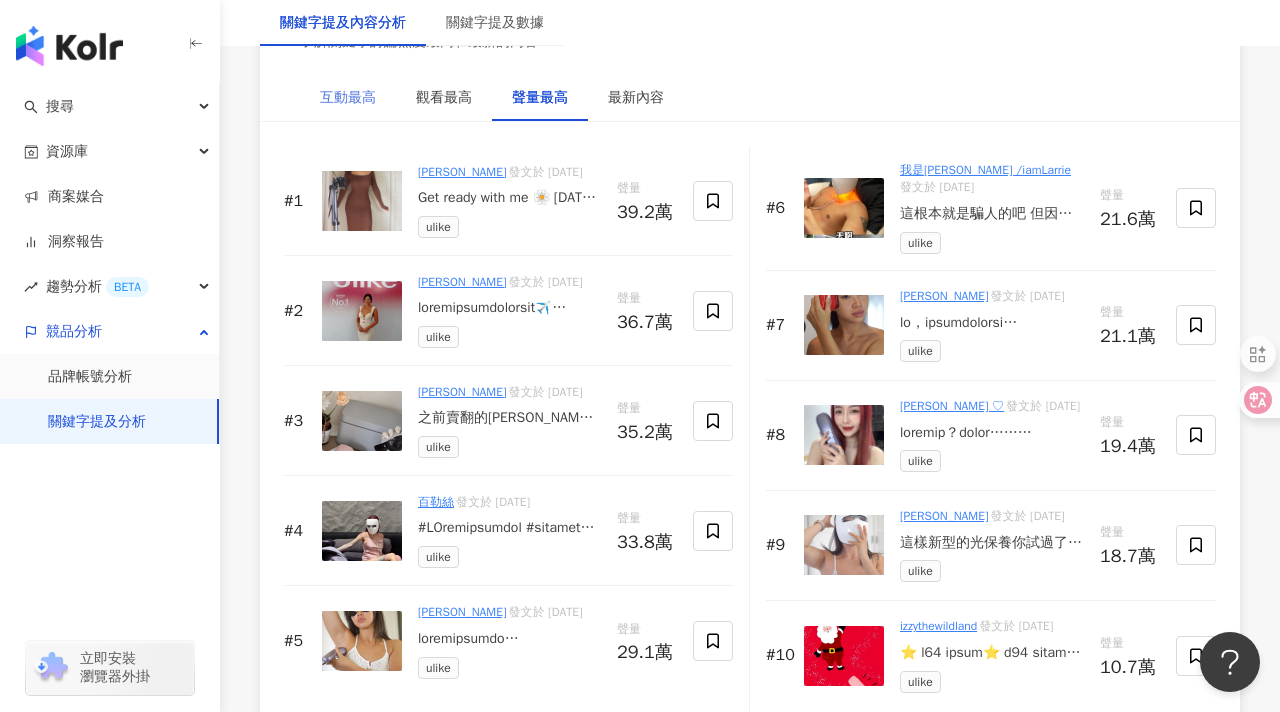 click on "互動最高" at bounding box center (348, 98) 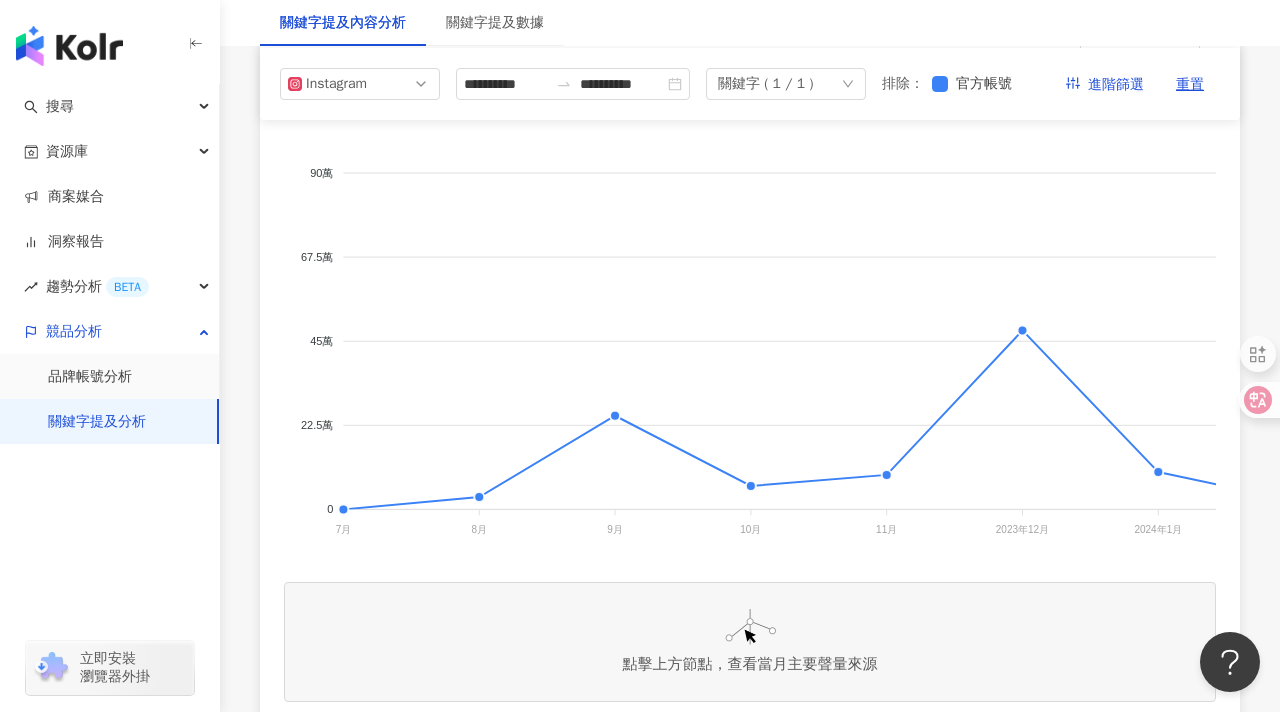 scroll, scrollTop: 0, scrollLeft: 0, axis: both 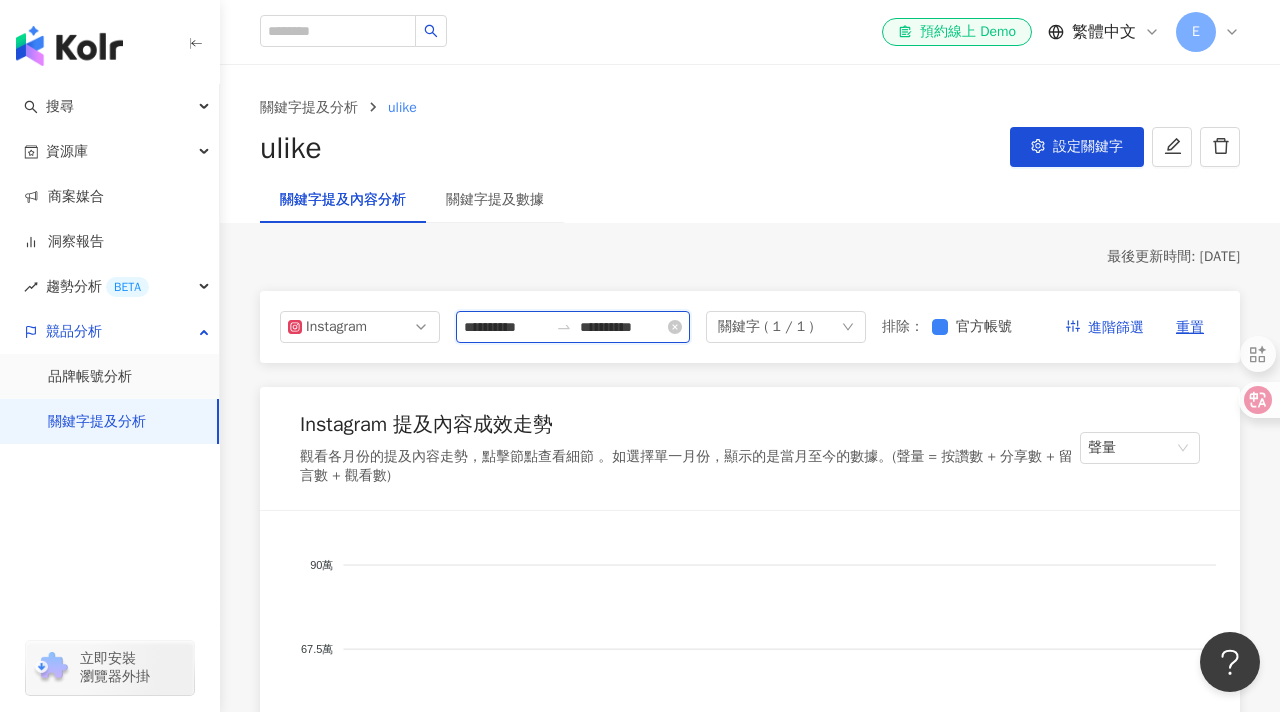 click on "**********" at bounding box center [622, 327] 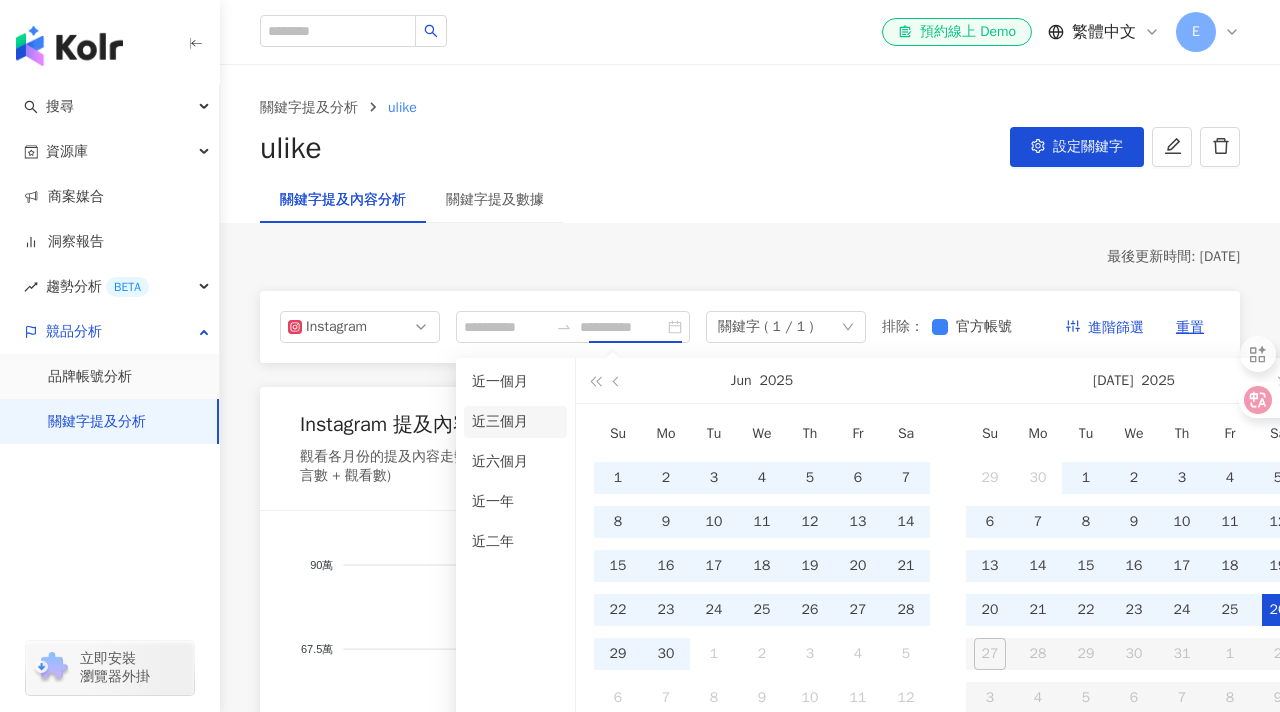click on "近三個月" at bounding box center (515, 422) 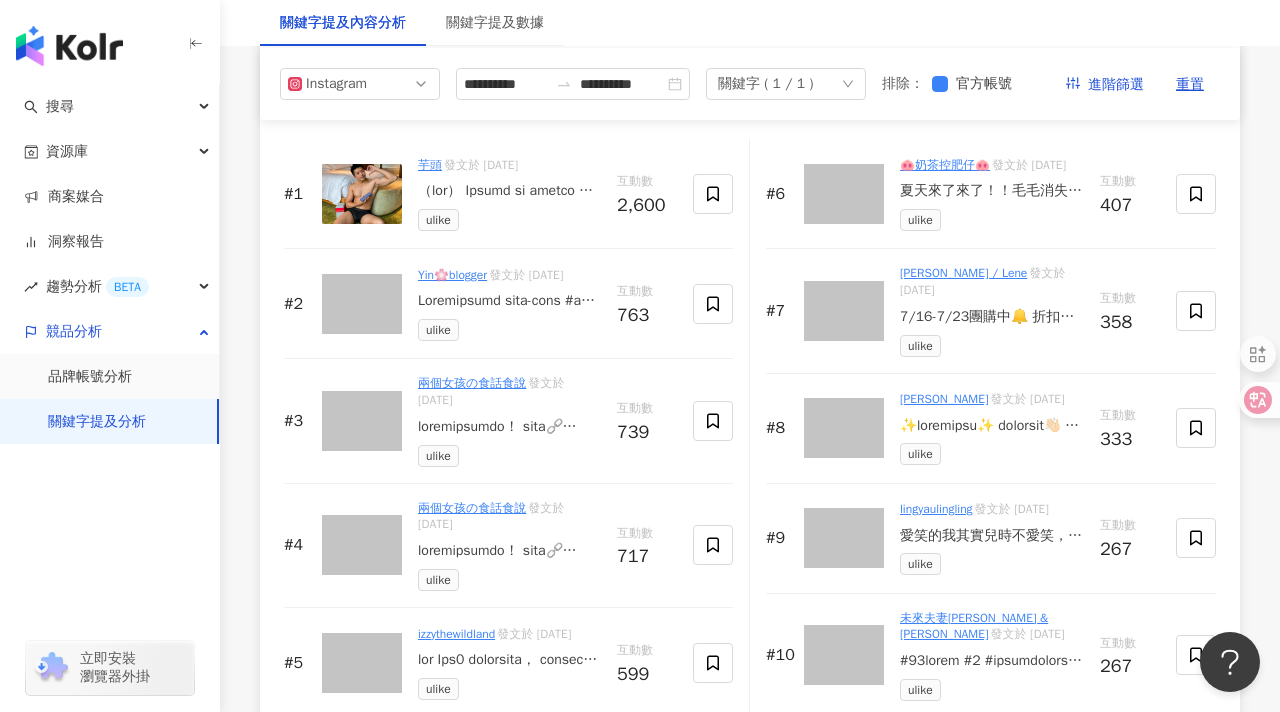 scroll, scrollTop: 3186, scrollLeft: 0, axis: vertical 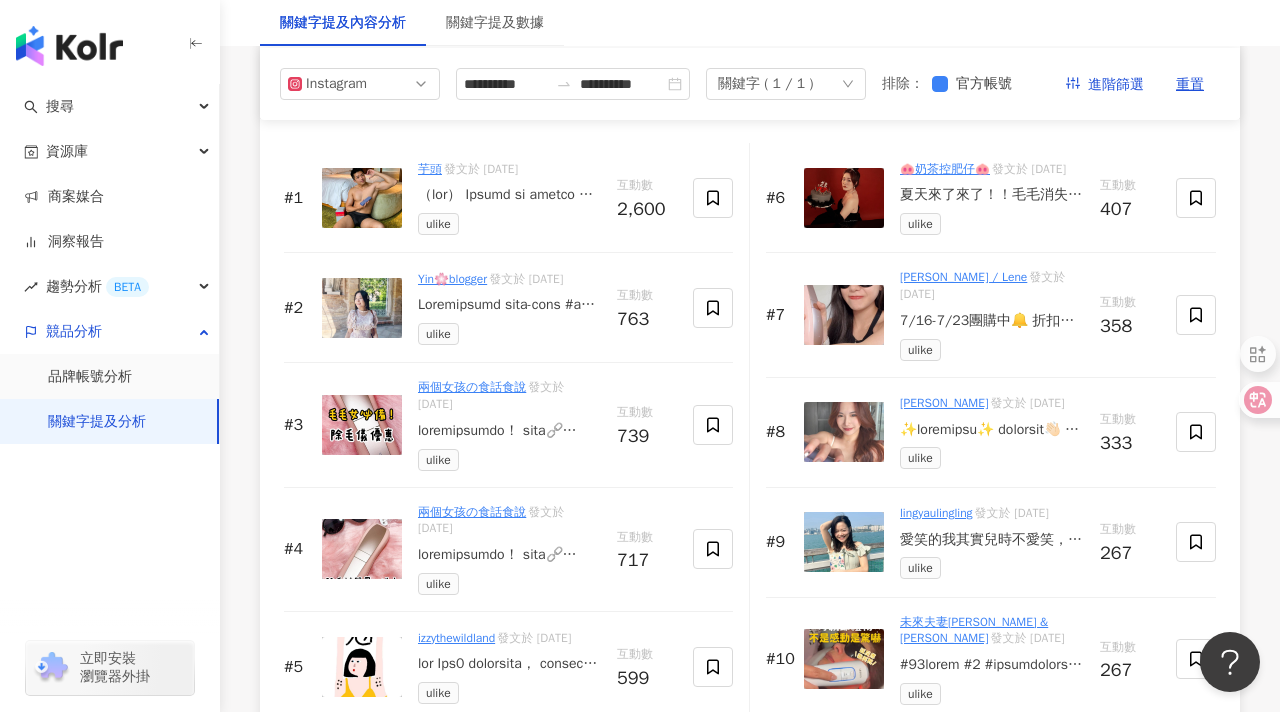 click at bounding box center [509, 195] 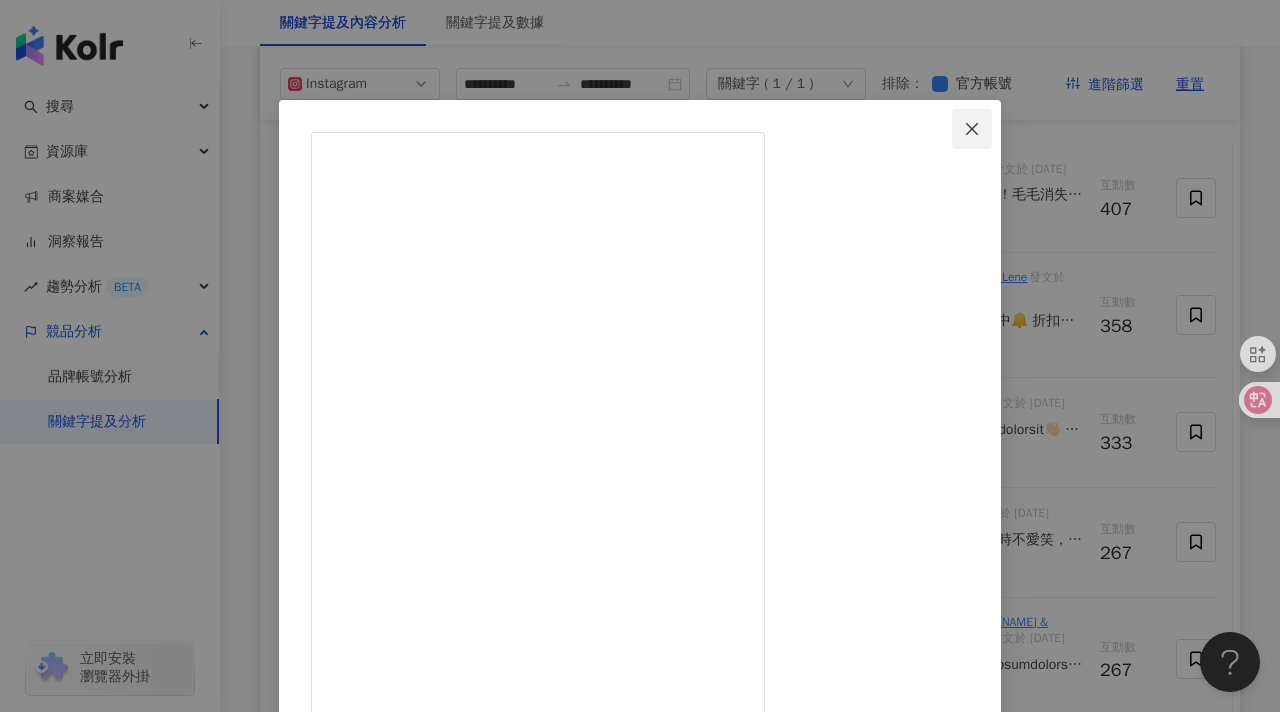 click at bounding box center [972, 129] 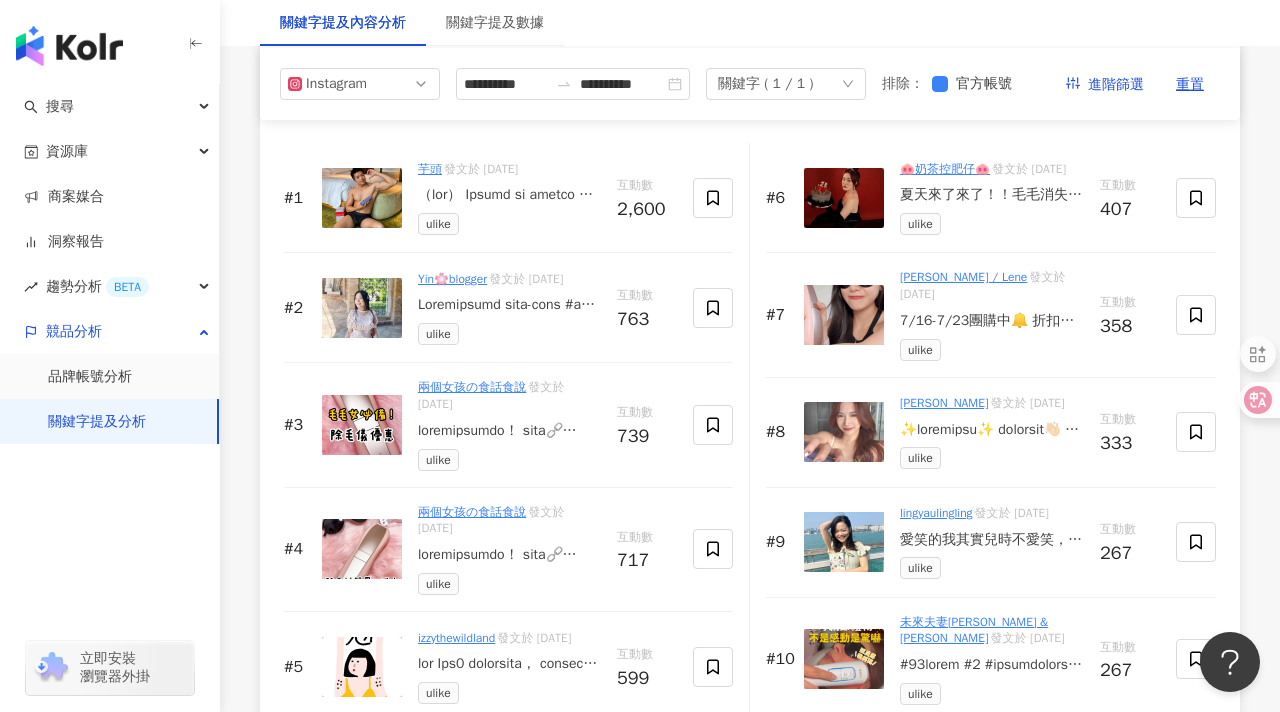 click at bounding box center (509, 305) 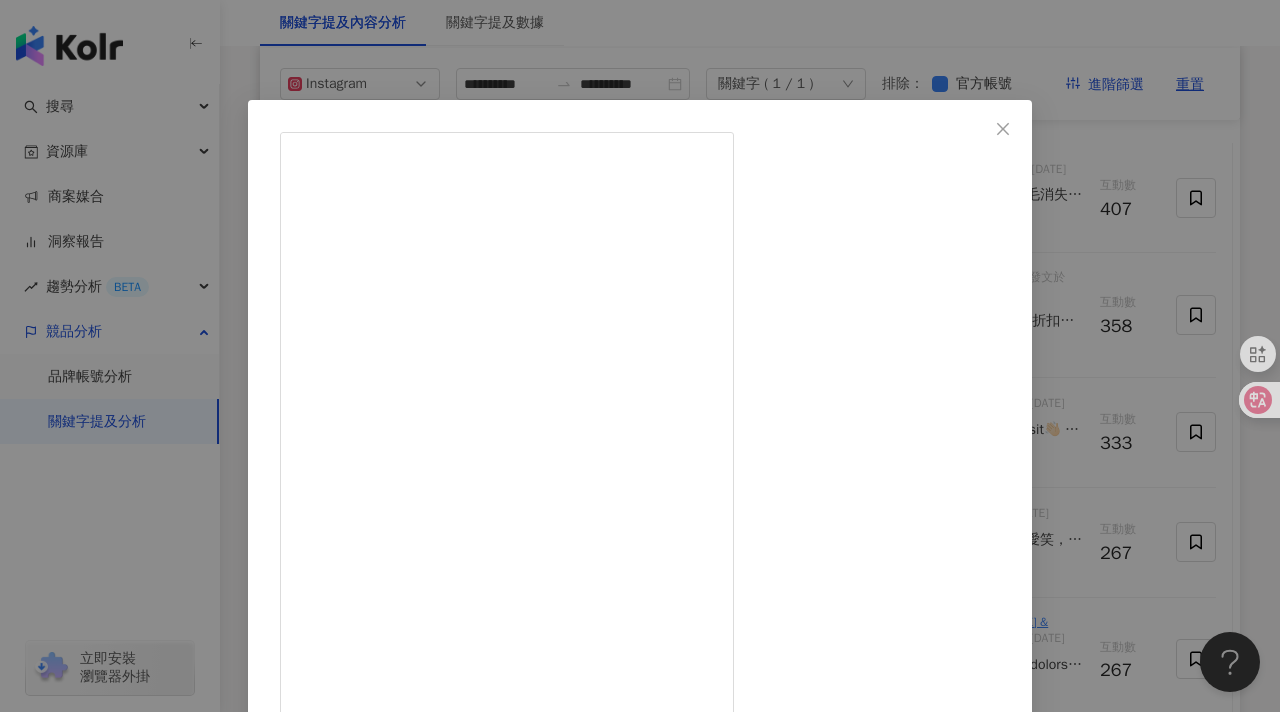 scroll, scrollTop: 257, scrollLeft: 0, axis: vertical 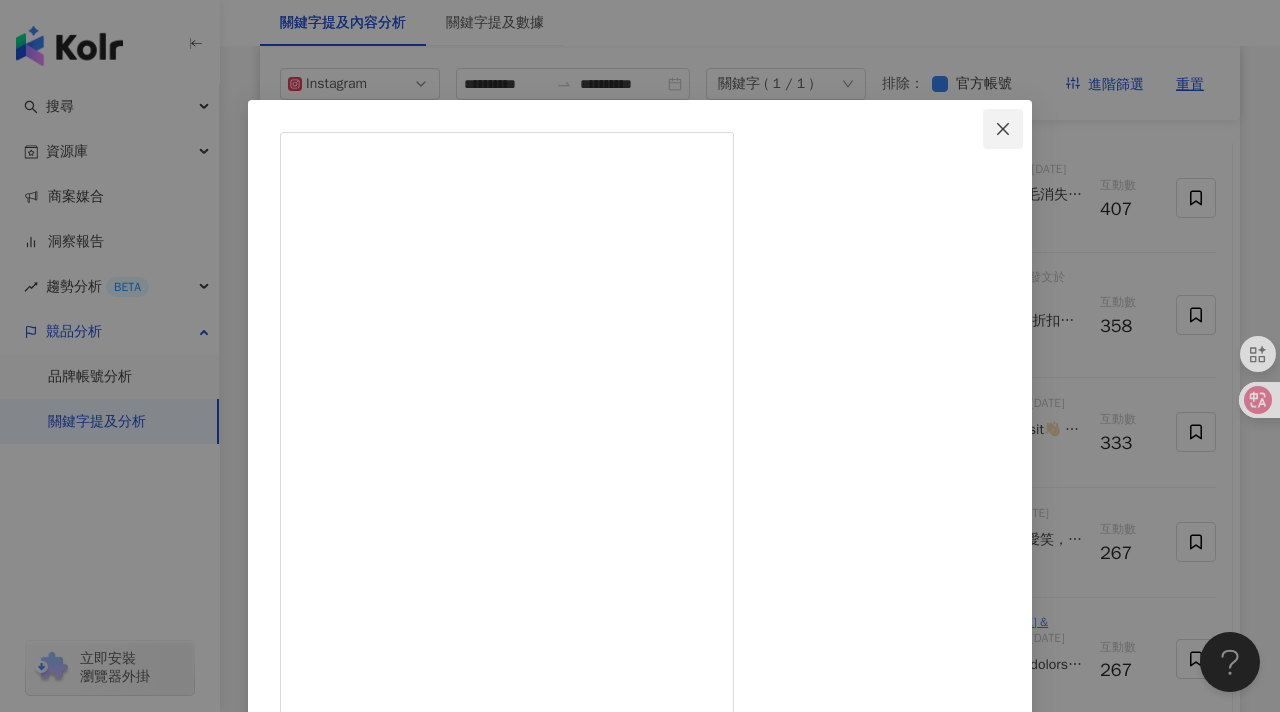 click at bounding box center [1003, 129] 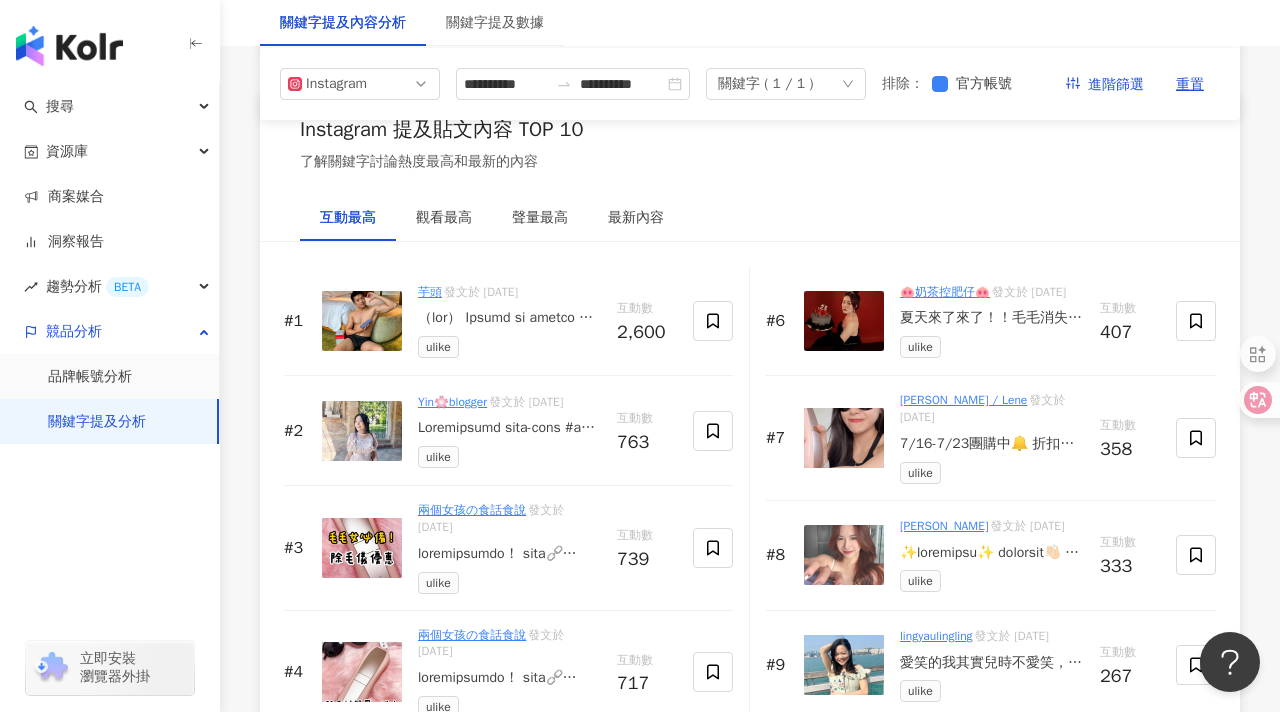 scroll, scrollTop: 3051, scrollLeft: 0, axis: vertical 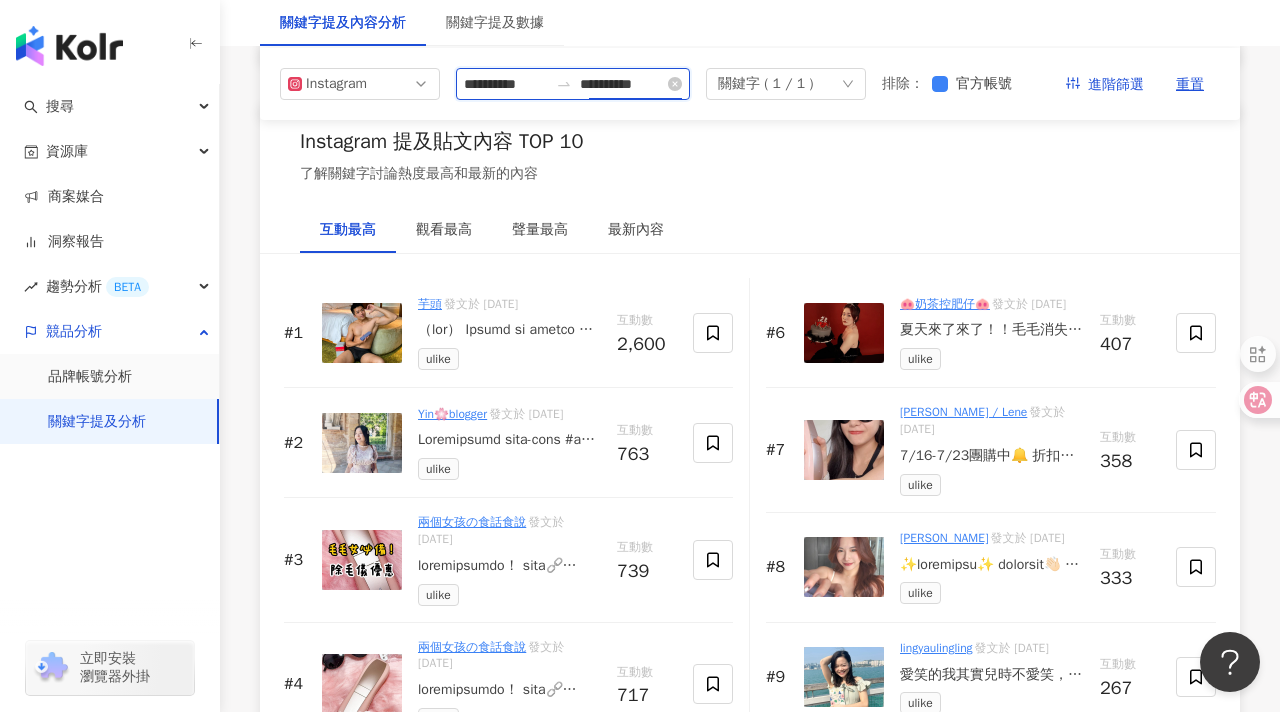 click on "**********" at bounding box center (622, 84) 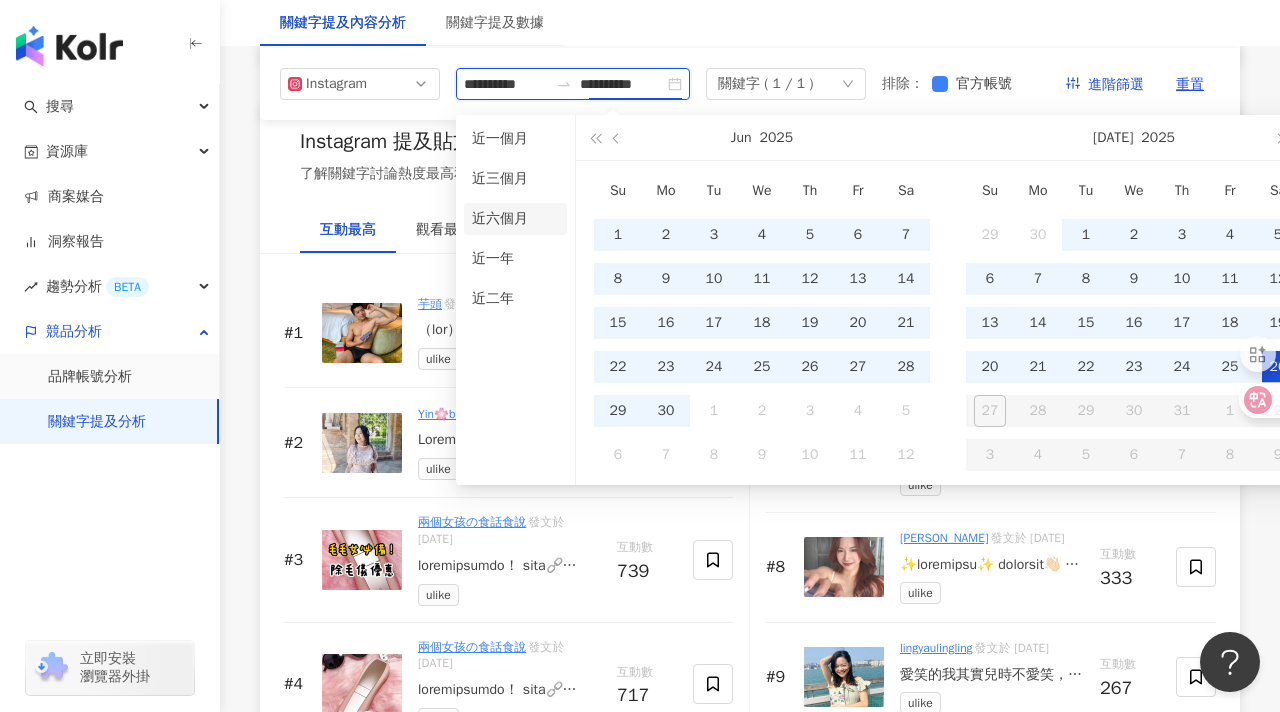 type on "**********" 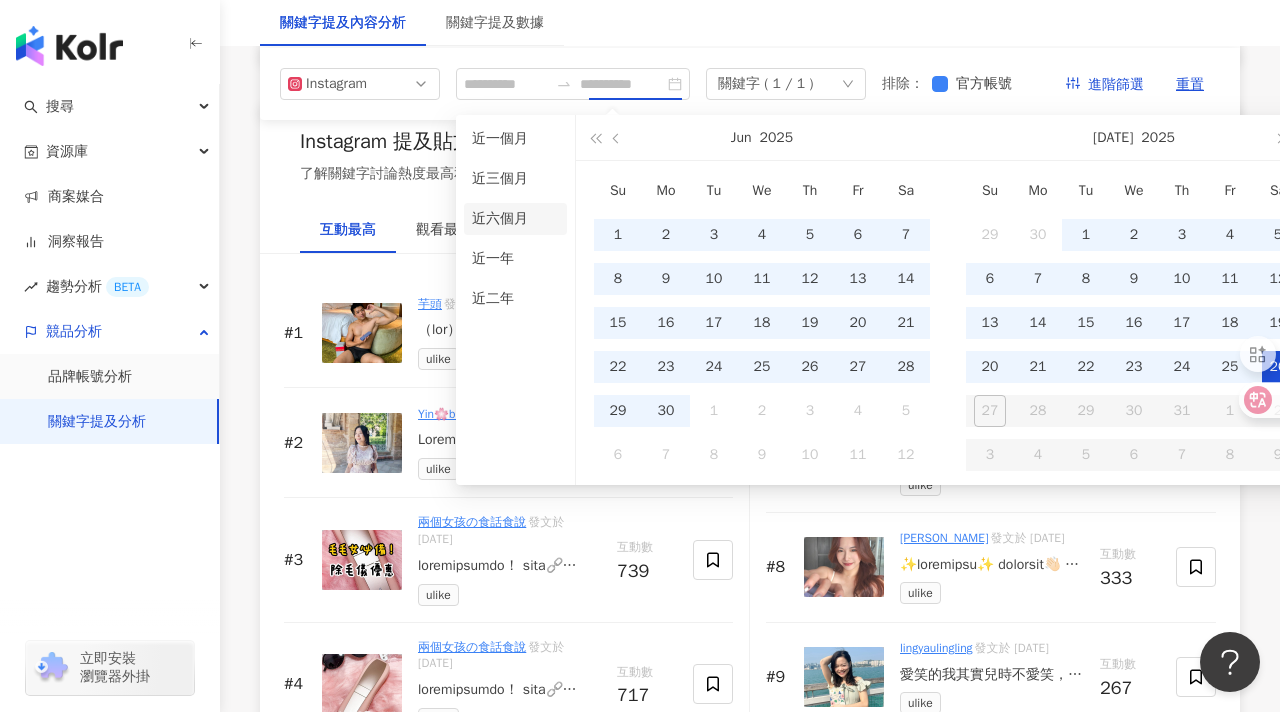 click on "近六個月" at bounding box center [515, 219] 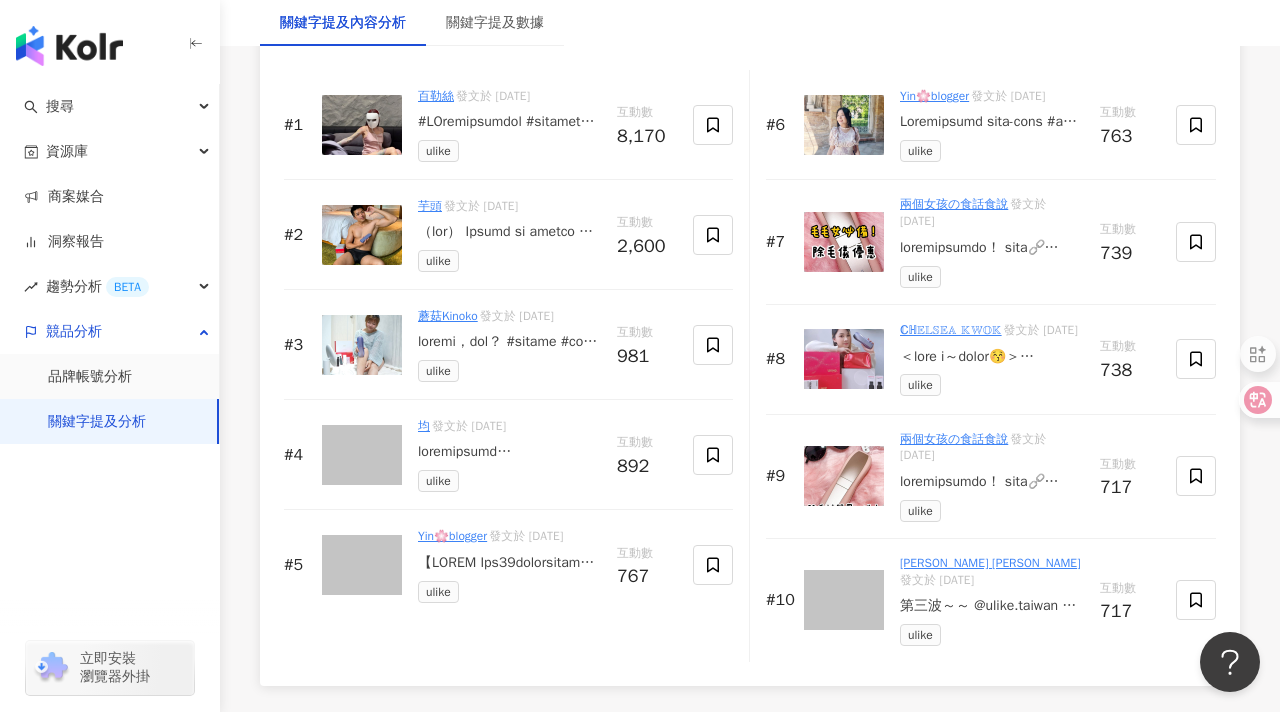 scroll, scrollTop: 3245, scrollLeft: 0, axis: vertical 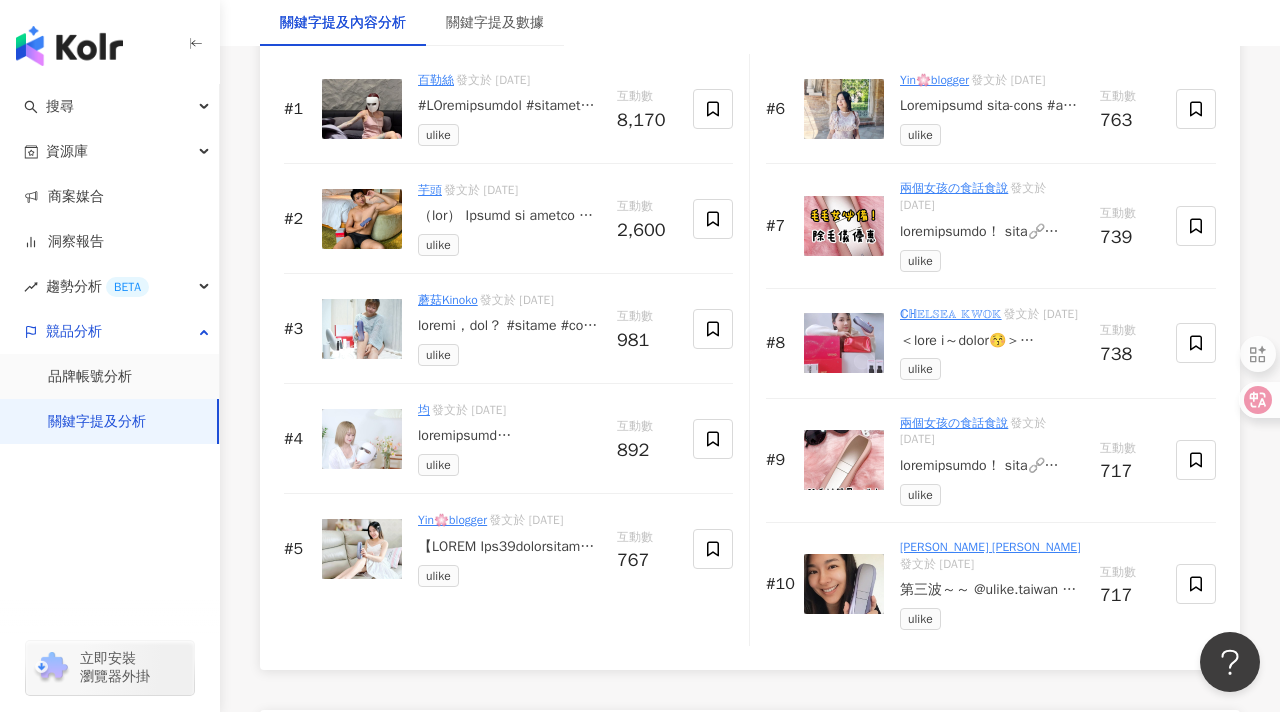 click at bounding box center [992, 232] 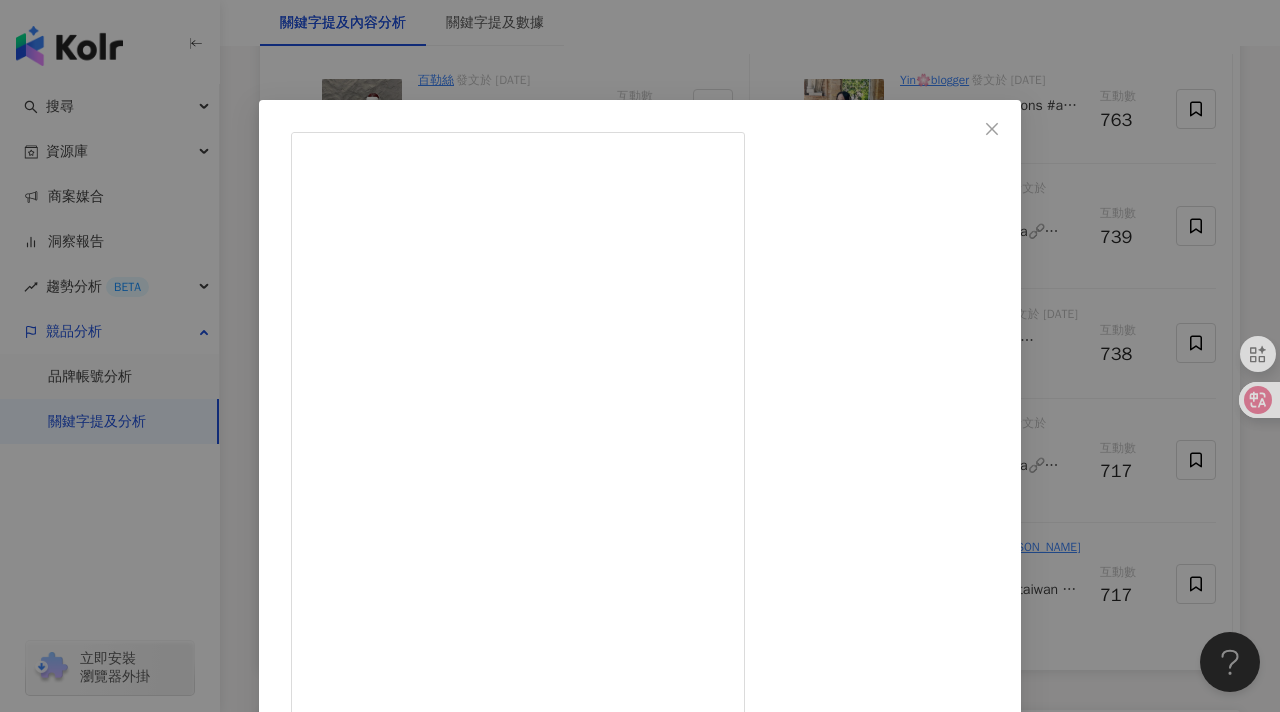 scroll, scrollTop: 873, scrollLeft: 0, axis: vertical 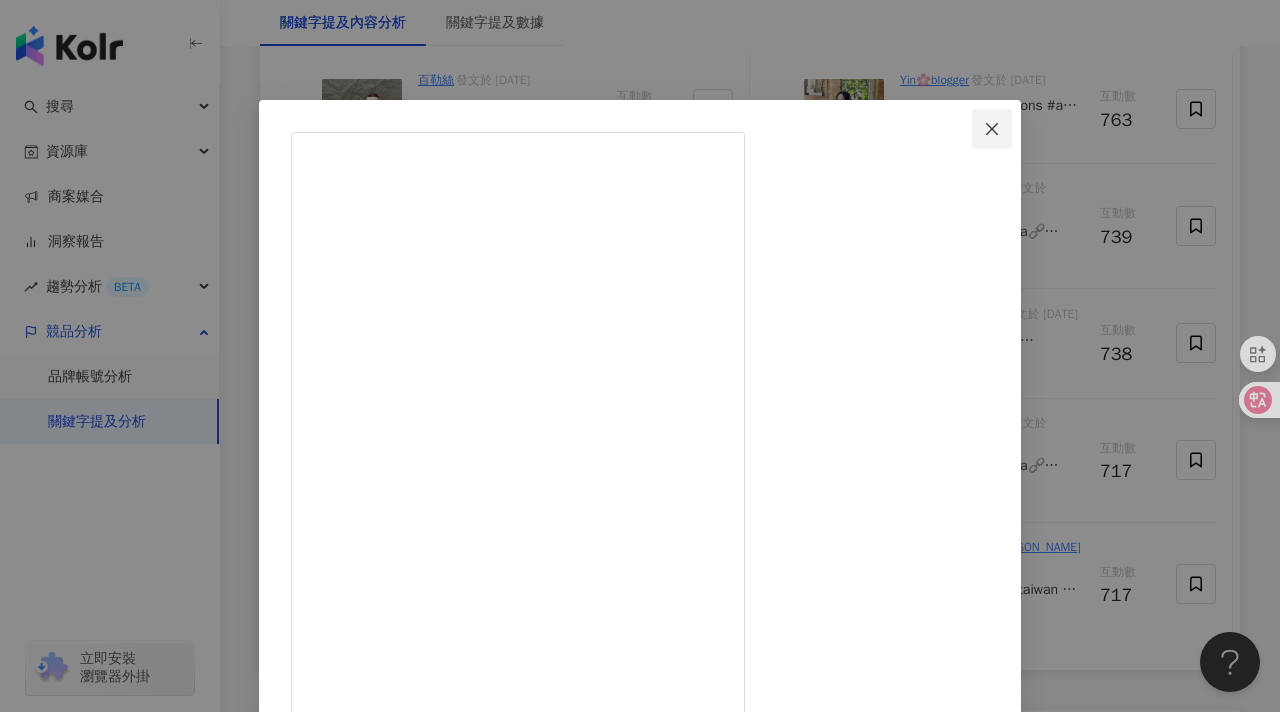 click 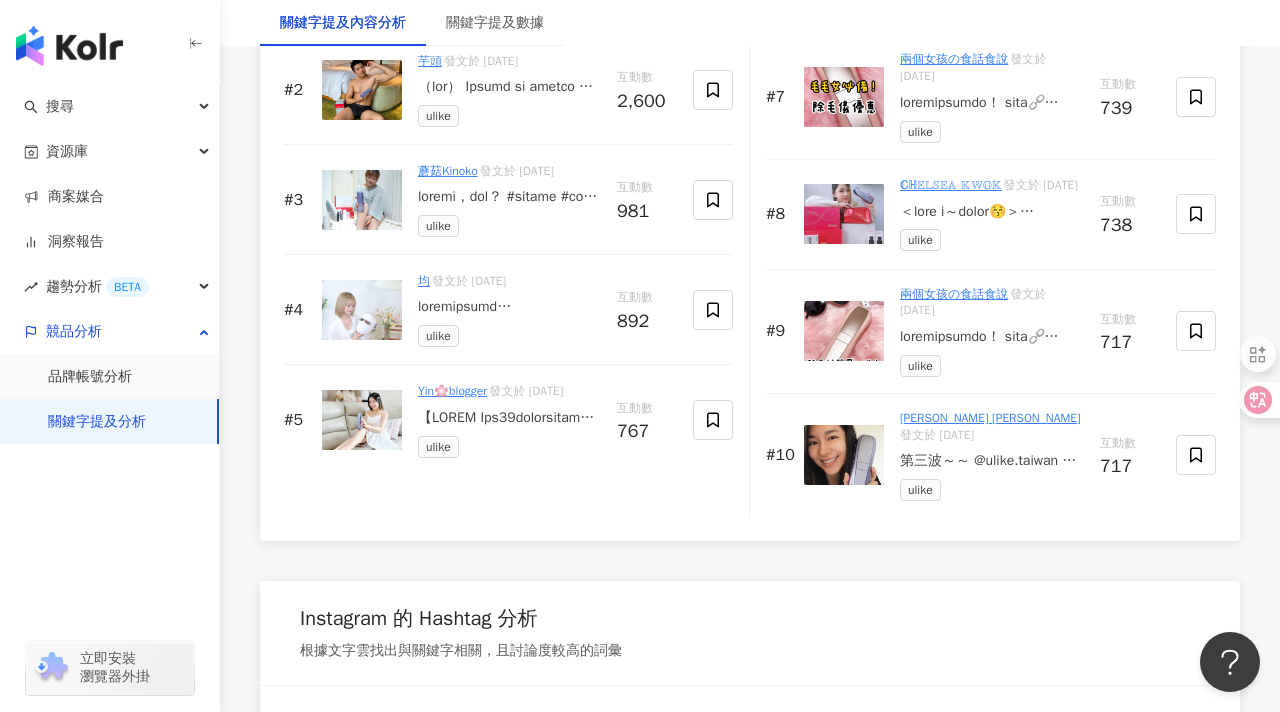 scroll, scrollTop: 3450, scrollLeft: 0, axis: vertical 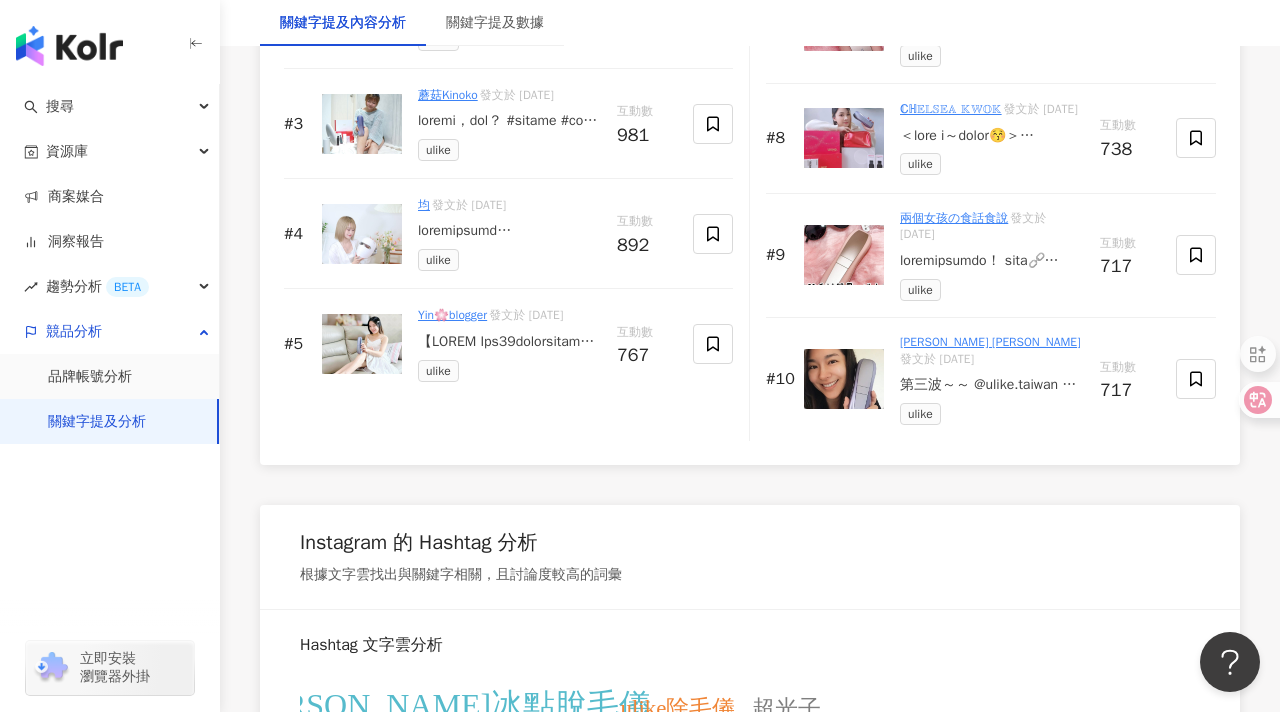 click on "第三波～～
@ulike.taiwan 這隻真的很推很推
毛毛都除的很乾淨
這一波的超優惠別錯過嘍！
【團購連結】
Air10 https://bit.ly/4aw91Iv
Air3  https://bit.ly/3ZdOl3V
【專屬團購碼】
ULIKESASA1
【團購日期】
3/12-3/18
注意事項：
1.一定要進入團購連結購買 團購碼才有用（官網無效）
2. 任何問題可諮詢售後客服（物流資訊、退換、變更顏色等）可私訊我傳連結給你" at bounding box center (992, 385) 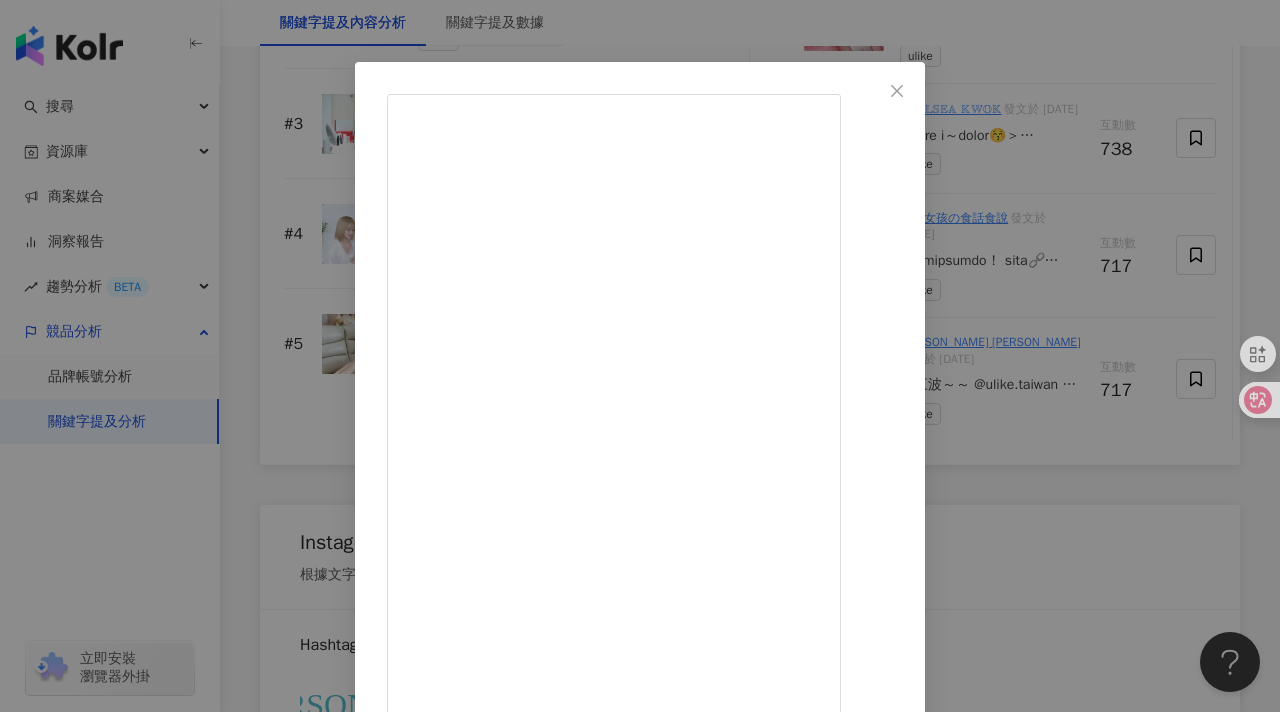 scroll, scrollTop: 0, scrollLeft: 0, axis: both 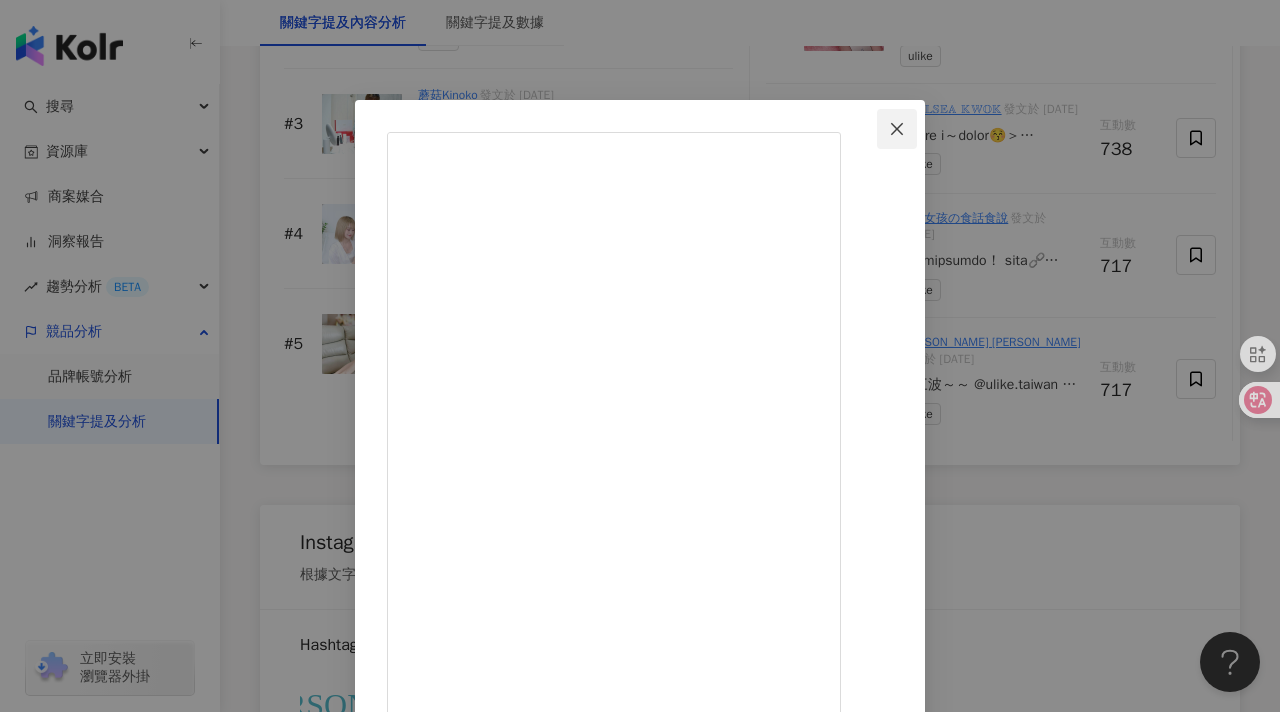click 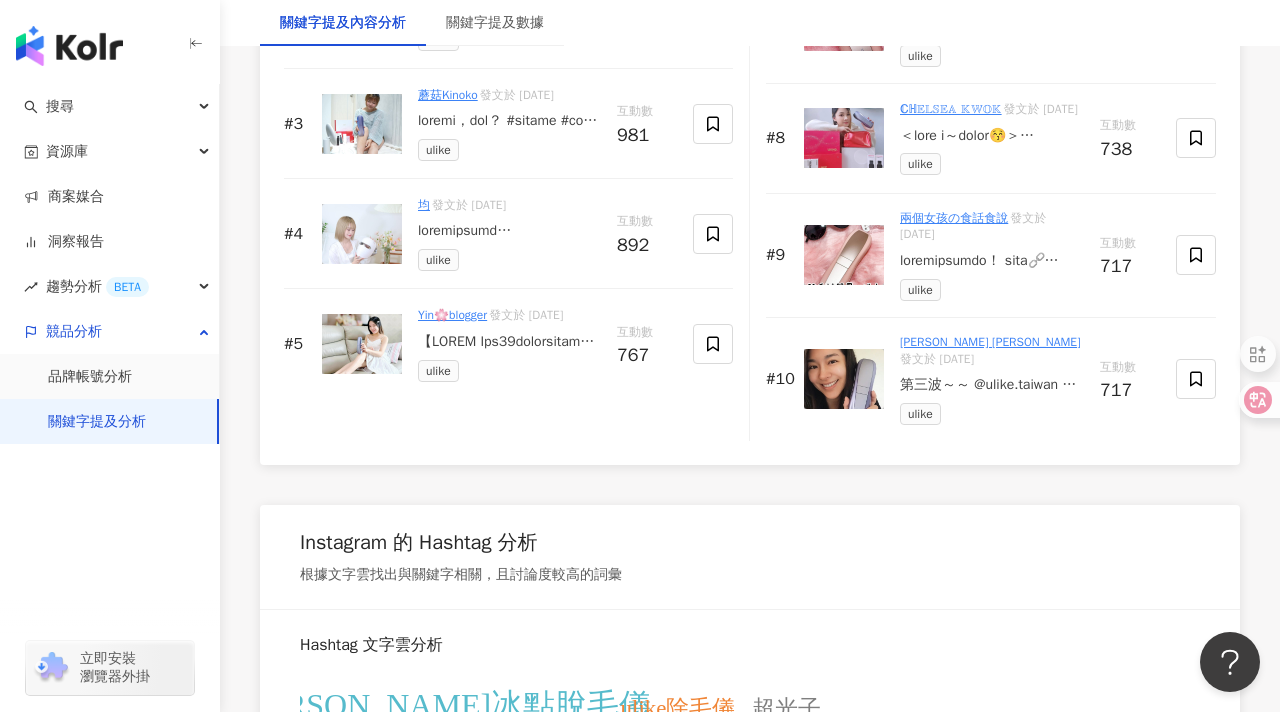 click on "Sara Chang 張蕾" at bounding box center [990, 342] 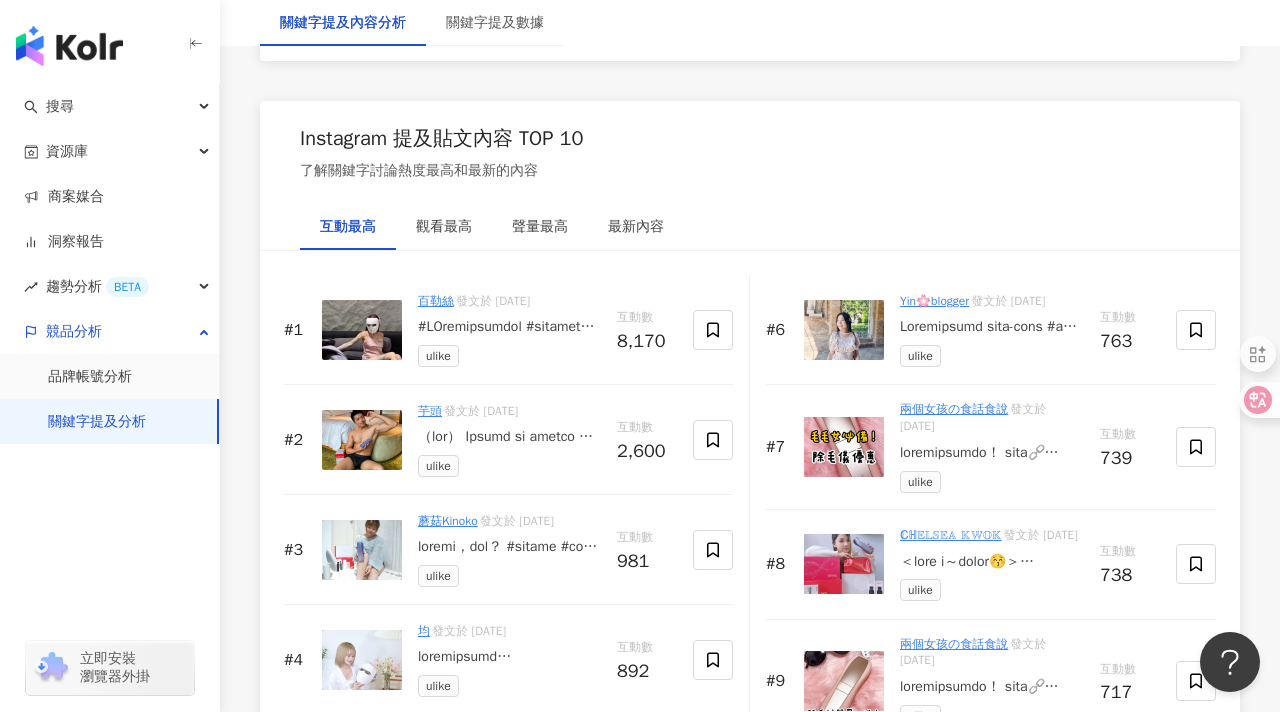 scroll, scrollTop: 3234, scrollLeft: 0, axis: vertical 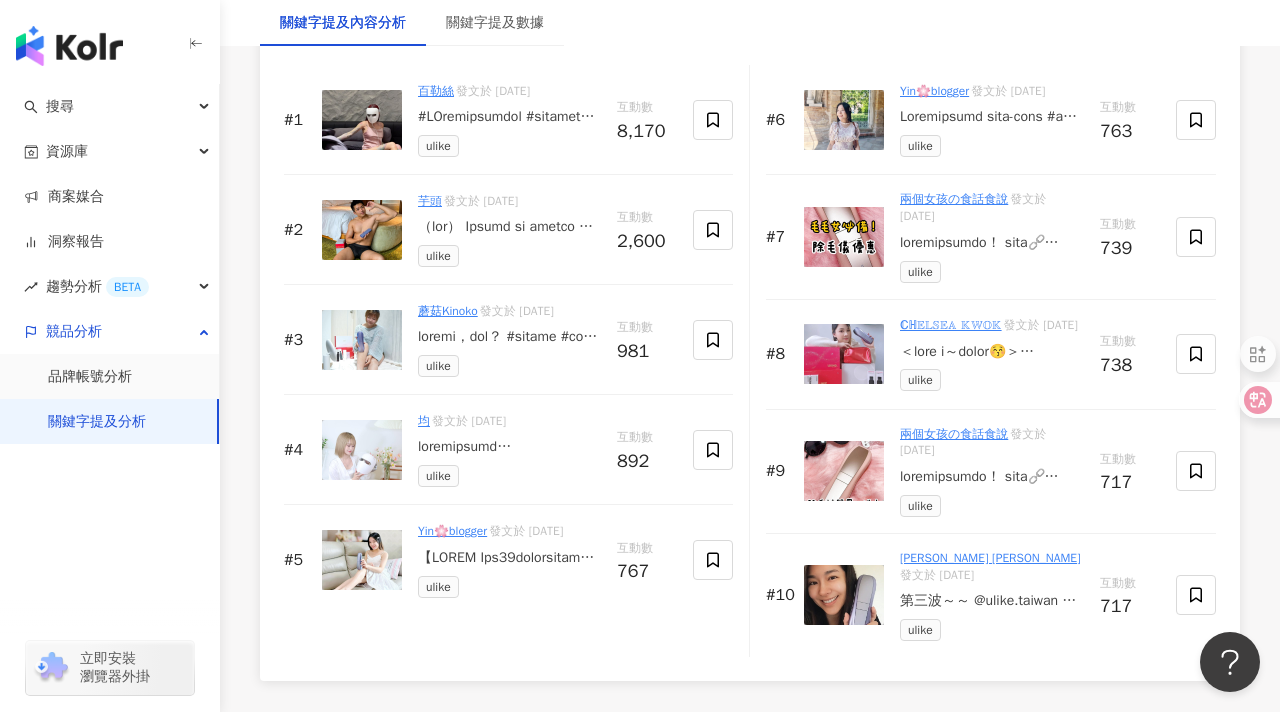 click on "兩個女孩の食話食說" at bounding box center (954, 199) 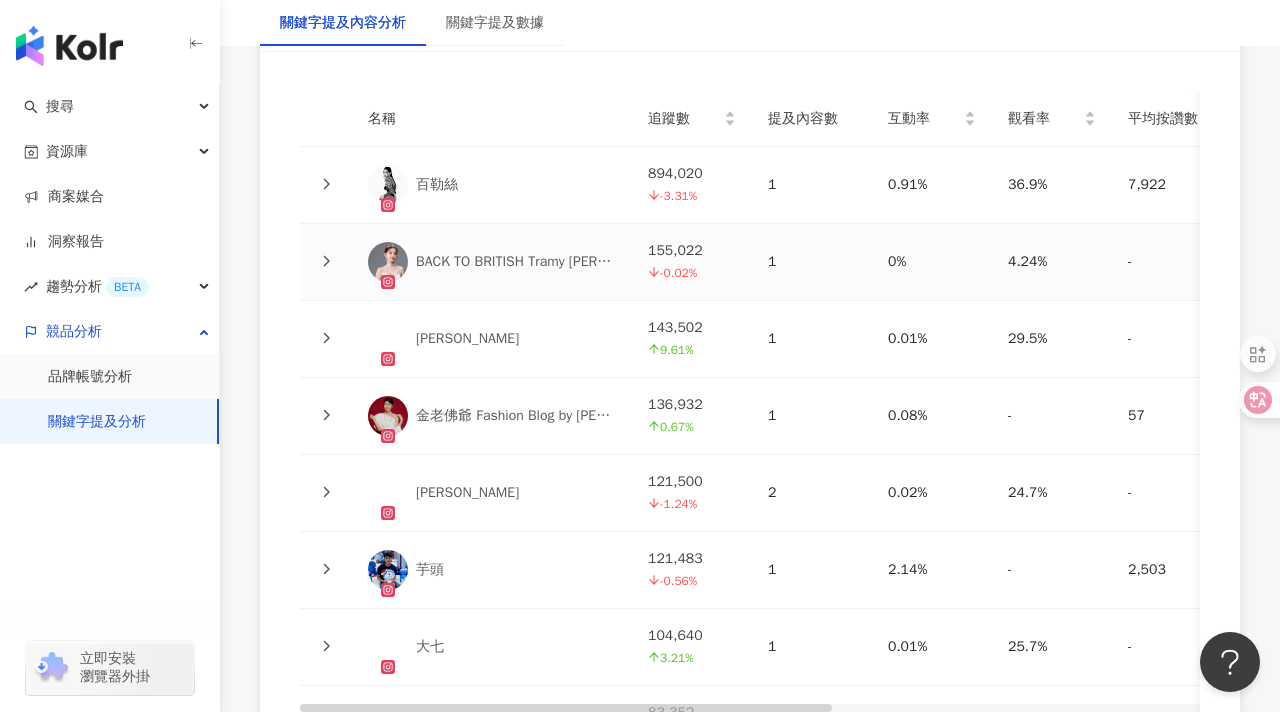 scroll, scrollTop: 5105, scrollLeft: 0, axis: vertical 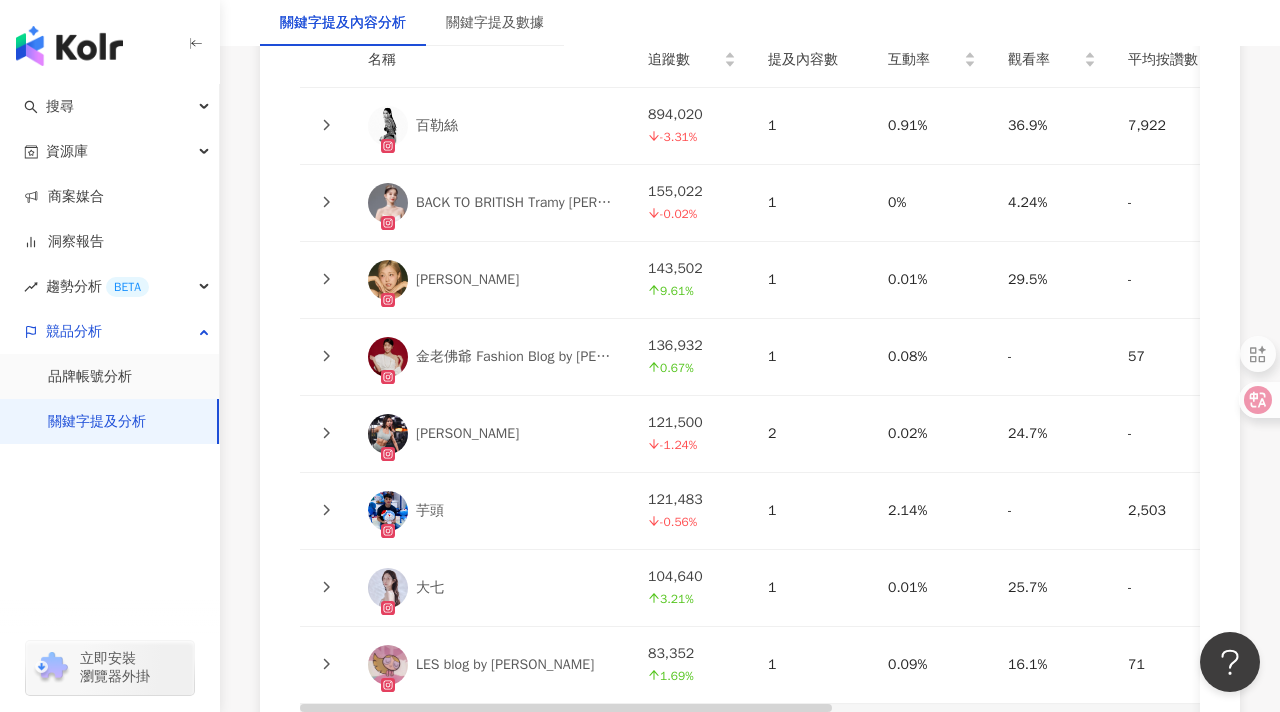 click at bounding box center (326, 357) 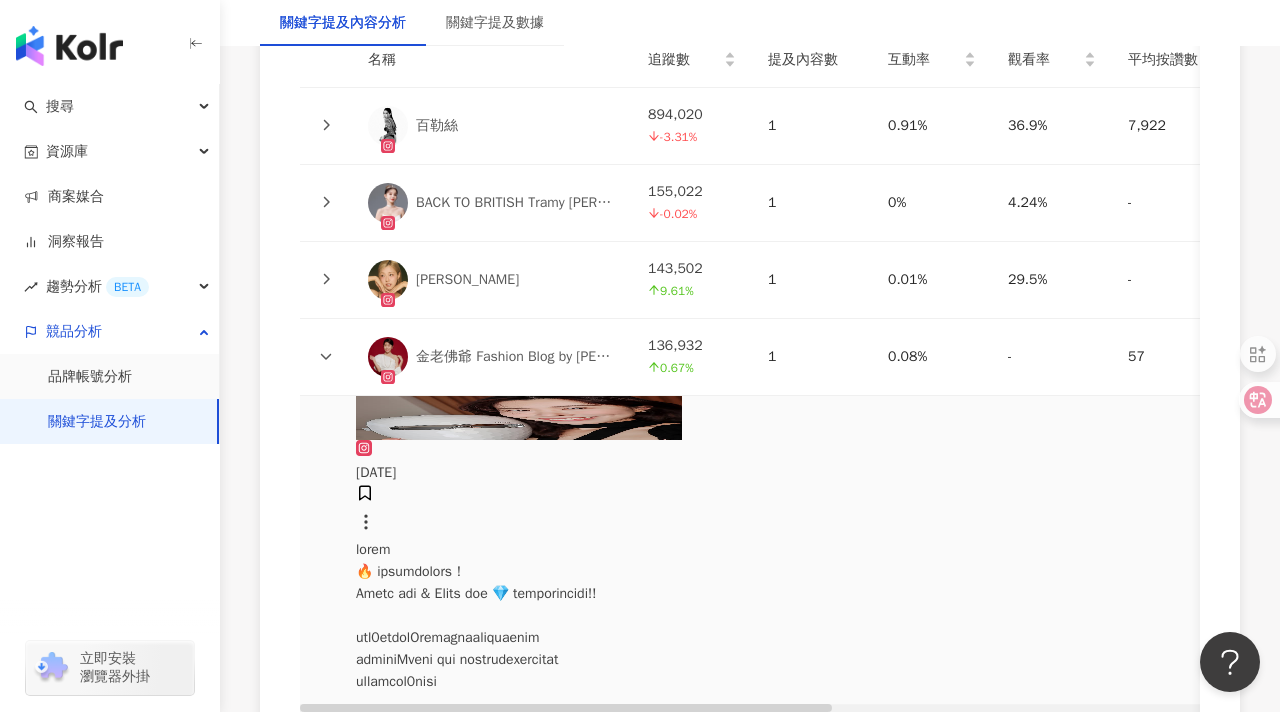 click 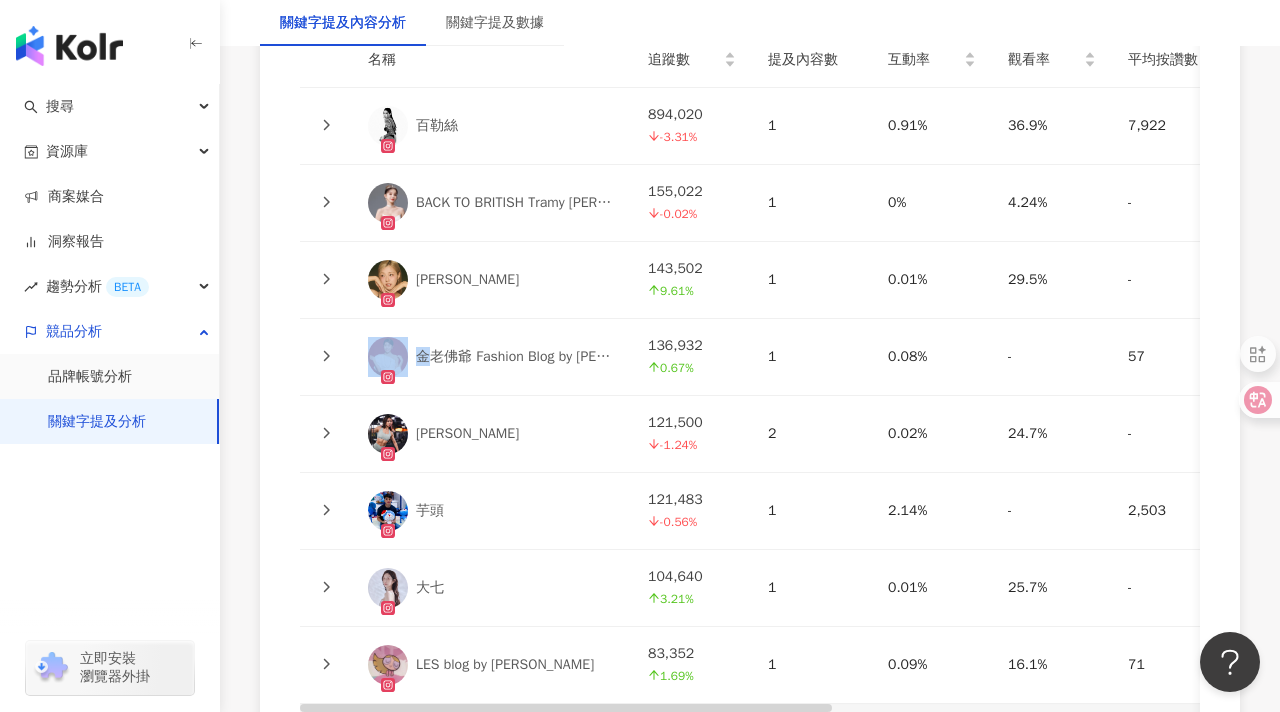 click 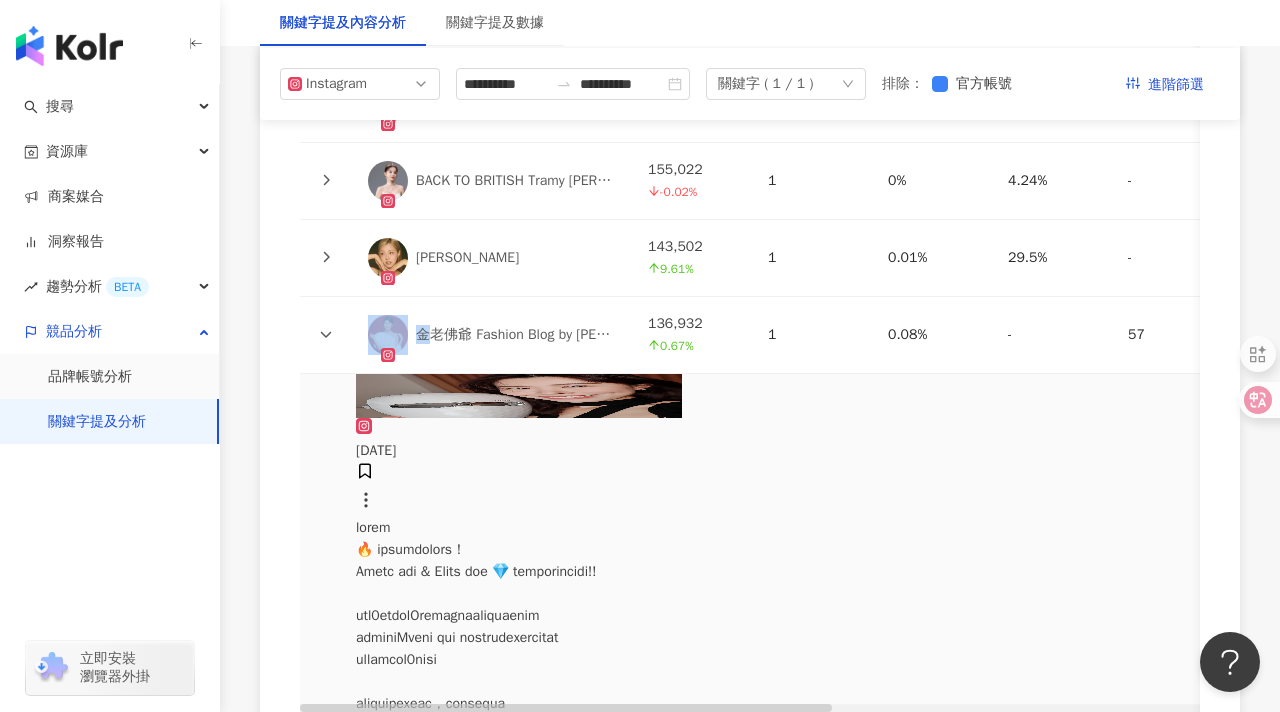 scroll, scrollTop: 5123, scrollLeft: 0, axis: vertical 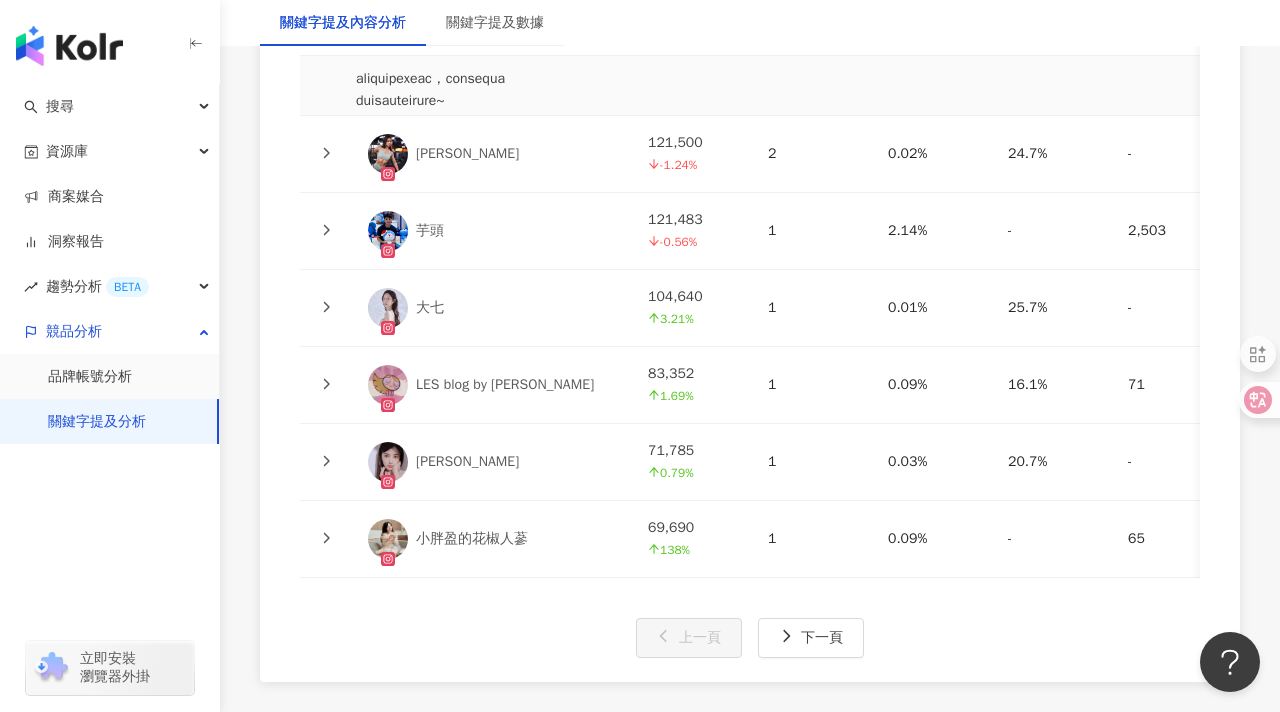 click 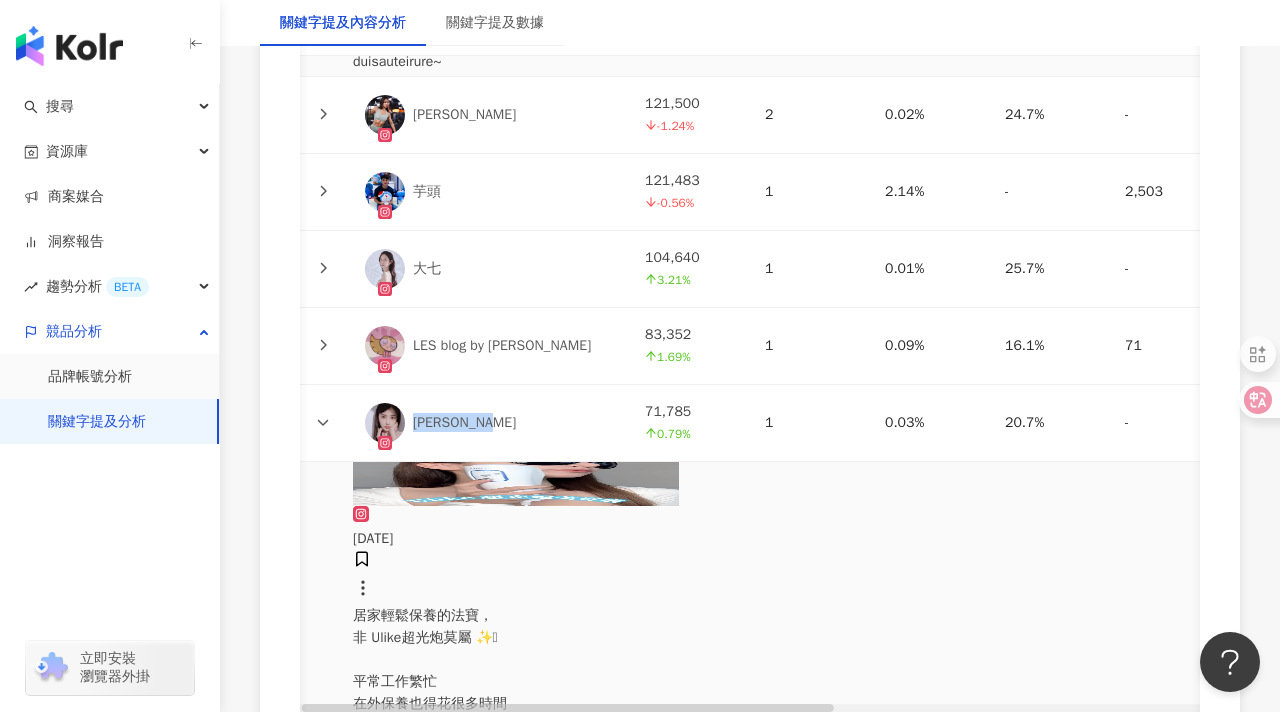 drag, startPoint x: 507, startPoint y: 387, endPoint x: 507, endPoint y: 423, distance: 36 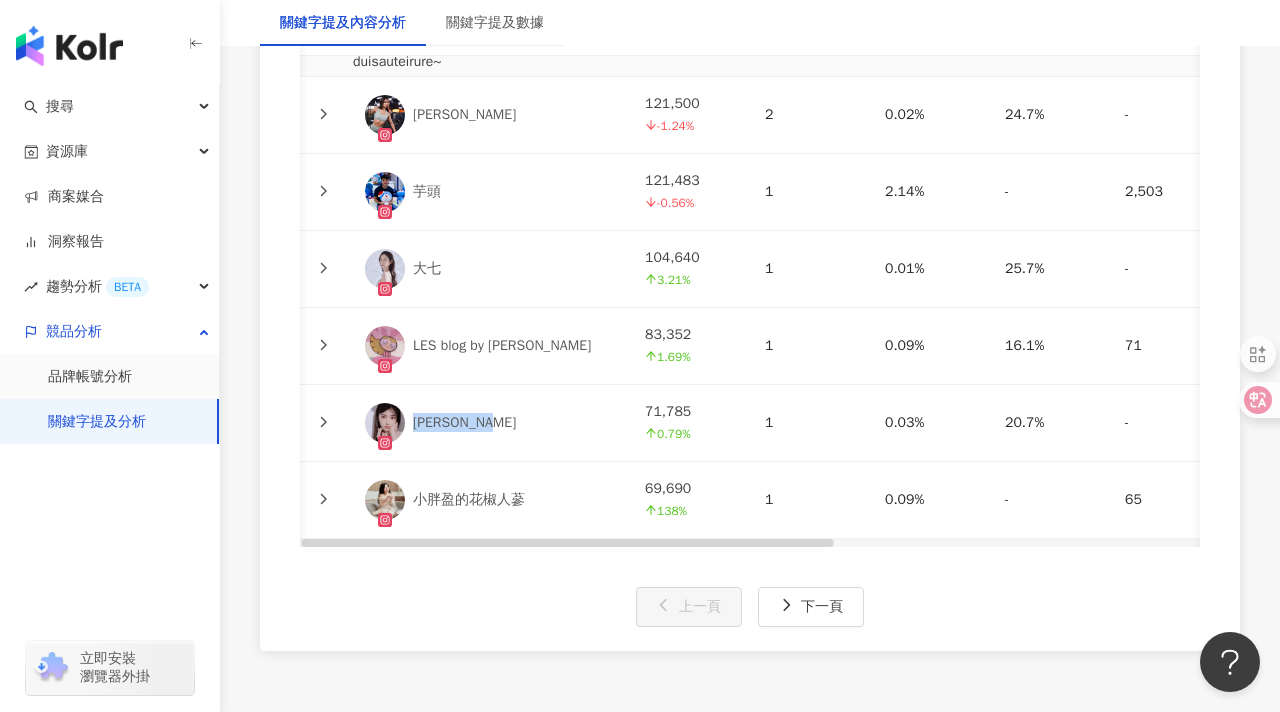 copy on "[PERSON_NAME]" 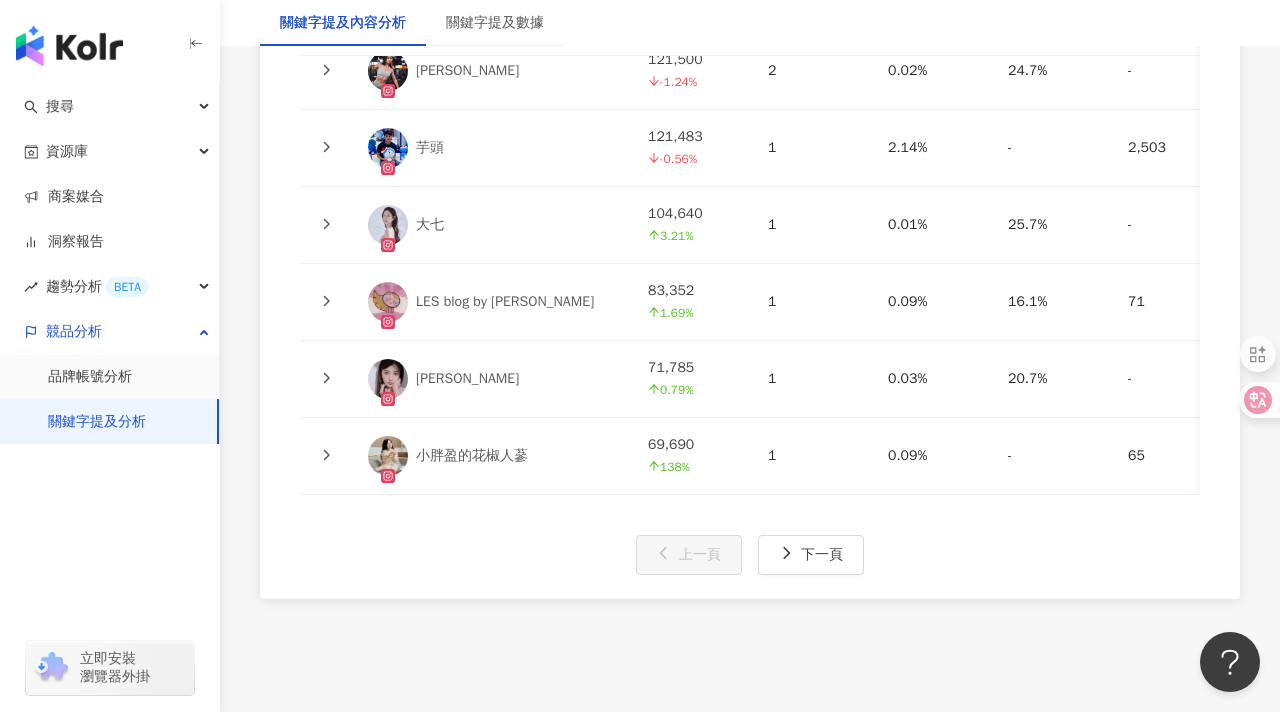 click 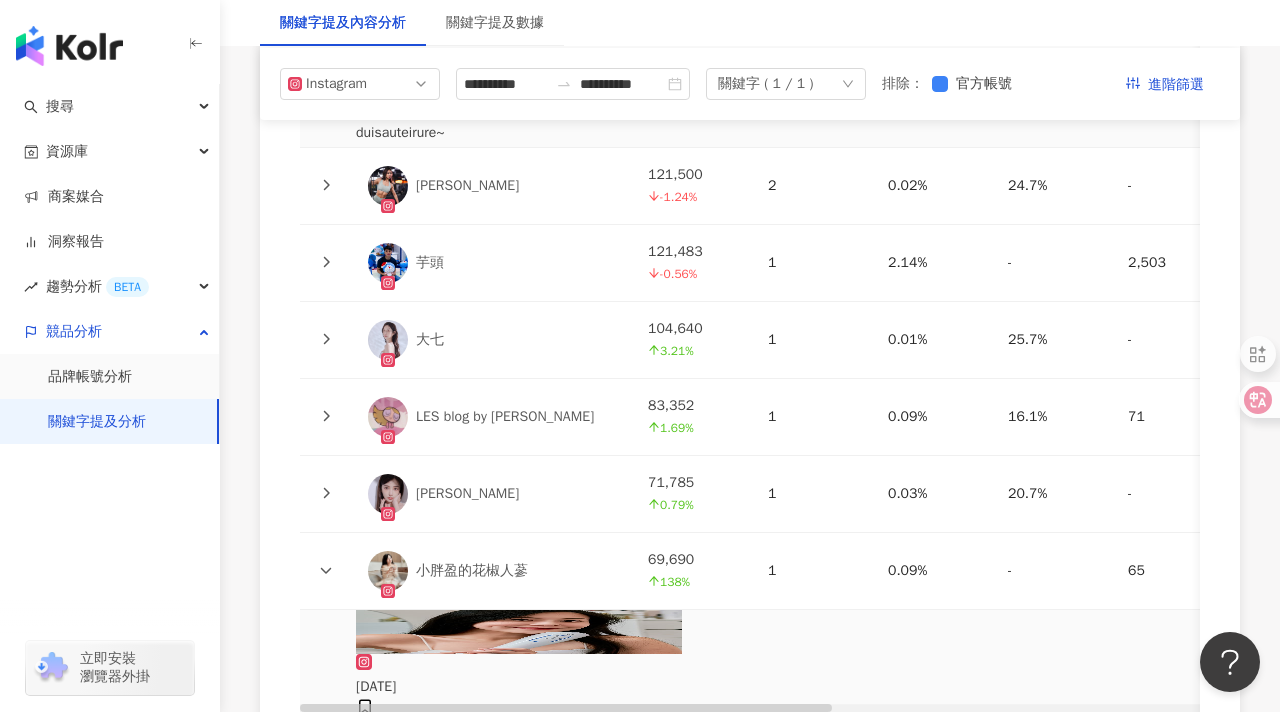 click at bounding box center (326, 417) 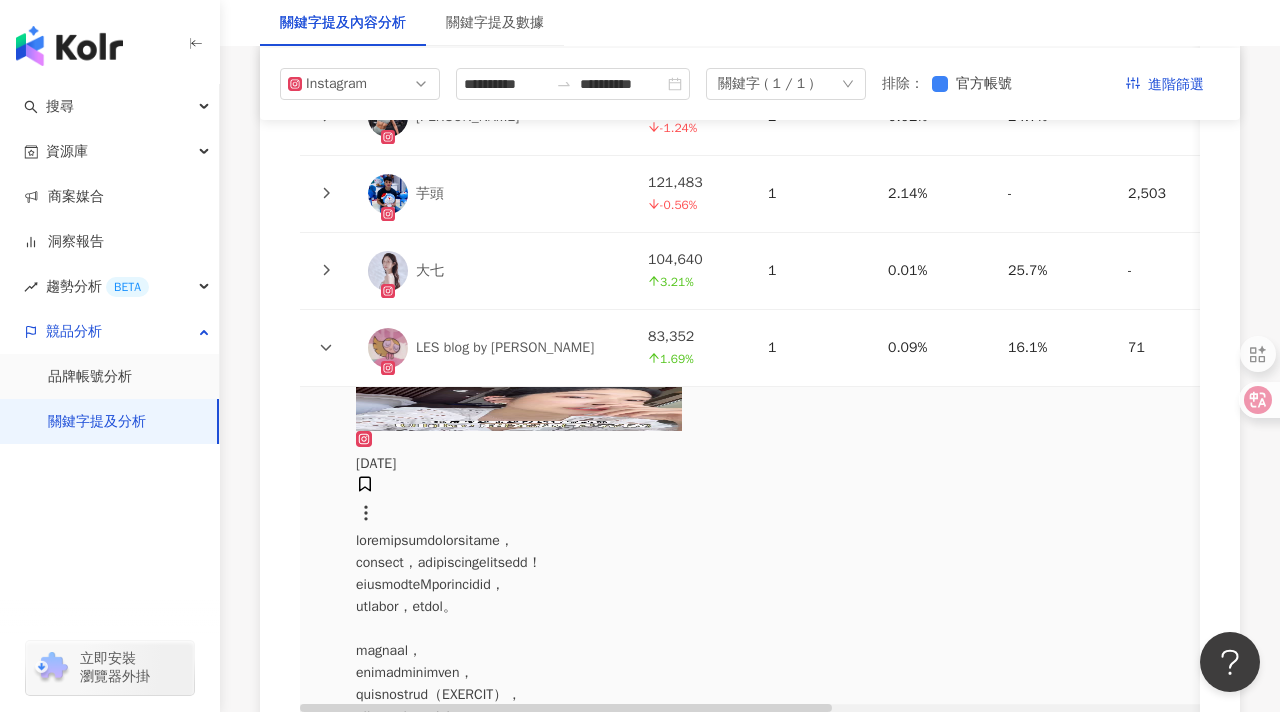 click on "LES blog by [PERSON_NAME]" at bounding box center [505, 348] 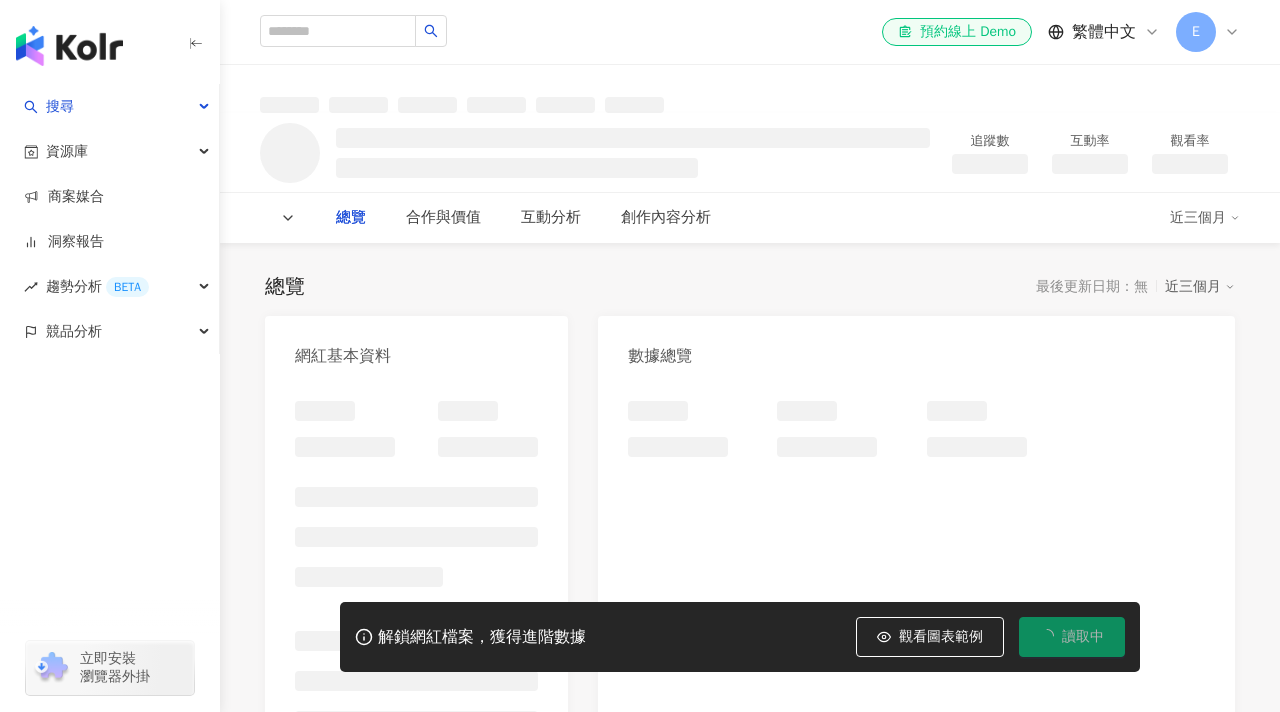 scroll, scrollTop: 0, scrollLeft: 0, axis: both 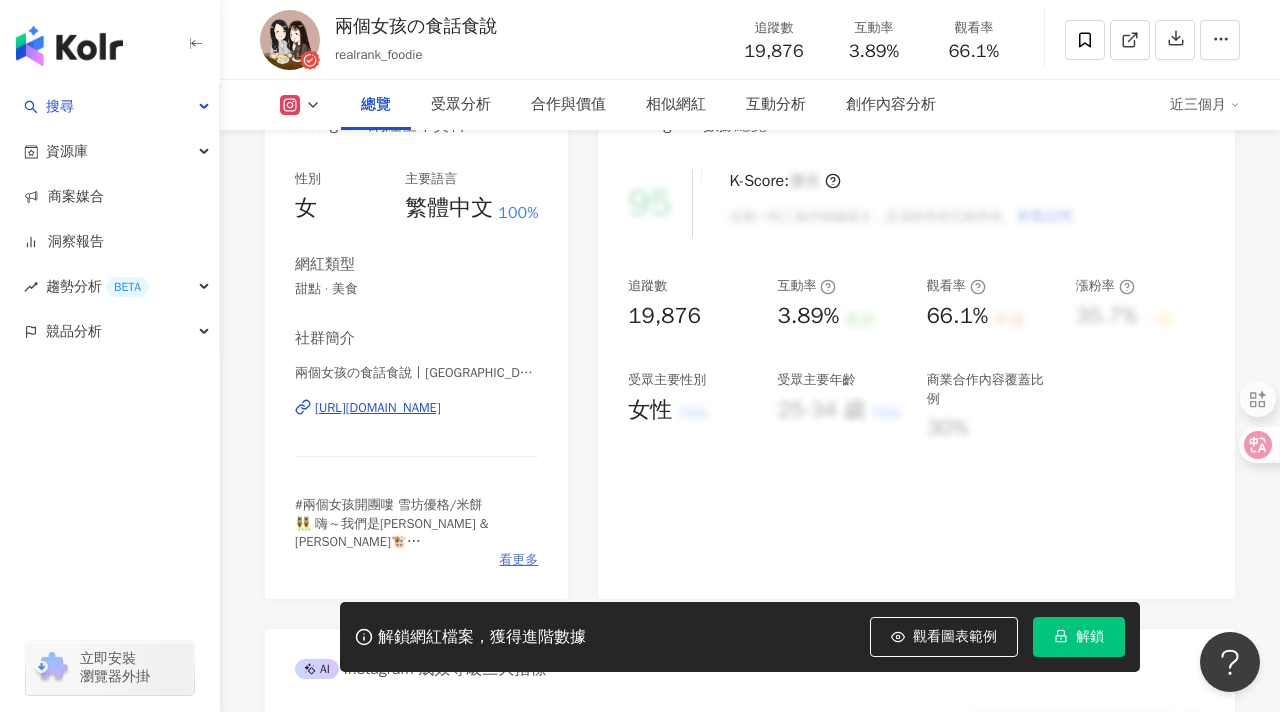 click on "看更多" at bounding box center [518, 560] 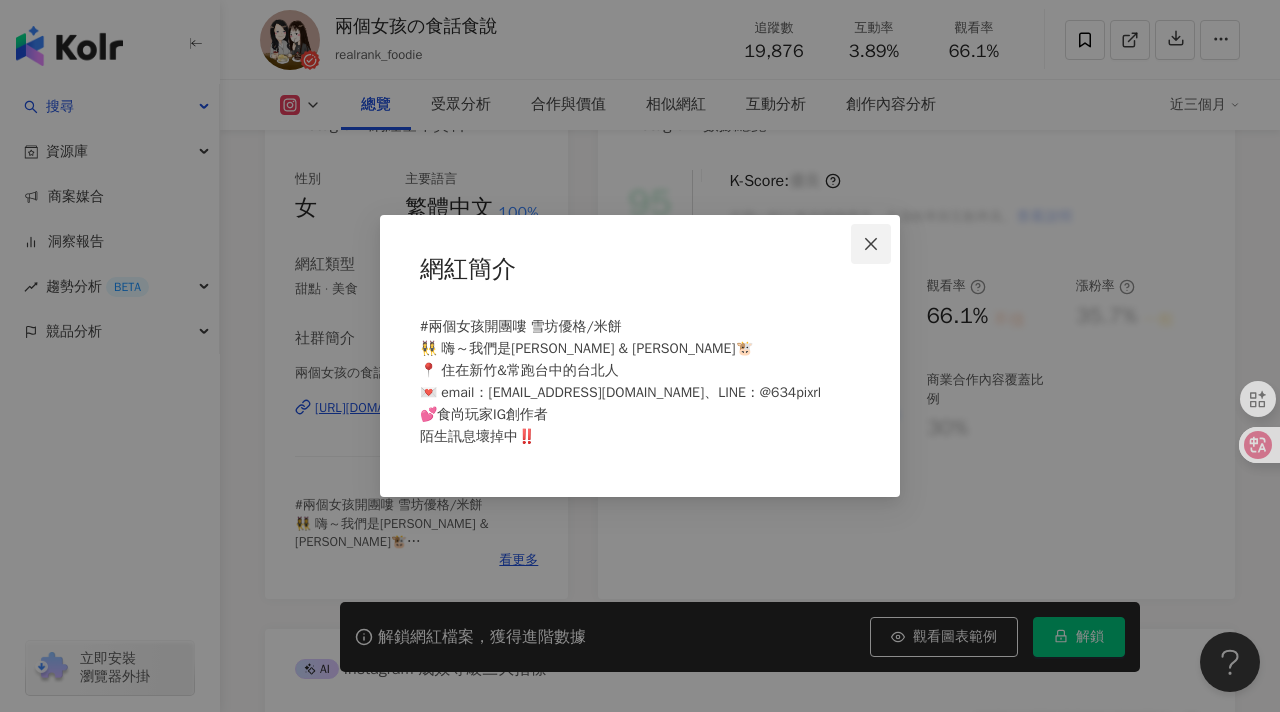 click at bounding box center [871, 244] 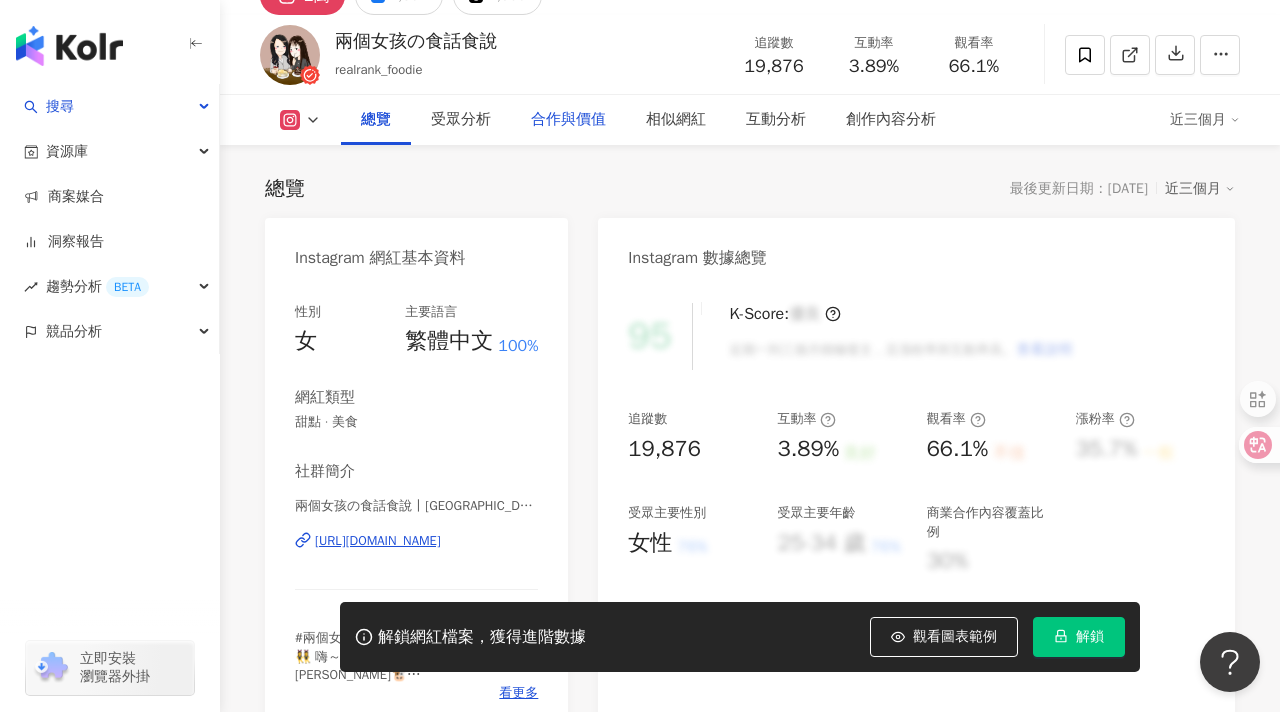 scroll, scrollTop: 149, scrollLeft: 0, axis: vertical 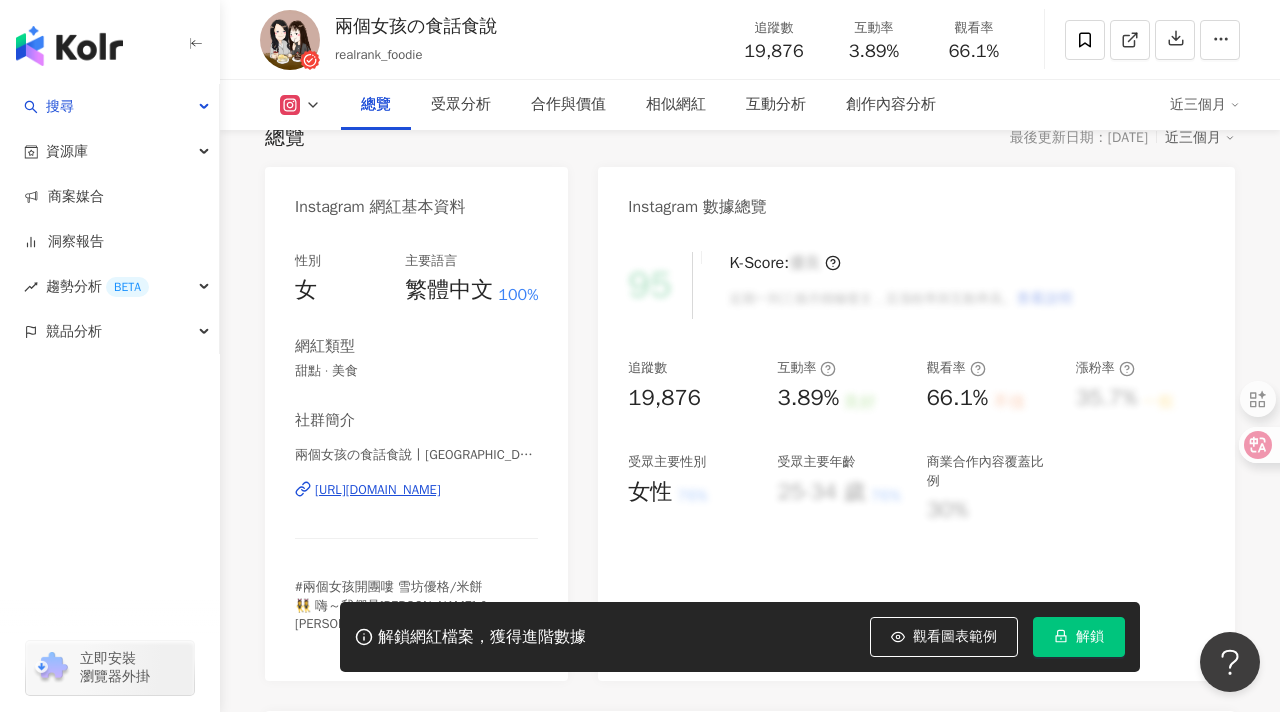 click on "[URL][DOMAIN_NAME]" at bounding box center (378, 490) 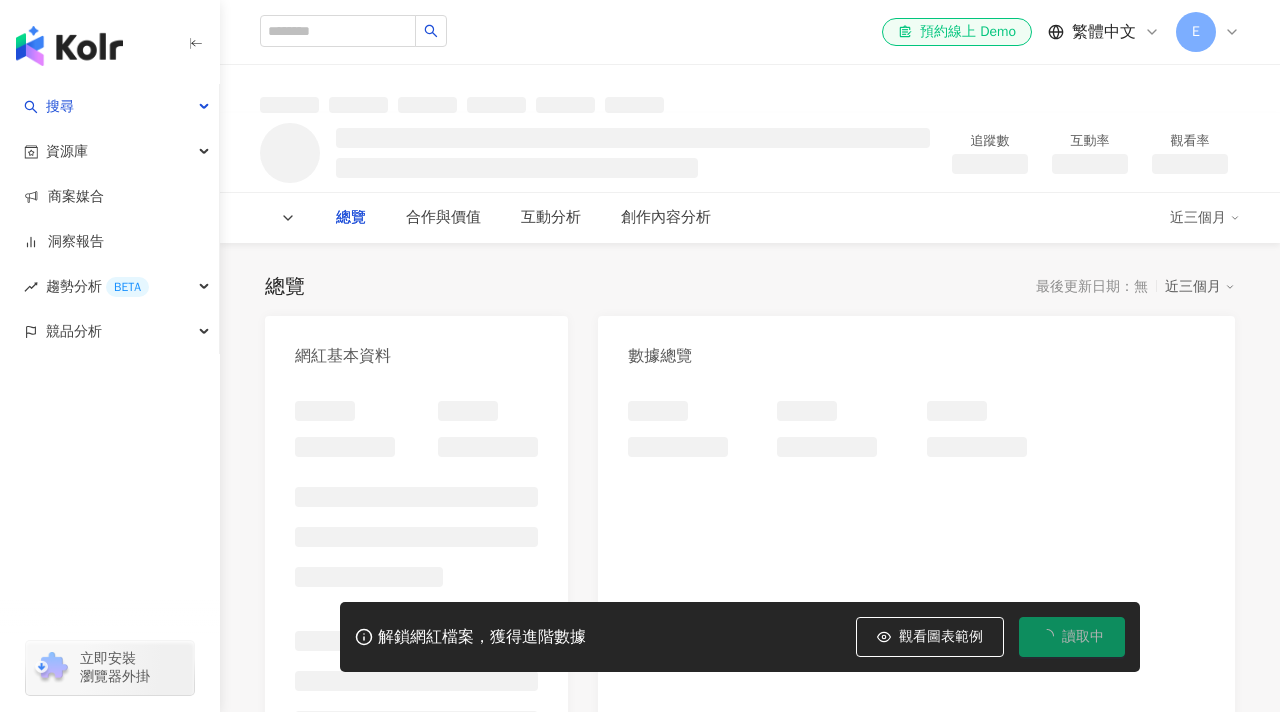 scroll, scrollTop: 0, scrollLeft: 0, axis: both 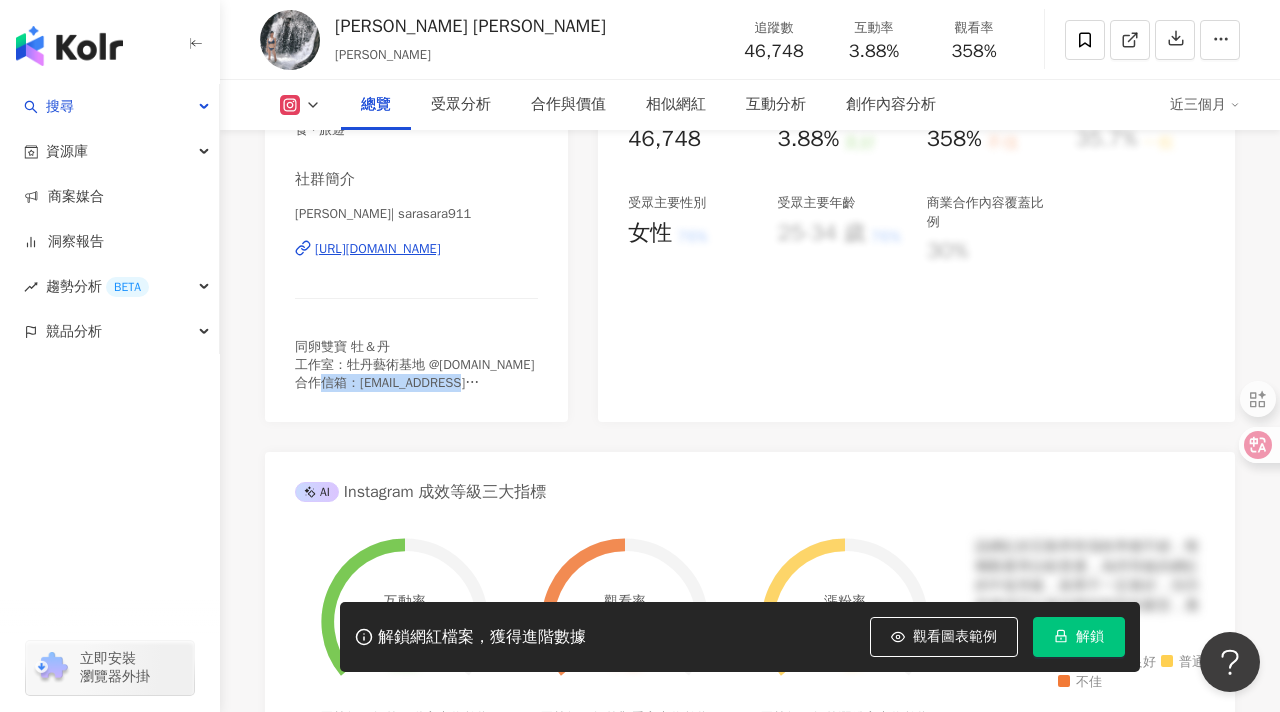 drag, startPoint x: 485, startPoint y: 389, endPoint x: 360, endPoint y: 387, distance: 125.016 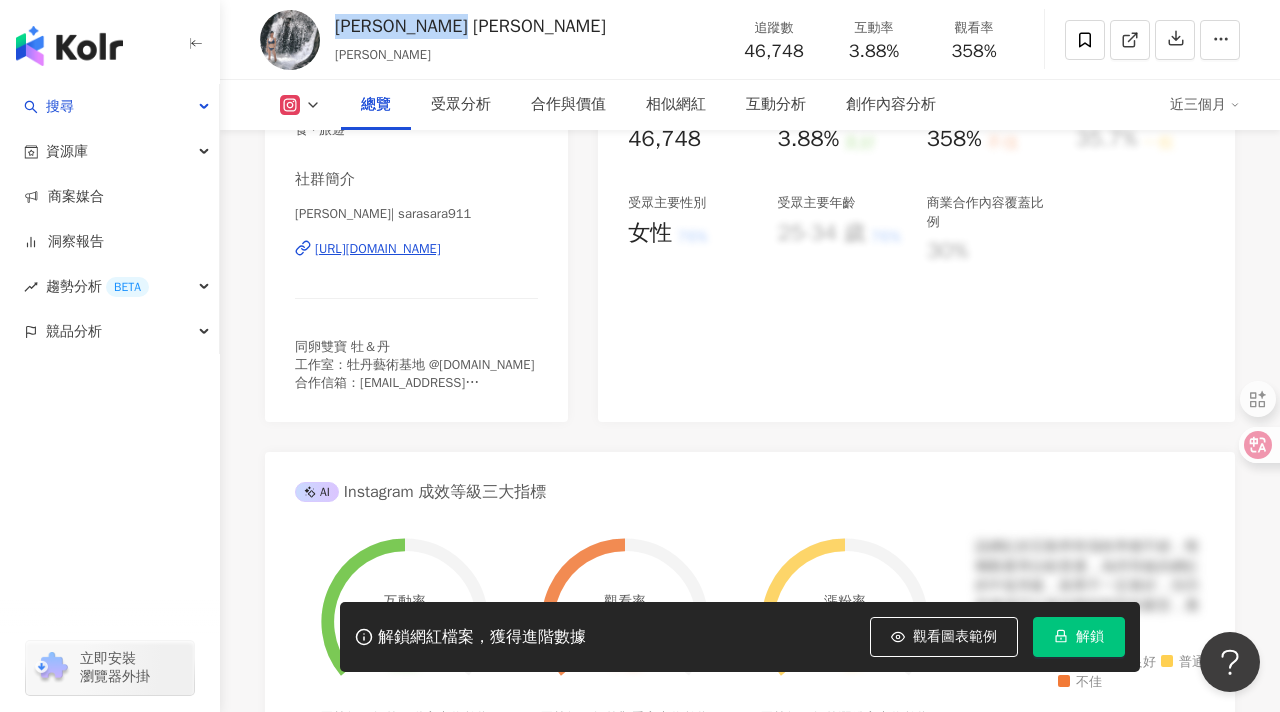 drag, startPoint x: 479, startPoint y: 31, endPoint x: 337, endPoint y: 23, distance: 142.22517 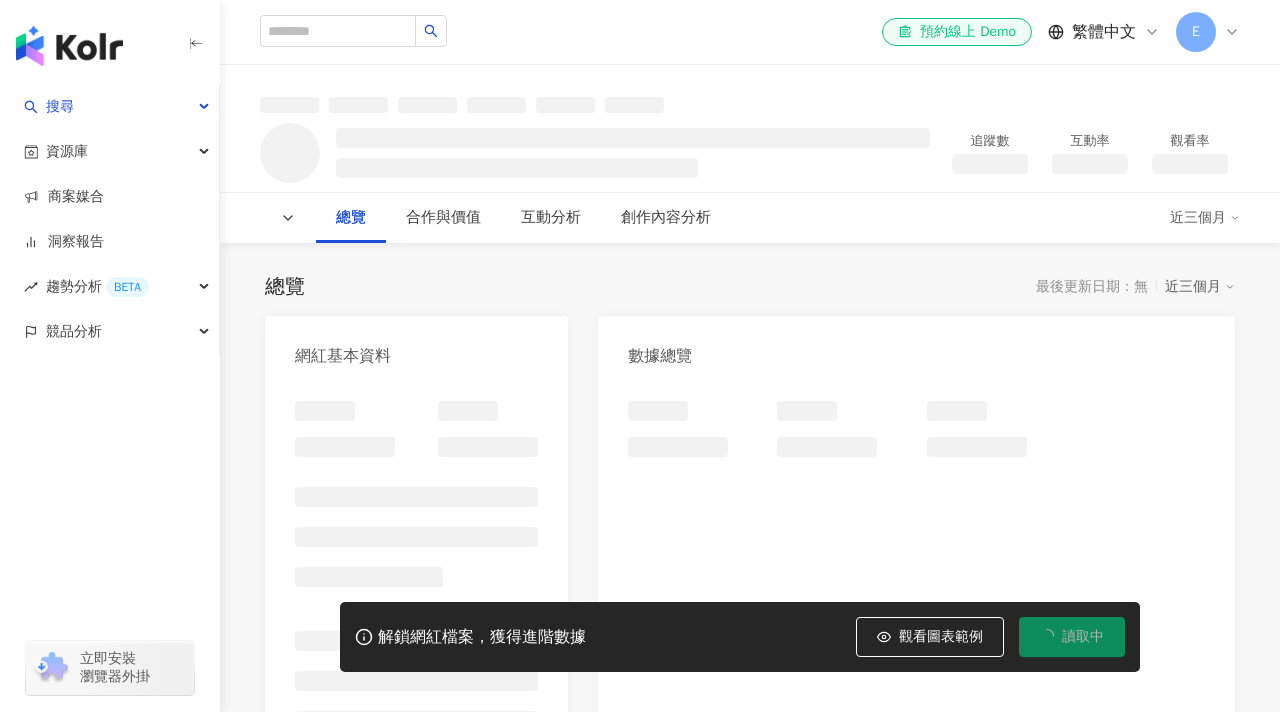 scroll, scrollTop: 0, scrollLeft: 0, axis: both 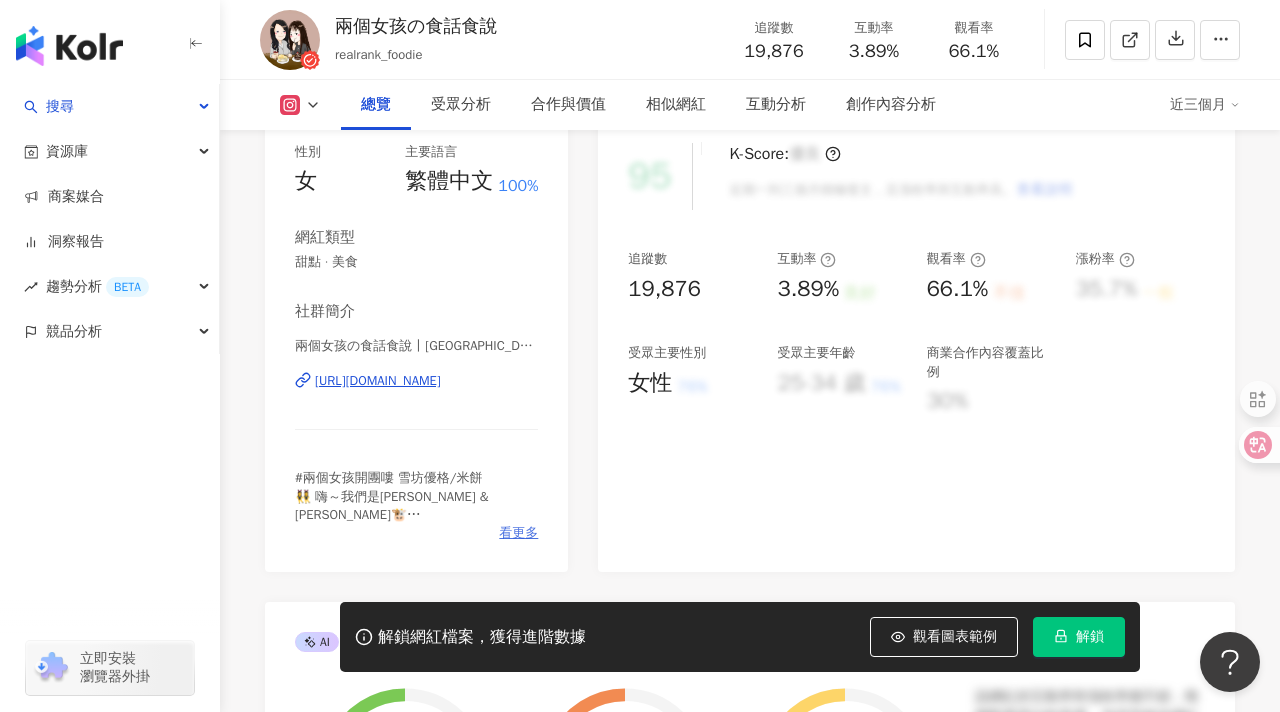 click on "看更多" at bounding box center [518, 533] 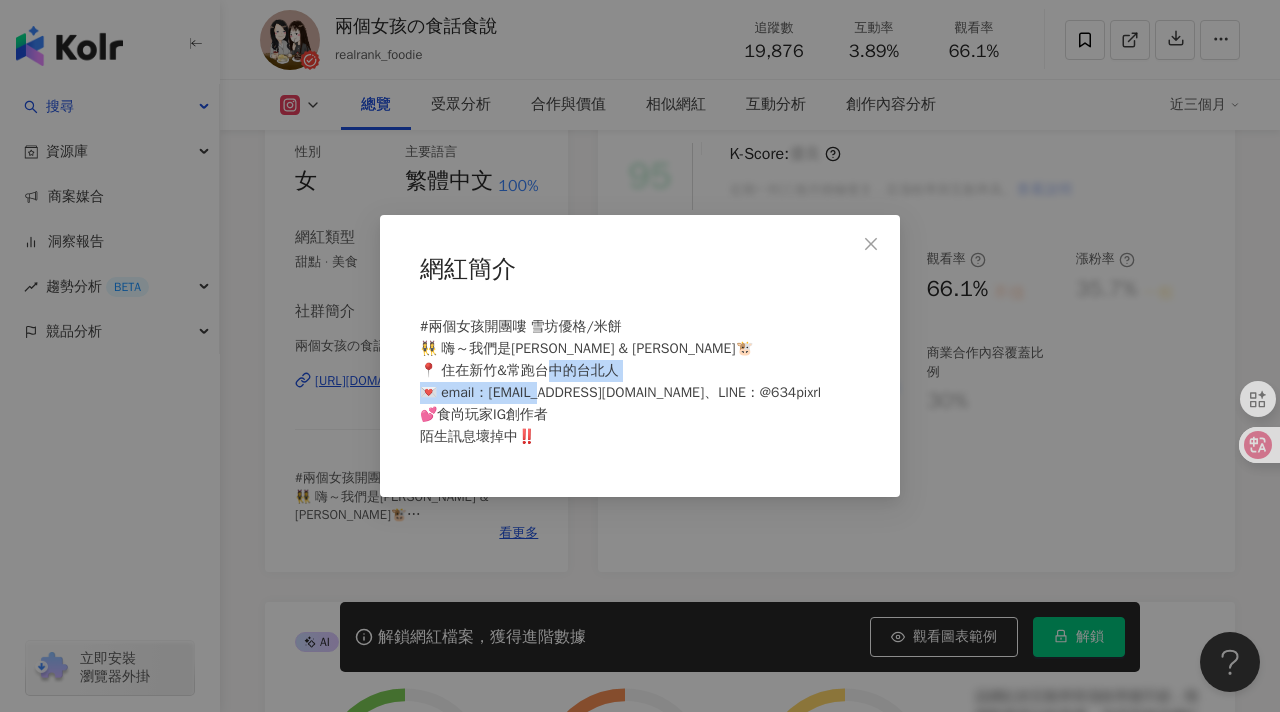drag, startPoint x: 489, startPoint y: 396, endPoint x: 656, endPoint y: 390, distance: 167.10774 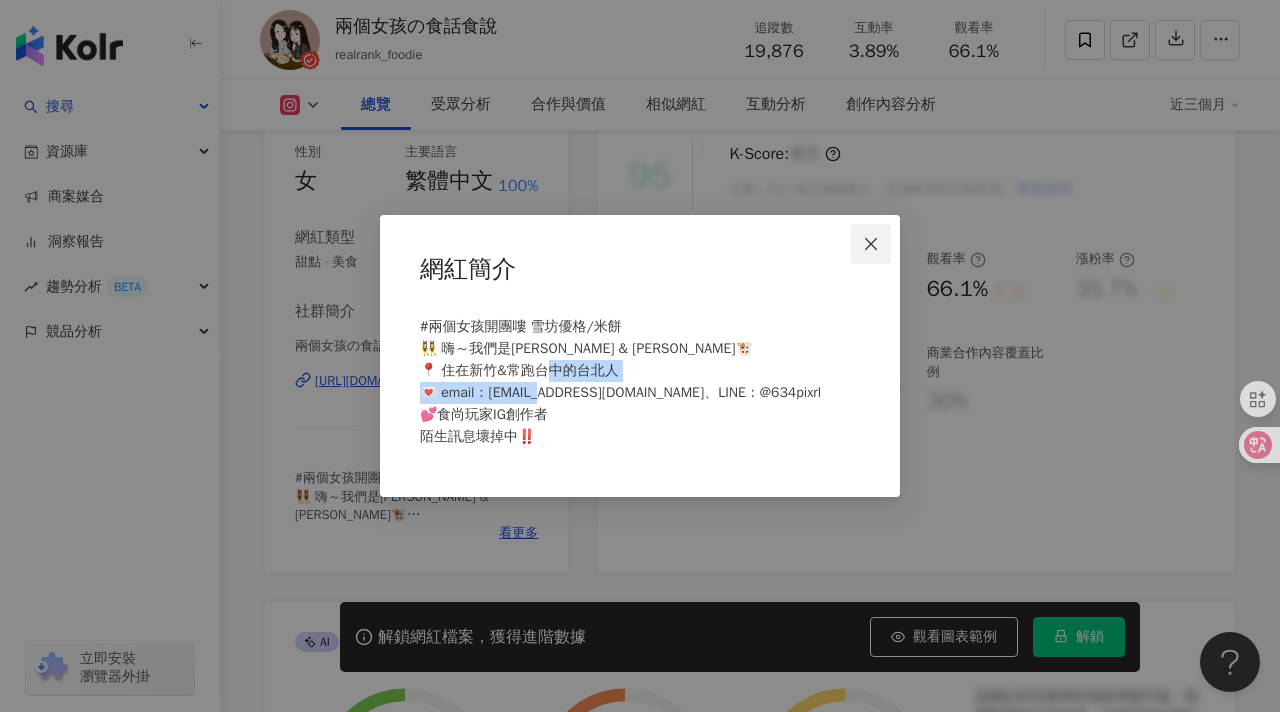 click at bounding box center (871, 244) 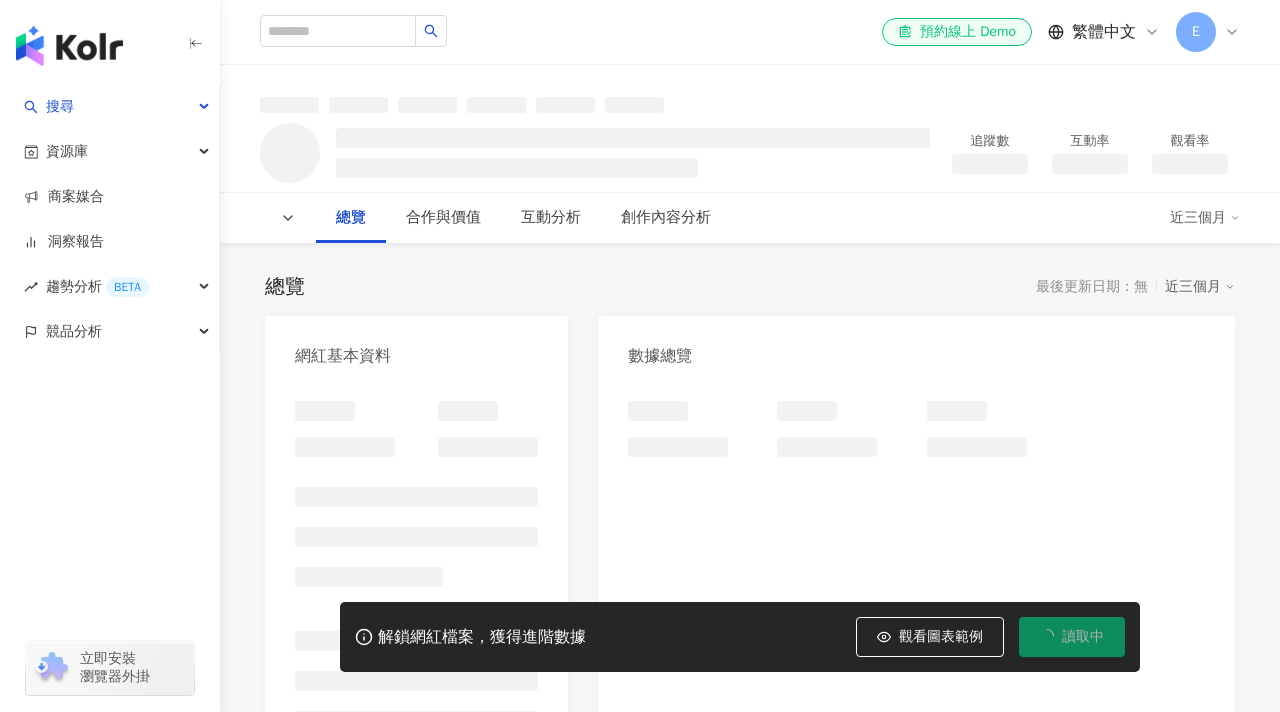 scroll, scrollTop: 0, scrollLeft: 0, axis: both 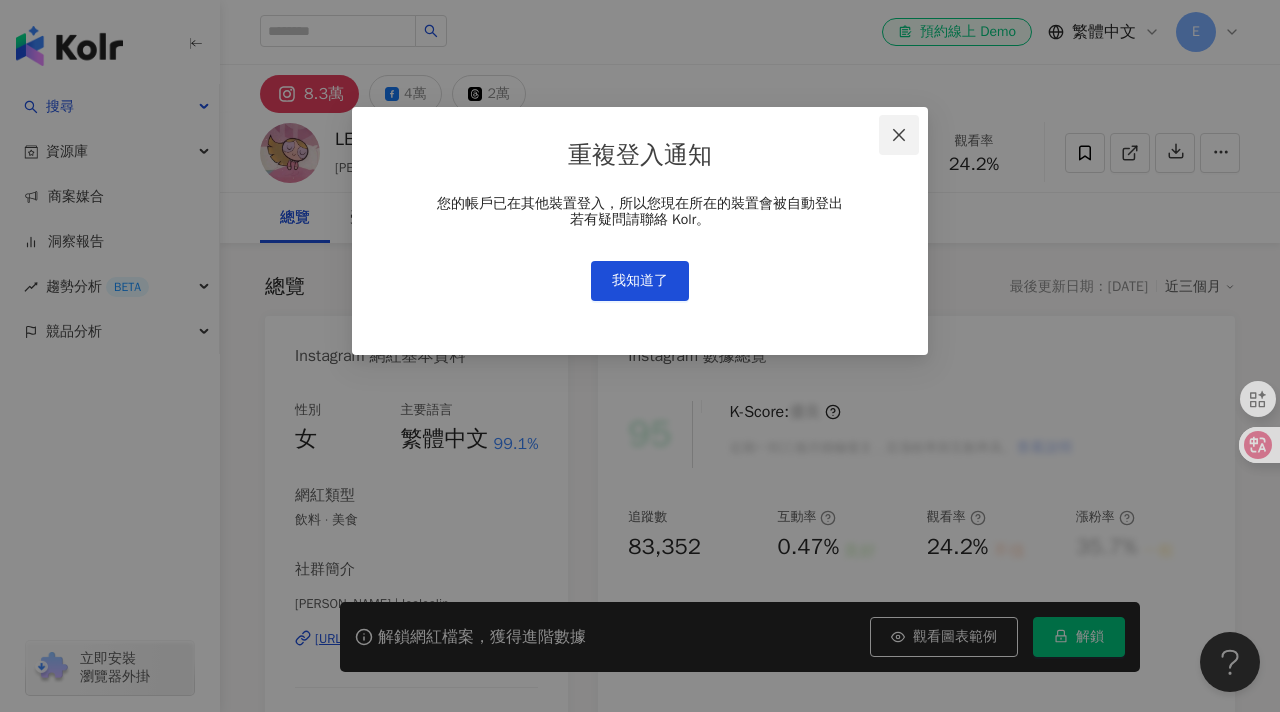 click 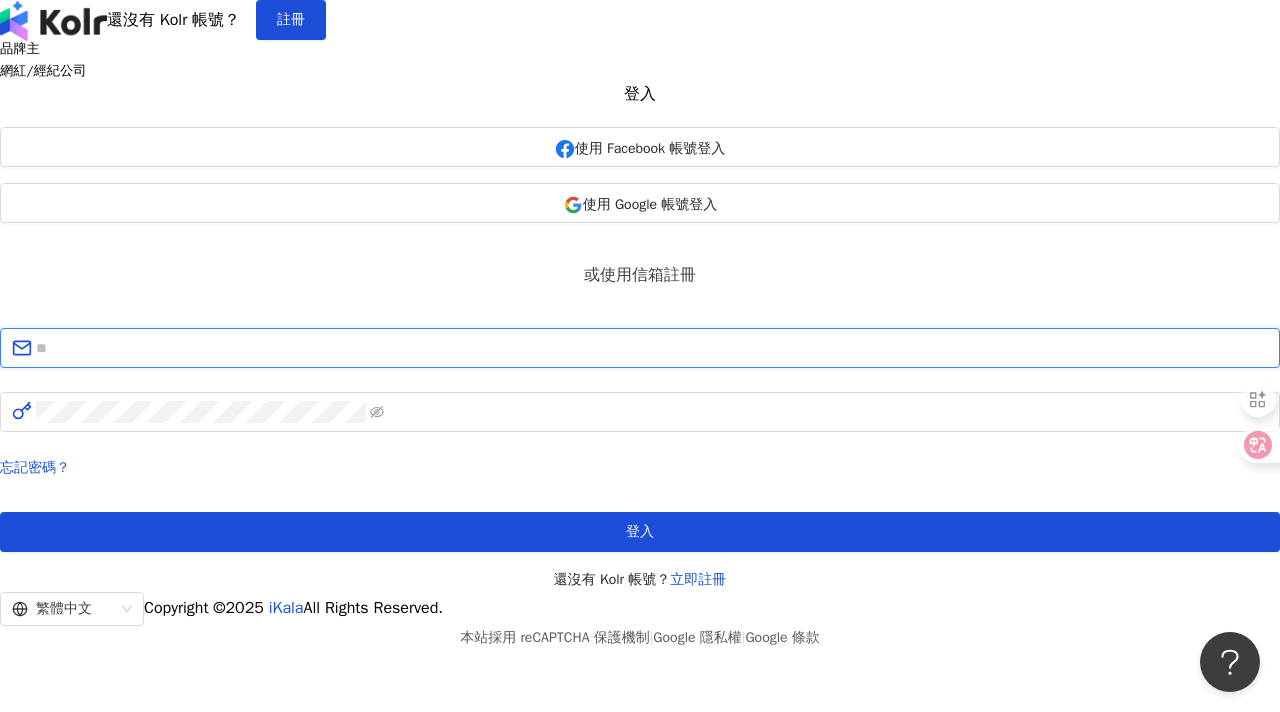 type on "**********" 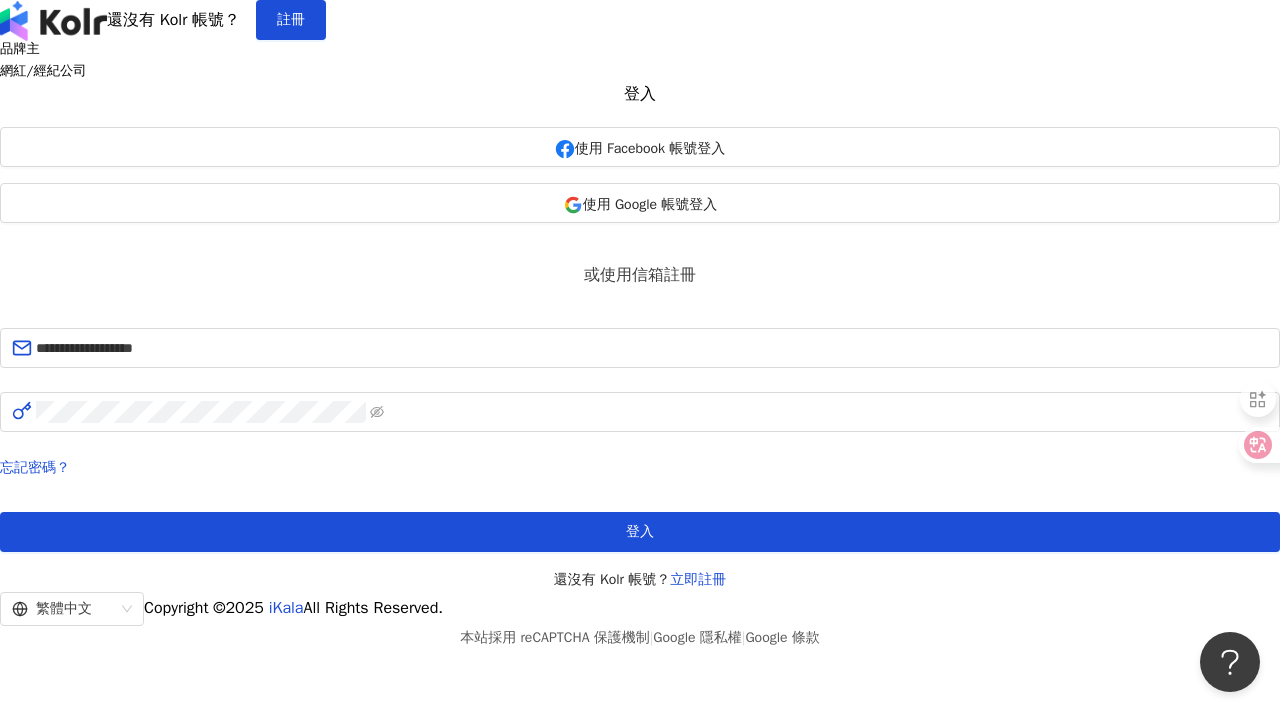 click on "**********" at bounding box center (640, 316) 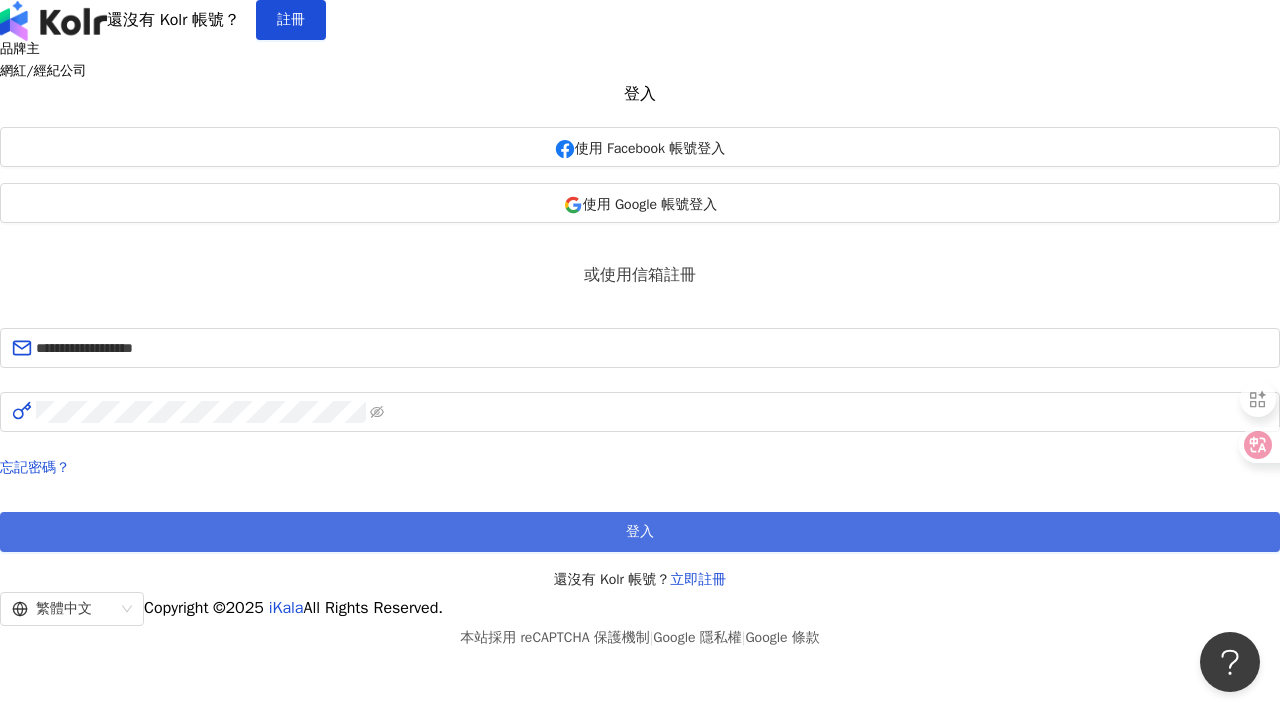 click on "登入" at bounding box center [640, 532] 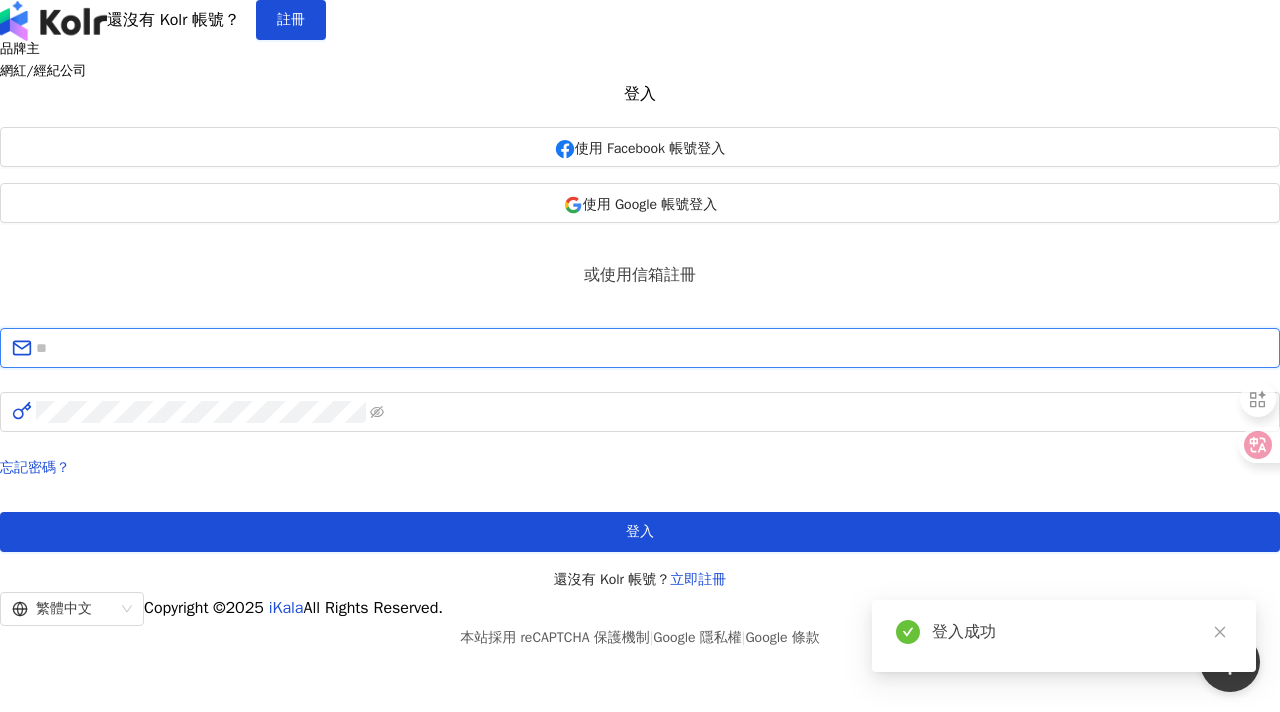 type on "**********" 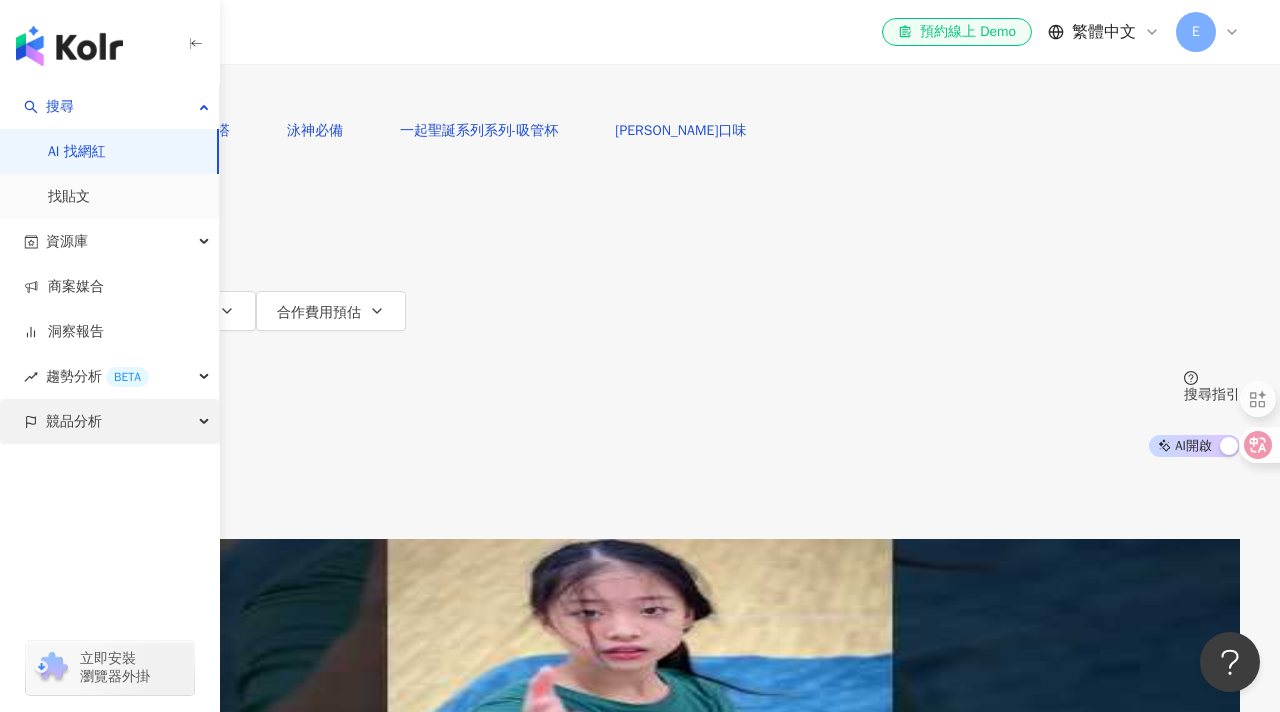 click on "競品分析" at bounding box center [109, 421] 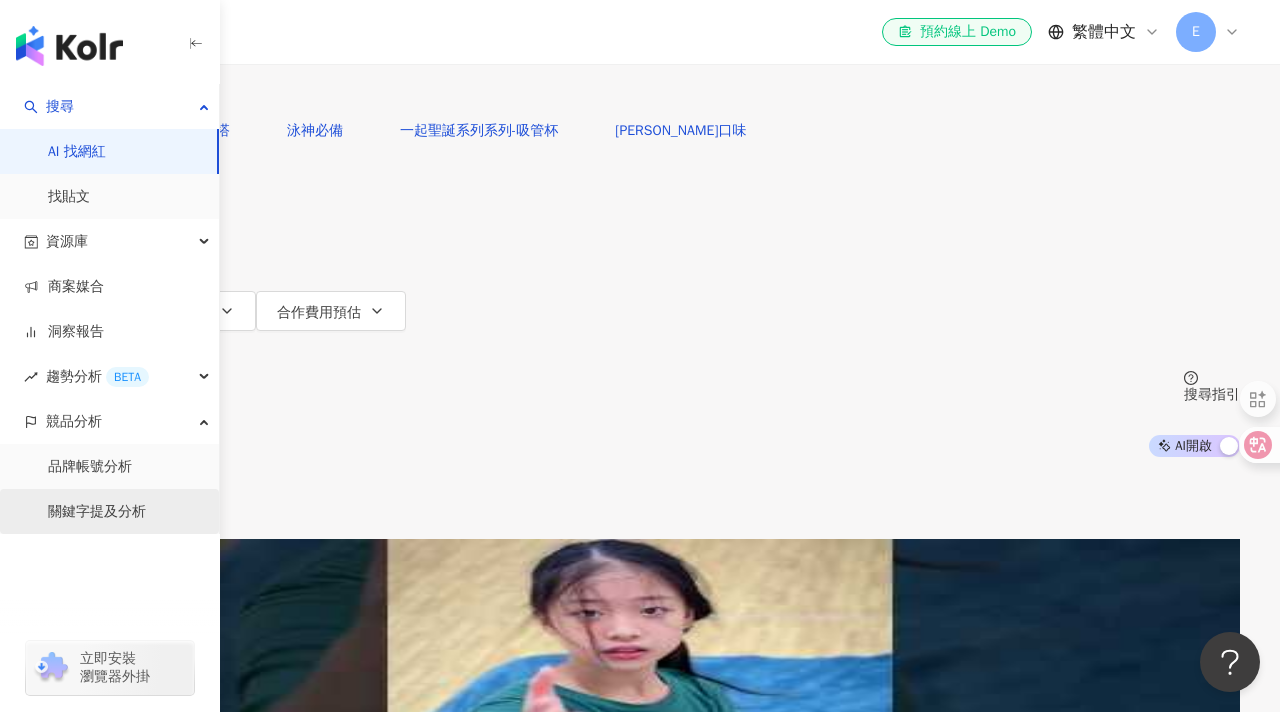 click on "關鍵字提及分析" at bounding box center (97, 512) 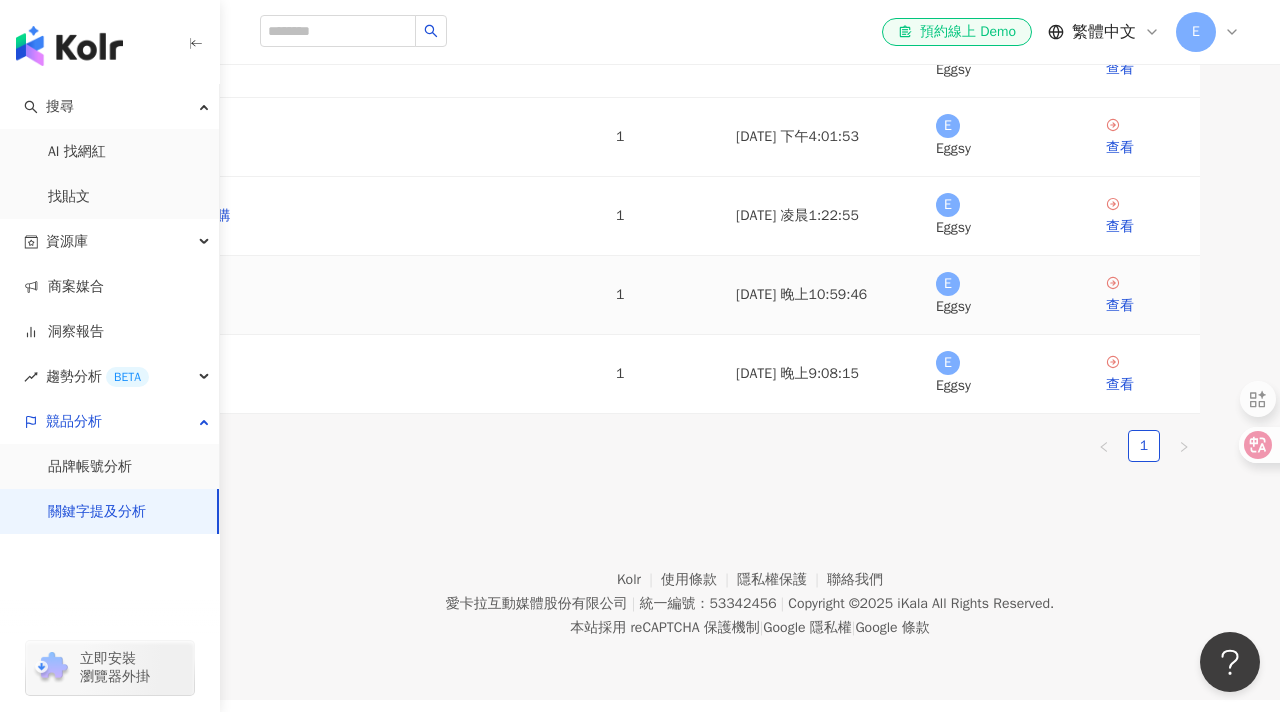 scroll, scrollTop: 165, scrollLeft: 0, axis: vertical 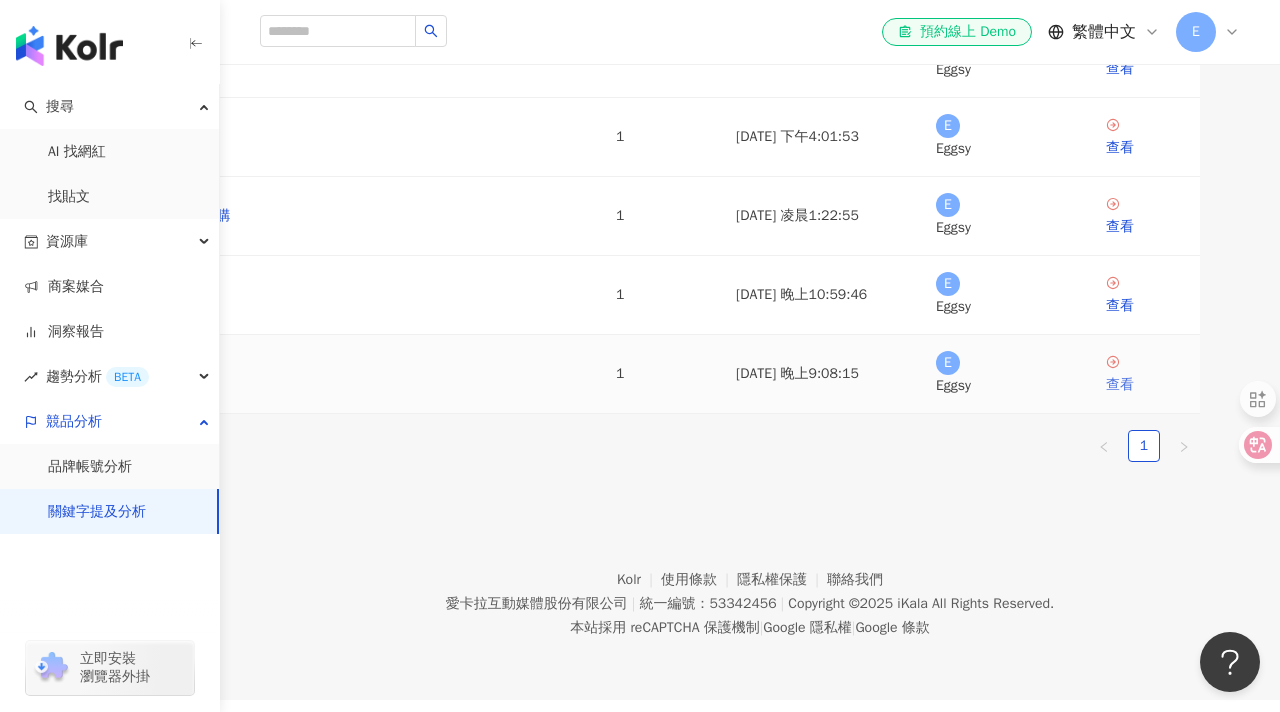 click on "查看" at bounding box center (1145, 375) 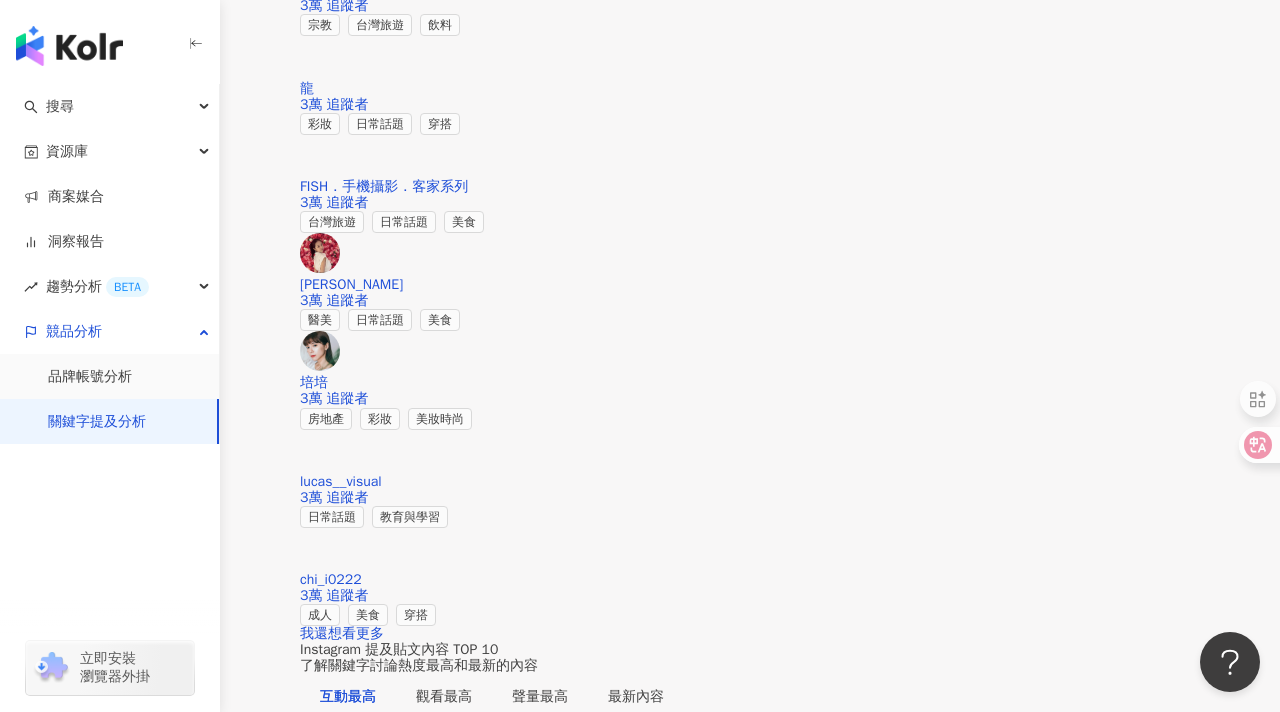 scroll, scrollTop: 3022, scrollLeft: 0, axis: vertical 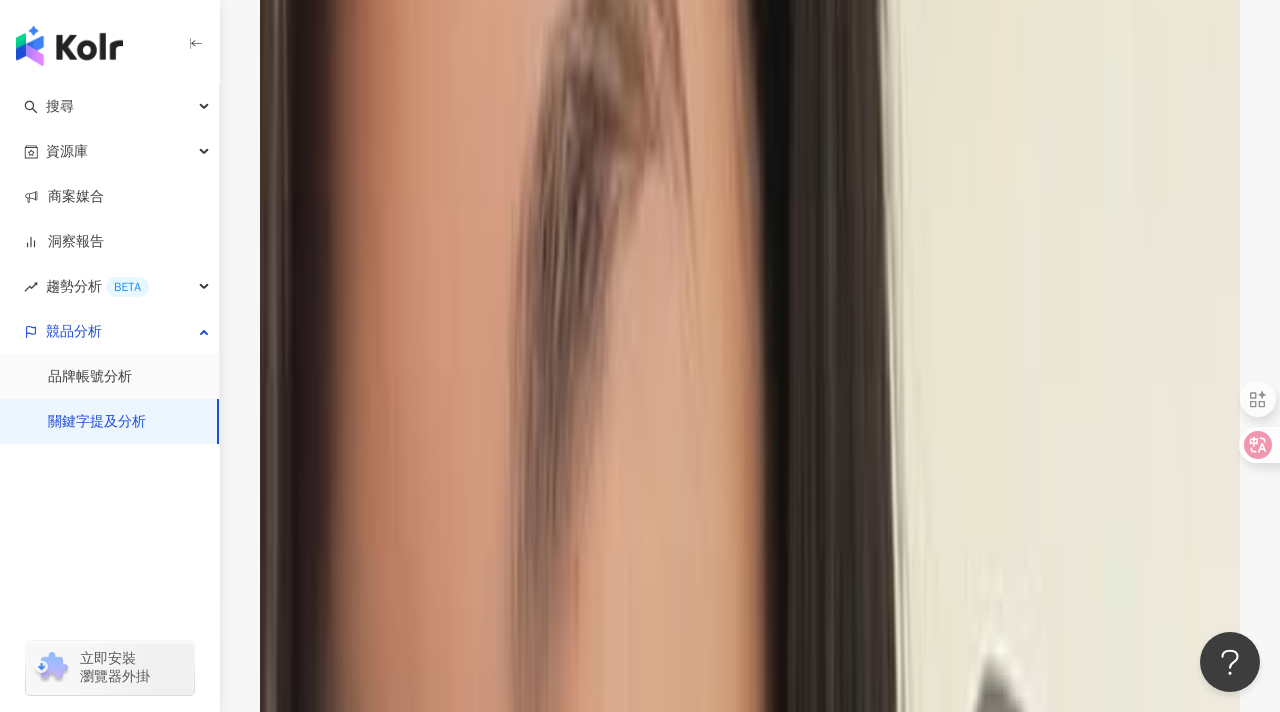 click on "**********" at bounding box center [460, -2737] 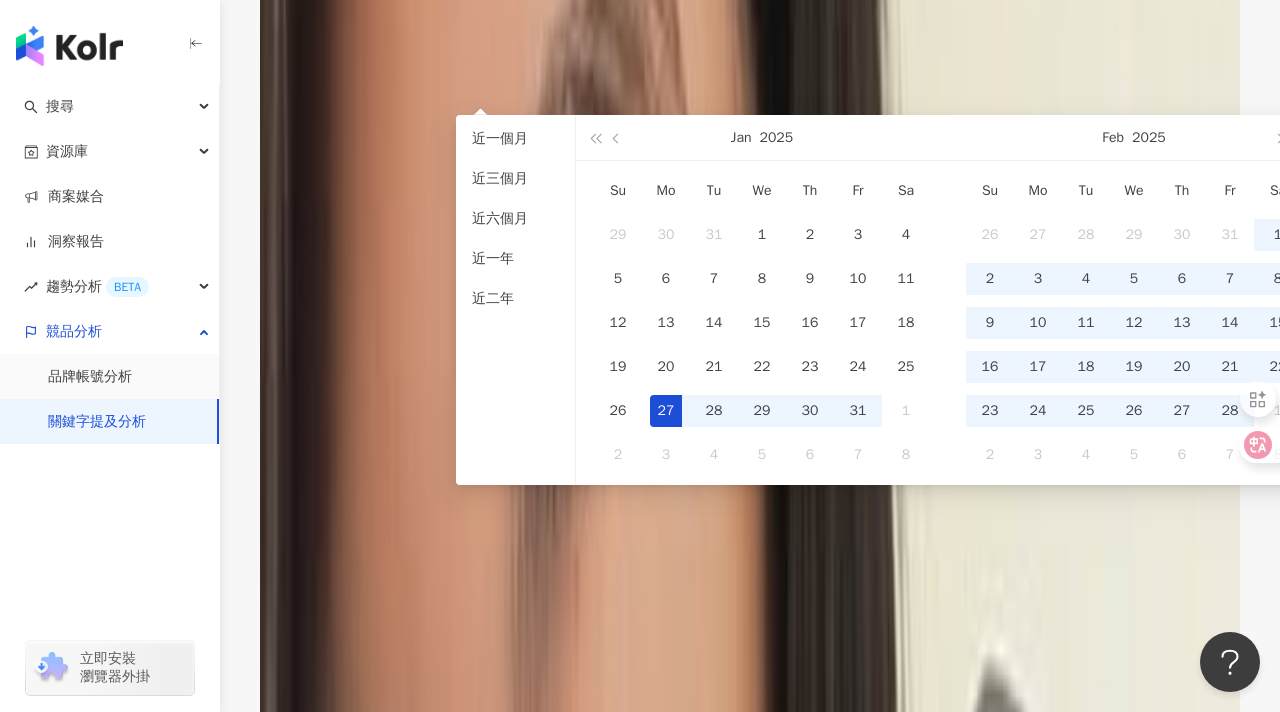 click on "#1 百勒絲 發文於 2025/4/9 ulike 互動數 8,170 #2 芋頭 發文於 2025/6/5 ulike 互動數 2,600 #3  ​​蘑菇Kinoko 發文於 2025/2/28 ulike 互動數 981 #4 均 發文於 2025/4/15 ulike 互動數 892 #5 Yin🌸blogger 發文於 2025/3/14 ulike 互動數 767 #6 Yin🌸blogger 發文於 2025/5/23 ulike 互動數 763 #7 兩個女孩の食話食說 發文於 2025/5/13 ulike 互動數 739 #8 ℂℍ𝔼𝕃𝕊𝔼𝔸 𝕂𝕎𝕆𝕂 發文於 2025/2/22 ulike 互動數 738 #9 兩個女孩の食話食說 發文於 2025/5/19 ulike 互動數 717 #10 Sara Chang 張蕾 發文於 2025/3/12 ulike 互動數 717" at bounding box center (750, 4967) 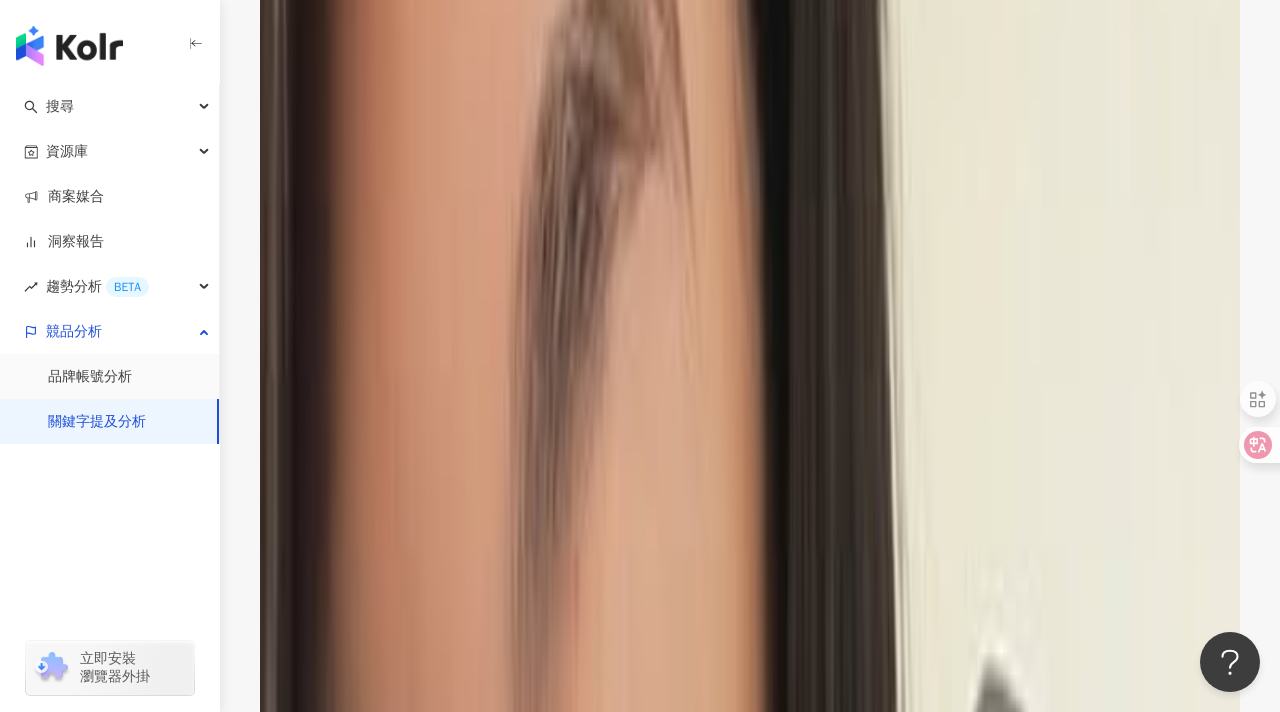 click on "**********" at bounding box center [527, -2737] 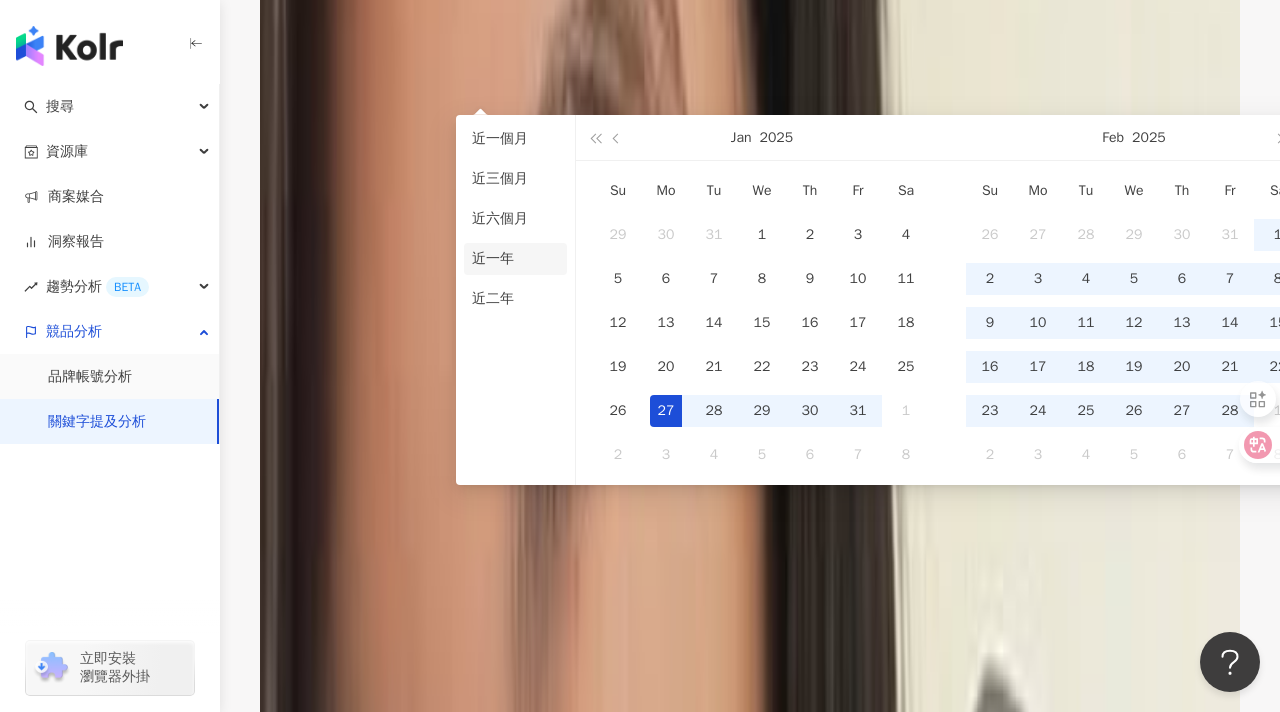 type on "**********" 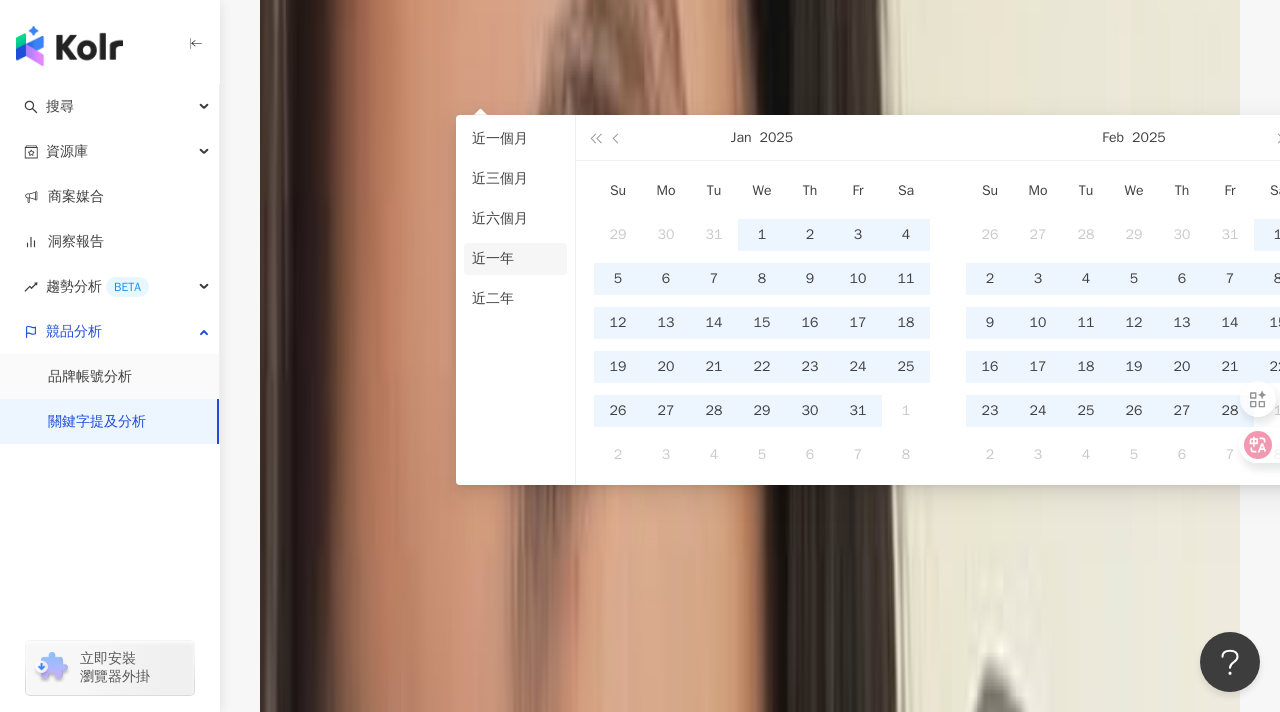 click on "近一年" at bounding box center (515, 259) 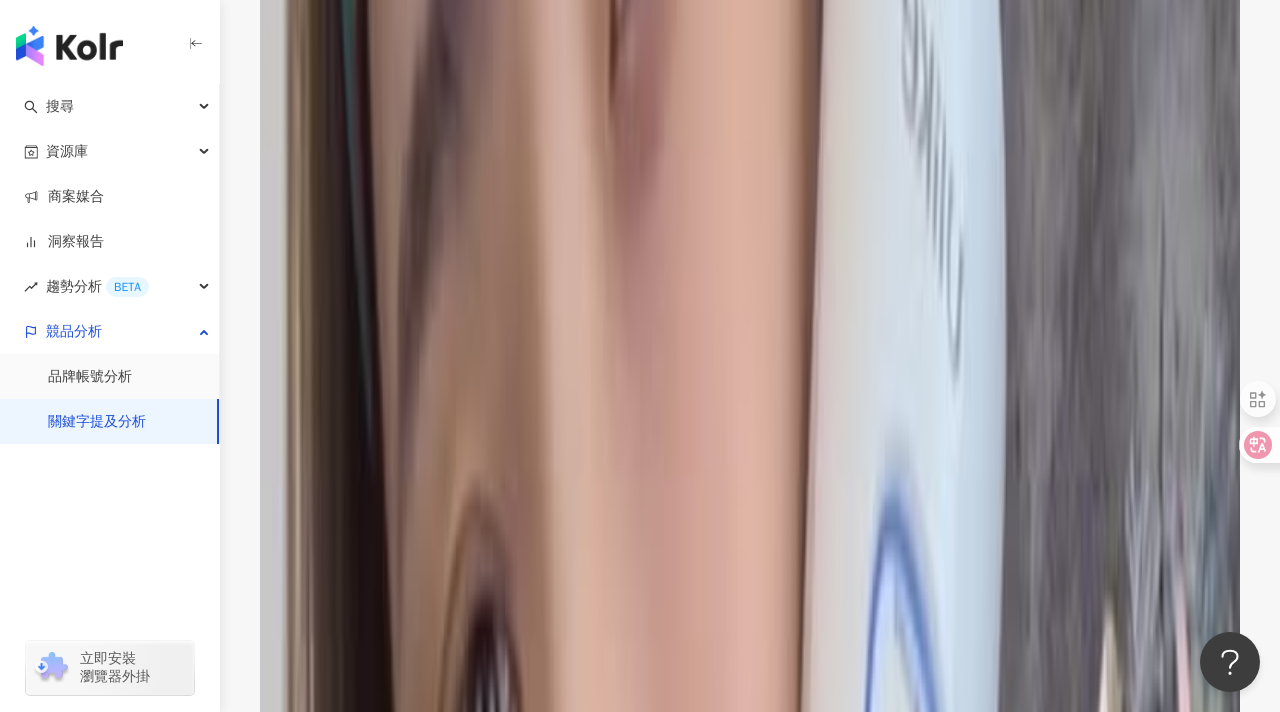 scroll, scrollTop: 3201, scrollLeft: 0, axis: vertical 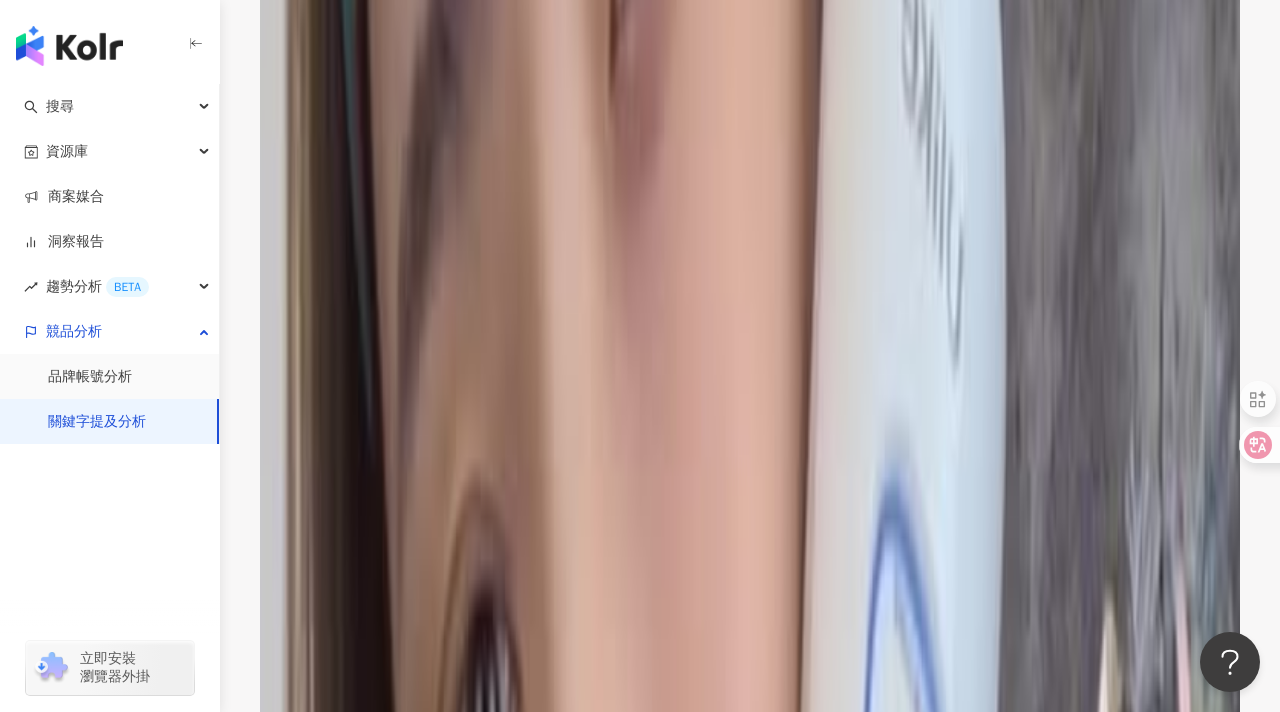 click on "瑪G Wild Lifestyle" at bounding box center (354, 3143) 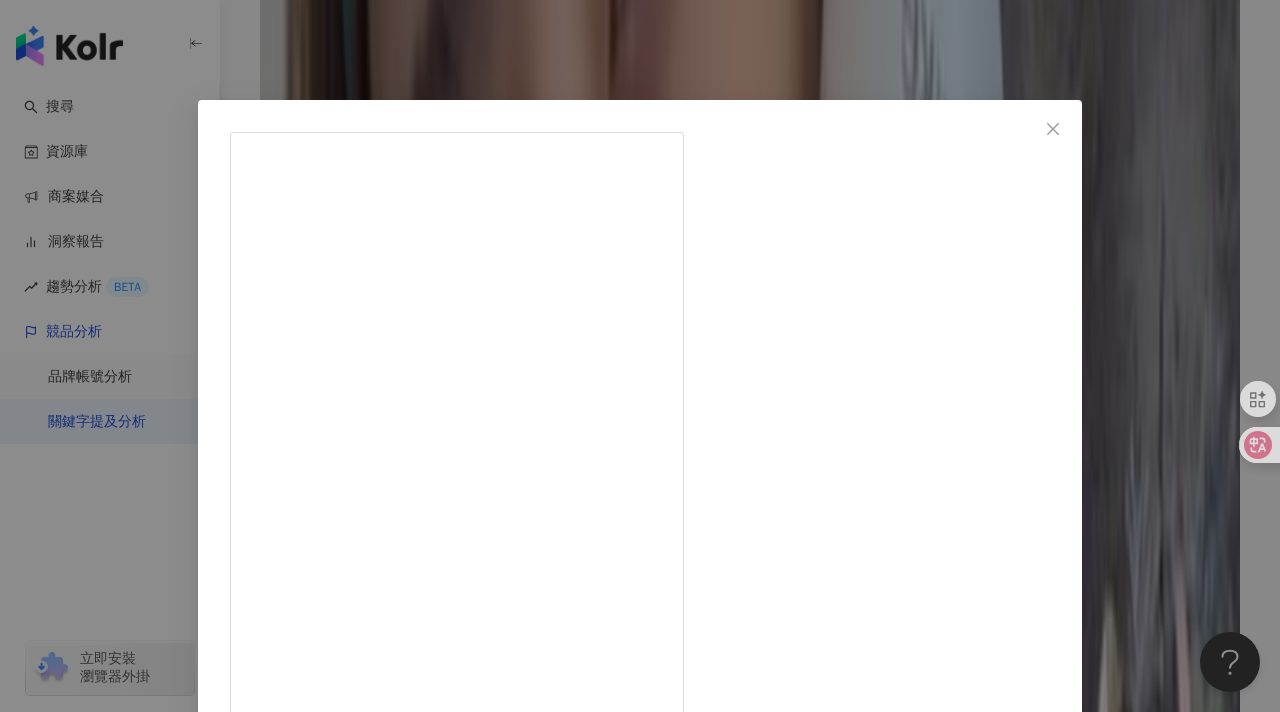 scroll, scrollTop: 851, scrollLeft: 0, axis: vertical 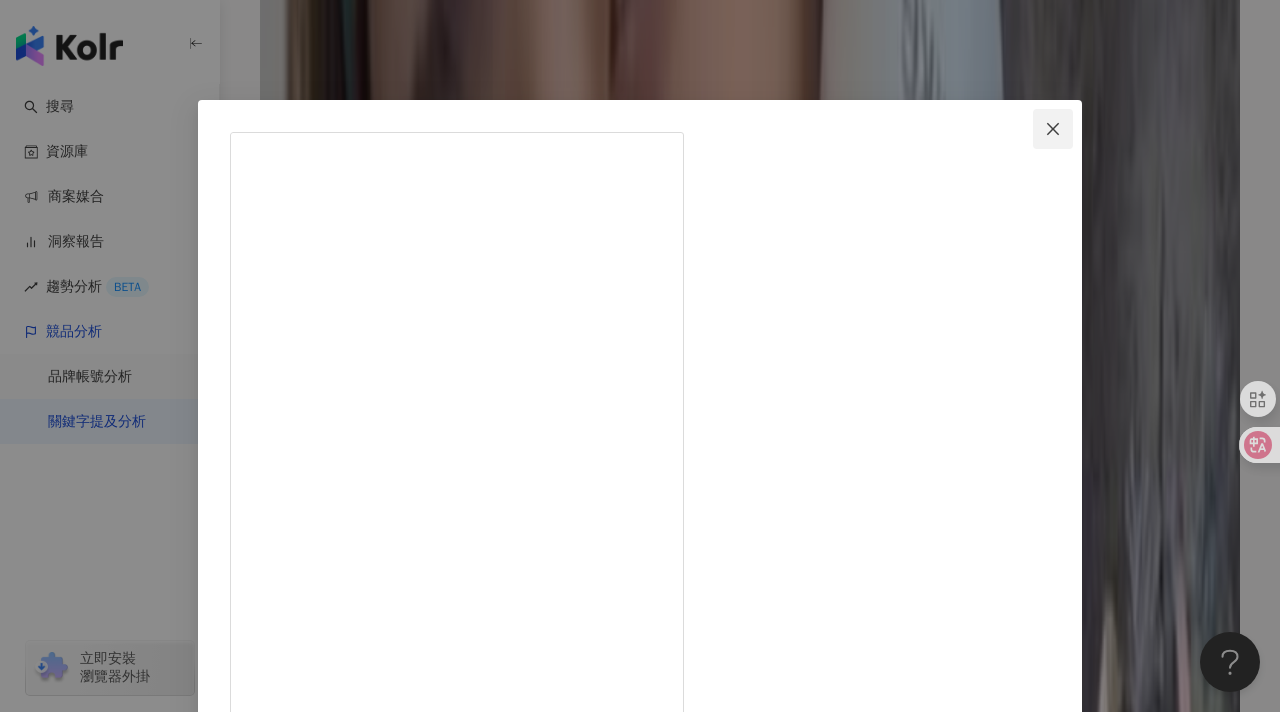 click 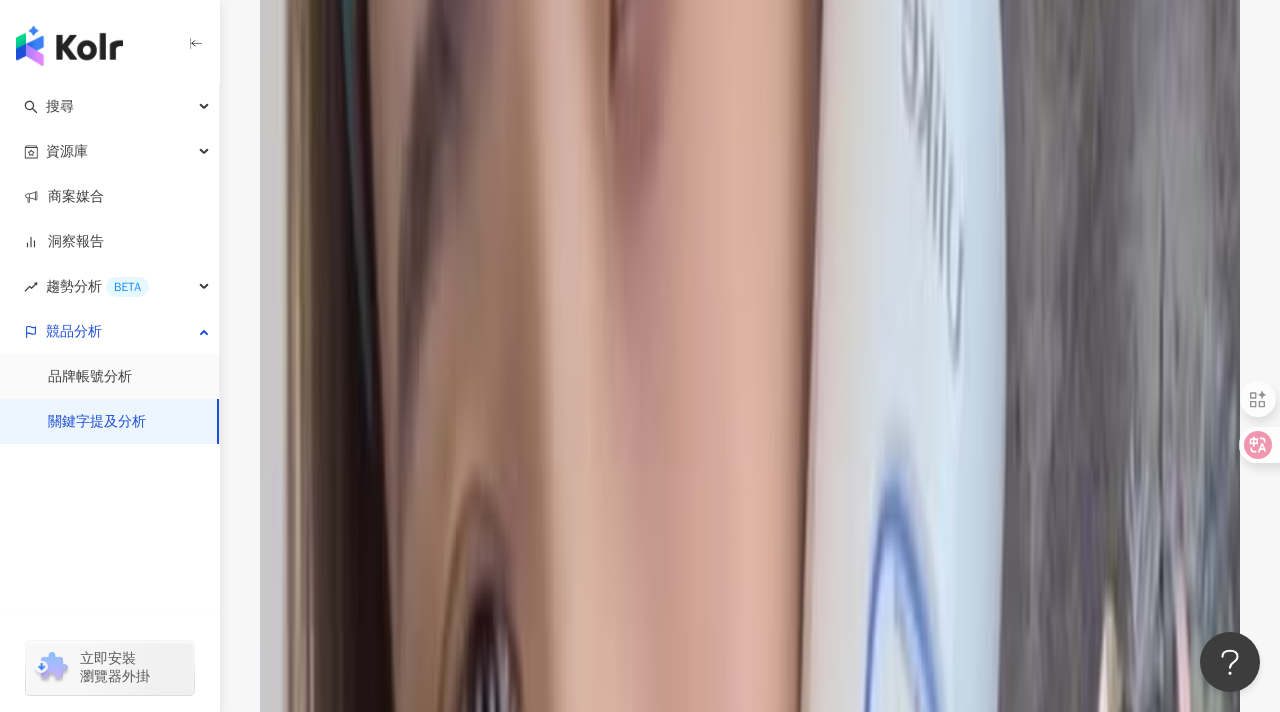 click at bounding box center (750, 3578) 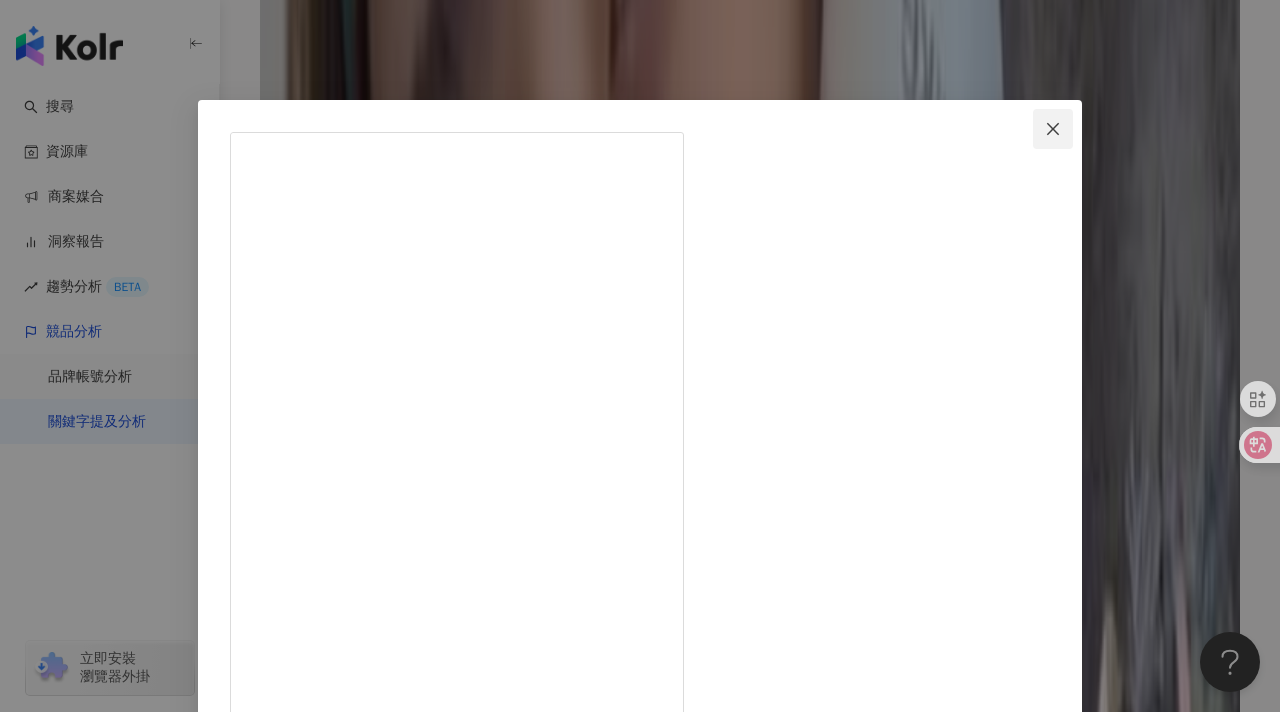 click 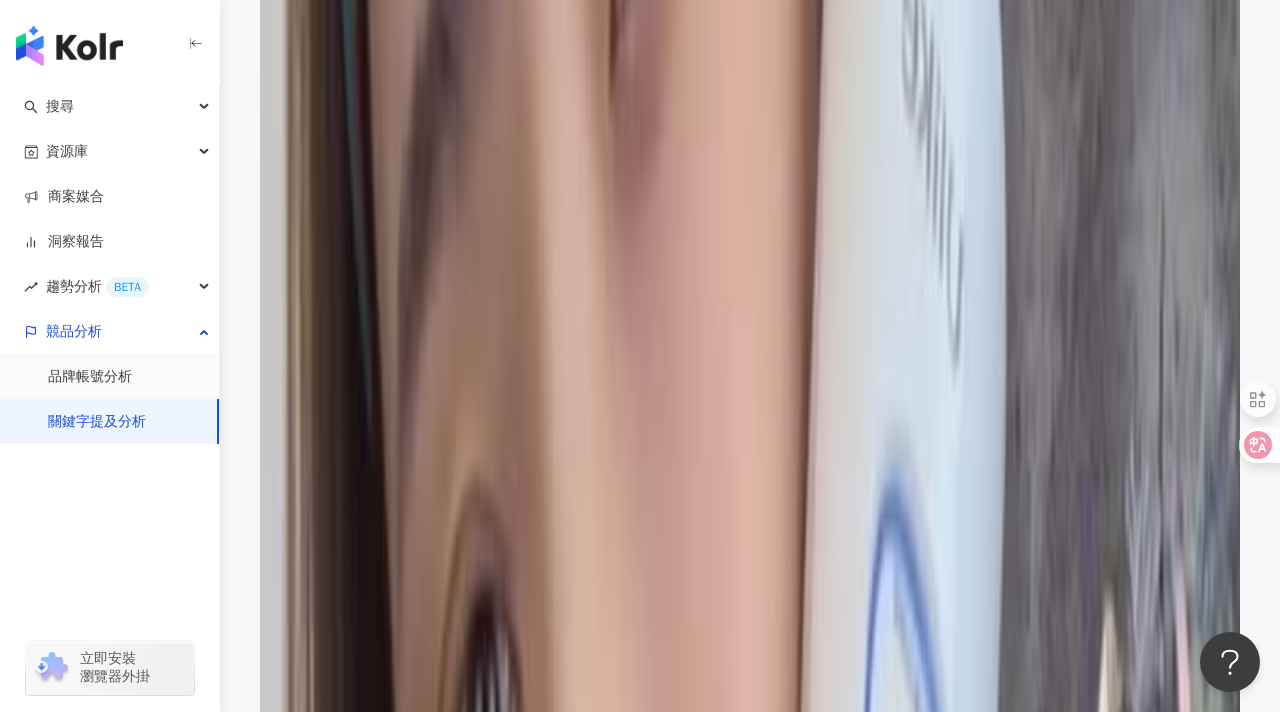click on "瑪G Wild Lifestyle" at bounding box center [354, 3143] 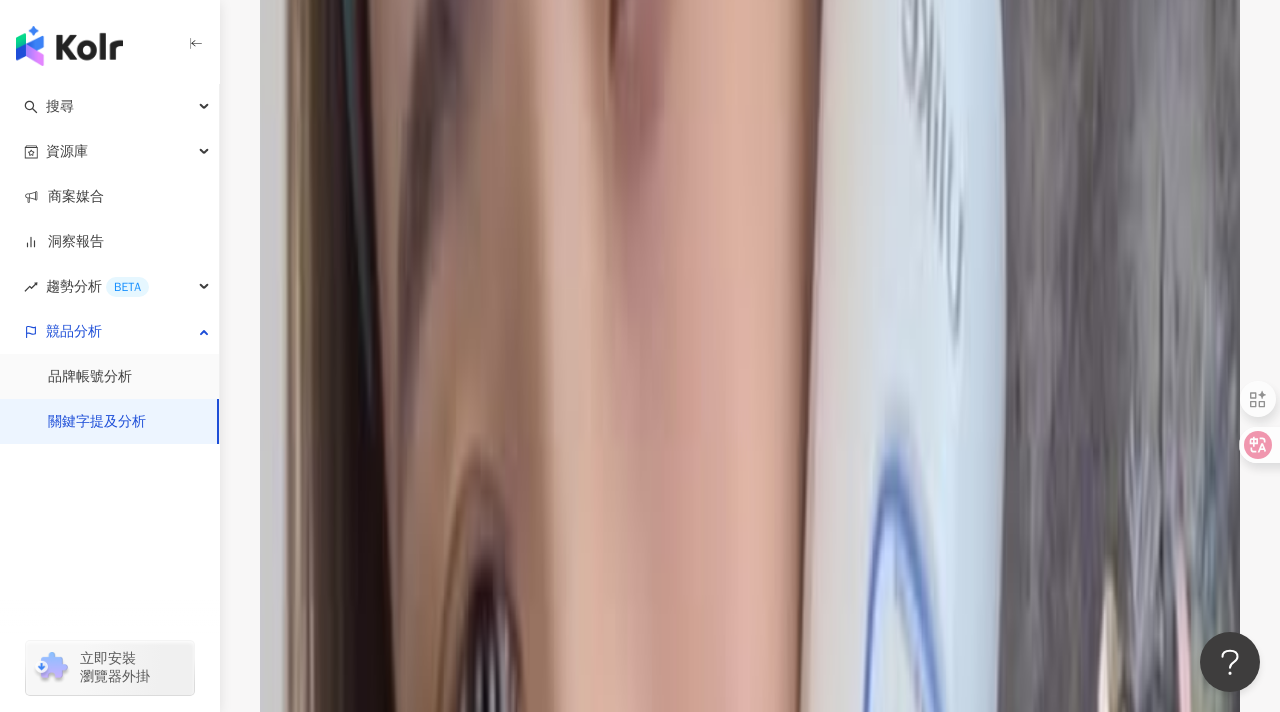 scroll, scrollTop: 3228, scrollLeft: 0, axis: vertical 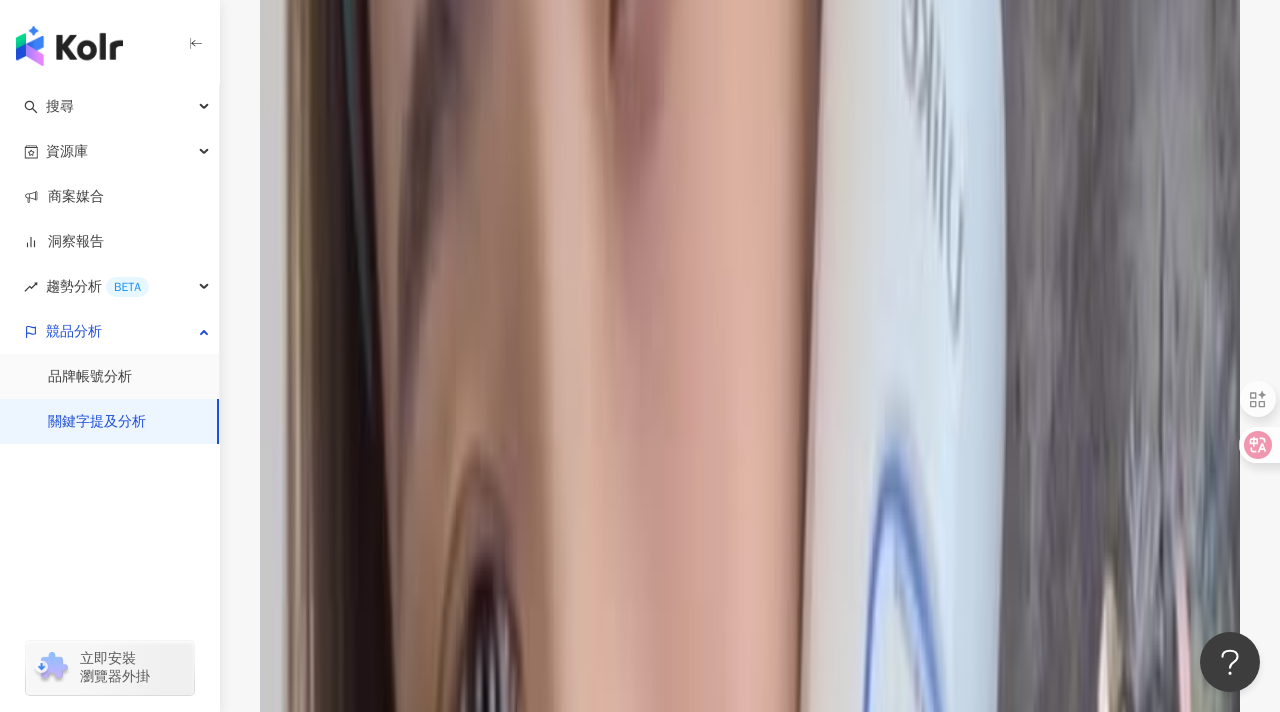 click on "芋頭" at bounding box center (314, 4095) 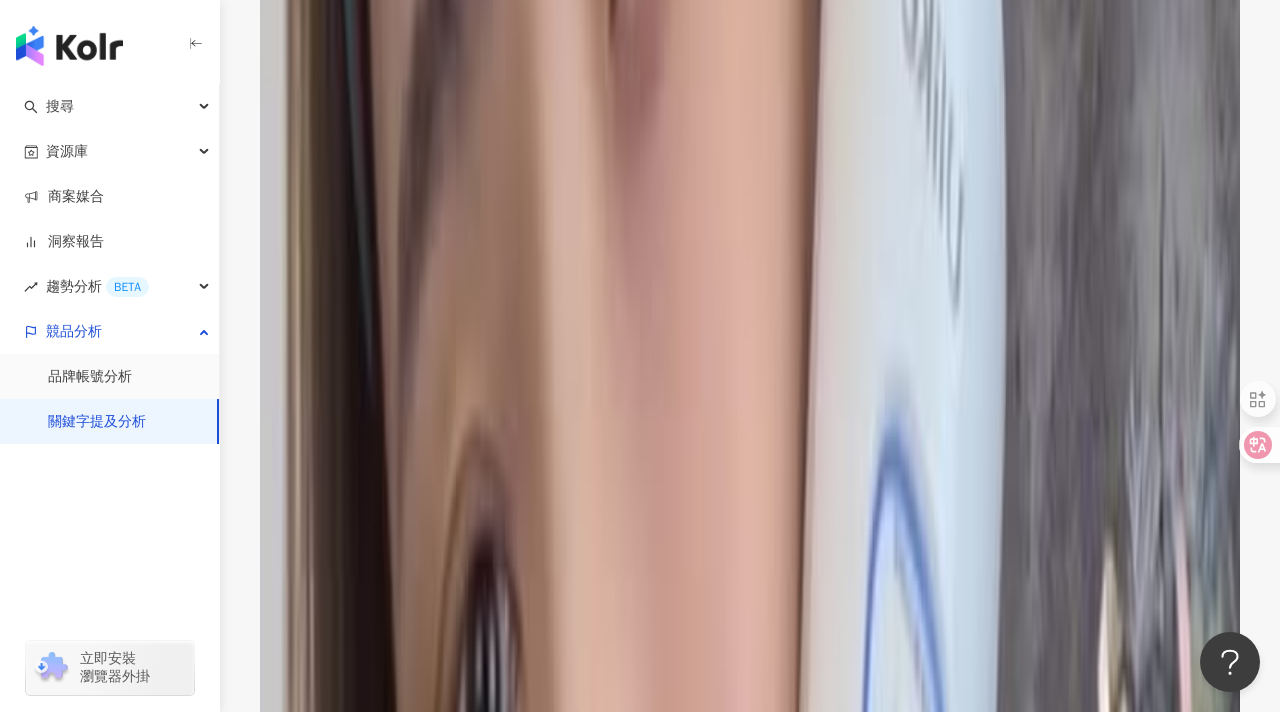 click on "每到夏天一穿上背心，手臂上跟腋下的毛毛總是讓你很尷尬嗎？
用刮的怕有黑點、用蜜蠟又怕痛??
現在有了Ulike最新款Air10除毛機，@ulike.taiwan 再也不用擔心毛毛問題！
不管是腋下、手臂、膝蓋還是比基尼線，都很好操作除毛，而且使用效果好，重點是幾乎沒什麼痛感❤️
🔺Air10使用雙脈衝光從而實現更快更有效的除毛。
🔺SHR模式超大能量，專門對付粗硬毛髮。
🔺藍寶石冰點升級，讓除毛當下感覺冰冰的，幾乎無痛感！
現在跟團購，一起擺脫惱人的毛手毛腳，還有送按摩枕喔！
購買後輸數劉璇Air10 折扣碼 ULIKELCH
原價10999，團購價9999
指定連結：https://bit.ly/4aw91Iv
除了送按摩枕之外還有這些：蘆薈膠*2+刮刀+墨鏡+電動牙刷+按摩枕+化妝鏡" at bounding box center (750, 5714) 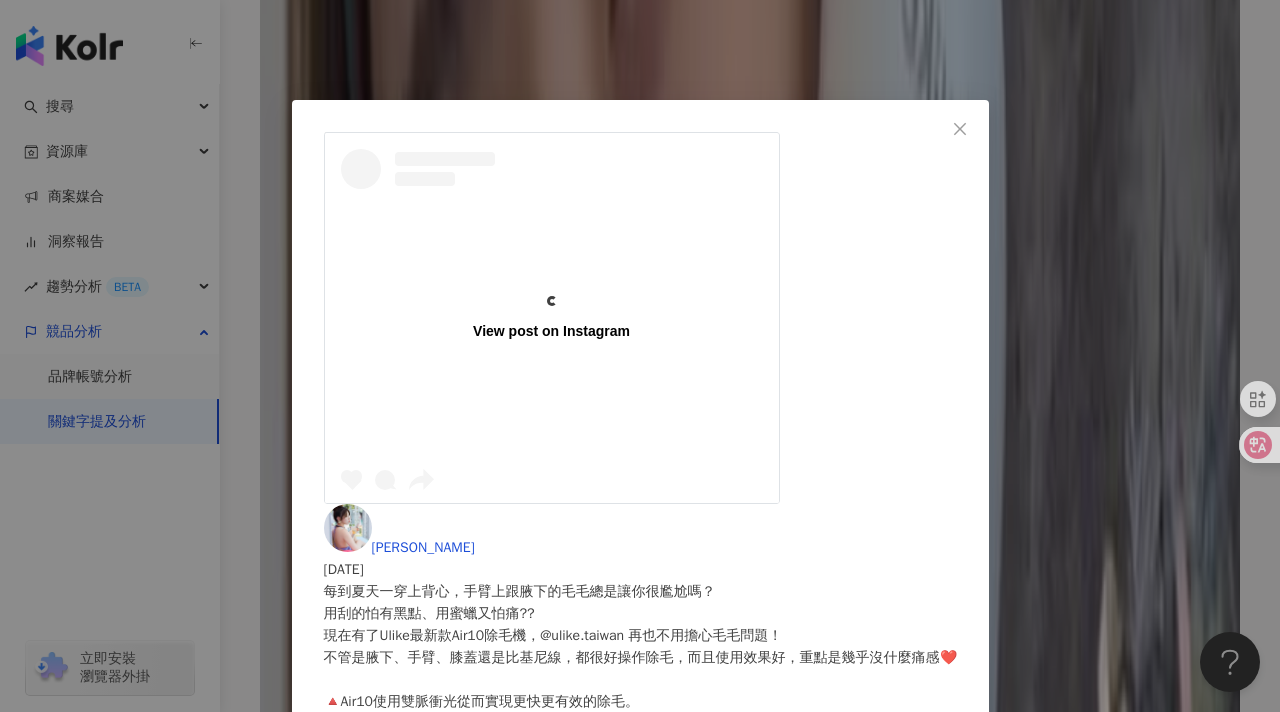 scroll, scrollTop: 240, scrollLeft: 0, axis: vertical 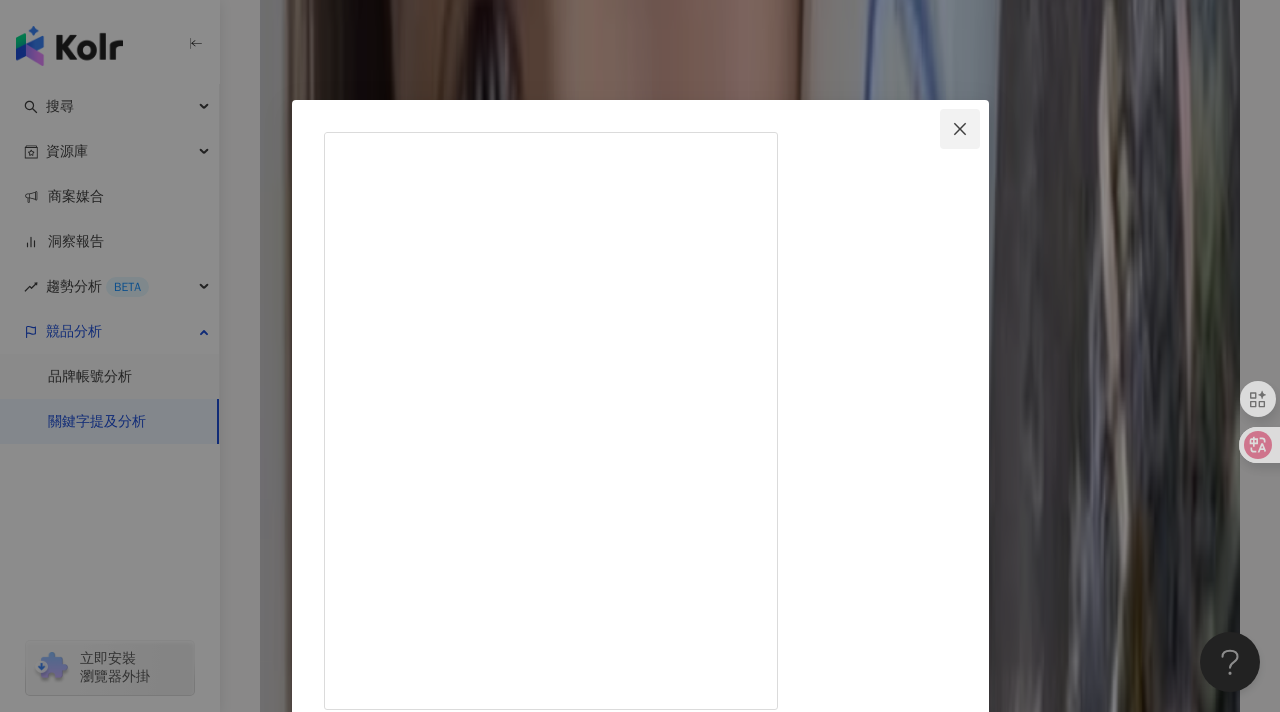 click 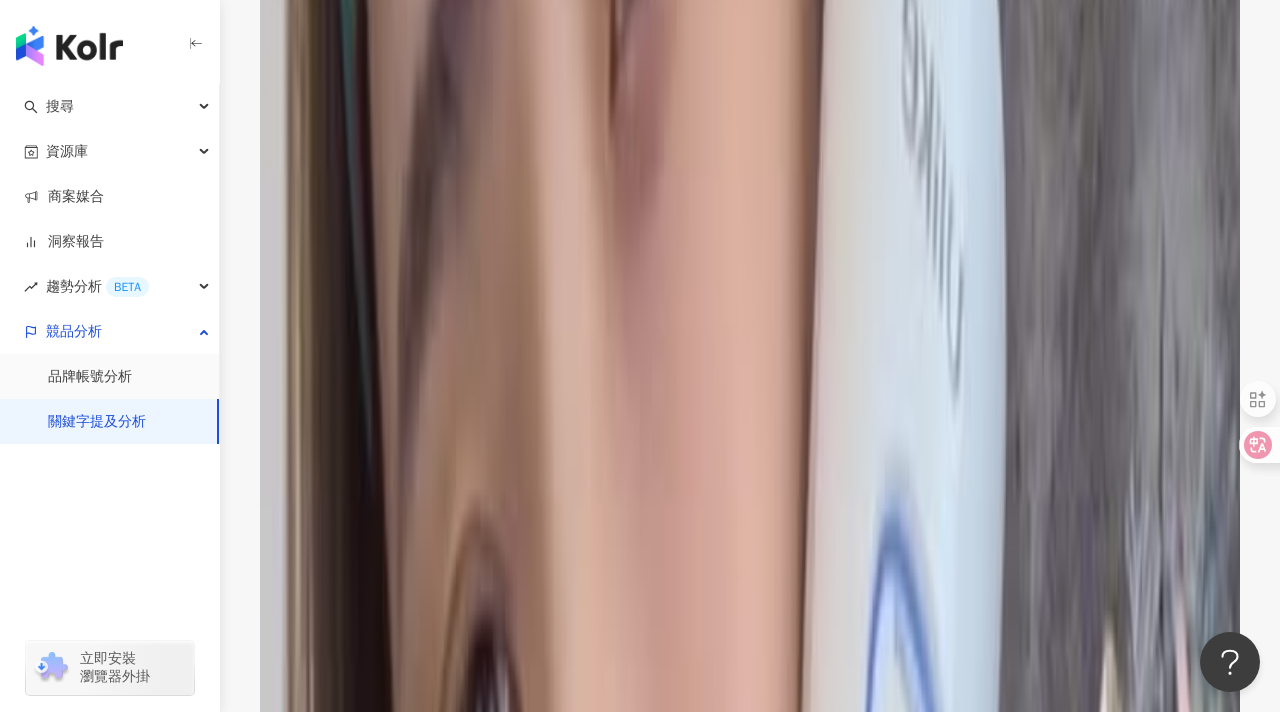 scroll, scrollTop: 3171, scrollLeft: 0, axis: vertical 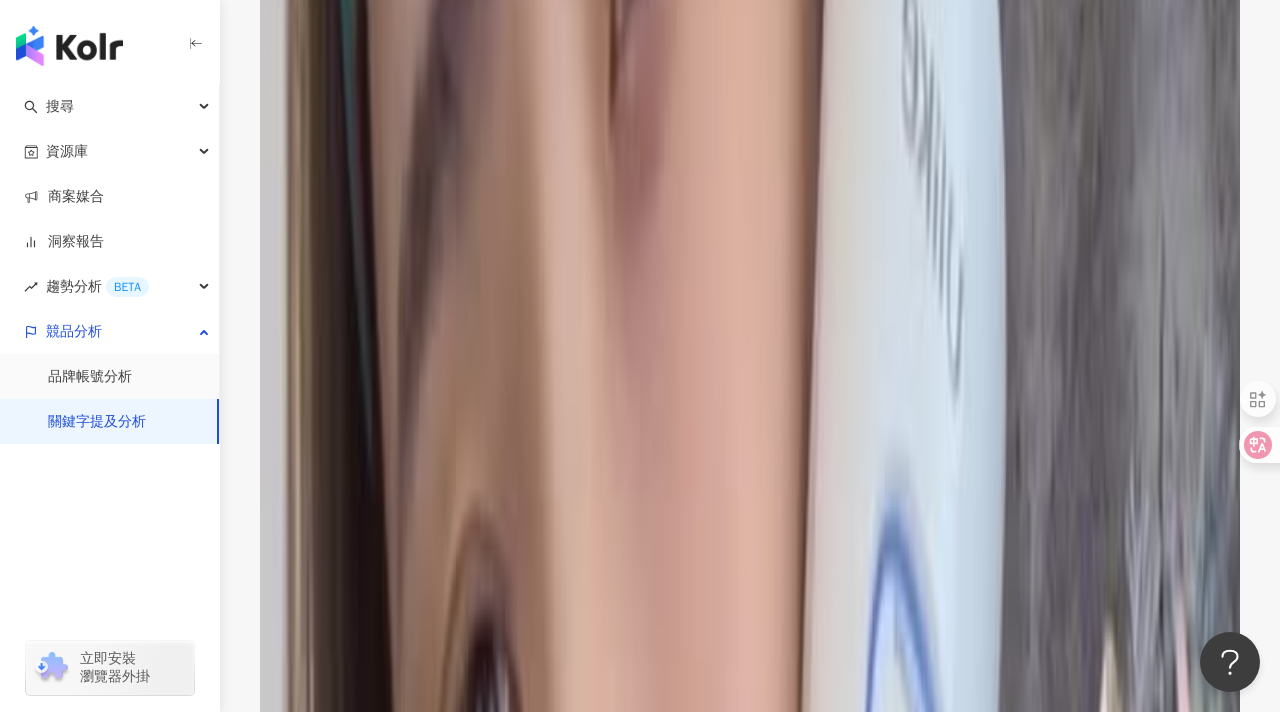 click on "劉璇" at bounding box center (351, 5660) 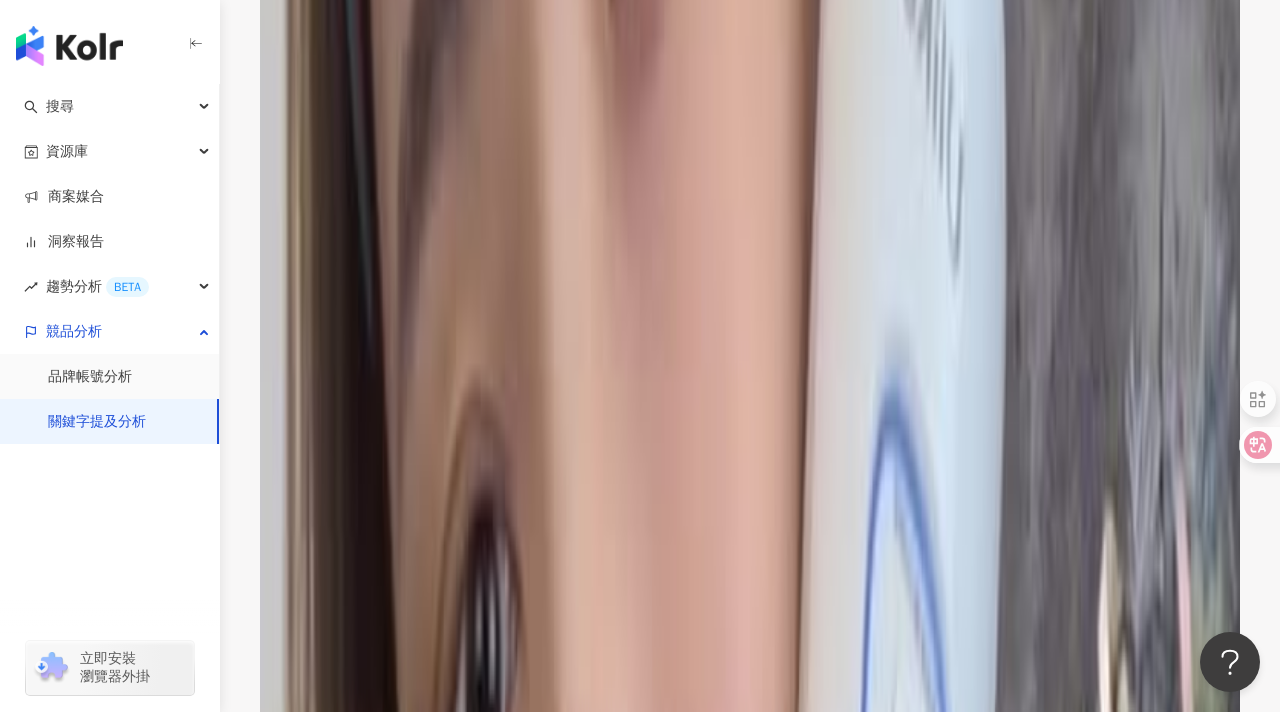 scroll, scrollTop: 3005, scrollLeft: 0, axis: vertical 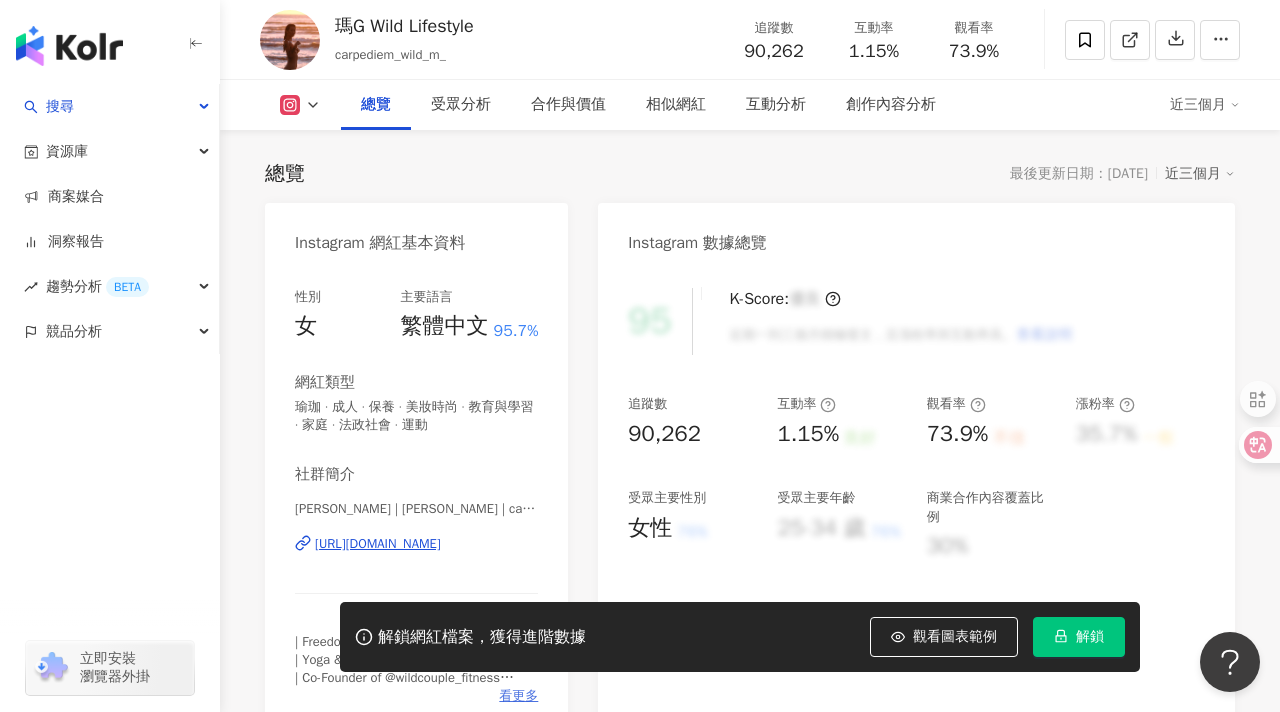 click on "看更多" at bounding box center (518, 696) 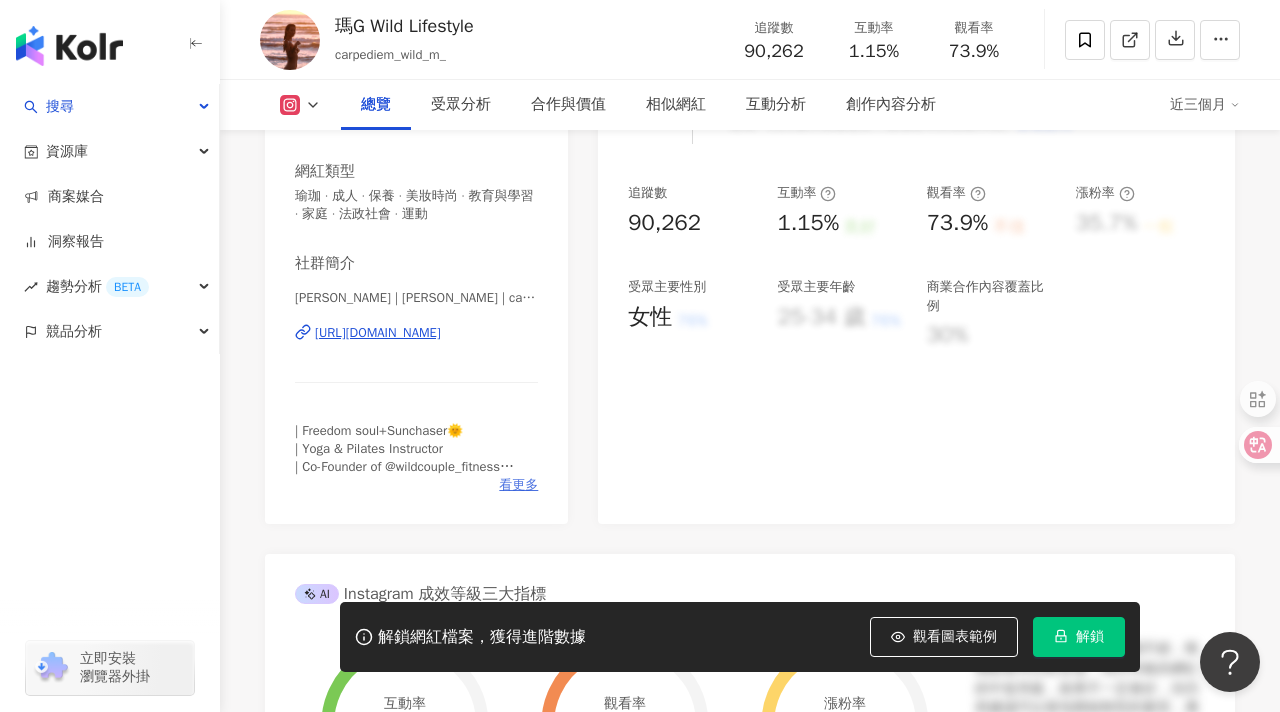 click on "看更多" at bounding box center [518, 485] 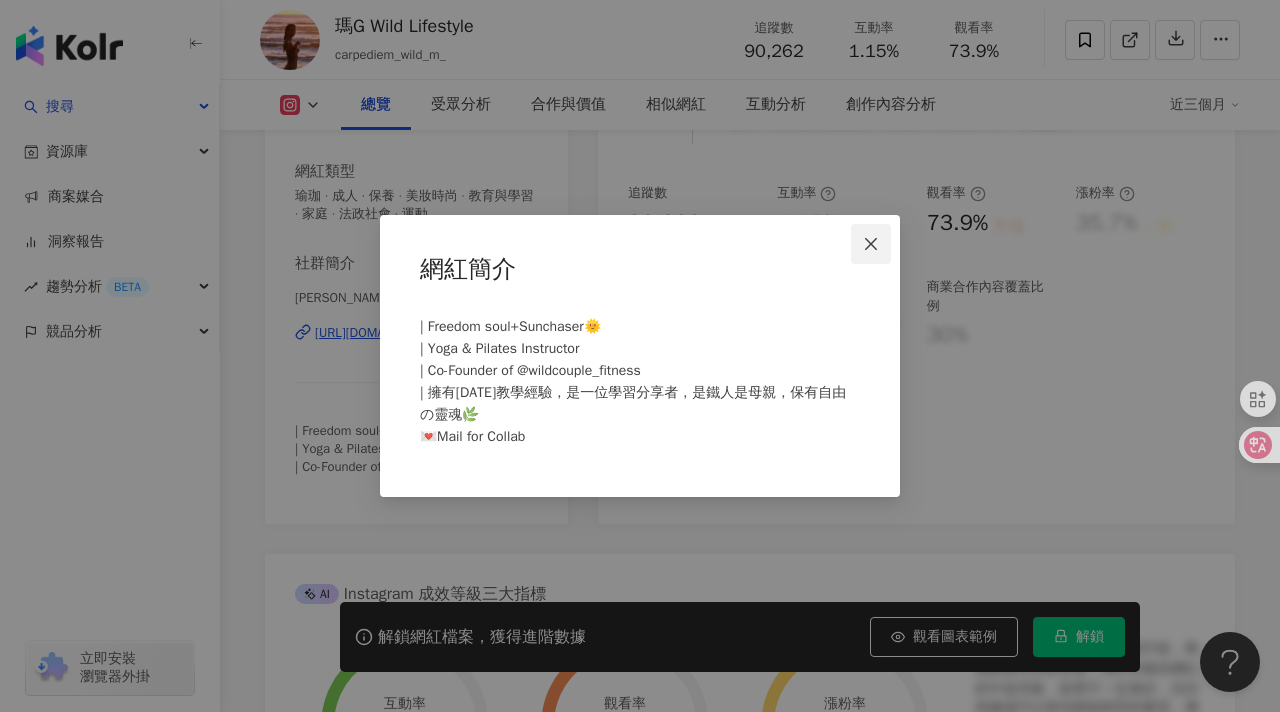 click at bounding box center [871, 244] 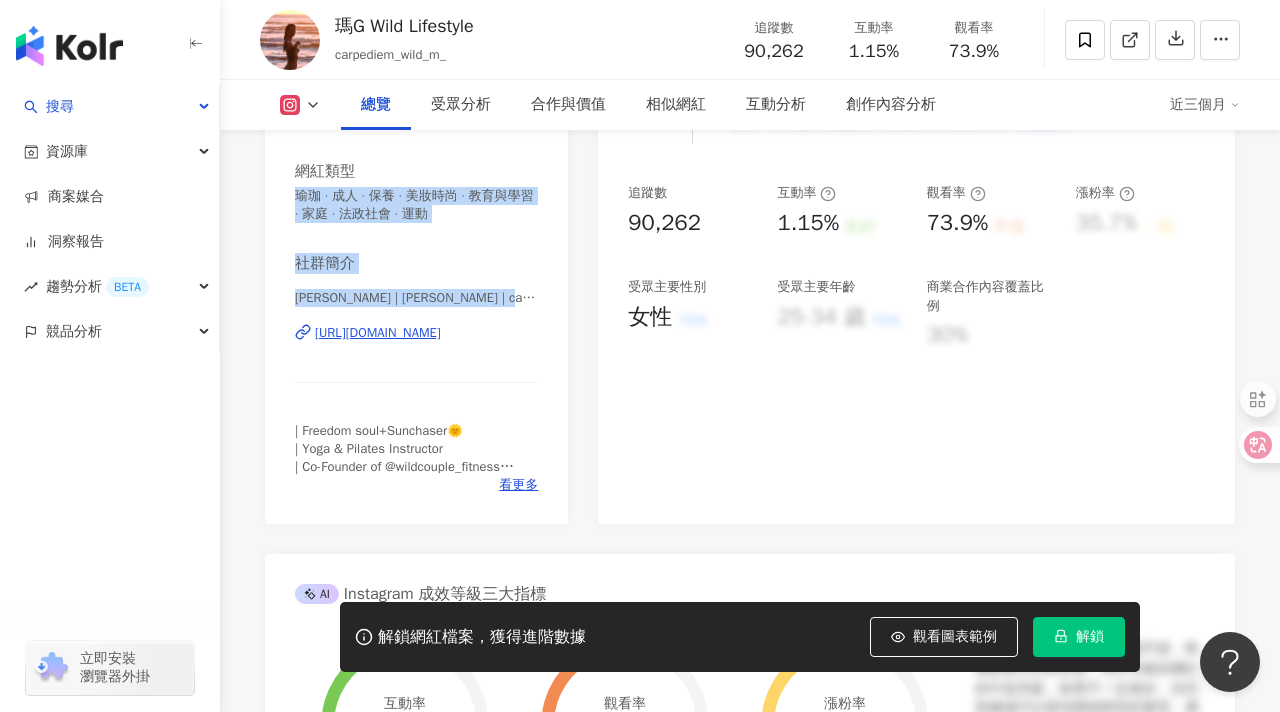 drag, startPoint x: 300, startPoint y: 193, endPoint x: 512, endPoint y: 302, distance: 238.37994 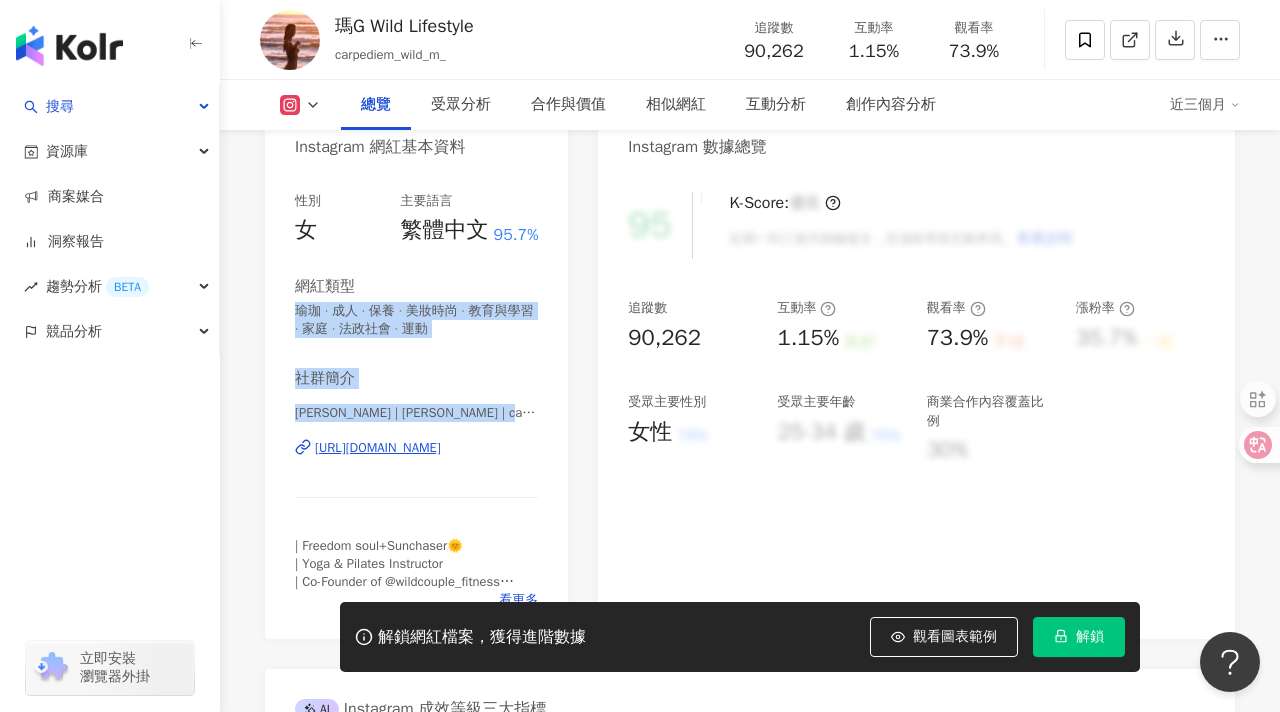 scroll, scrollTop: 371, scrollLeft: 0, axis: vertical 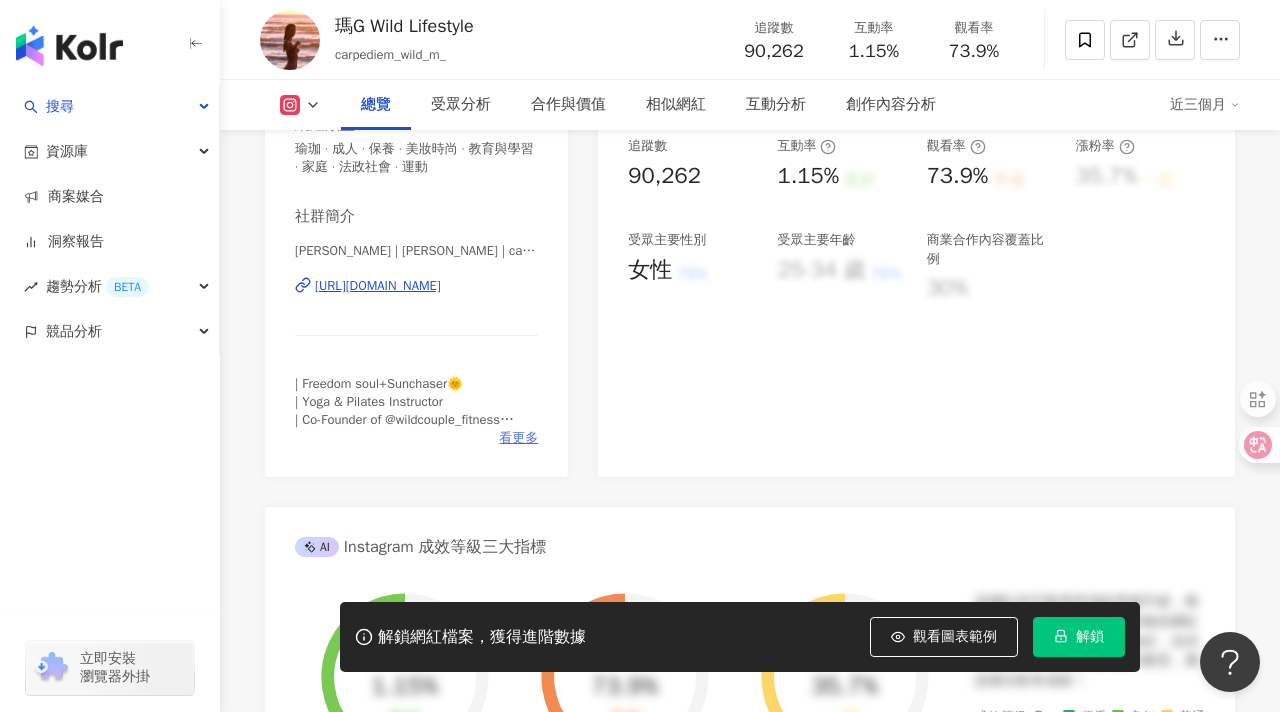 click on "看更多" at bounding box center (518, 438) 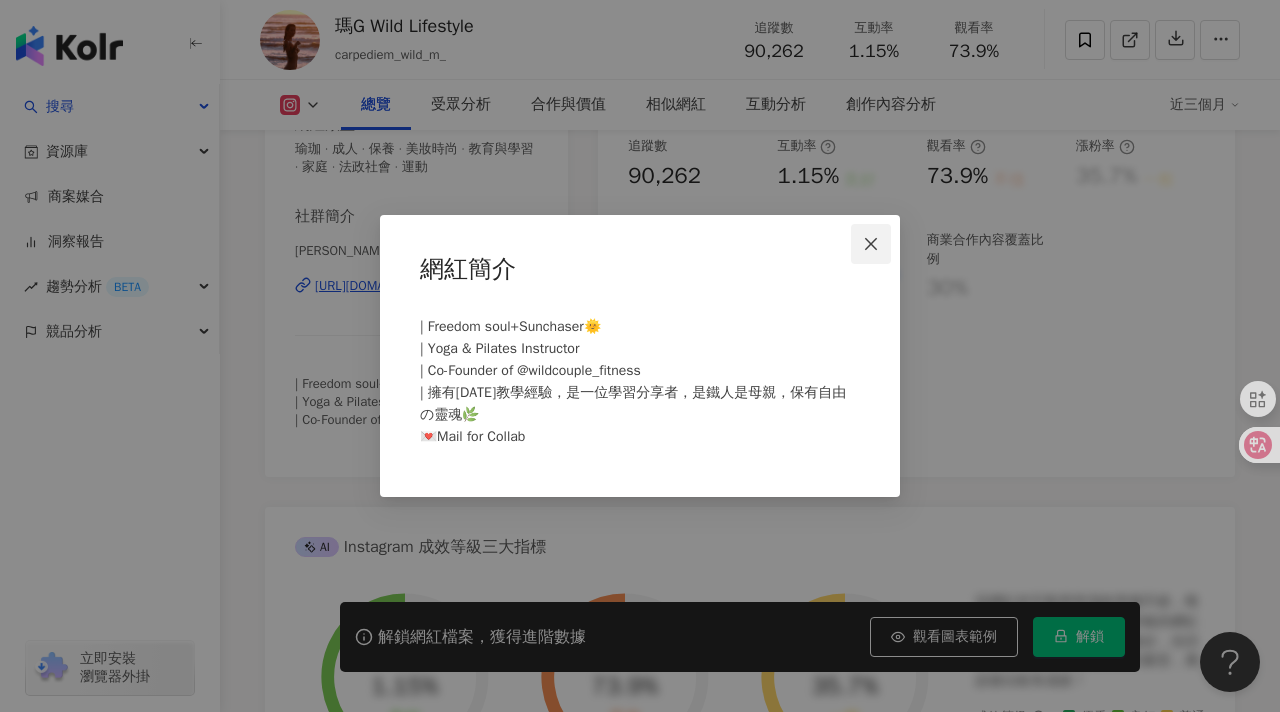 click 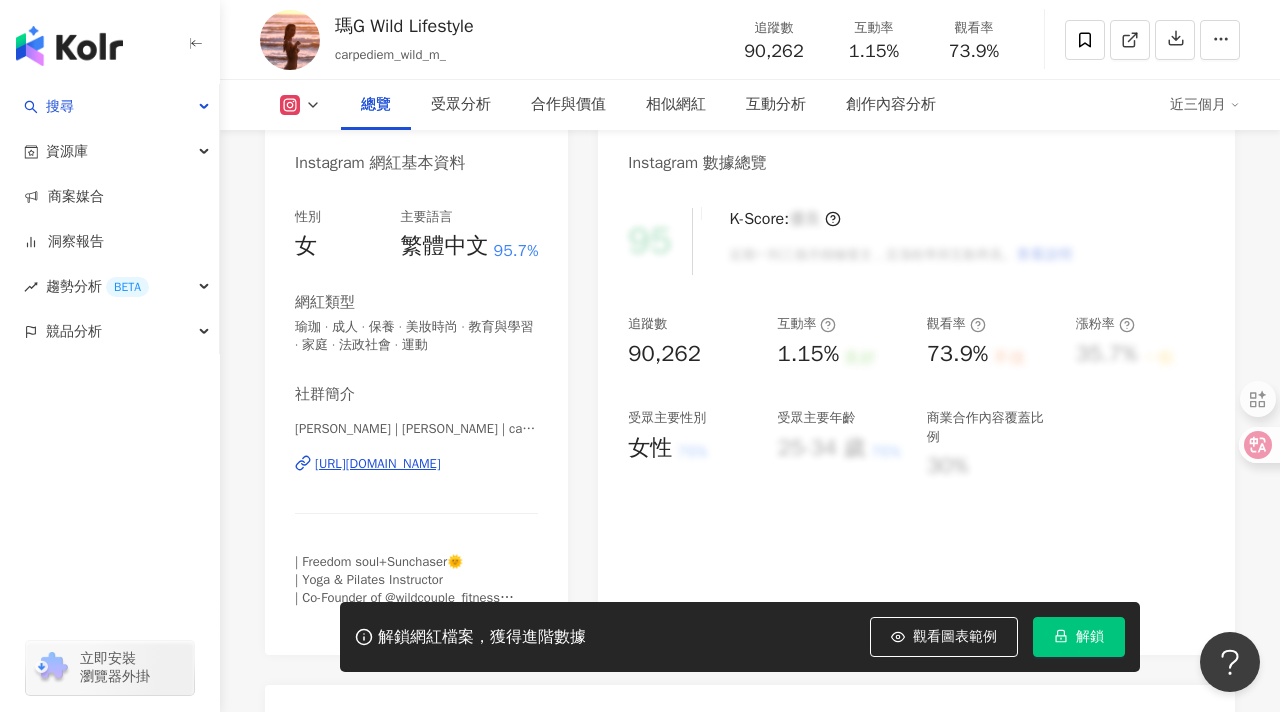scroll, scrollTop: 163, scrollLeft: 0, axis: vertical 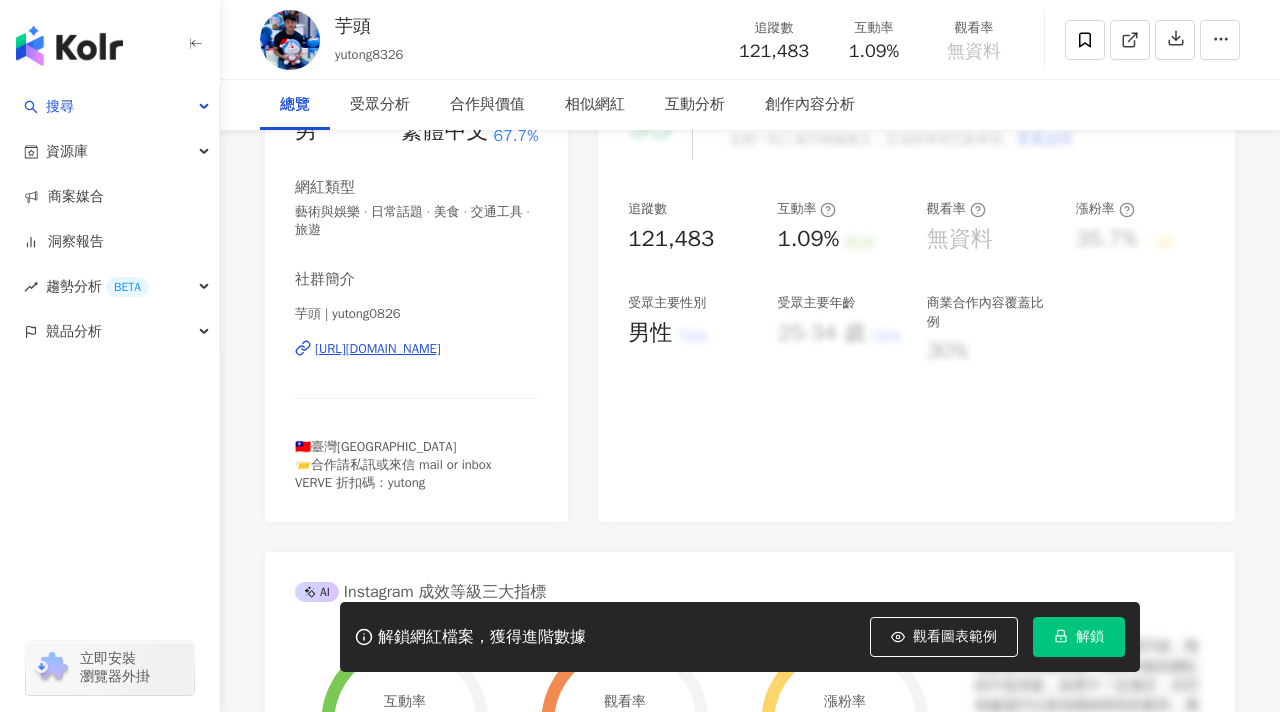 click on "性別   男 主要語言   繁體中文 67.7% 網紅類型 藝術與娛樂 · 日常話題 · 美食 · 交通工具 · 旅遊 社群簡介 芋頭 | yutong0826 [URL][DOMAIN_NAME] 🇹🇼臺灣[GEOGRAPHIC_DATA]
📨合作請私訊或來信 mail or inbox
VERVE 折扣碼：yutong" at bounding box center [416, 292] 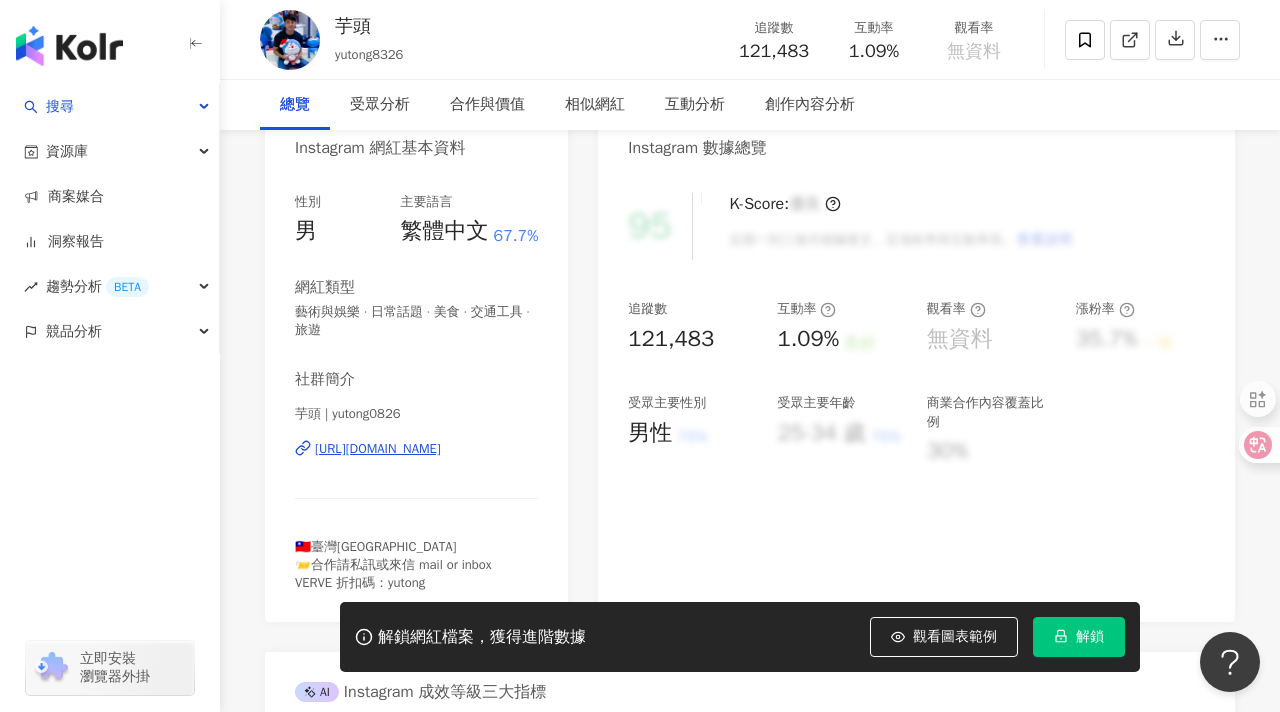 scroll, scrollTop: 0, scrollLeft: 0, axis: both 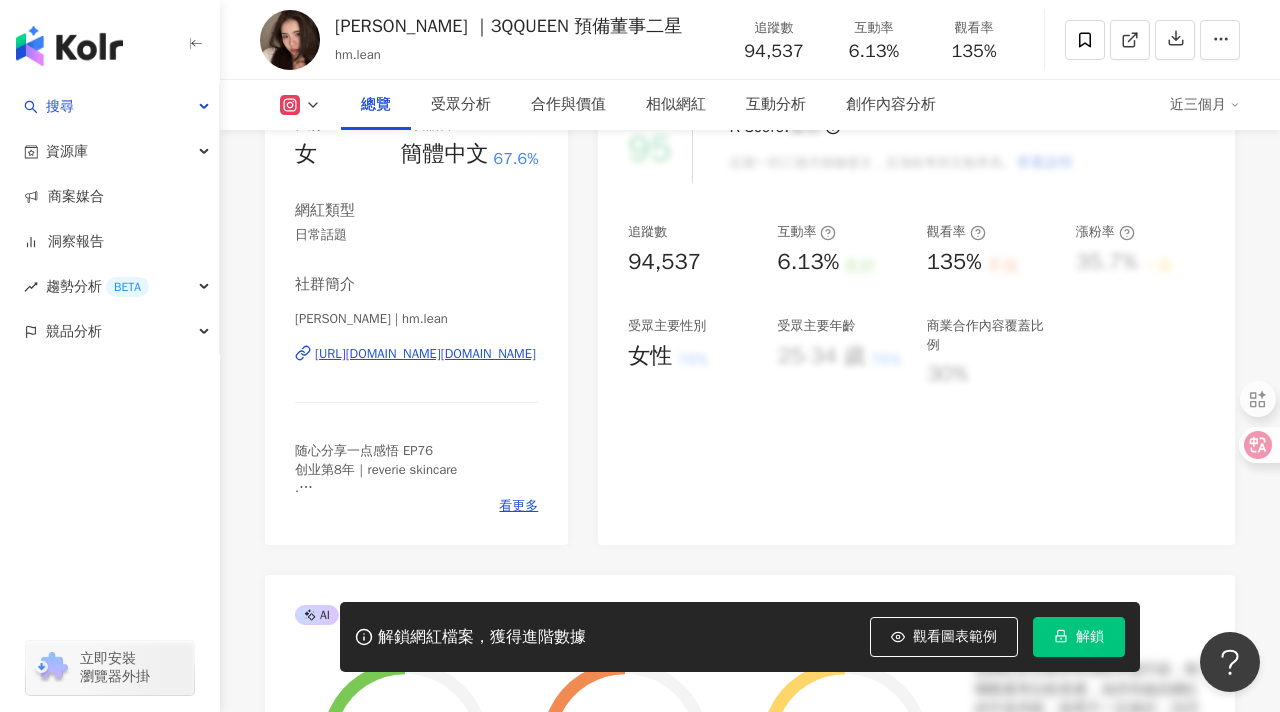 click on "看更多" at bounding box center [518, 506] 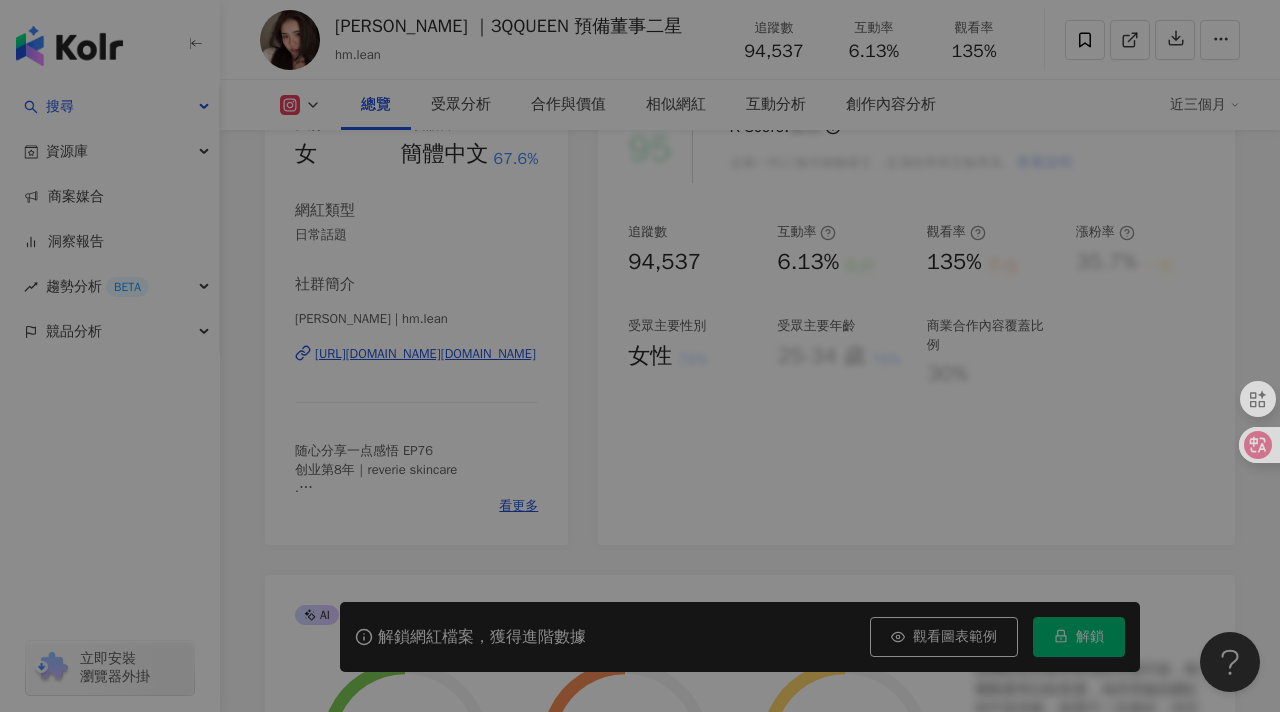 scroll, scrollTop: 353, scrollLeft: 0, axis: vertical 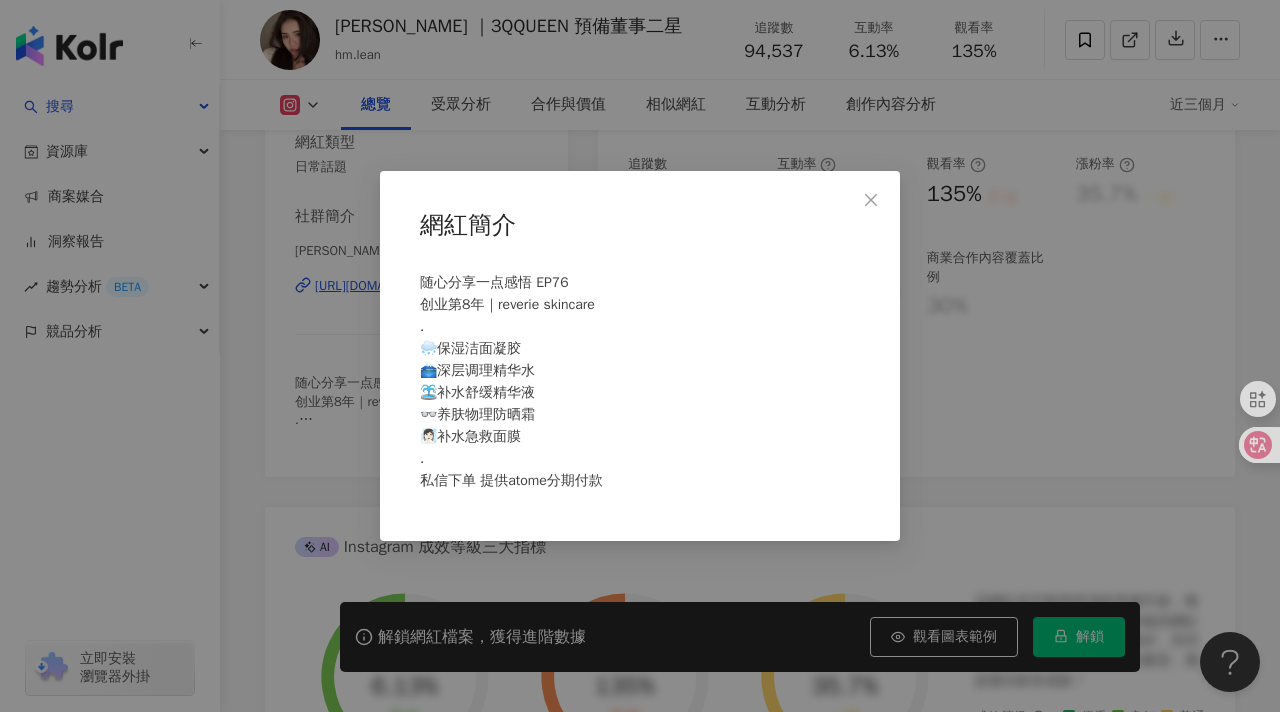 click 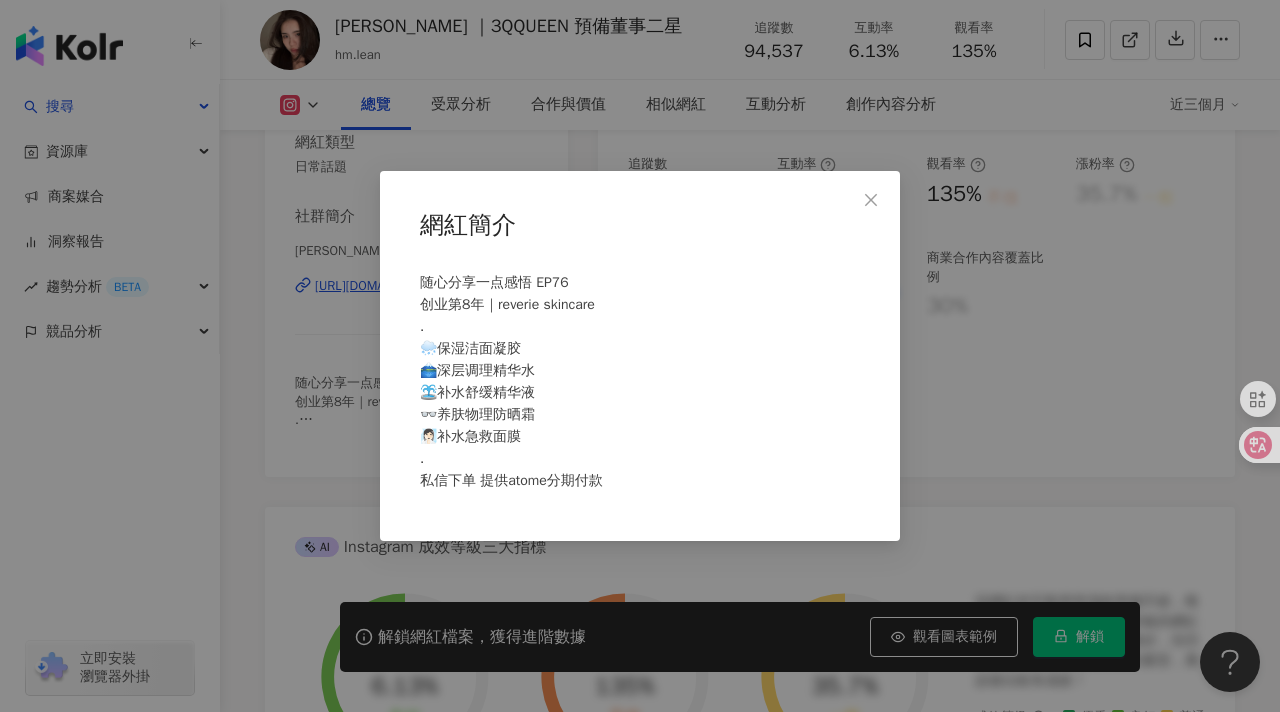 click on "網紅簡介 随心分享一点感悟 EP76
创业第8年｜reverie skincare
.
🌨️保湿洁面凝胶
🗻深层调理精华水
⛲️补水舒缓精华液
👓养肤物理防晒霜
🧖🏻‍♀️补水急救面膜
.
私信下单 提供atome分期付款" at bounding box center (640, 356) 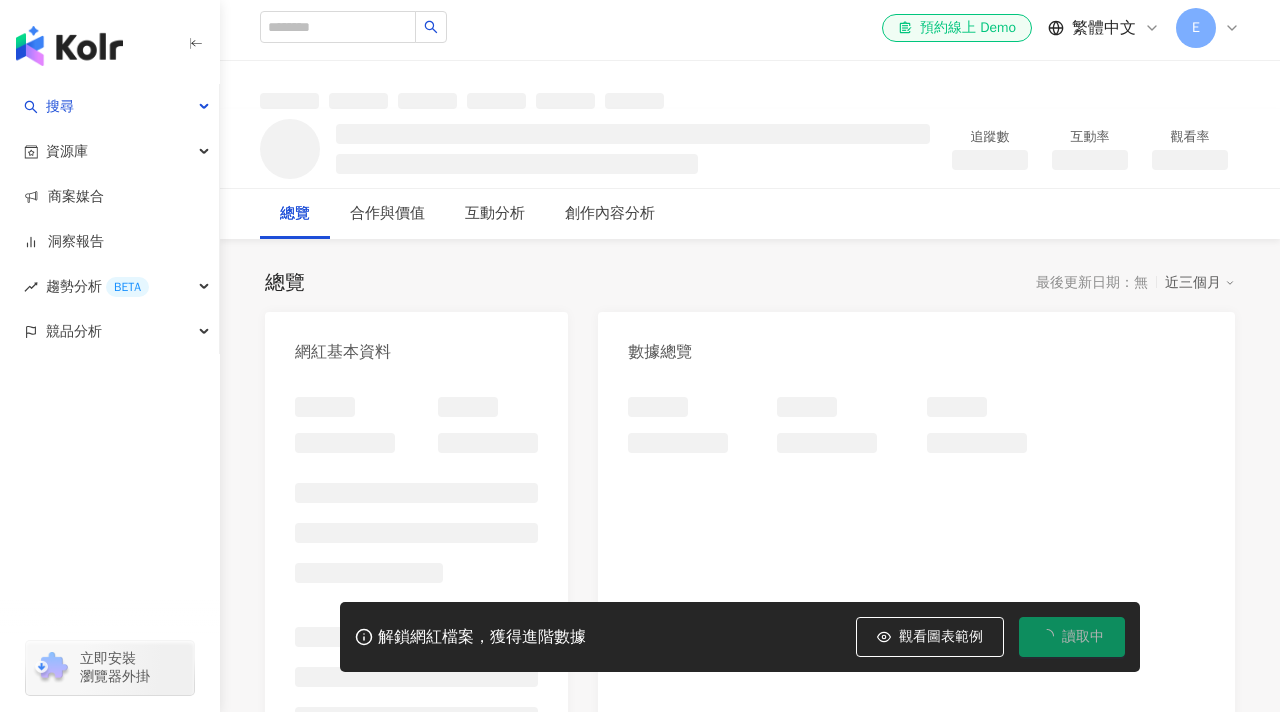 scroll, scrollTop: 8, scrollLeft: 0, axis: vertical 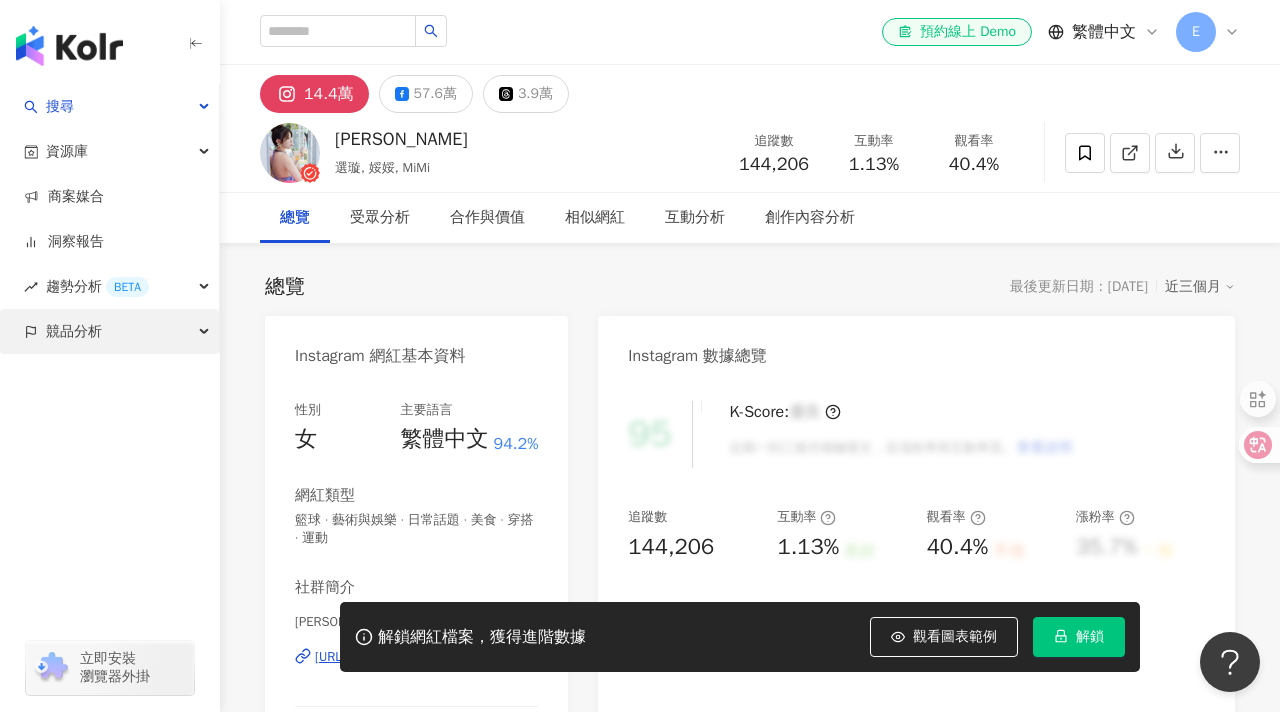click on "競品分析" at bounding box center (109, 331) 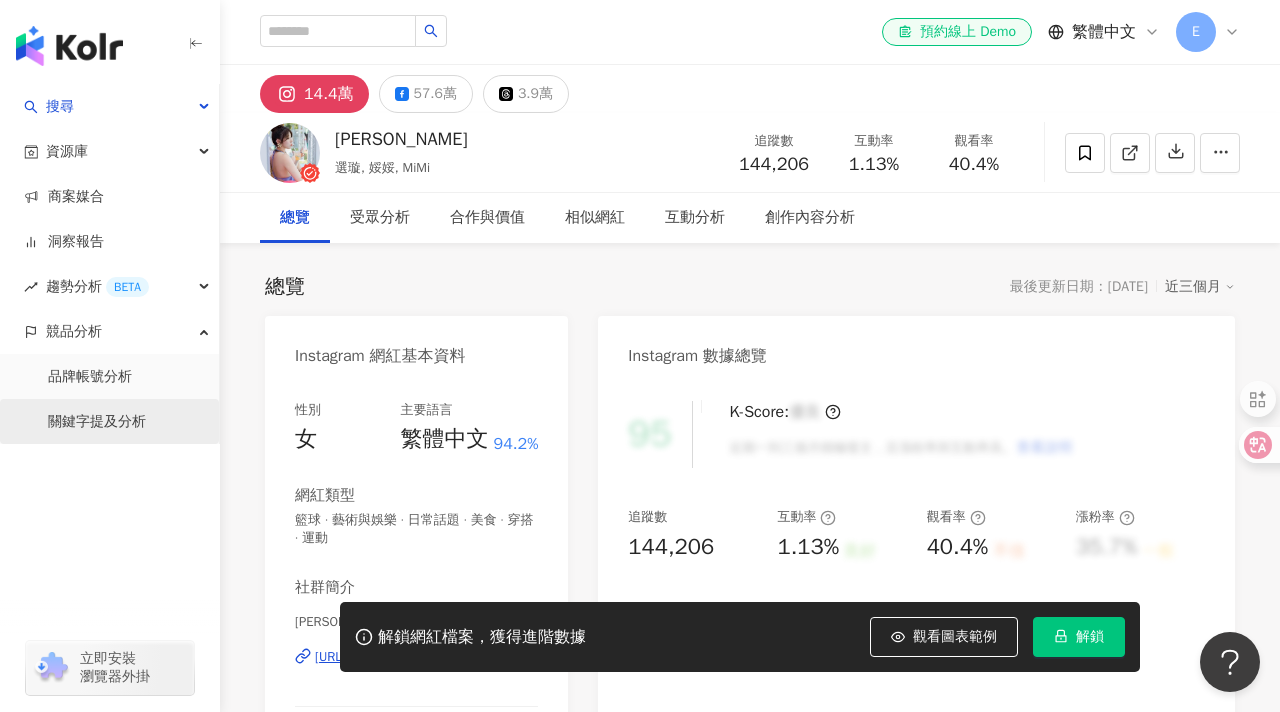click on "關鍵字提及分析" at bounding box center (97, 422) 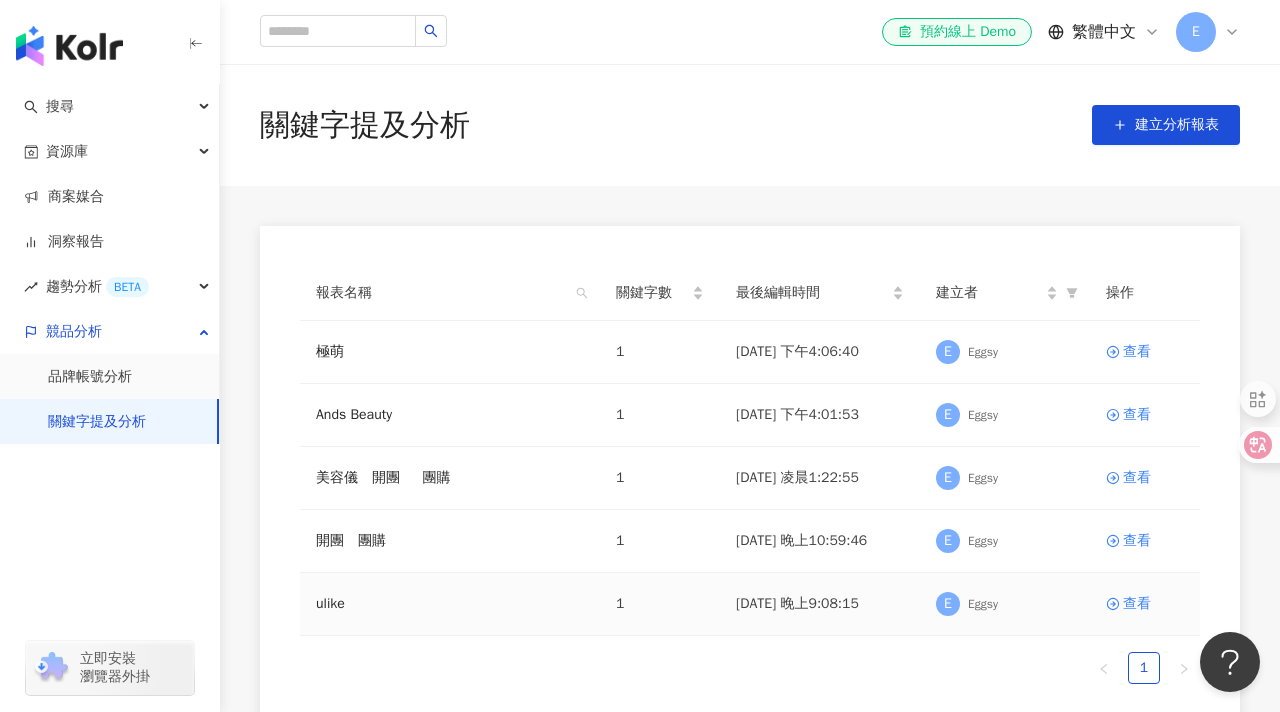 click on "ulike" at bounding box center [450, 604] 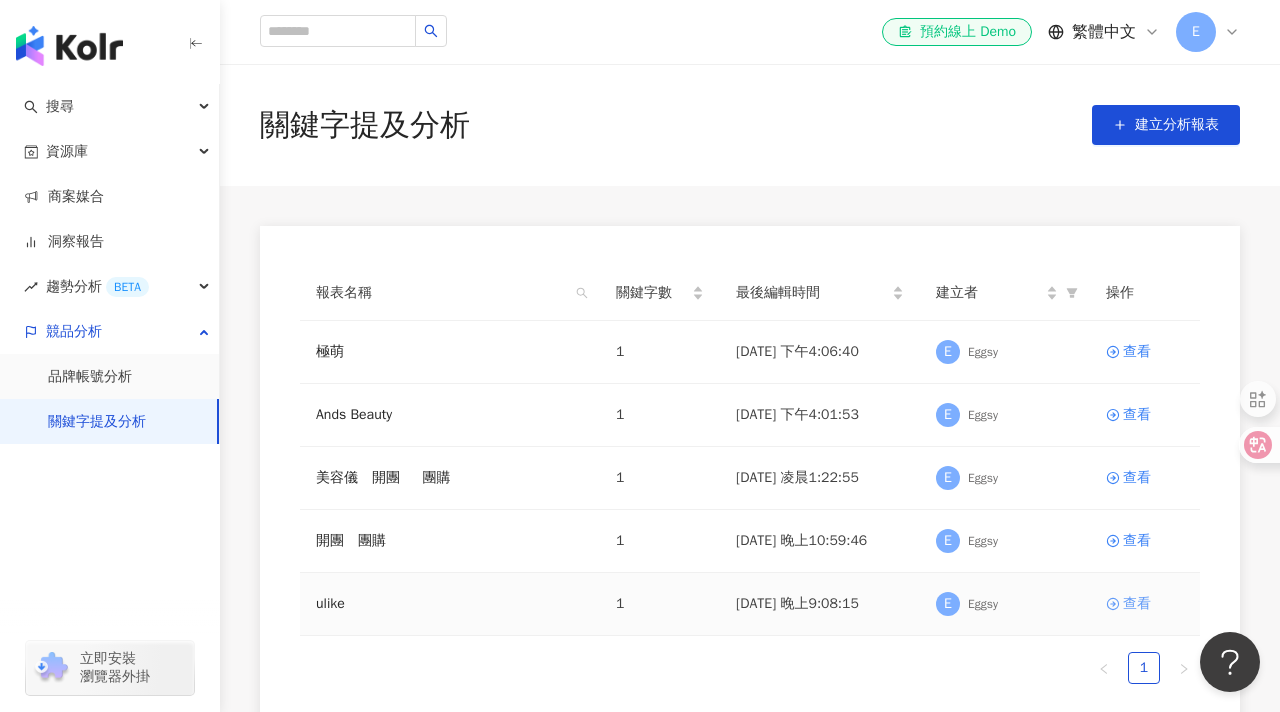 click on "查看" at bounding box center [1137, 604] 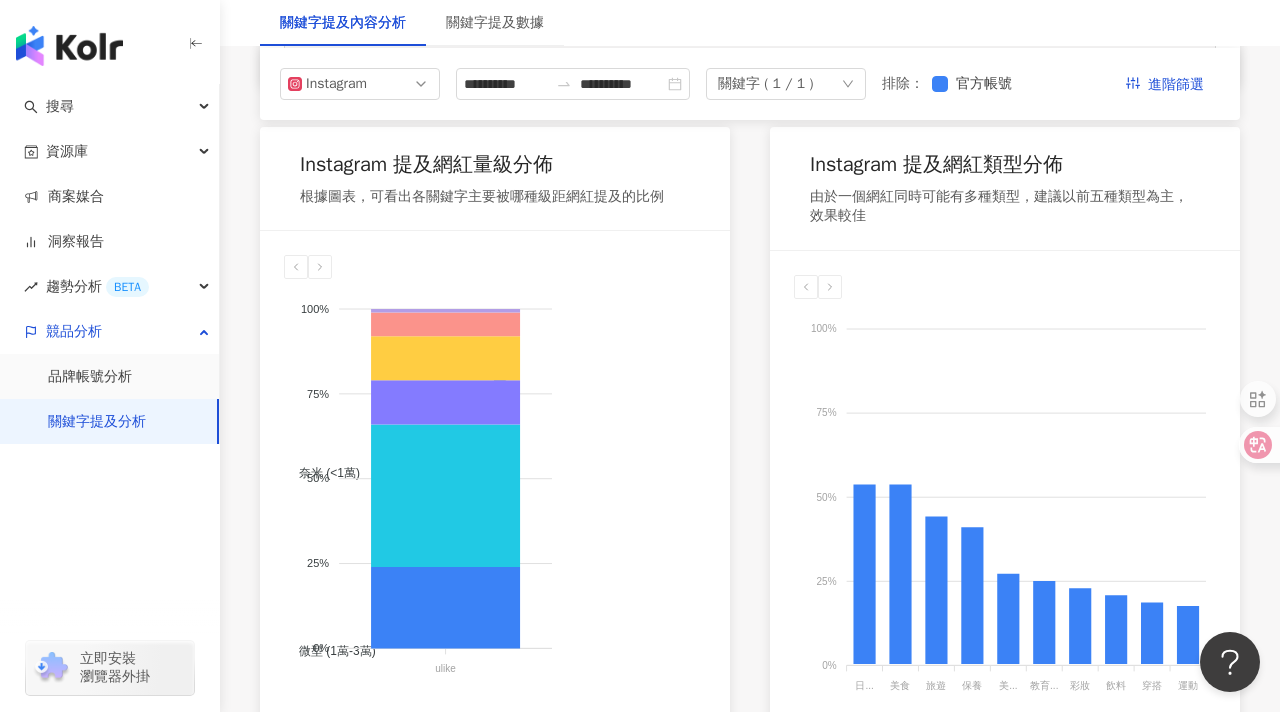 scroll, scrollTop: 0, scrollLeft: 0, axis: both 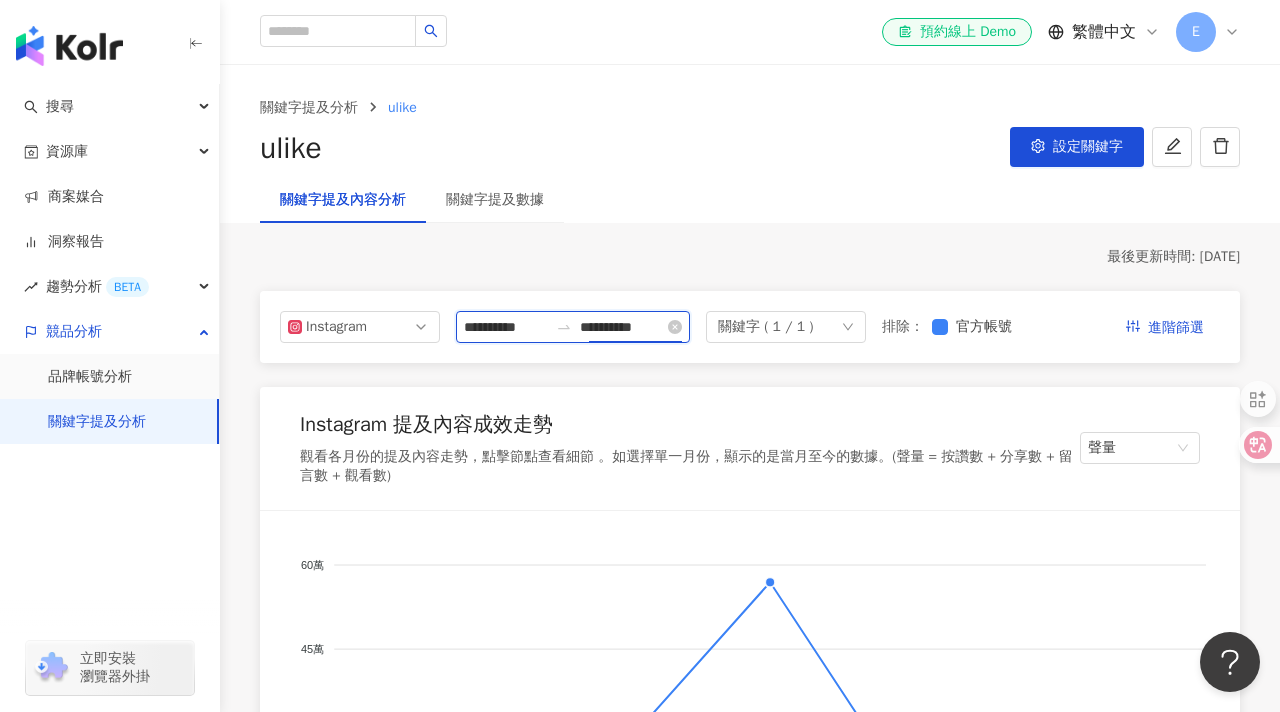 click on "**********" at bounding box center (622, 327) 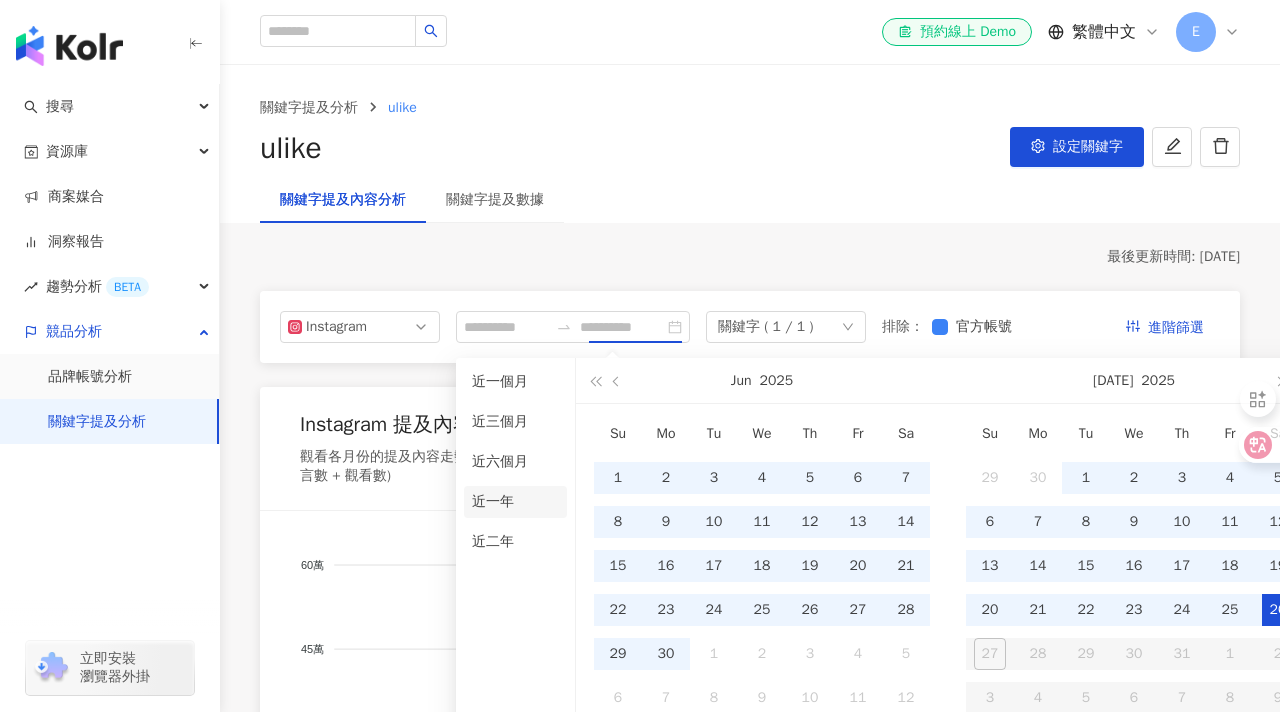 click on "近一年" at bounding box center (515, 502) 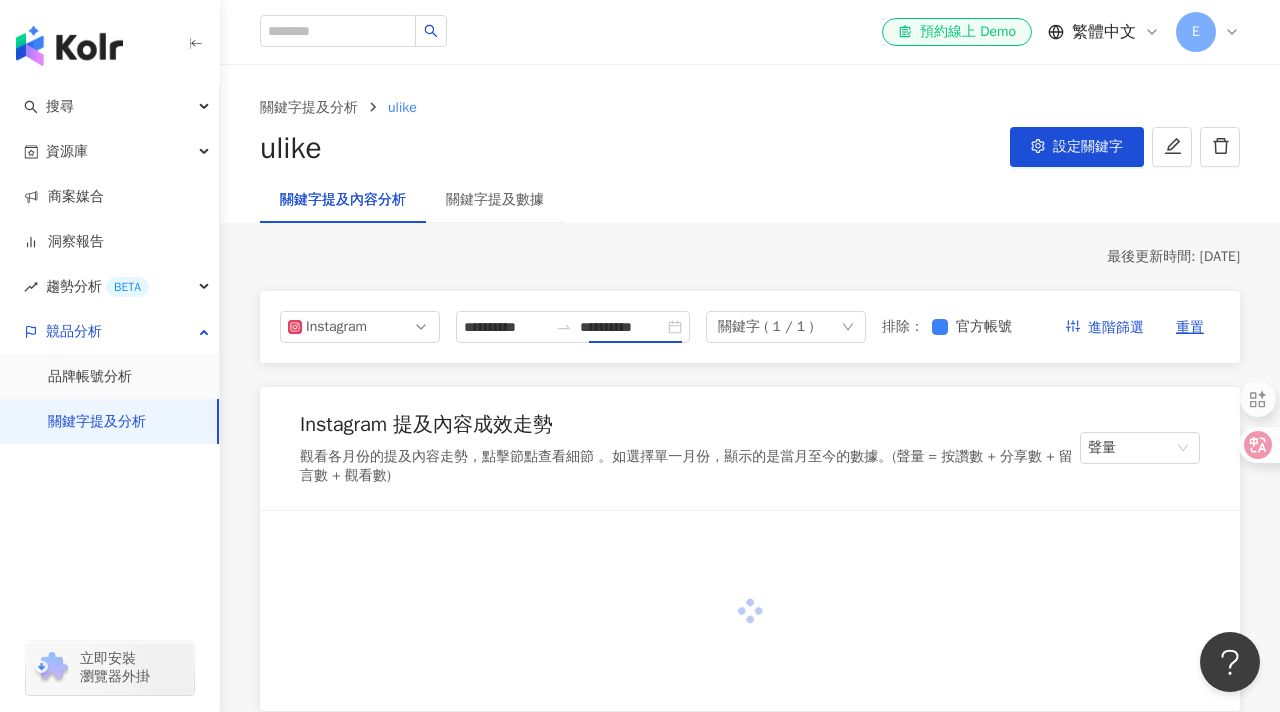 type on "**********" 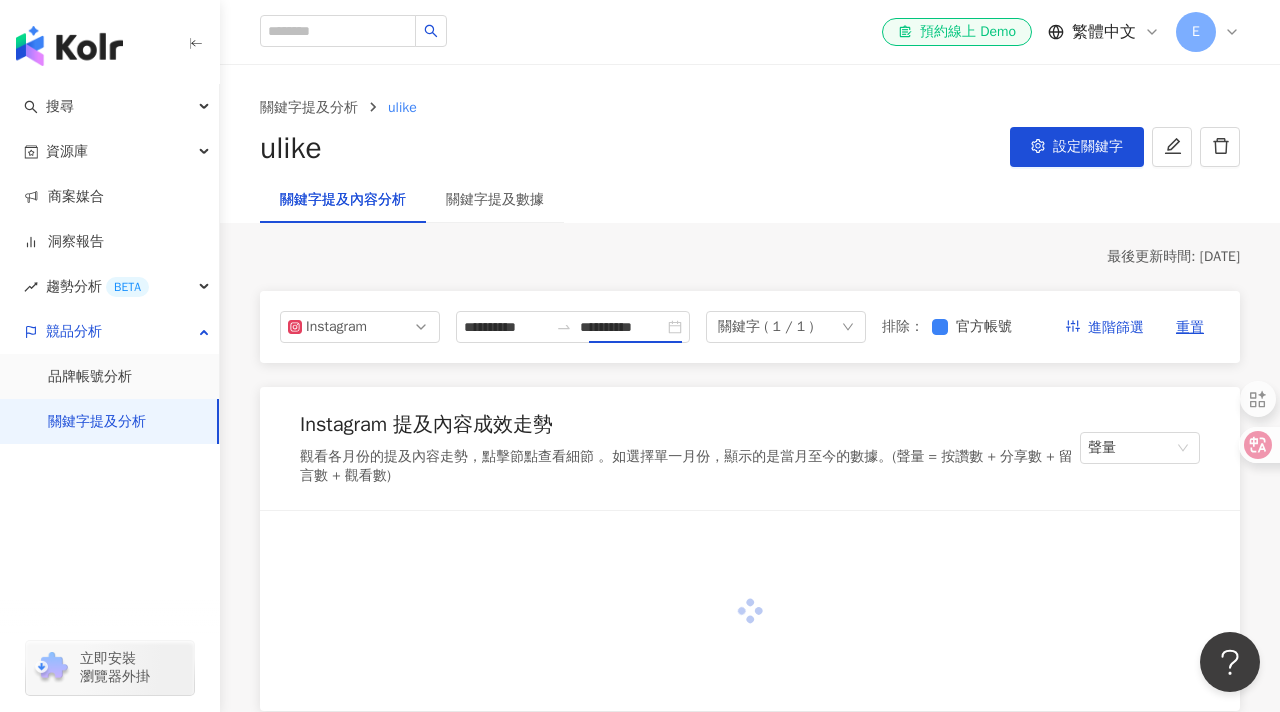 type on "**********" 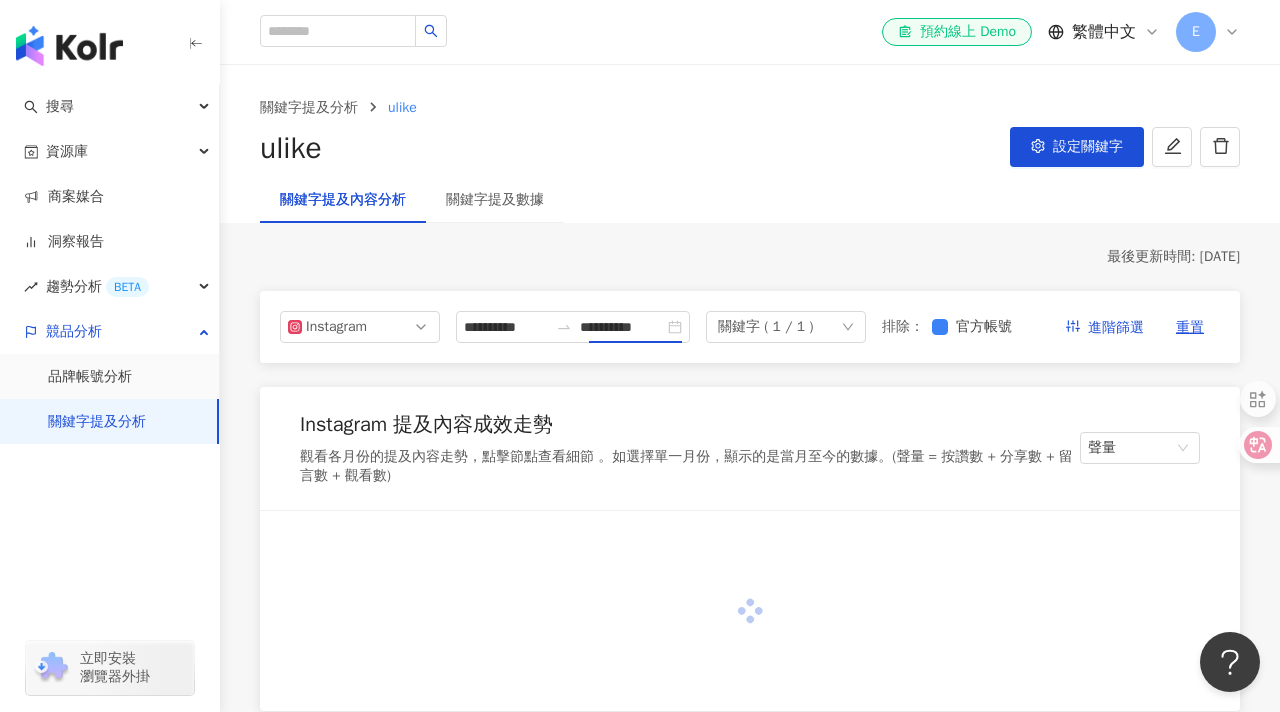 type on "**********" 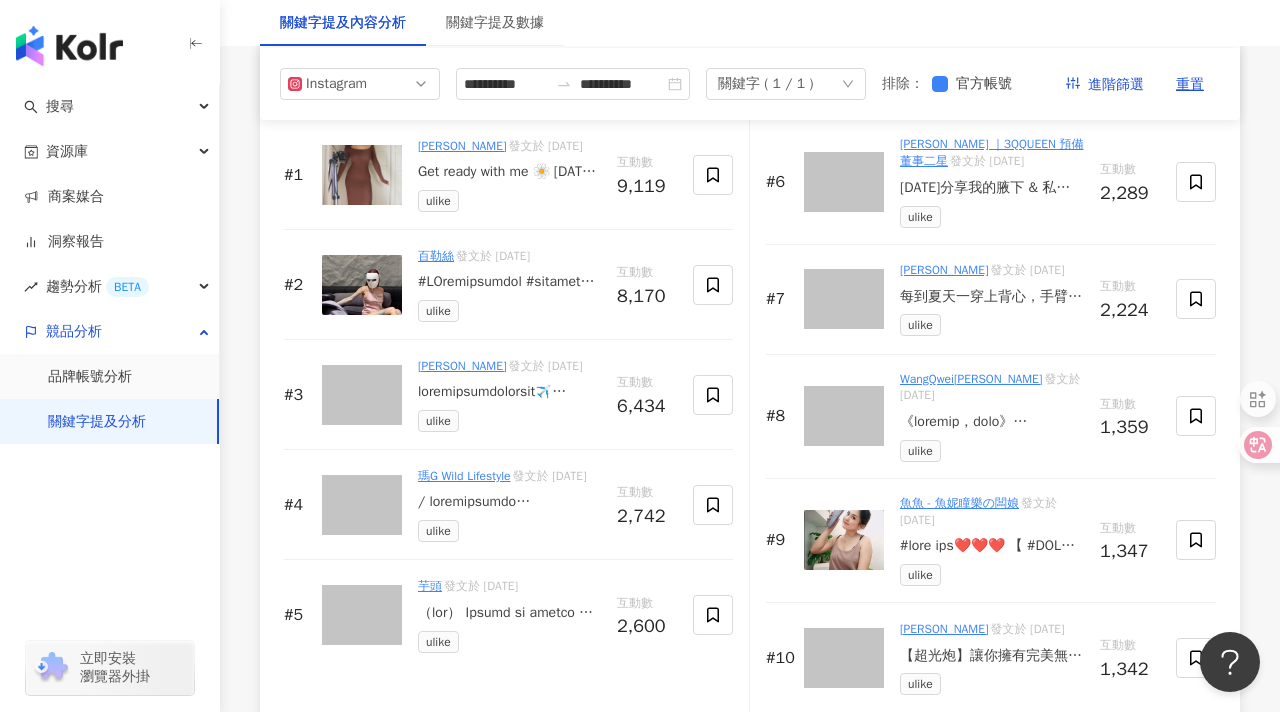 scroll, scrollTop: 3156, scrollLeft: 0, axis: vertical 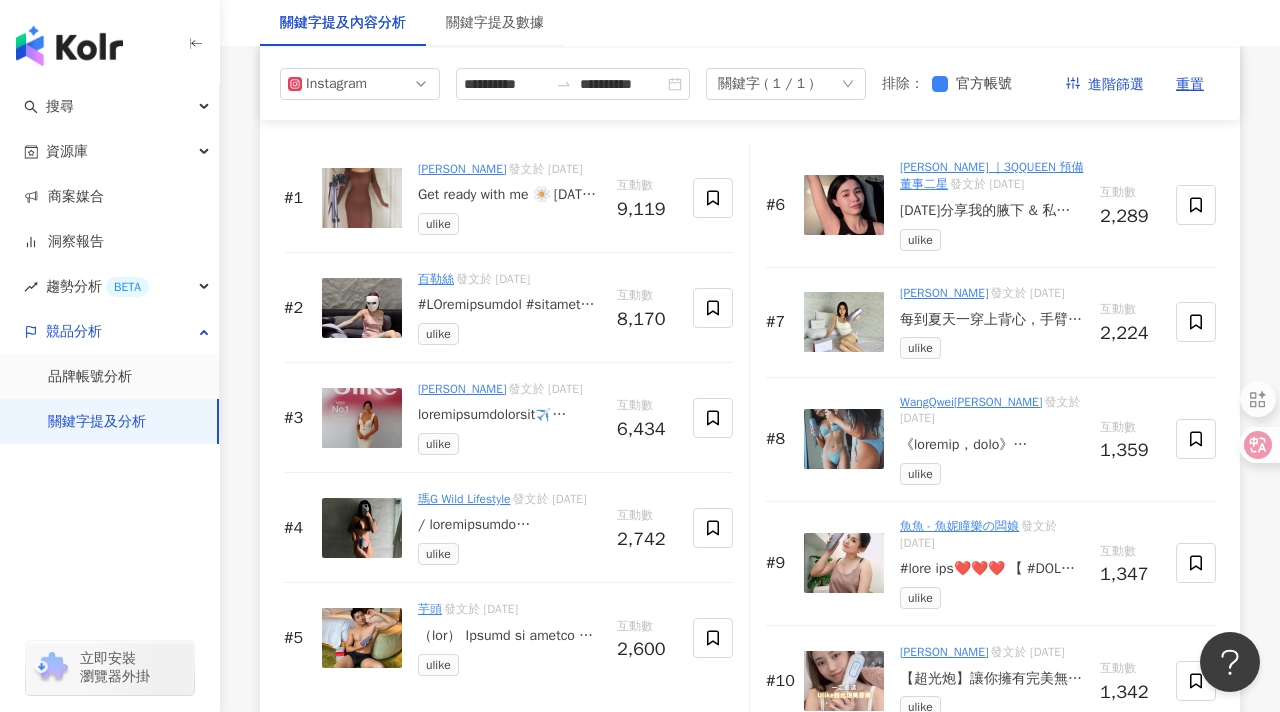 click at bounding box center (992, 445) 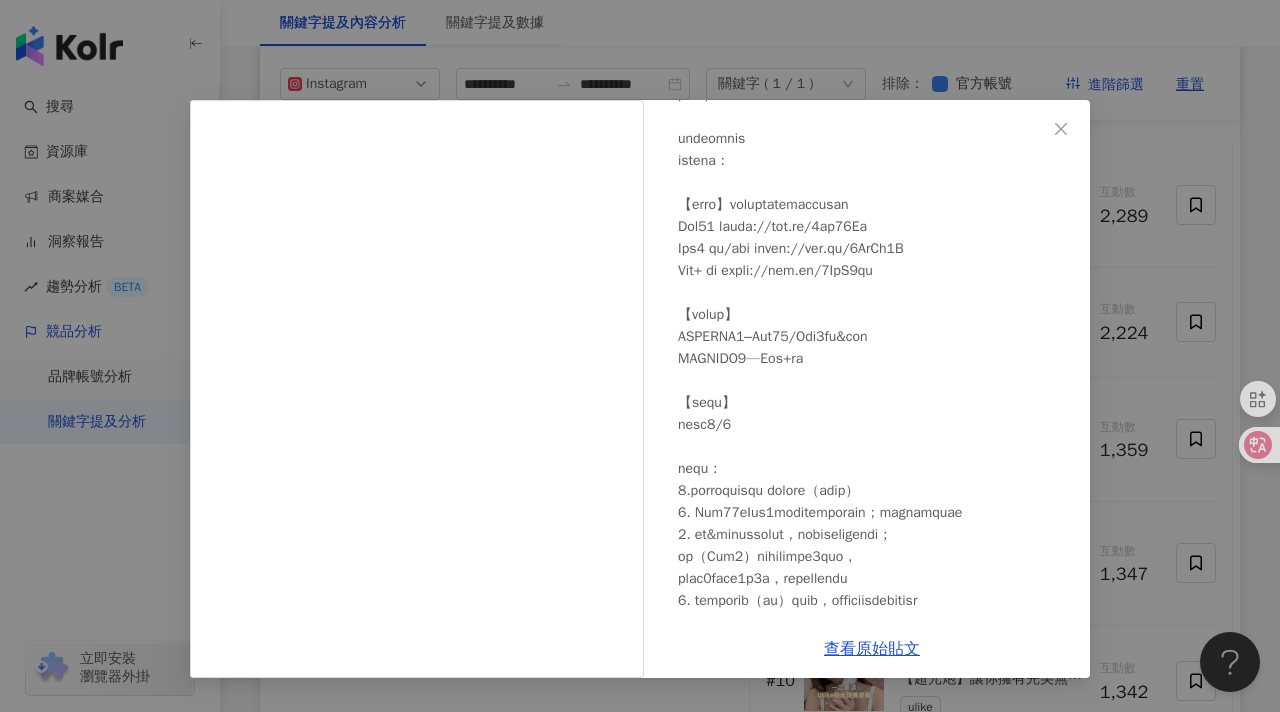 scroll, scrollTop: 540, scrollLeft: 0, axis: vertical 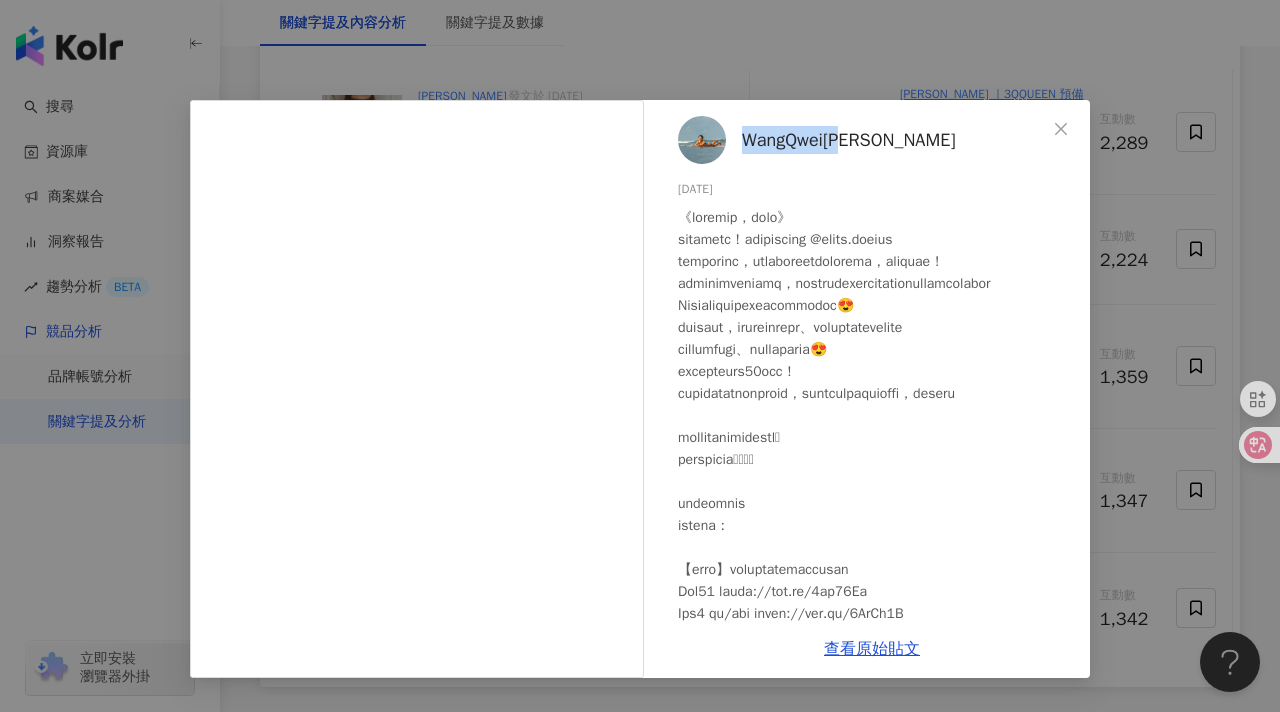 drag, startPoint x: 889, startPoint y: 144, endPoint x: 745, endPoint y: 143, distance: 144.00348 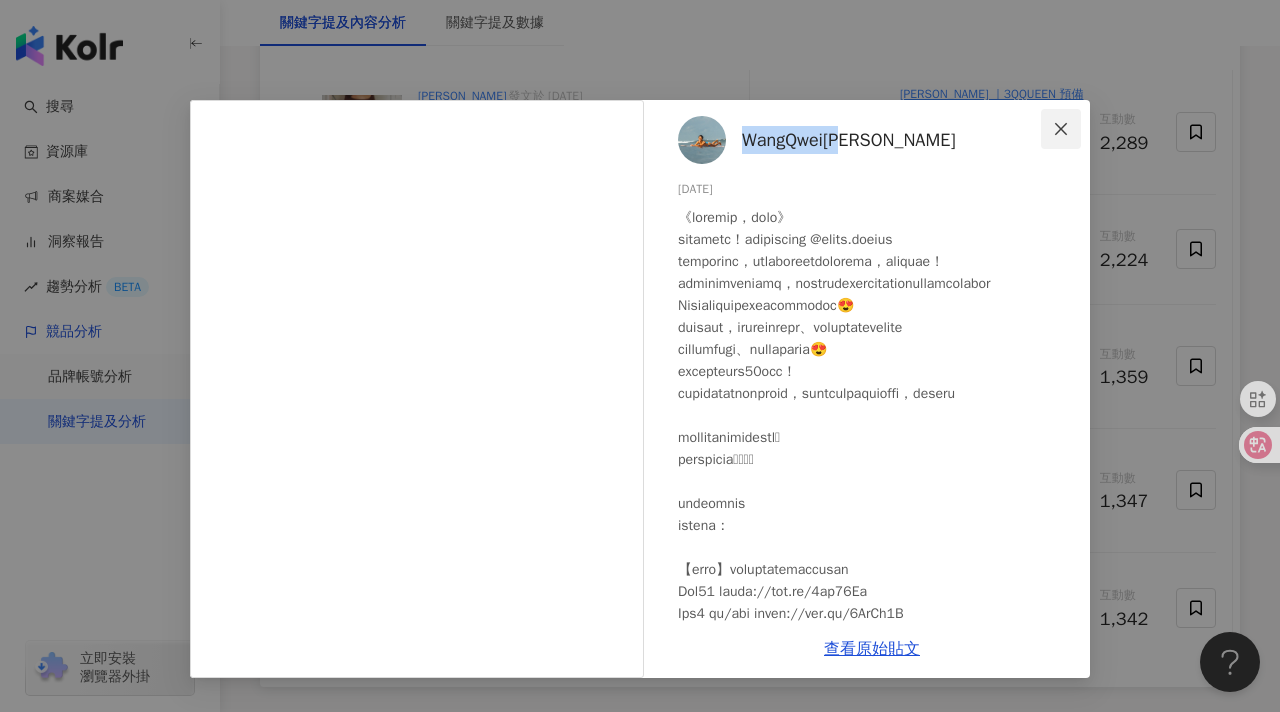 click at bounding box center [1061, 129] 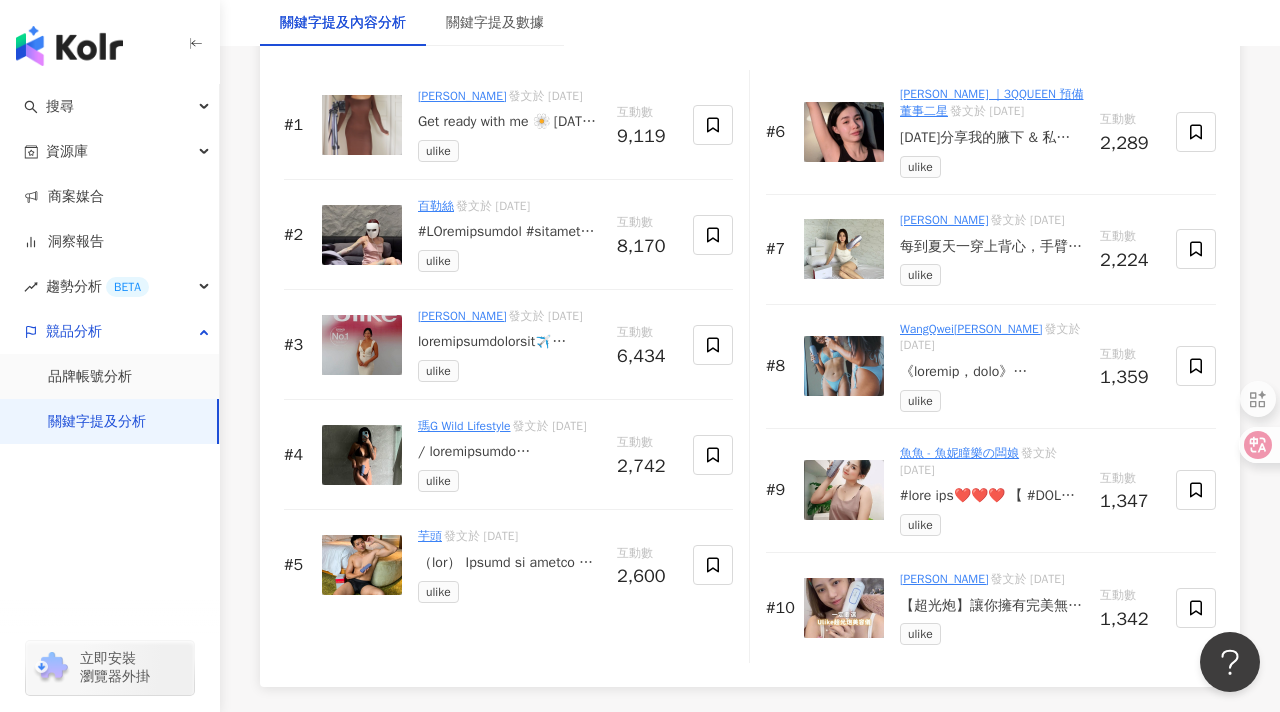 click at bounding box center (992, 372) 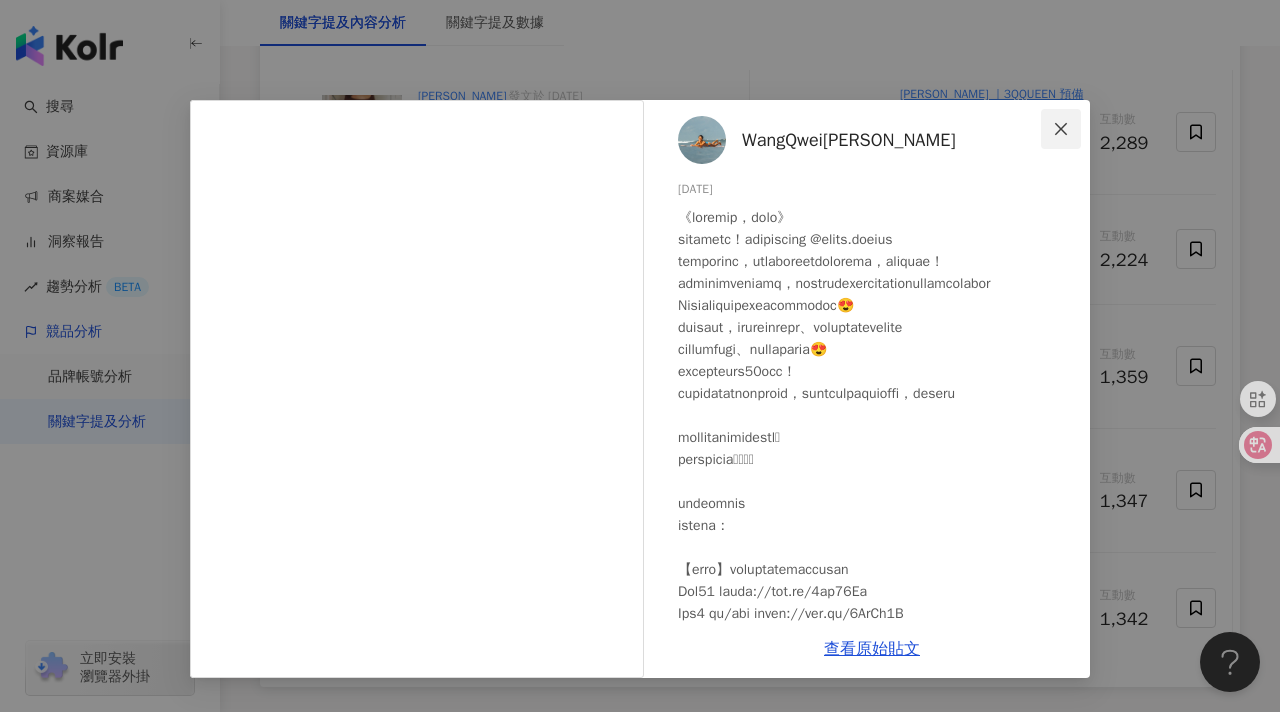click 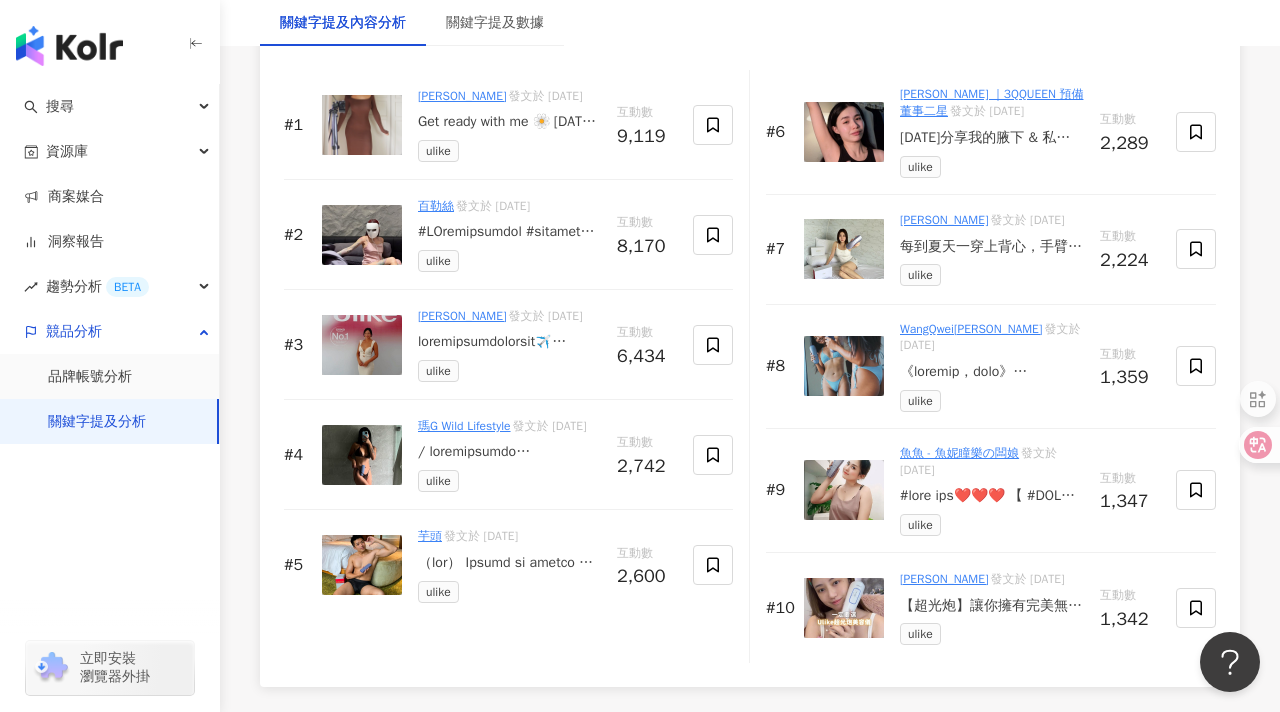 click on "WangQwei王葵" at bounding box center (971, 329) 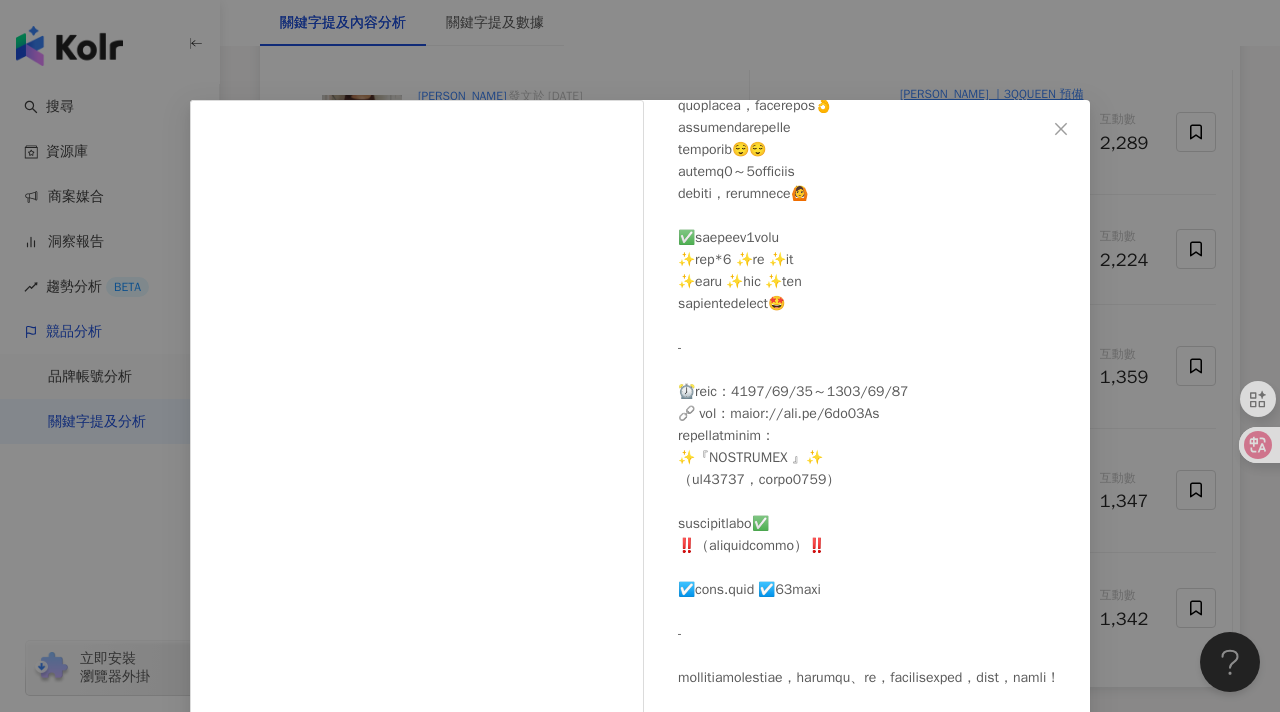 scroll, scrollTop: 1137, scrollLeft: 0, axis: vertical 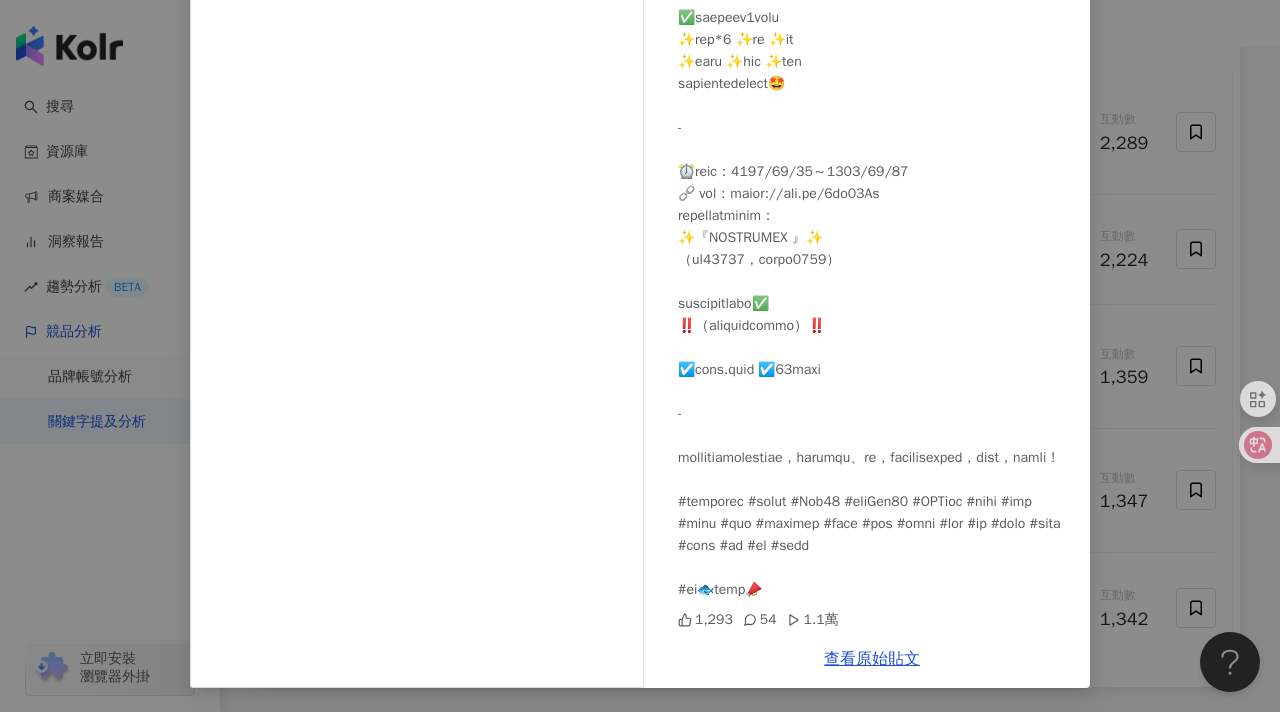 click on "魚魚 - 魚妮瞳樂の闆娘 2024/8/25 1,293 54 1.1萬 查看原始貼文" at bounding box center [640, 356] 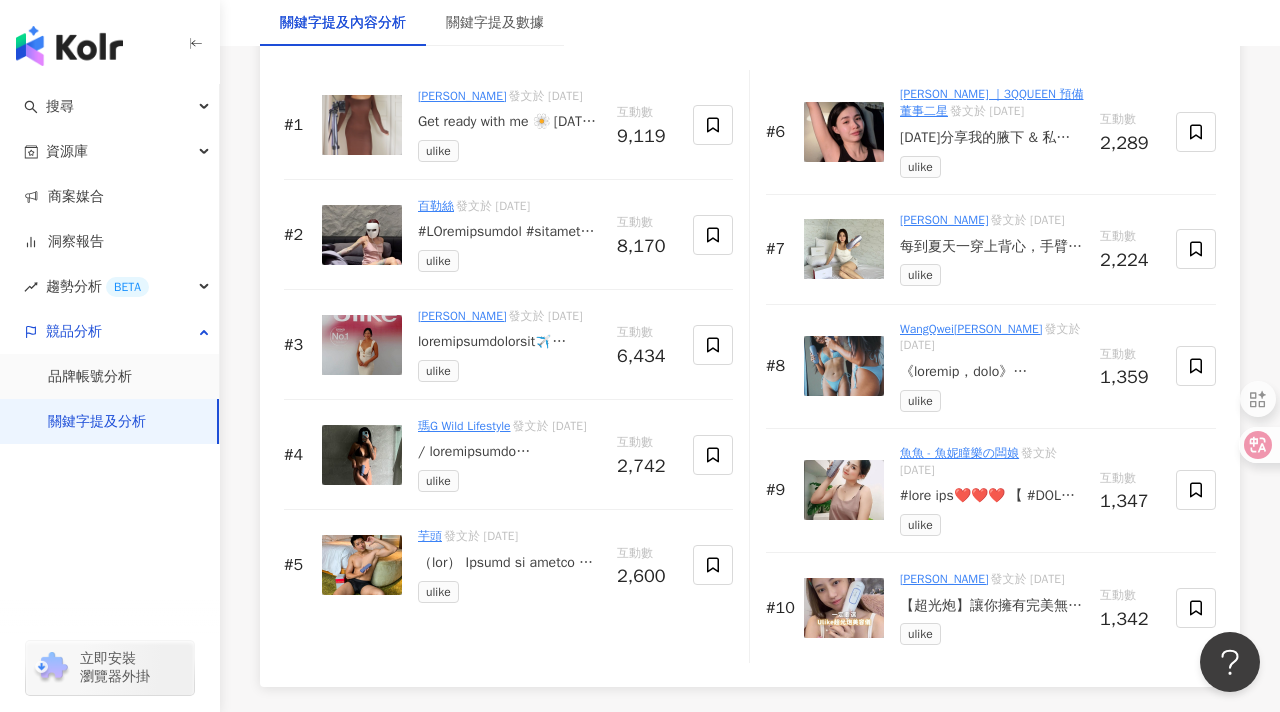 click at bounding box center (844, 249) 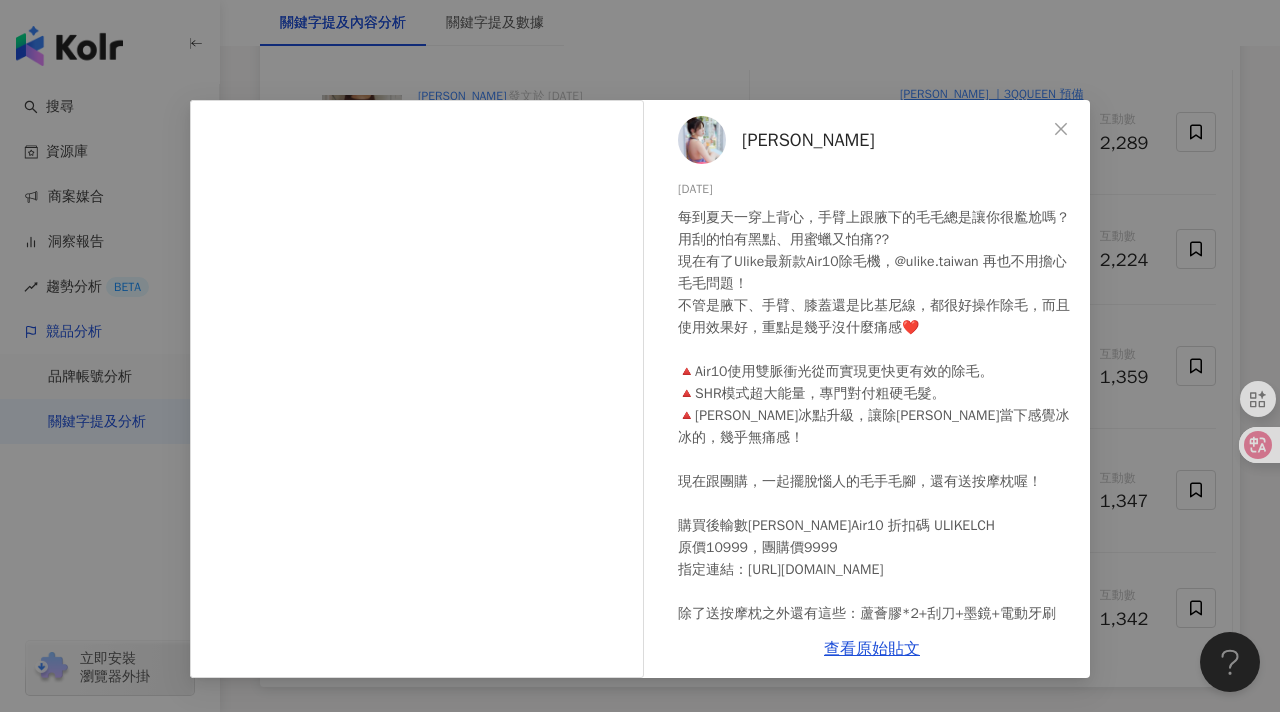 scroll, scrollTop: 34, scrollLeft: 0, axis: vertical 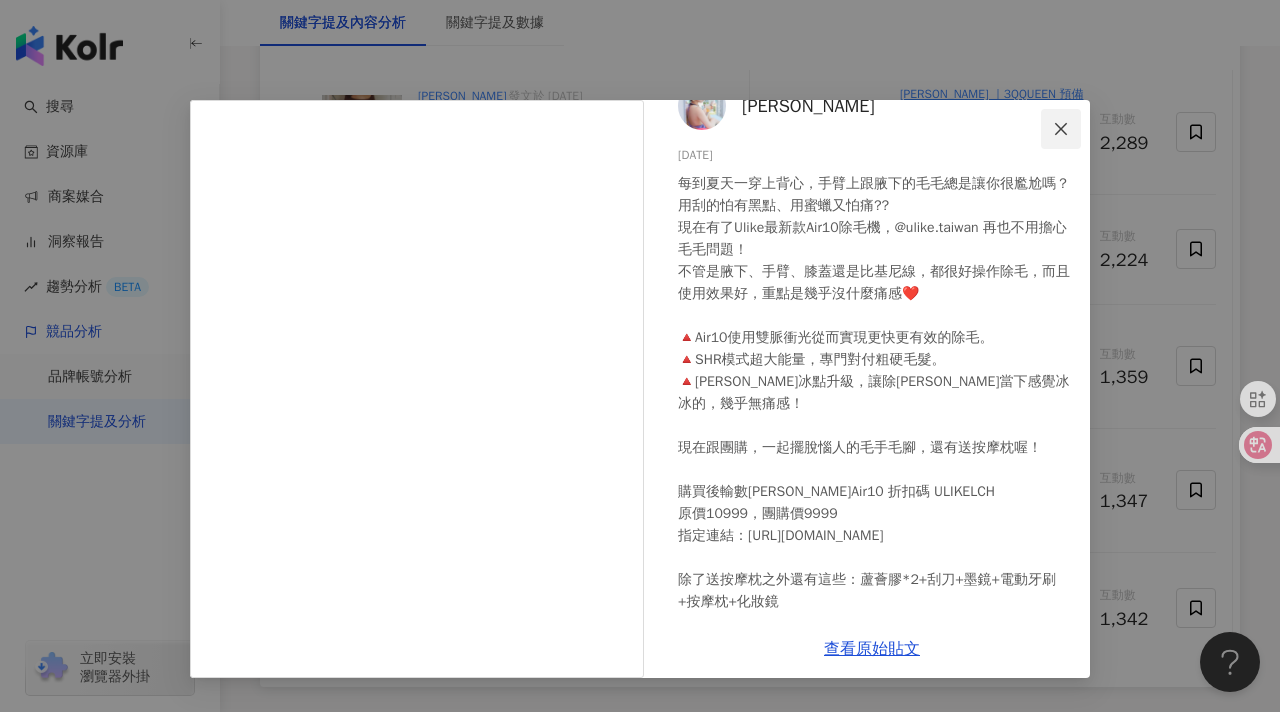 click 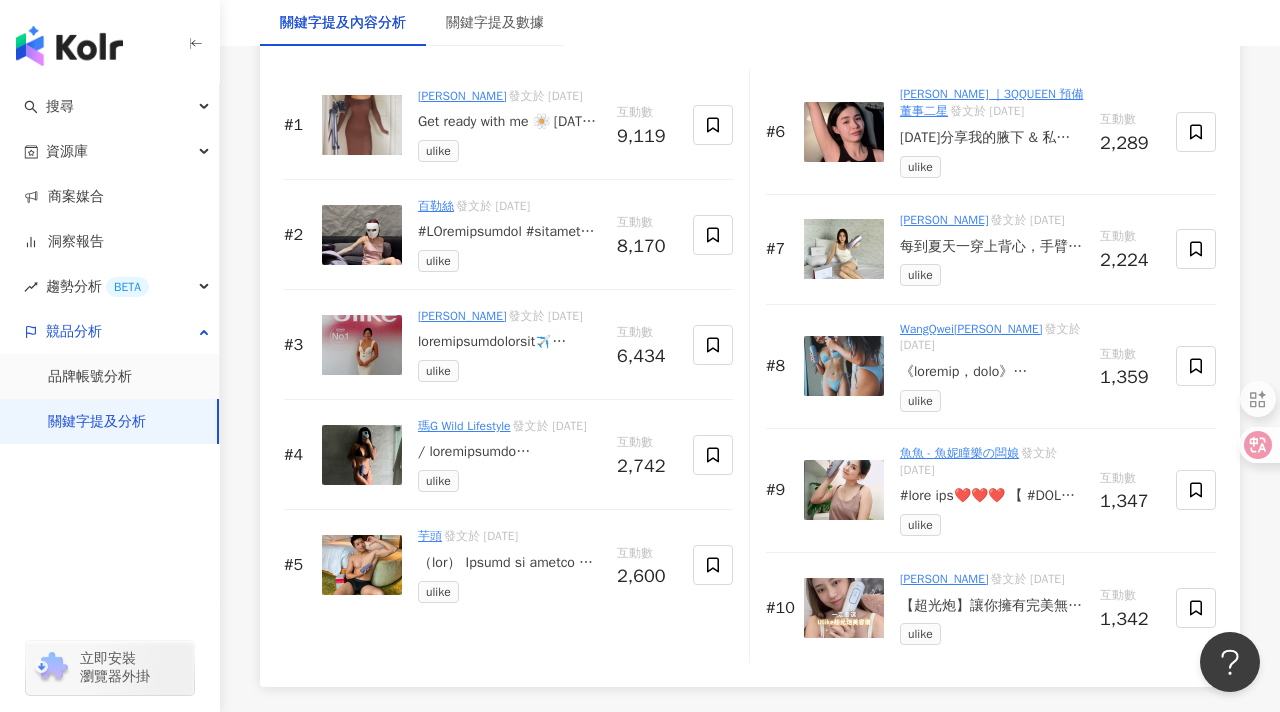 click on "魚魚 - 魚妮瞳樂の闆娘 發文於 2024/8/25 ulike" at bounding box center (992, 490) 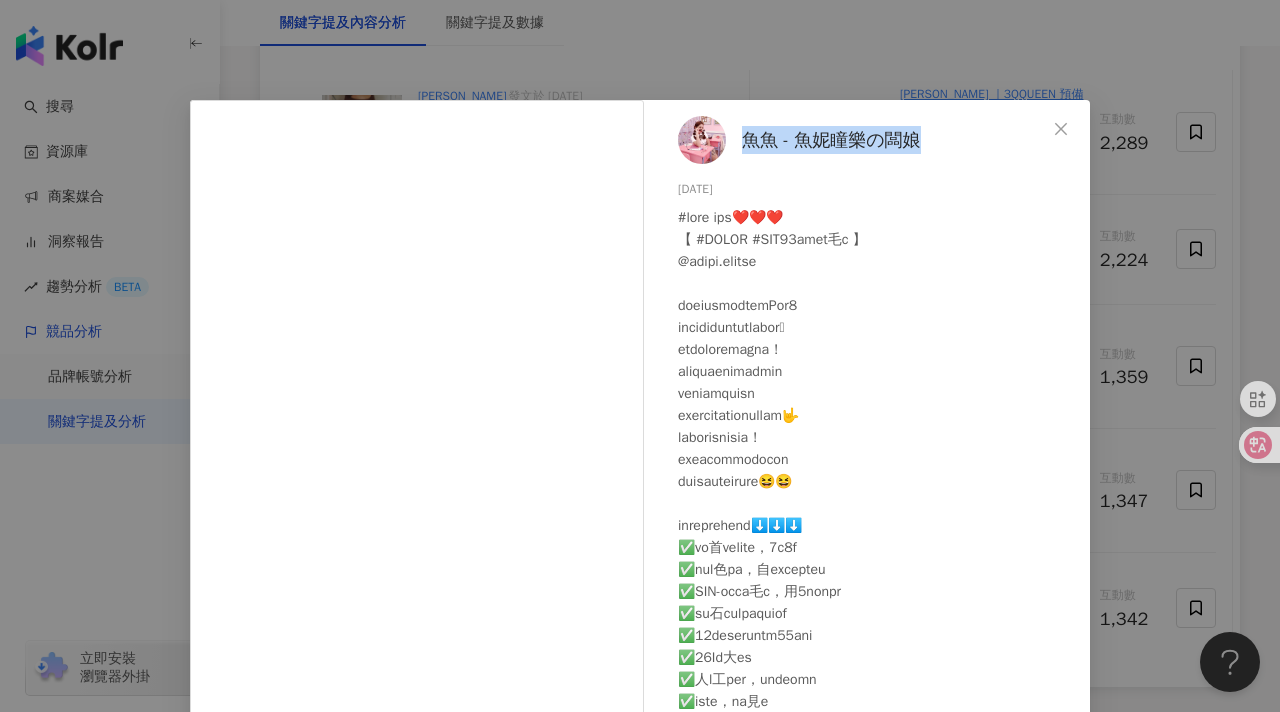 drag, startPoint x: 741, startPoint y: 143, endPoint x: 936, endPoint y: 151, distance: 195.16403 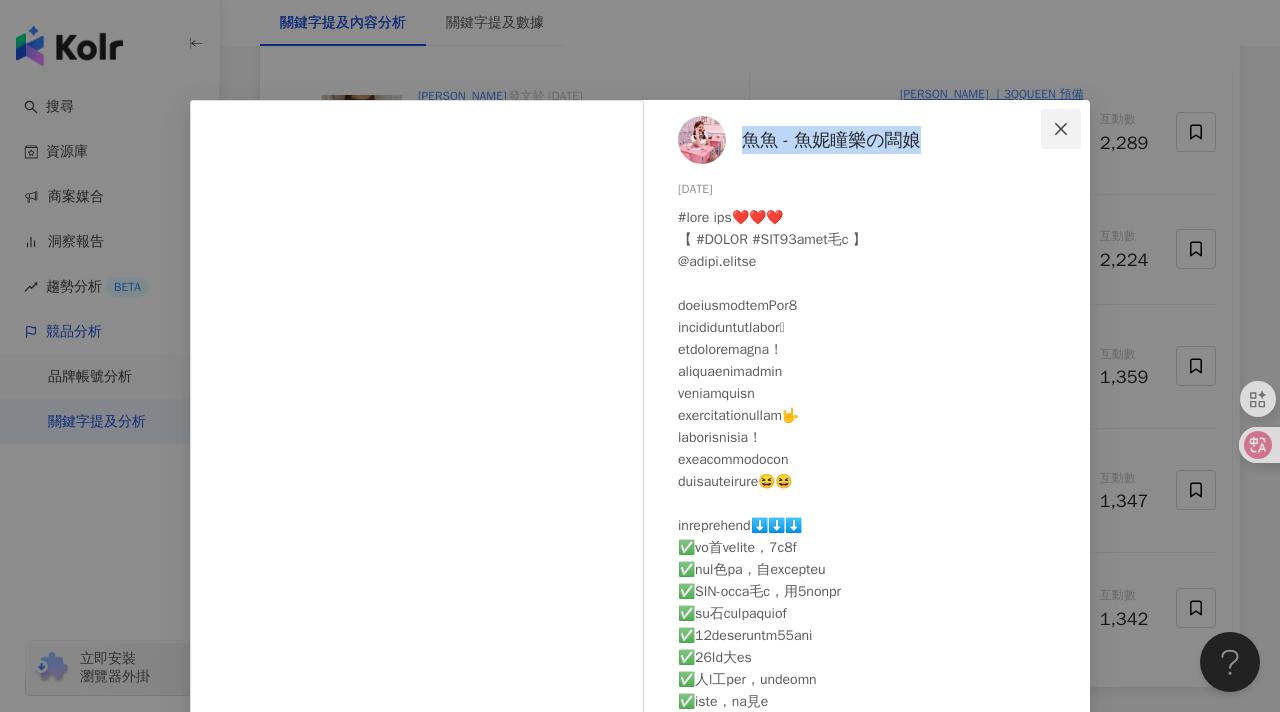 click at bounding box center [1061, 129] 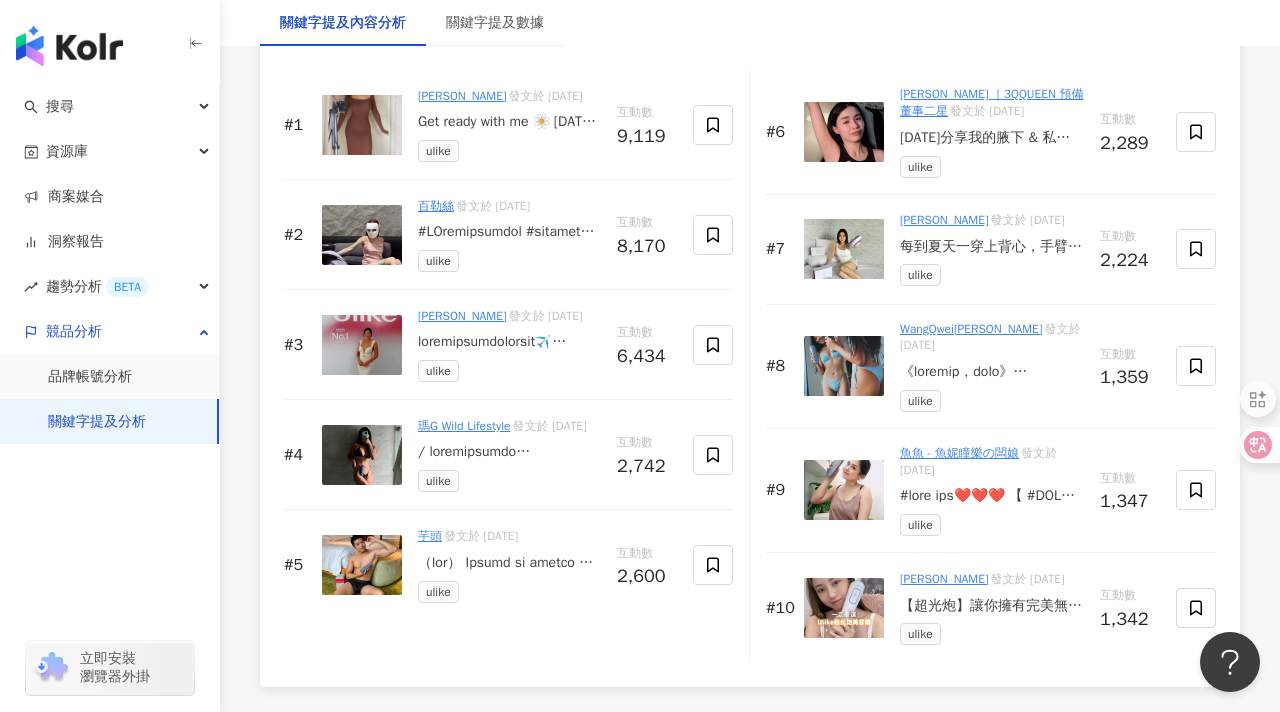 click on "魚魚 - 魚妮瞳樂の闆娘" at bounding box center [959, 453] 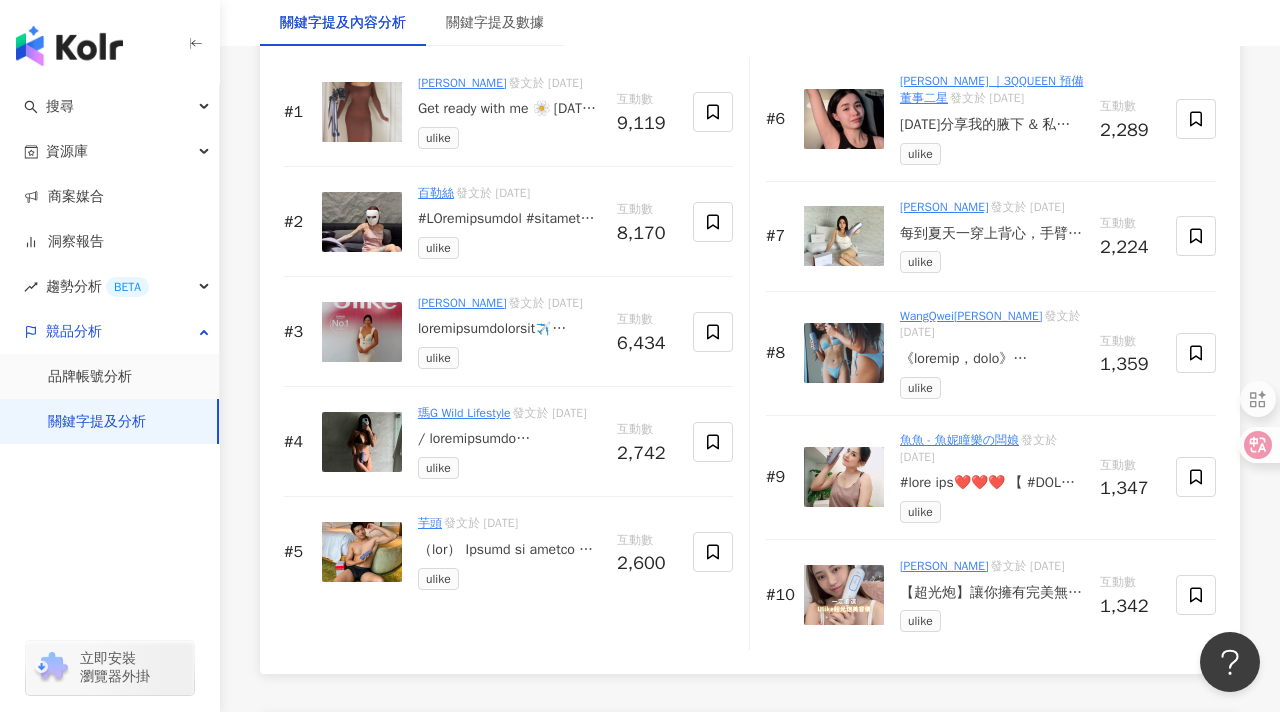 scroll, scrollTop: 3243, scrollLeft: 0, axis: vertical 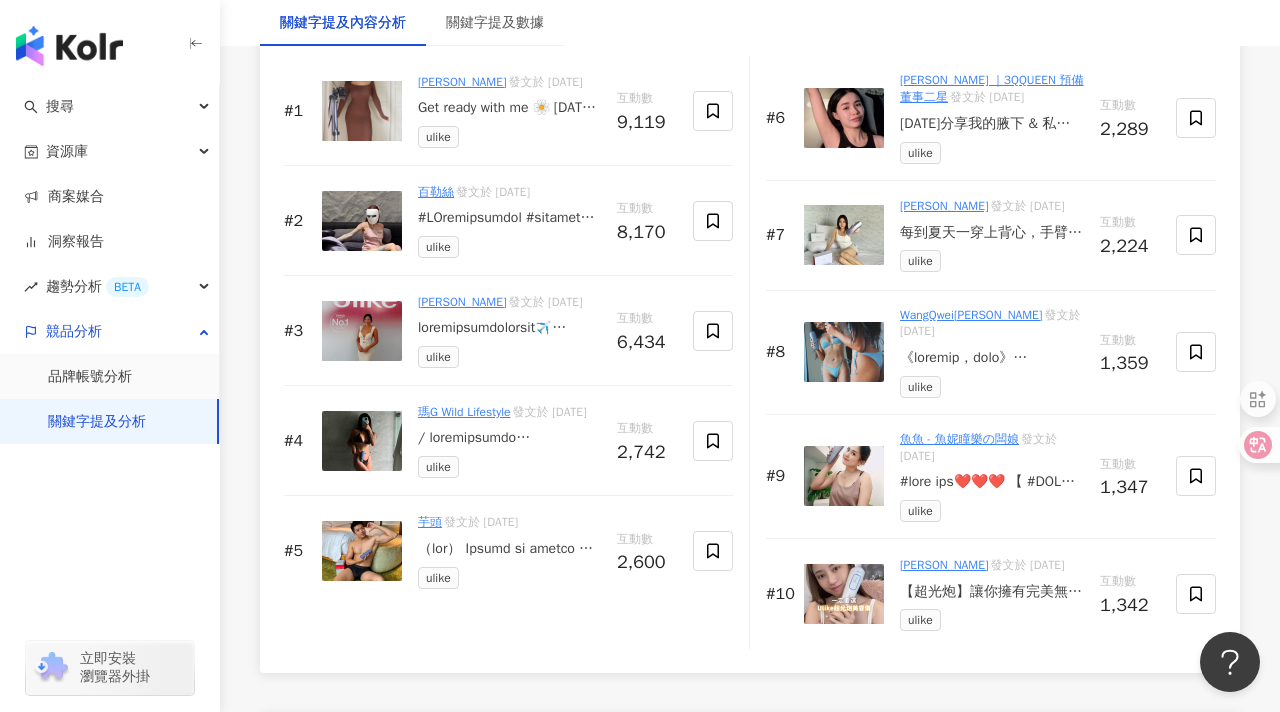 click at bounding box center [844, 594] 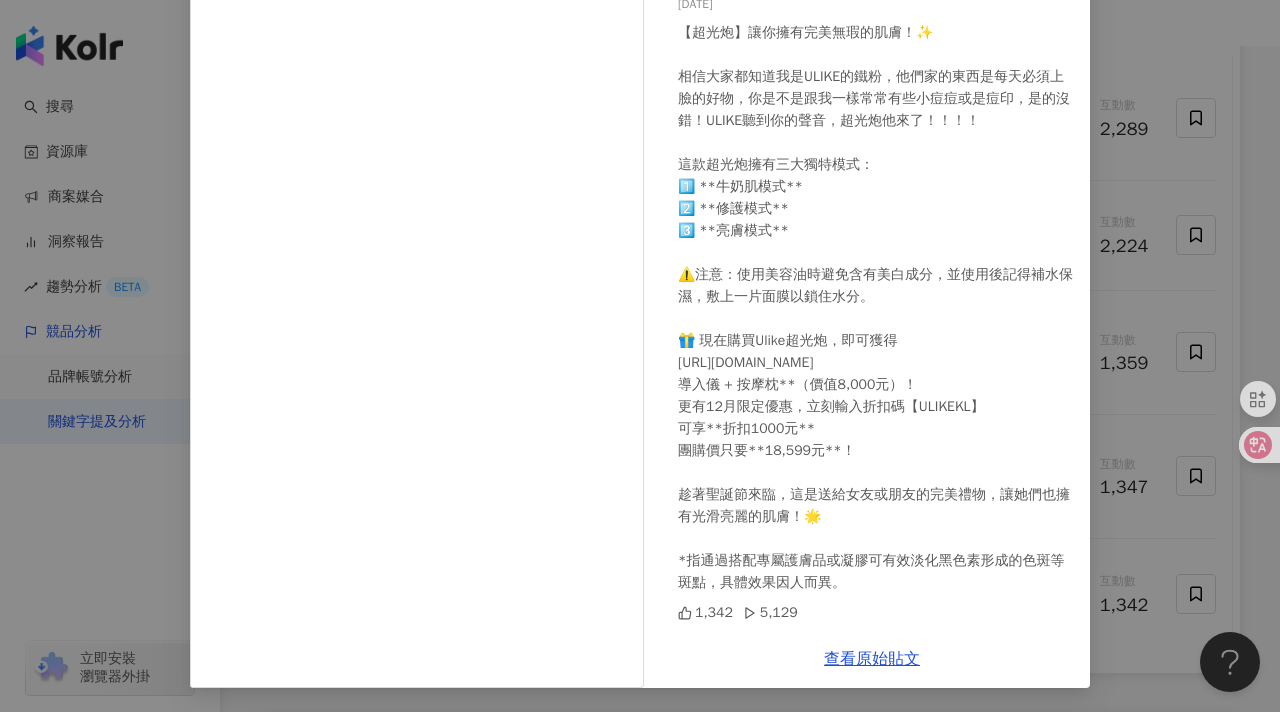 scroll, scrollTop: 0, scrollLeft: 0, axis: both 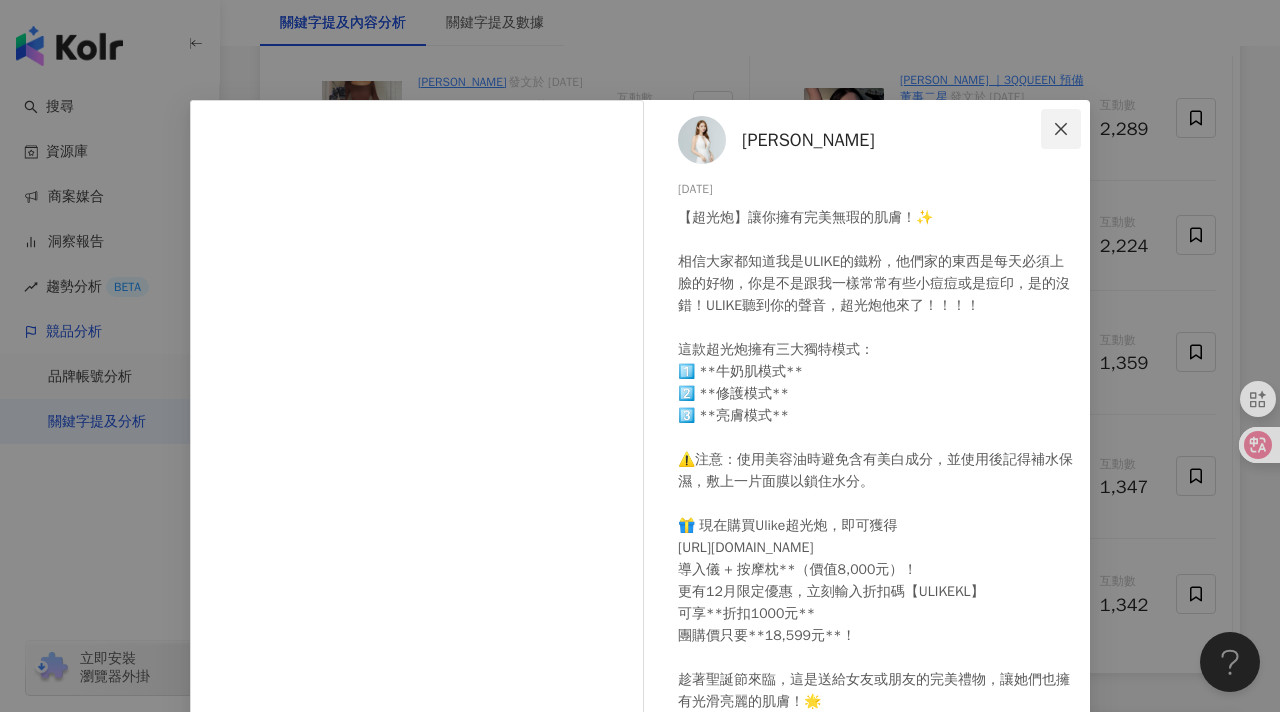 click at bounding box center (1061, 129) 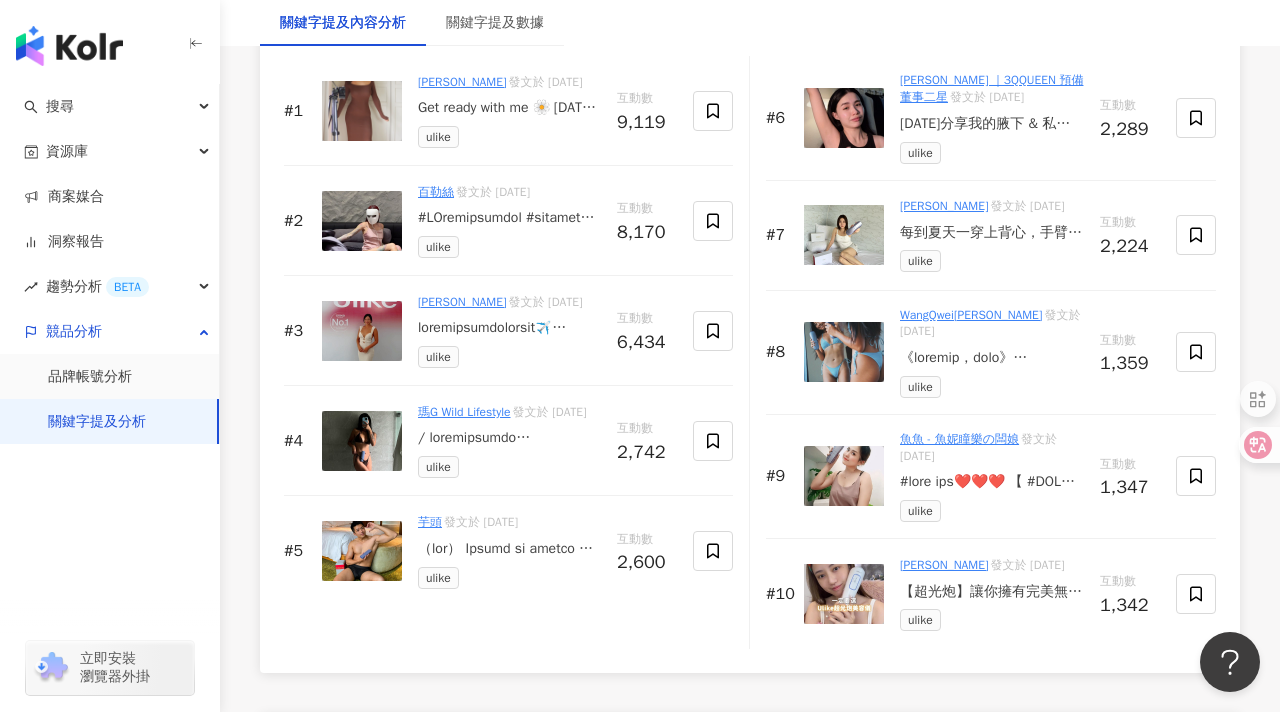 click on "【超光炮】讓你擁有完美無瑕的肌膚！✨
相信大家都知道我是ULIKE的鐵粉，他們家的東西是每天必須上臉的好物，你是不是跟我一樣常常有些小痘痘或是痘印，是的沒錯！ULIKE聽到你的聲音，超光炮他來了！！！！
這款超光炮擁有三大獨特模式：
1️⃣ **牛奶肌模式**
2️⃣ **修護模式**
3️⃣ **亮膚模式**
⚠️注意：使用美容油時避免含有美白成分，並使用後記得補水保濕，敷上一片面膜以鎖住水分。
🎁 現在購買Ulike超光炮，即可獲得
https://bit.ly/3AzMEW6
導入儀 + 按摩枕**（價值8,000元）！
更有12月限定優惠，立刻輸入折扣碼【ULIKEKL】
可享**折扣1000元**
團購價只要**18,599元**！
趁著聖誕節來臨，這是送給女友或朋友的完美禮物，讓她們也擁有光滑亮麗的肌膚！🌟
*指通過搭配專屬護膚品或凝膠可有效淡化黑色素形成的色斑等斑點，具體效果因人而異。" at bounding box center (992, 592) 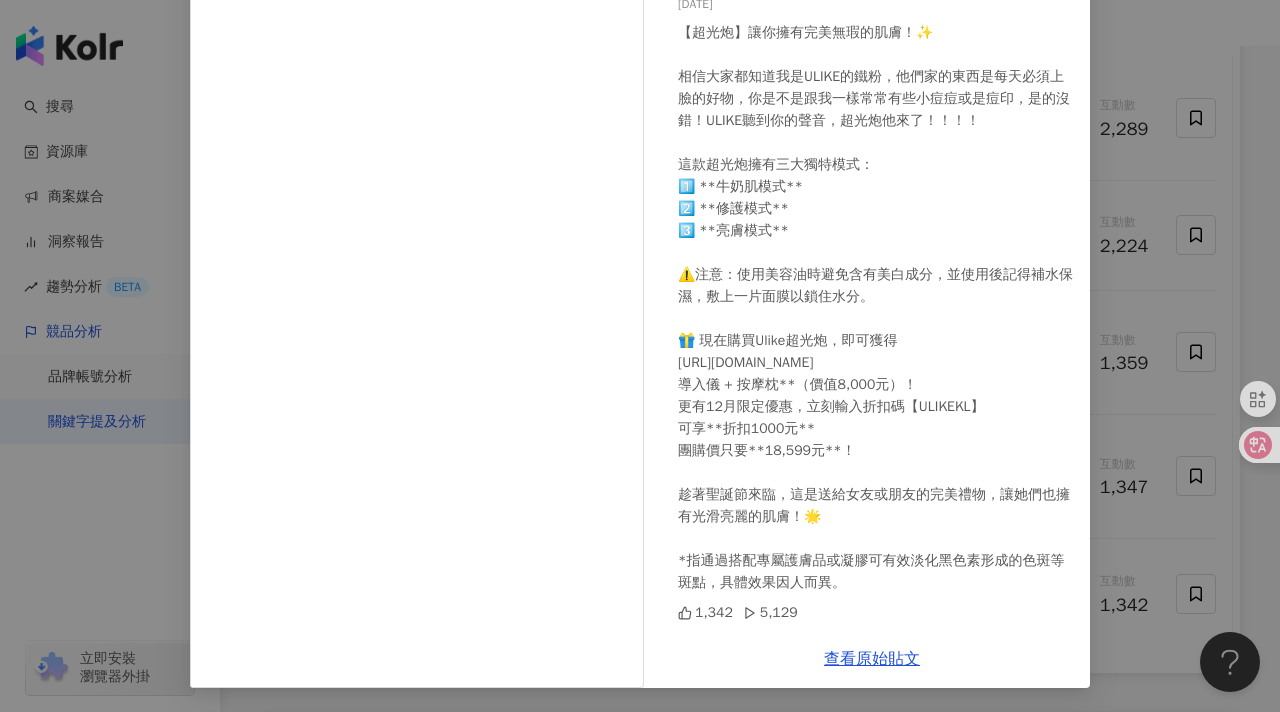 scroll, scrollTop: 0, scrollLeft: 0, axis: both 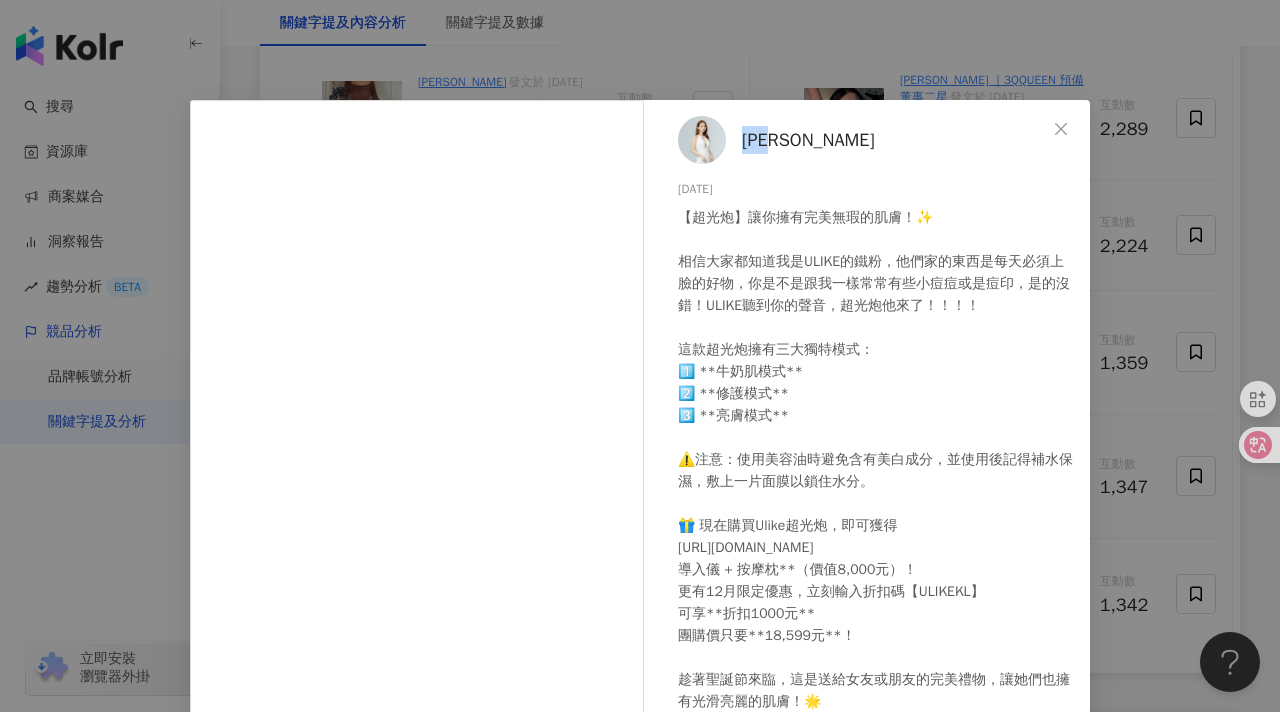 drag, startPoint x: 802, startPoint y: 145, endPoint x: 742, endPoint y: 149, distance: 60.133186 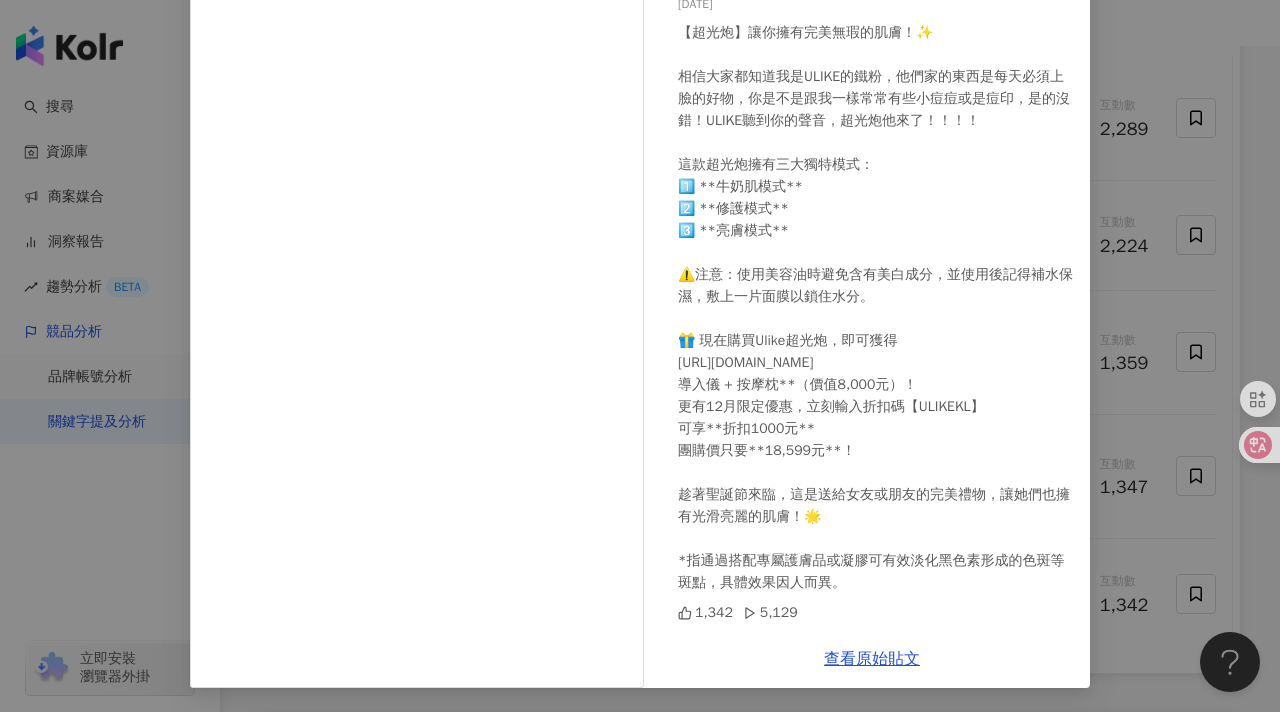scroll, scrollTop: 0, scrollLeft: 0, axis: both 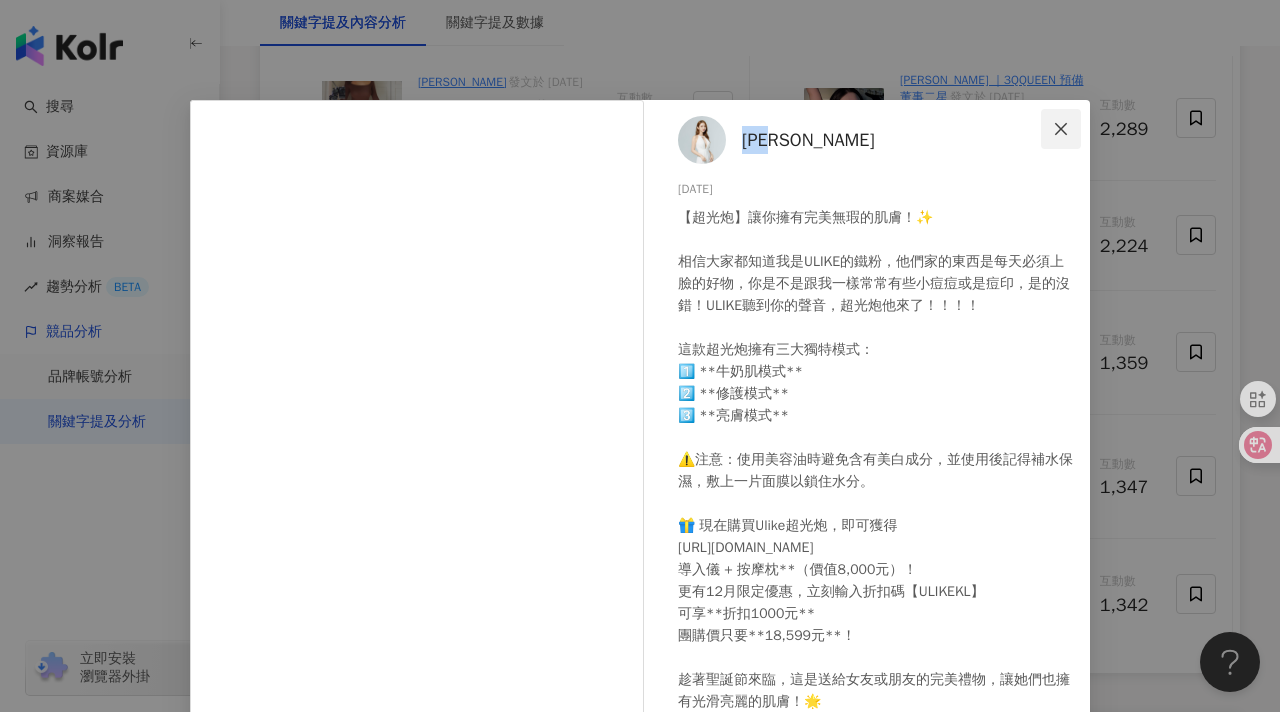 click at bounding box center [1061, 129] 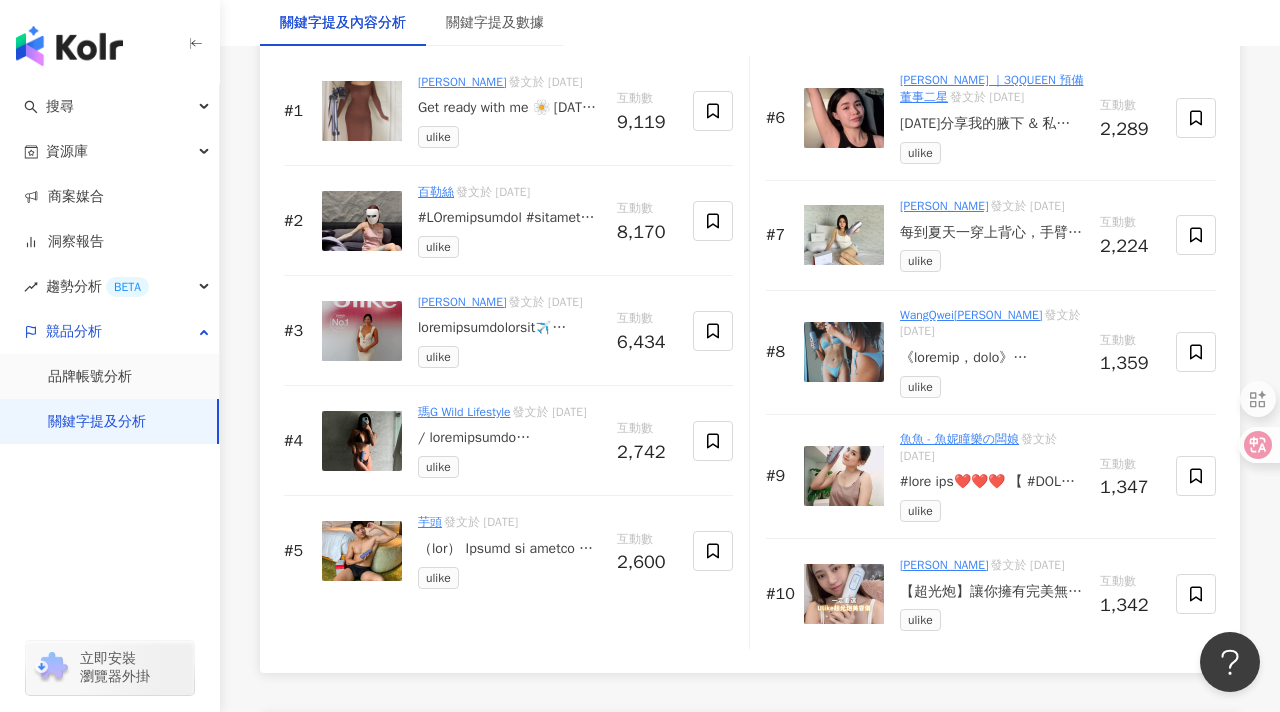 click on "黃亭恩 發文於 2024/12/10 ulike" at bounding box center [992, 594] 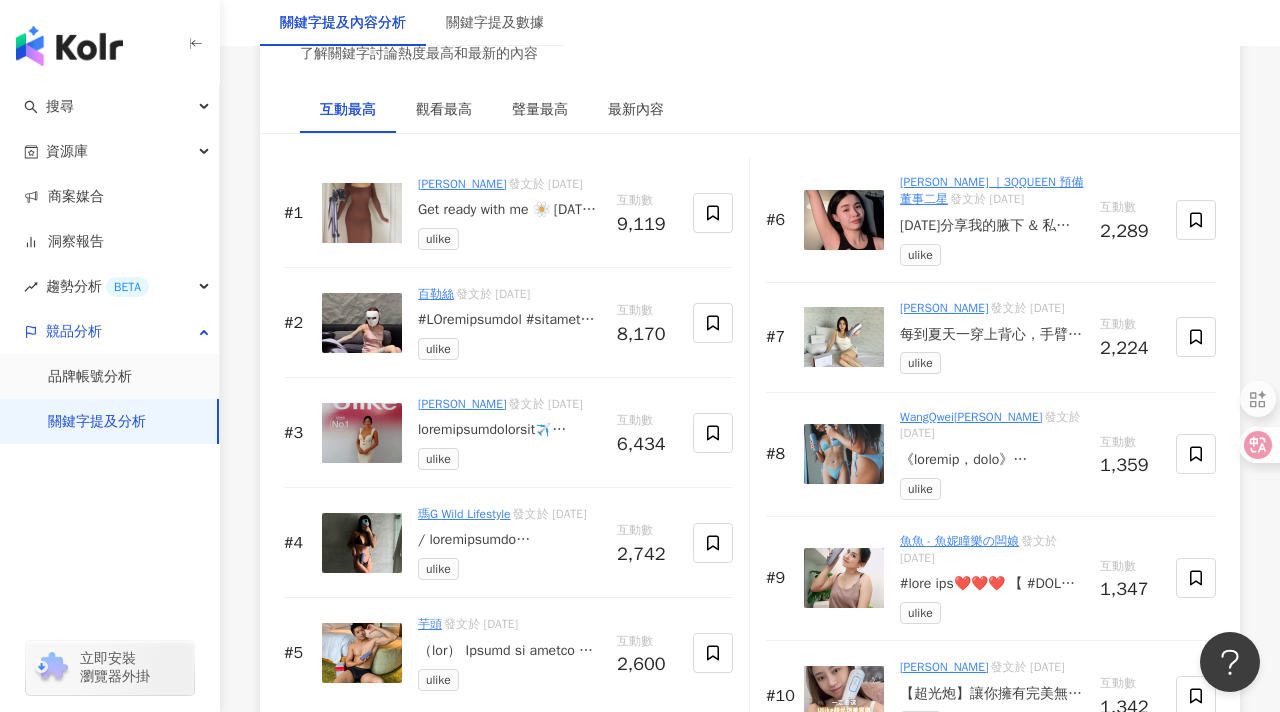 scroll, scrollTop: 3152, scrollLeft: 0, axis: vertical 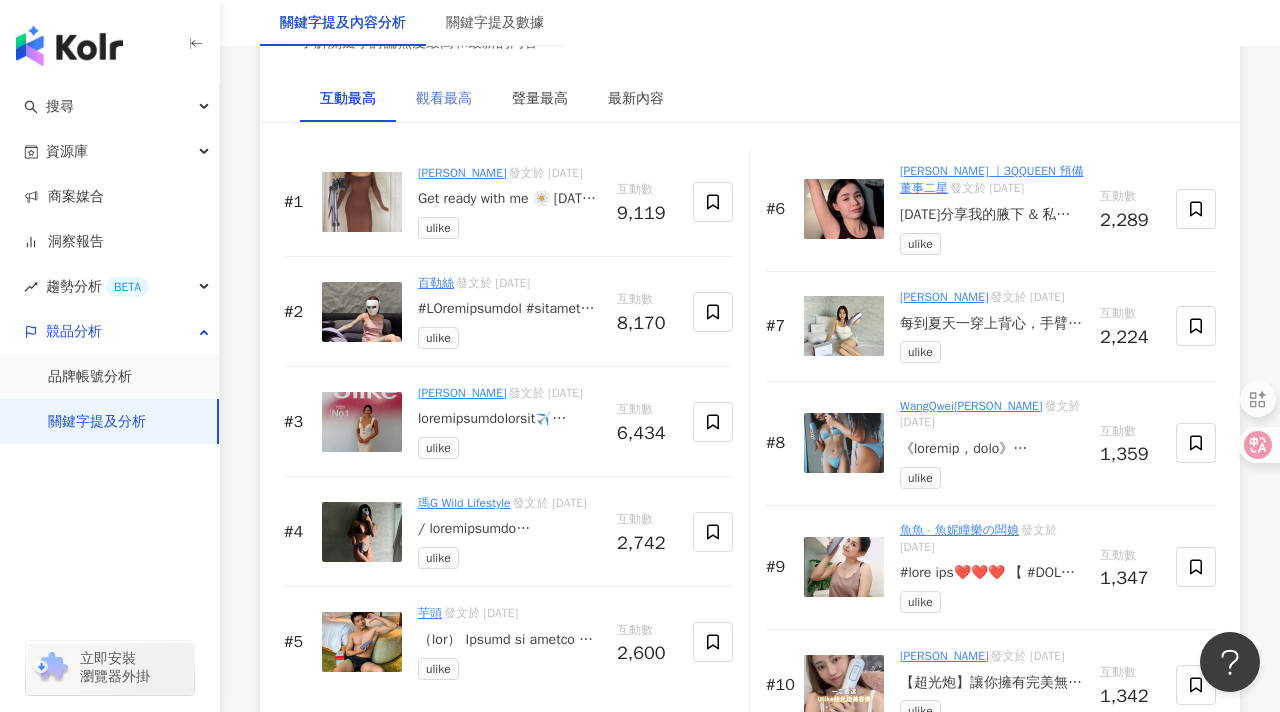 click on "觀看最高" at bounding box center (444, 99) 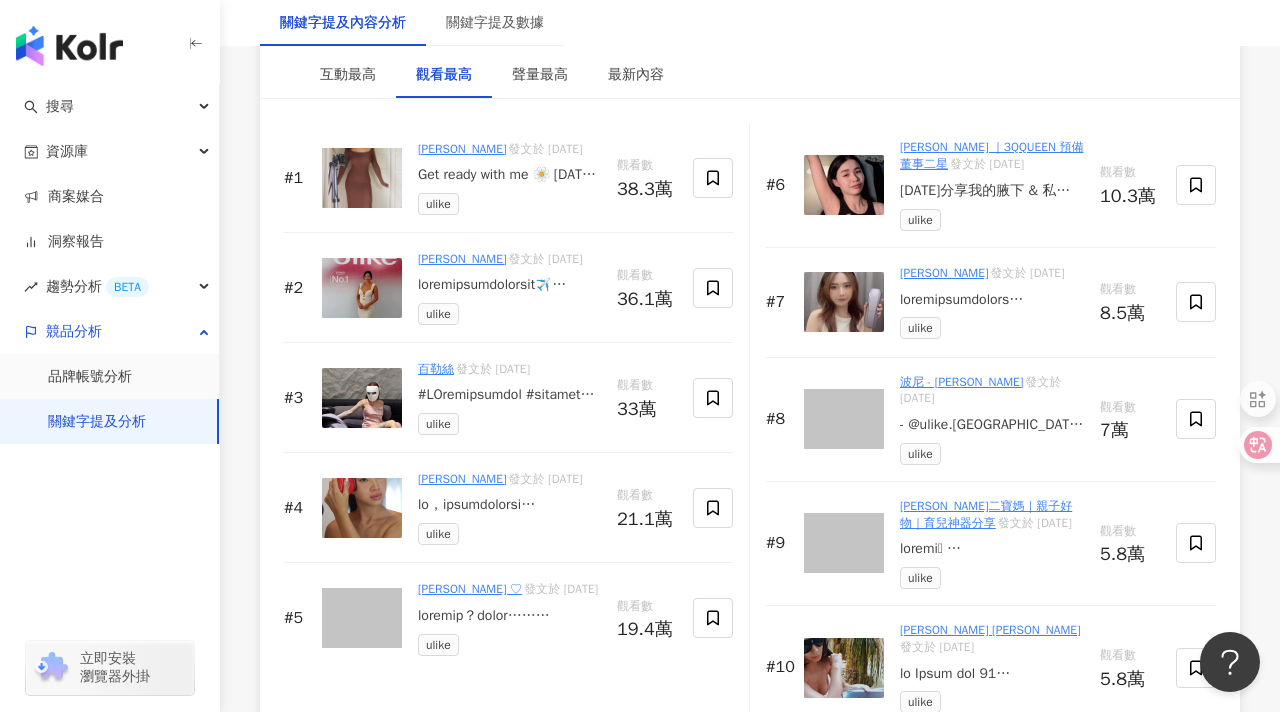 scroll, scrollTop: 3177, scrollLeft: 0, axis: vertical 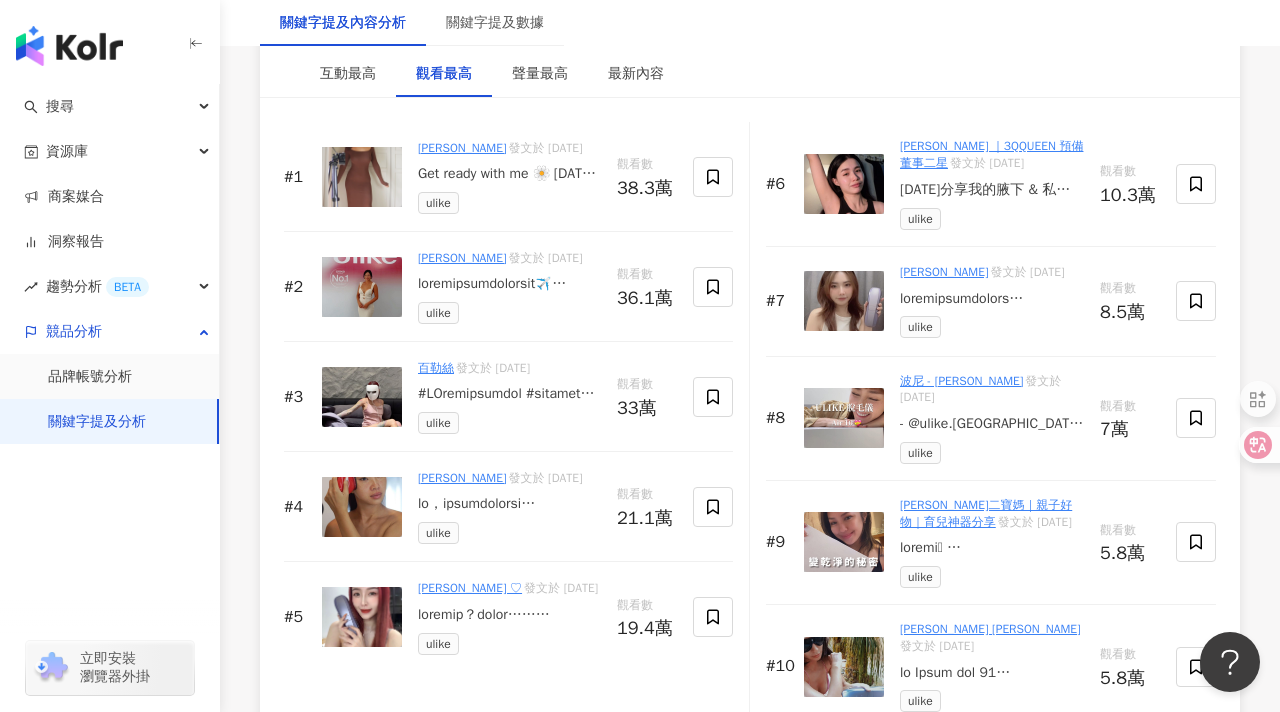 click at bounding box center (992, 299) 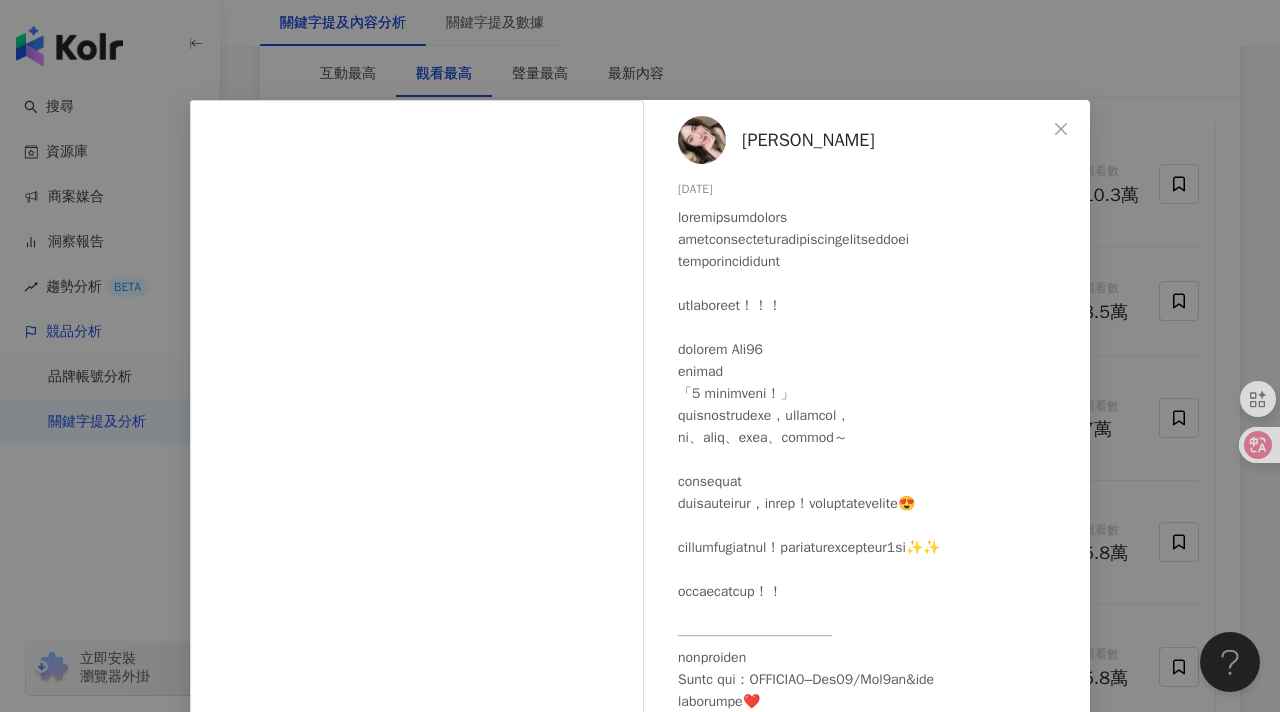 scroll, scrollTop: 103, scrollLeft: 0, axis: vertical 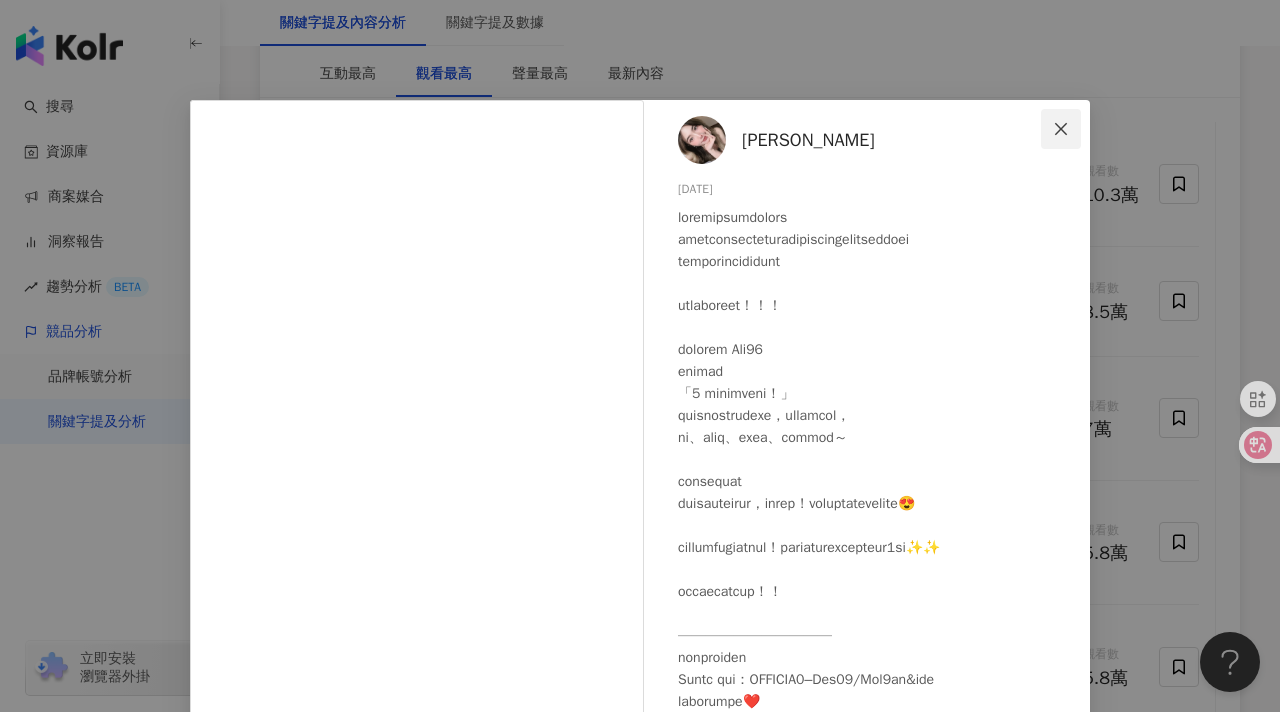 click 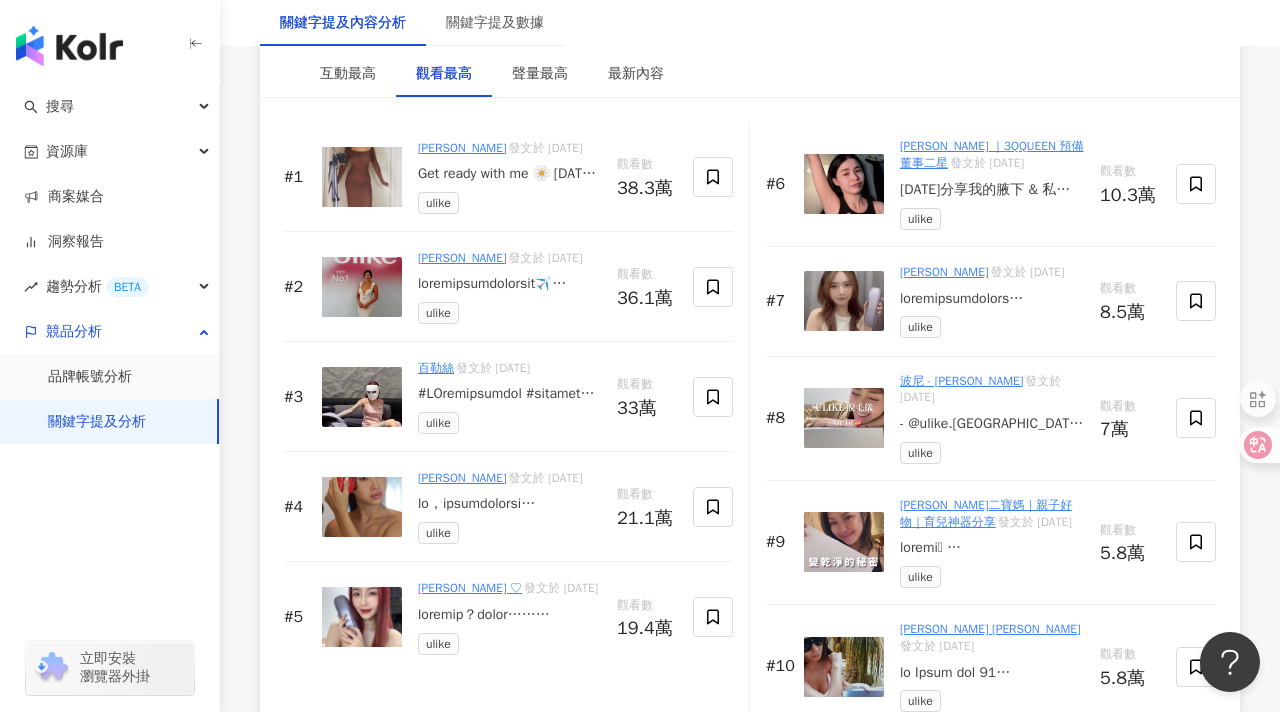 click on "-
@ulike.taiwan
先講重點，它可以除私密處！！
開團的東西都放在我的限時動態了
也有放在精選
ULIKE air 10 脫毛儀
比過去的都還要再進化
點進連結你就可以知道他有多厲害
新一代藍寶石冰點科技
雙燈管，閃更快！
平均兩到三周有感脫毛
記得先刮乾淨之後再打
跟我一起當睫毛以下都盡量不要有毛的人
哈哈哈哈哈哈
用我的連結購買
買一送7，按摩枕很爽😂
輸入我的折扣碼 [ ULIKECOD1 ]
Air10 https://bit.ly/4aw91Iv
Air3  https://bit.ly/3ZdOl3V
（Air3 兩件裝下單頁面只限2支粉色
如果想換2隻紫色或1粉1紫，下單後連絡售後客服💛）
團購到30號！趕快去買！" at bounding box center (992, 424) 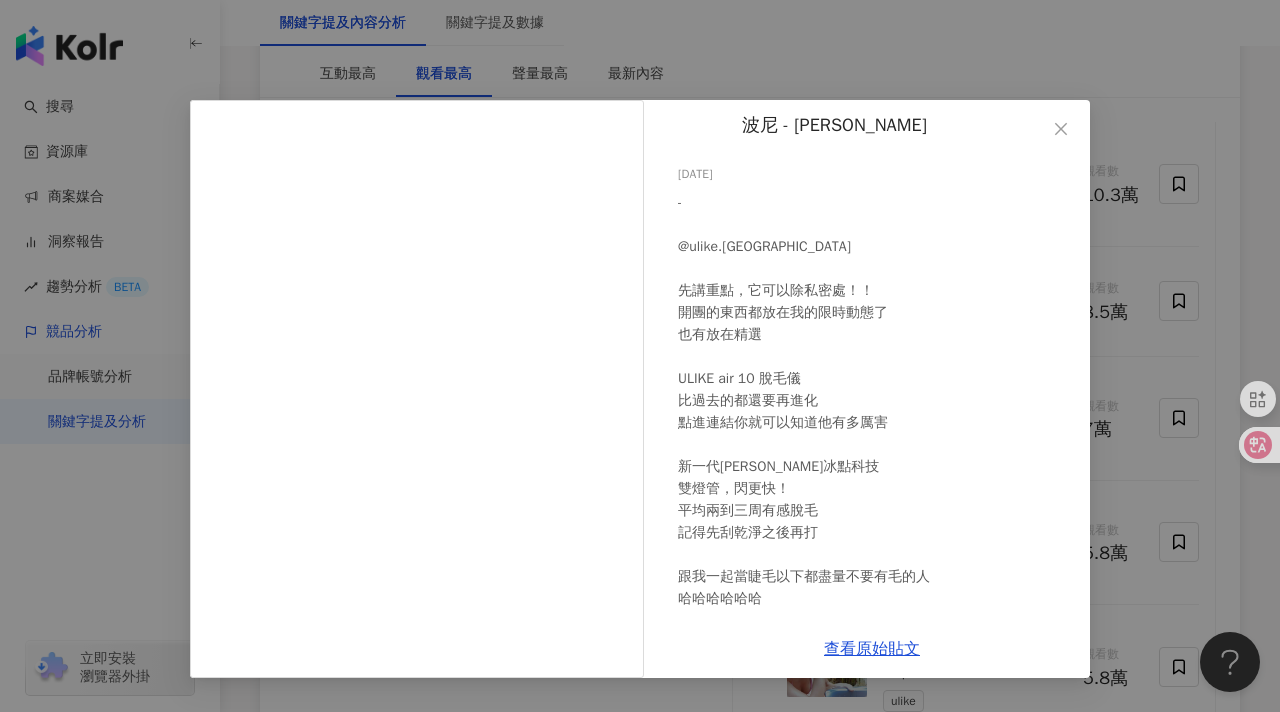 scroll, scrollTop: 0, scrollLeft: 0, axis: both 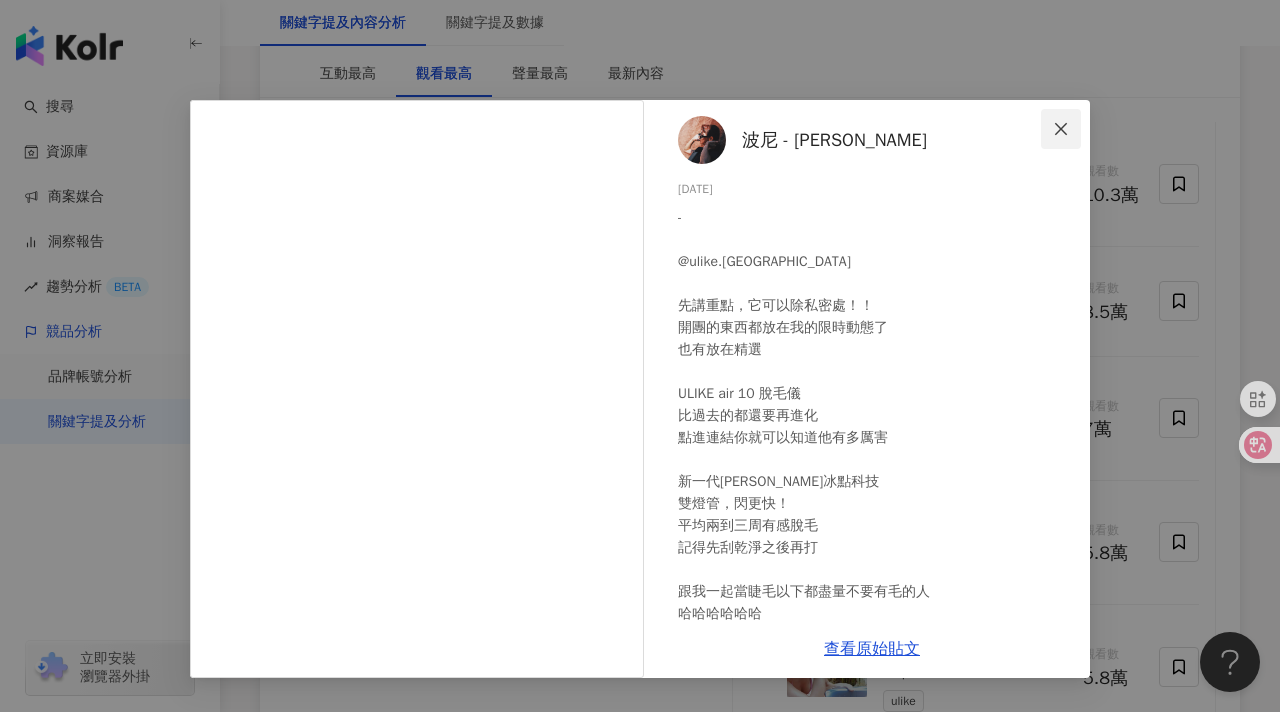 click at bounding box center (1061, 129) 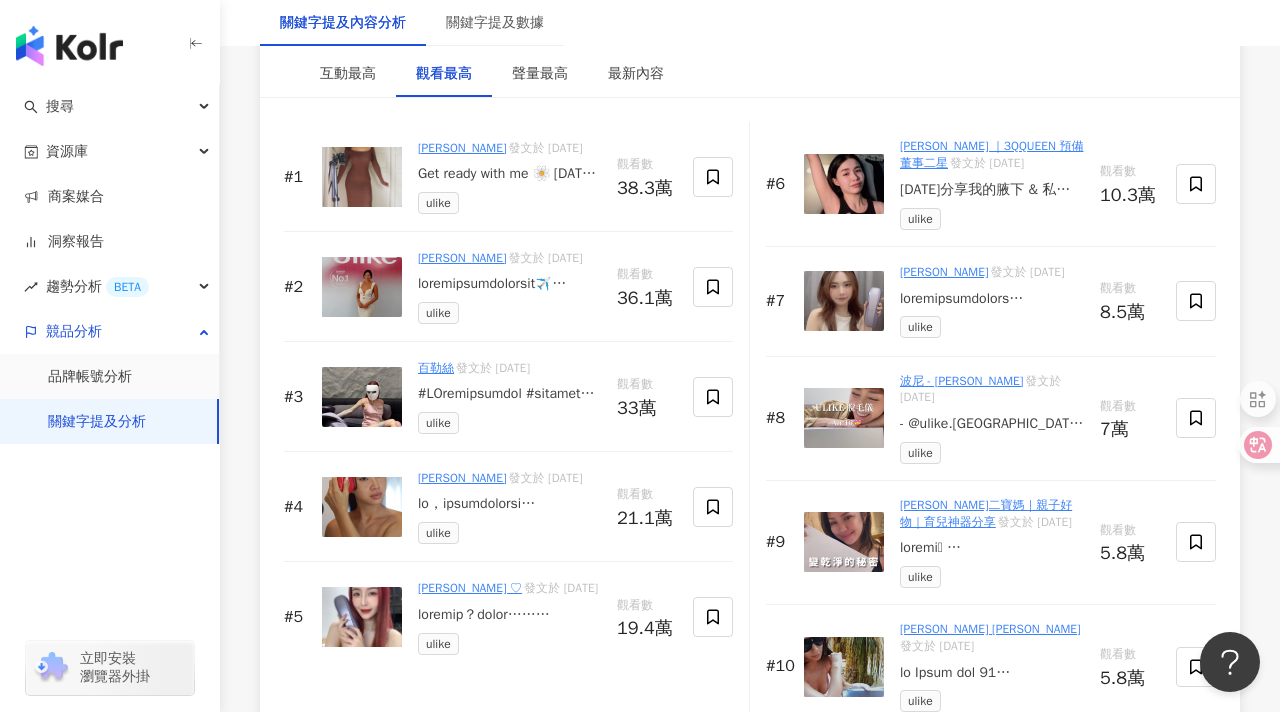 click on "波尼 - 雅煌" at bounding box center (961, 381) 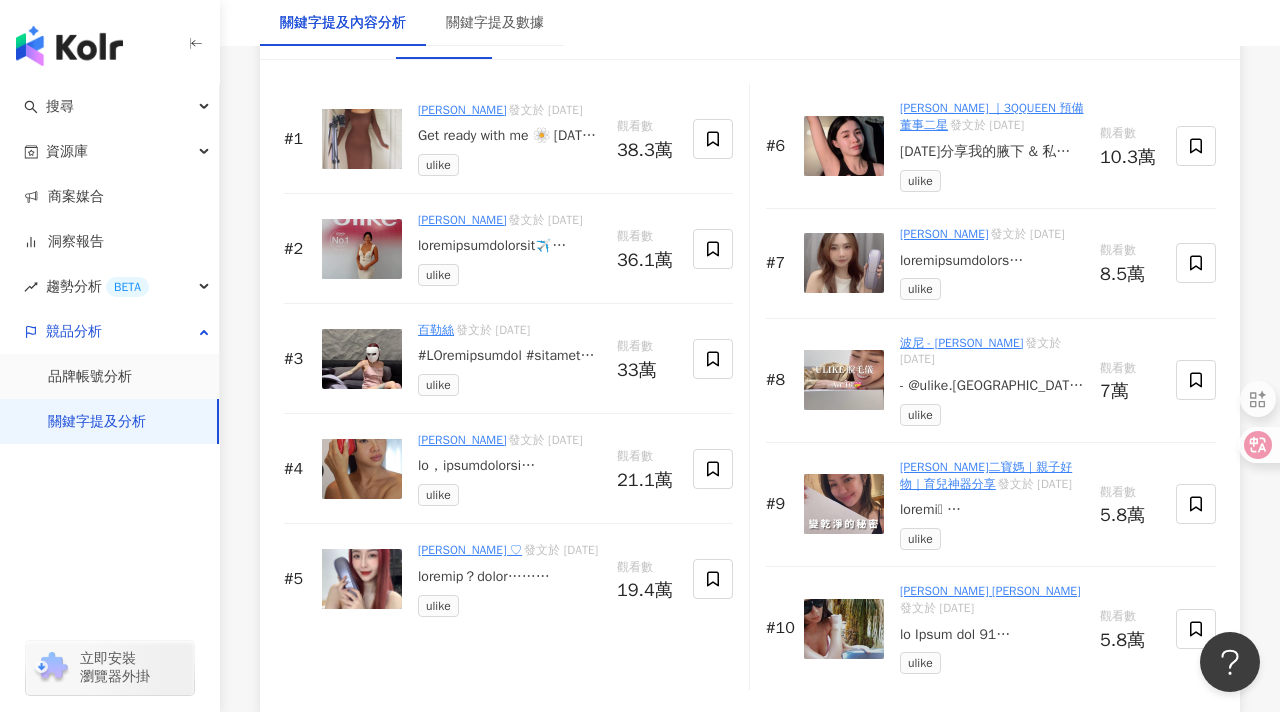 click on "-
@ulike.taiwan
先講重點，它可以除私密處！！
開團的東西都放在我的限時動態了
也有放在精選
ULIKE air 10 脫毛儀
比過去的都還要再進化
點進連結你就可以知道他有多厲害
新一代藍寶石冰點科技
雙燈管，閃更快！
平均兩到三周有感脫毛
記得先刮乾淨之後再打
跟我一起當睫毛以下都盡量不要有毛的人
哈哈哈哈哈哈
用我的連結購買
買一送7，按摩枕很爽😂
輸入我的折扣碼 [ ULIKECOD1 ]
Air10 https://bit.ly/4aw91Iv
Air3  https://bit.ly/3ZdOl3V
（Air3 兩件裝下單頁面只限2支粉色
如果想換2隻紫色或1粉1紫，下單後連絡售後客服💛）
團購到30號！趕快去買！" at bounding box center (992, 386) 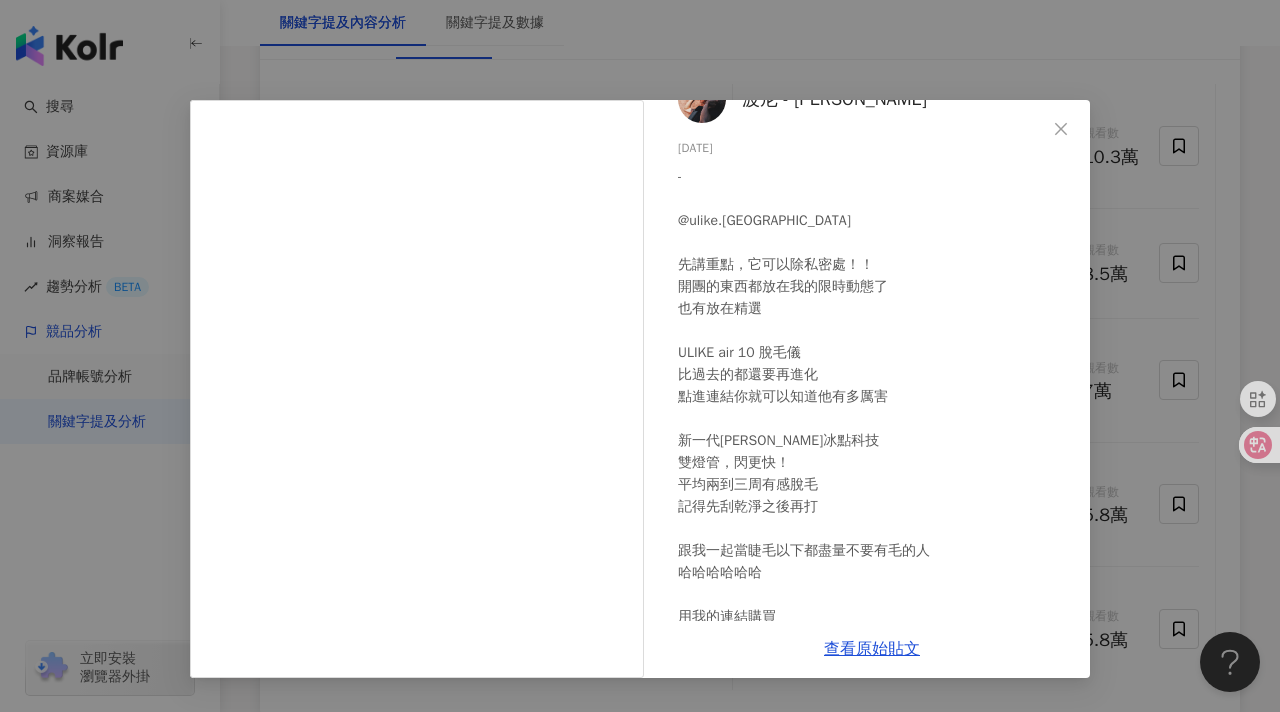 scroll, scrollTop: 0, scrollLeft: 0, axis: both 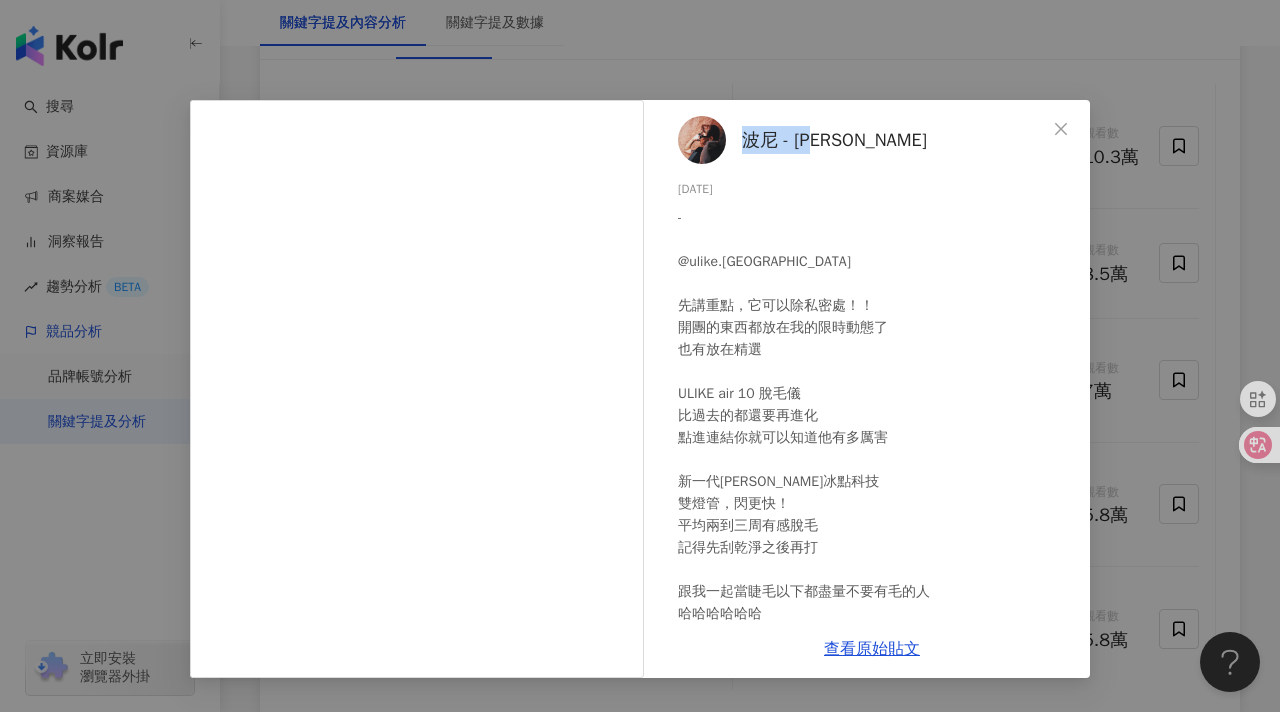 drag, startPoint x: 861, startPoint y: 157, endPoint x: 747, endPoint y: 149, distance: 114.28036 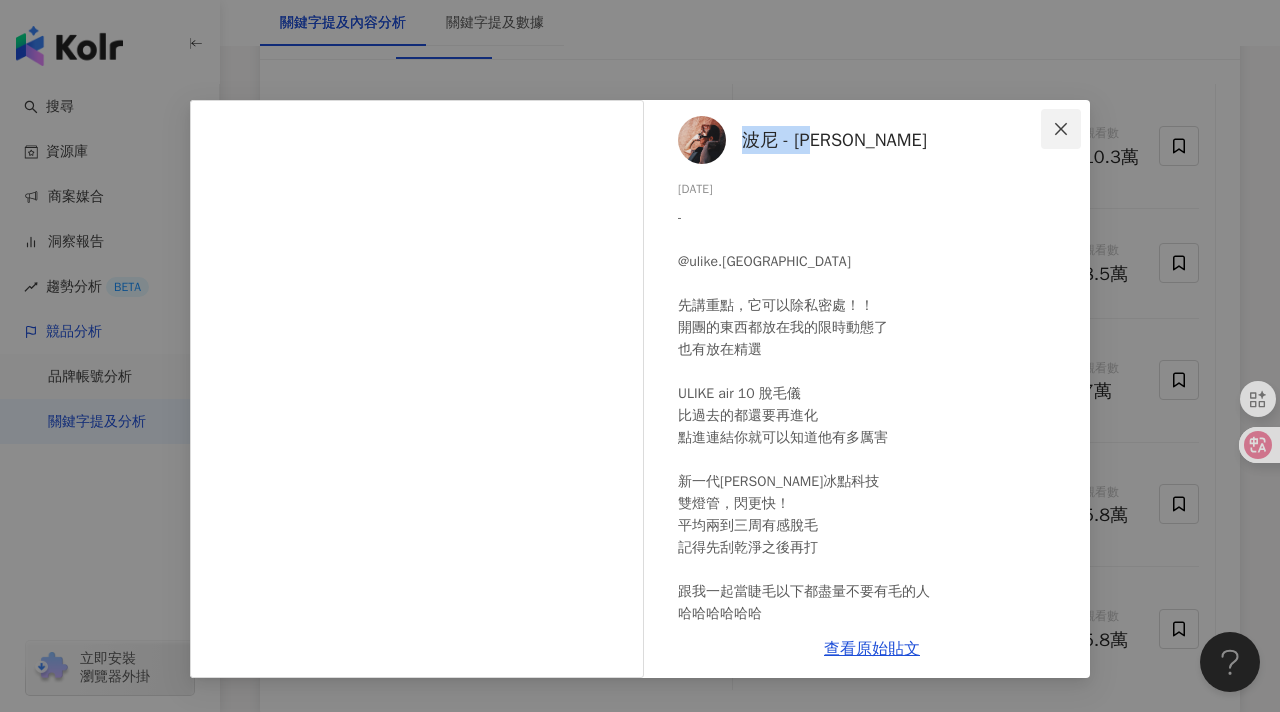 click at bounding box center (1061, 129) 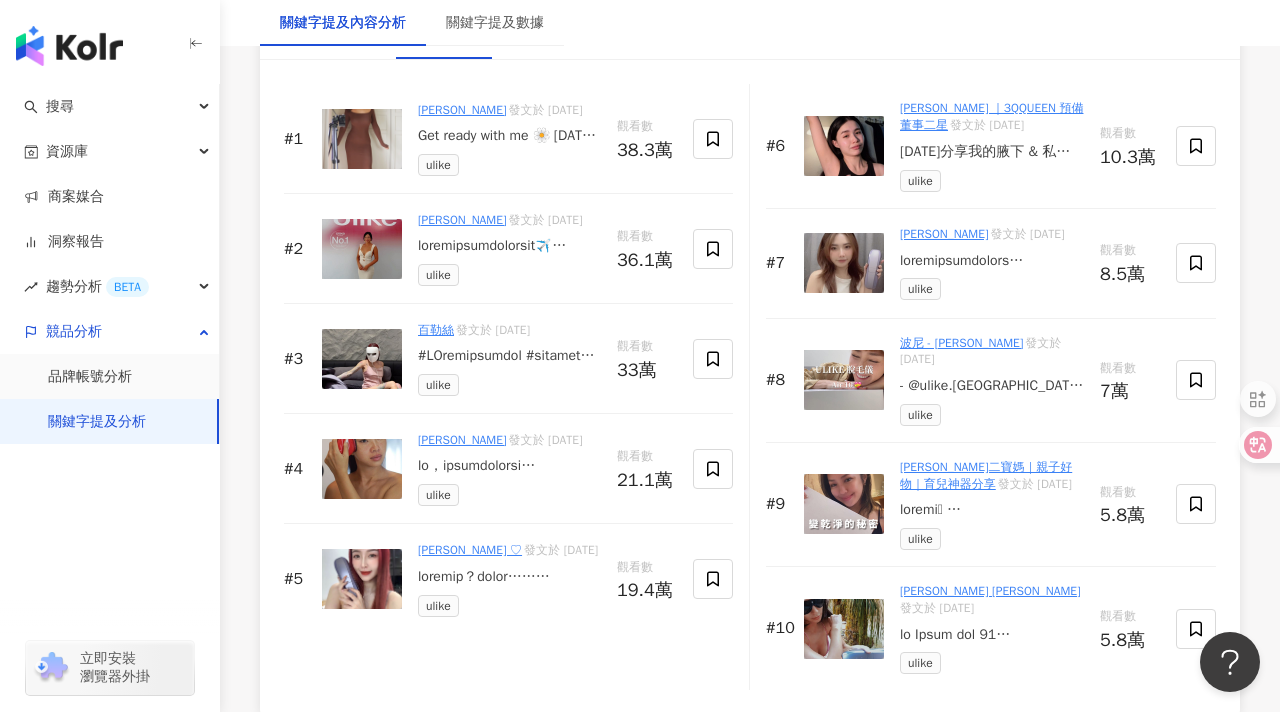 click on "波尼 - 雅煌" at bounding box center (961, 343) 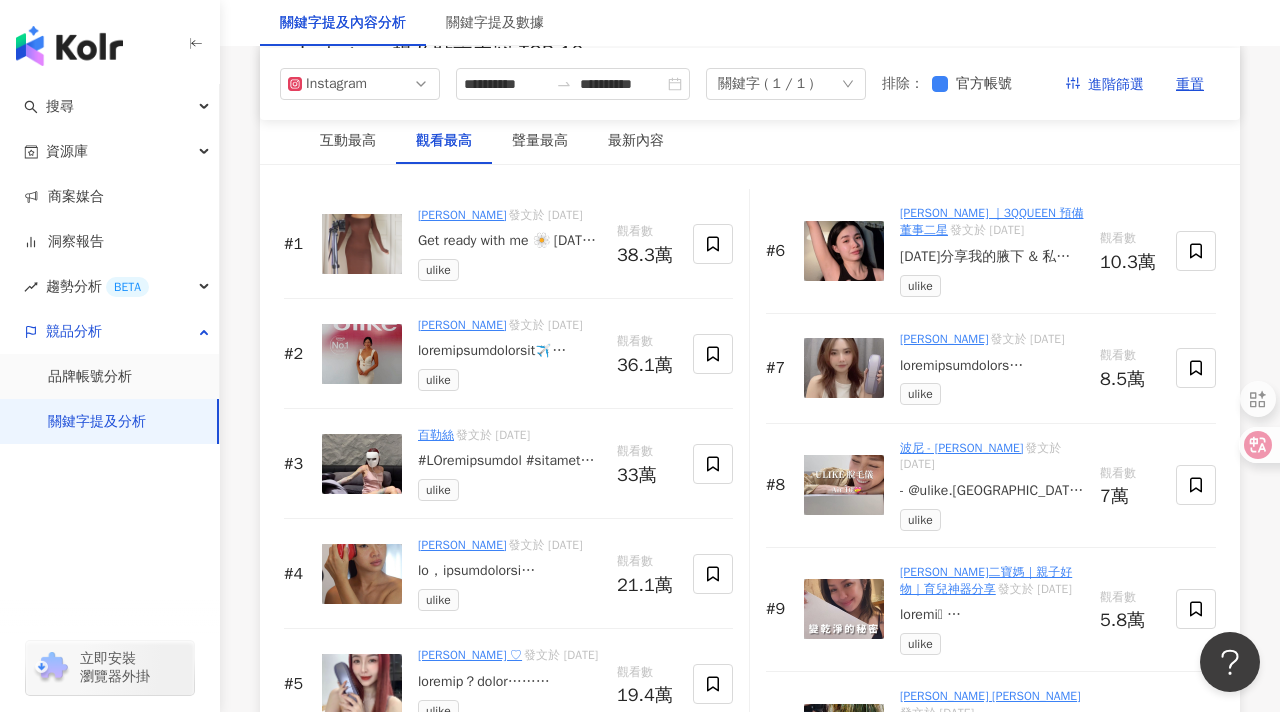 scroll, scrollTop: 3083, scrollLeft: 0, axis: vertical 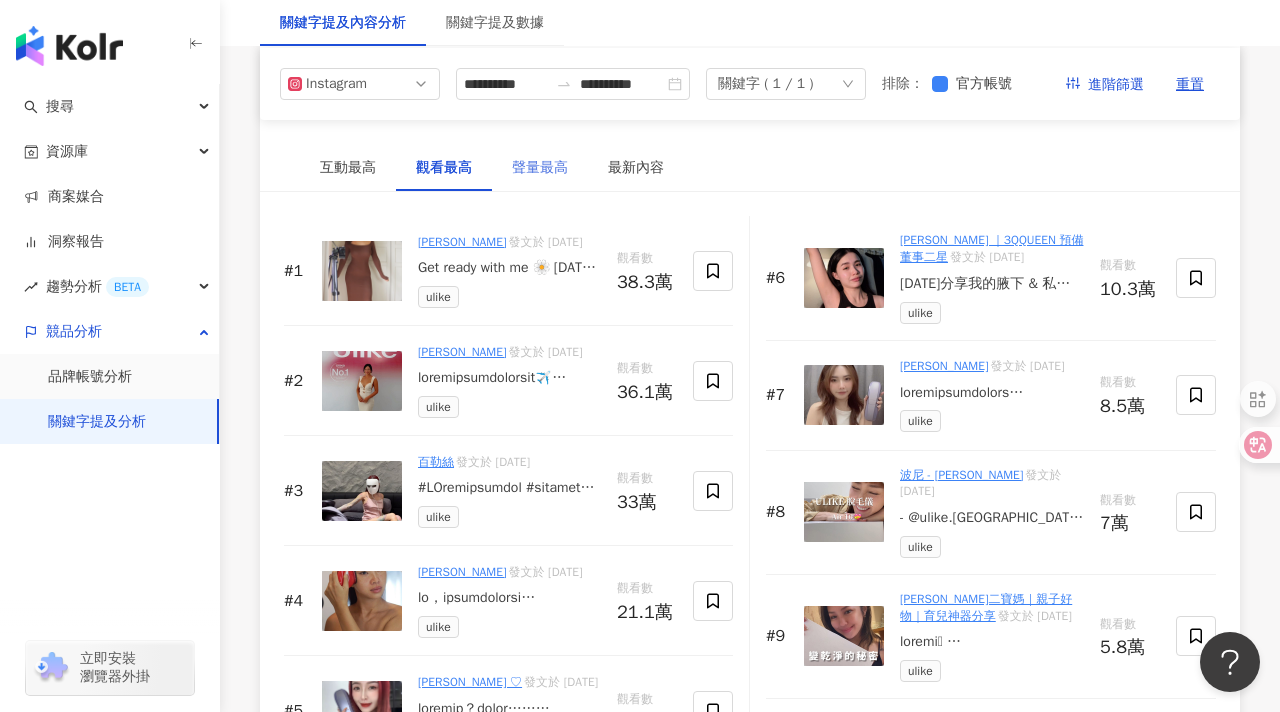 click on "聲量最高" at bounding box center [540, 168] 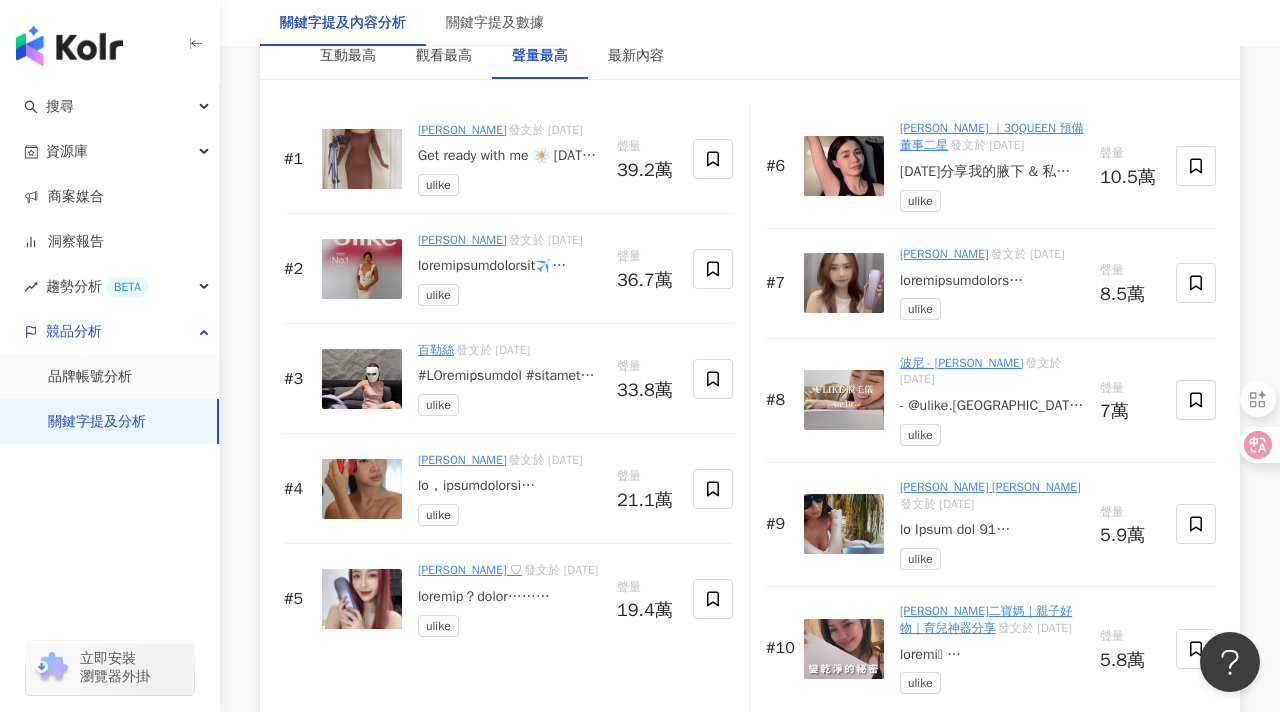 scroll, scrollTop: 3196, scrollLeft: 0, axis: vertical 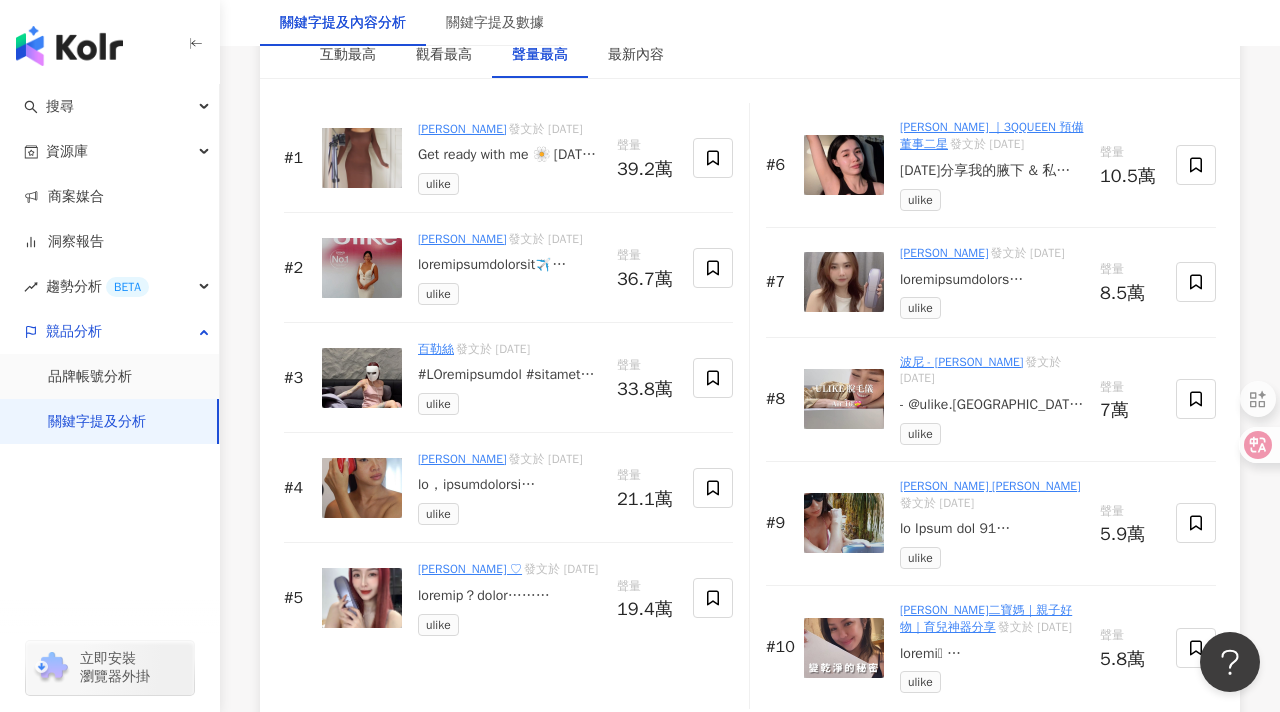 click on "阿蓁二寶媽｜親子好物｜育兒神器分享" at bounding box center (986, 618) 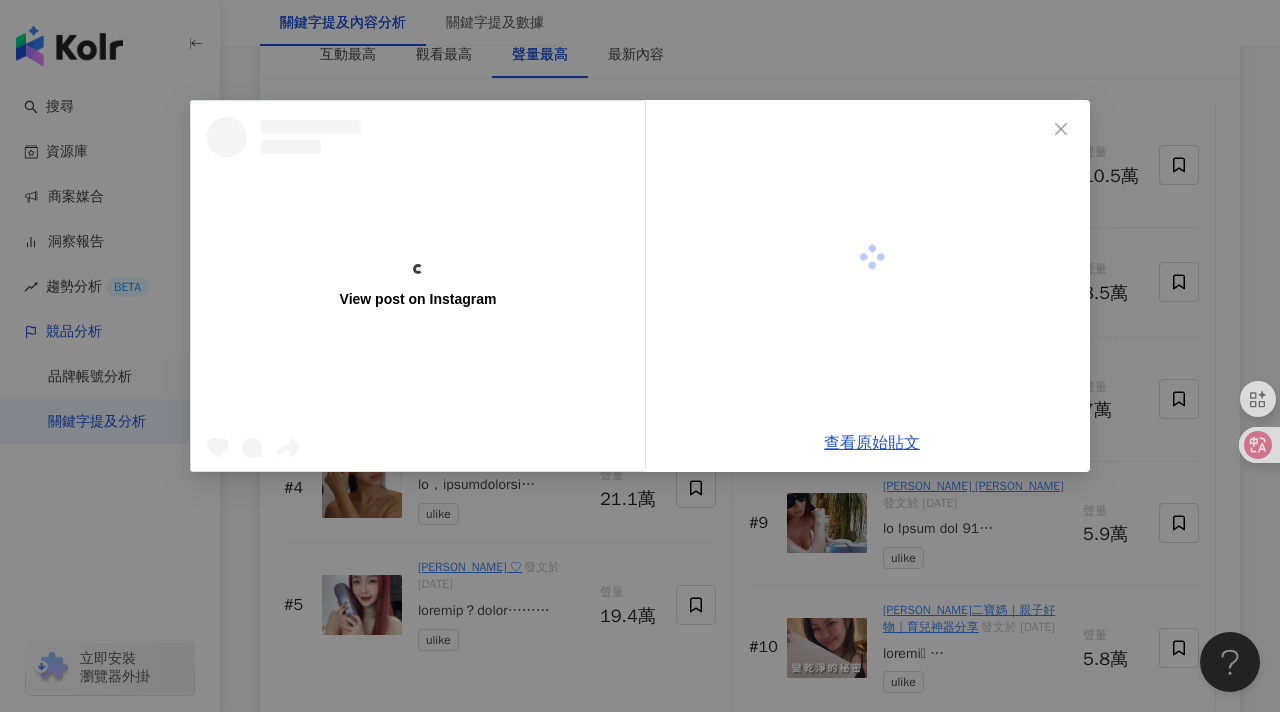 scroll, scrollTop: 3235, scrollLeft: 0, axis: vertical 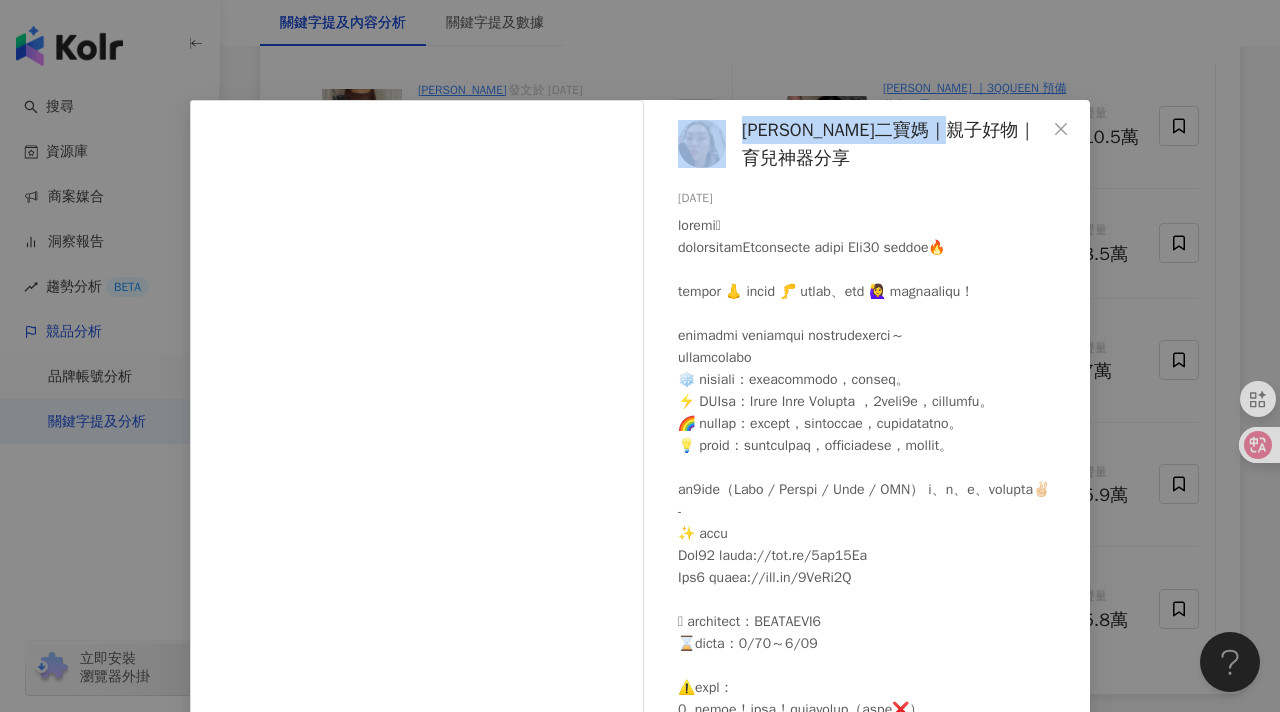 drag, startPoint x: 731, startPoint y: 122, endPoint x: 772, endPoint y: 158, distance: 54.56189 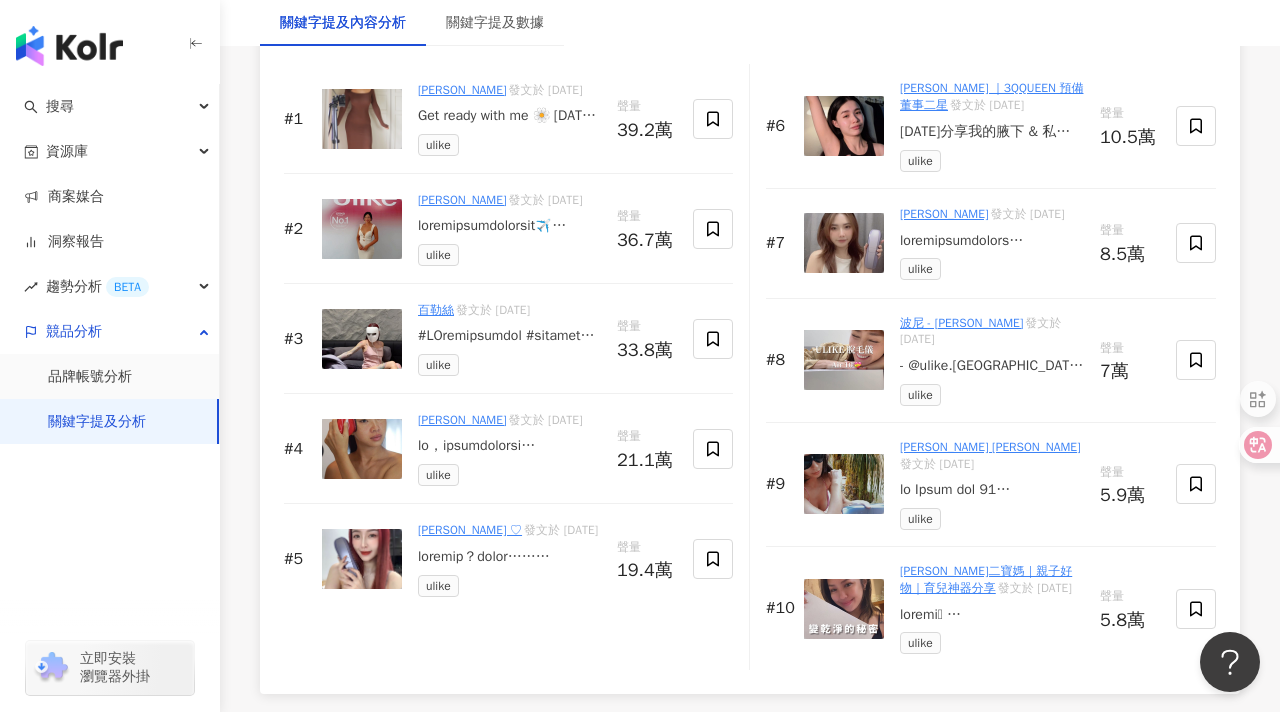 click on "阿蓁二寶媽｜親子好物｜育兒神器分享" at bounding box center (986, 579) 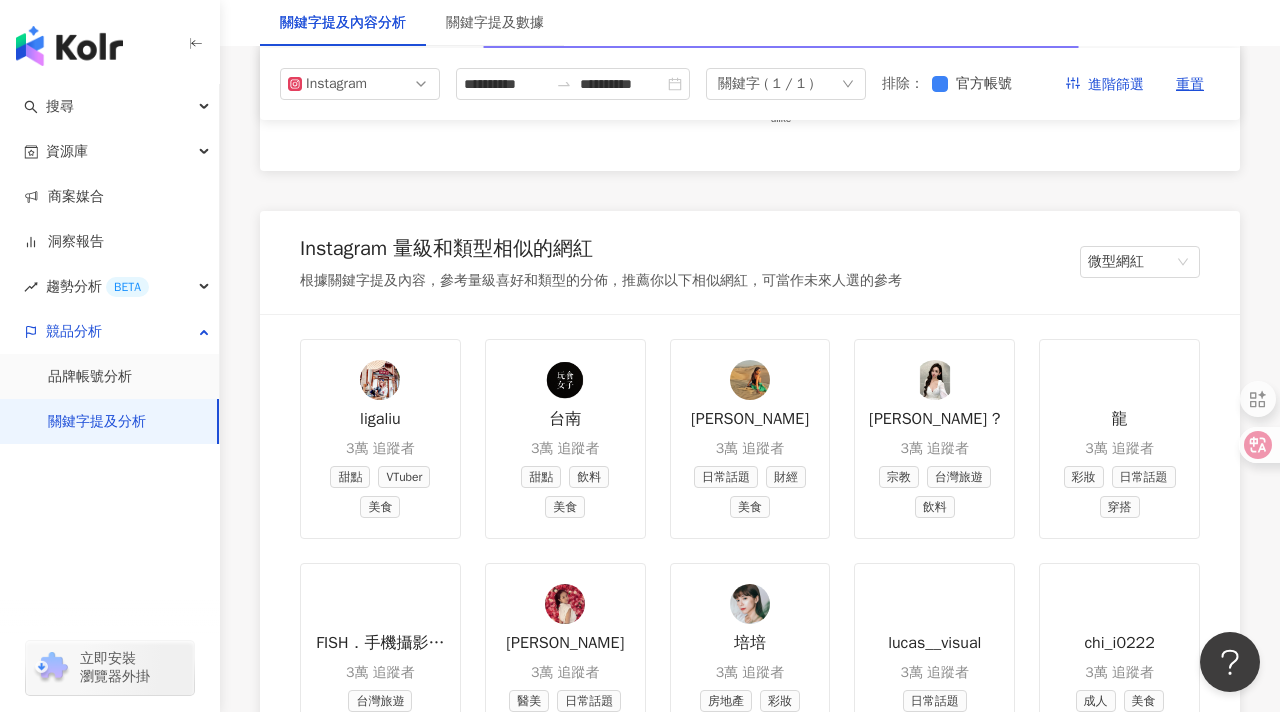 scroll, scrollTop: 2208, scrollLeft: 0, axis: vertical 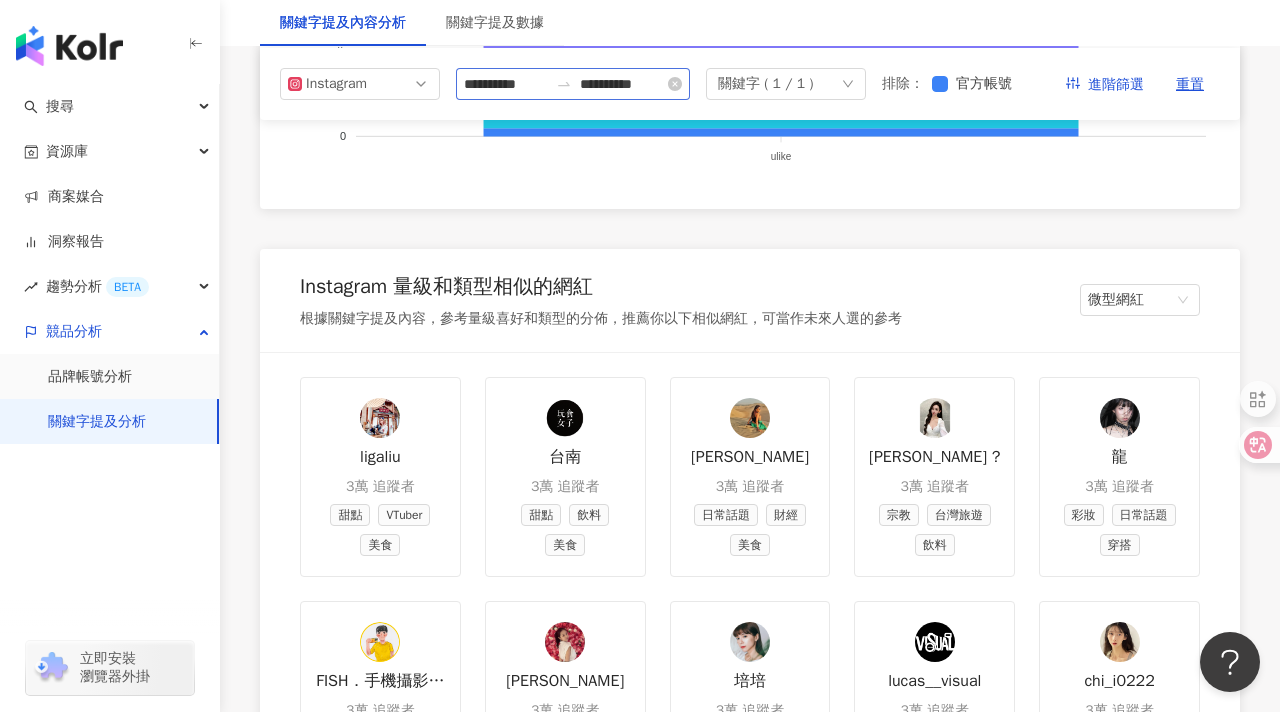 click at bounding box center [564, 84] 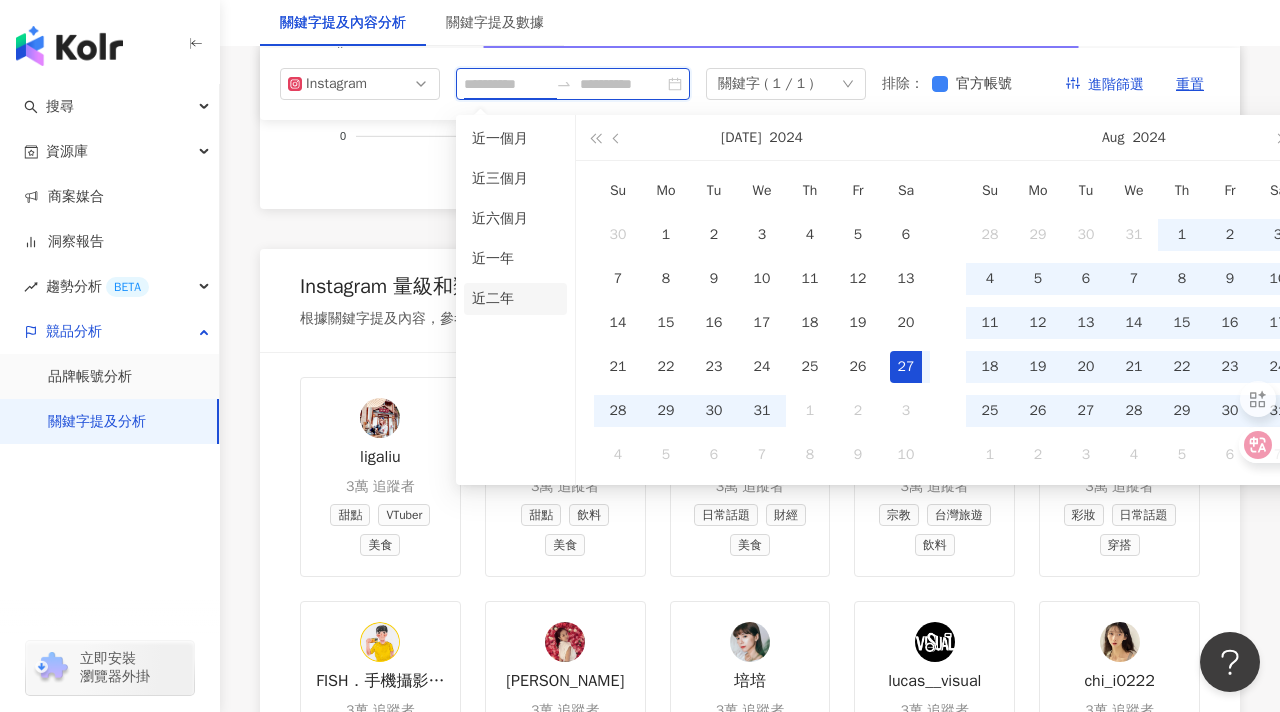type on "**********" 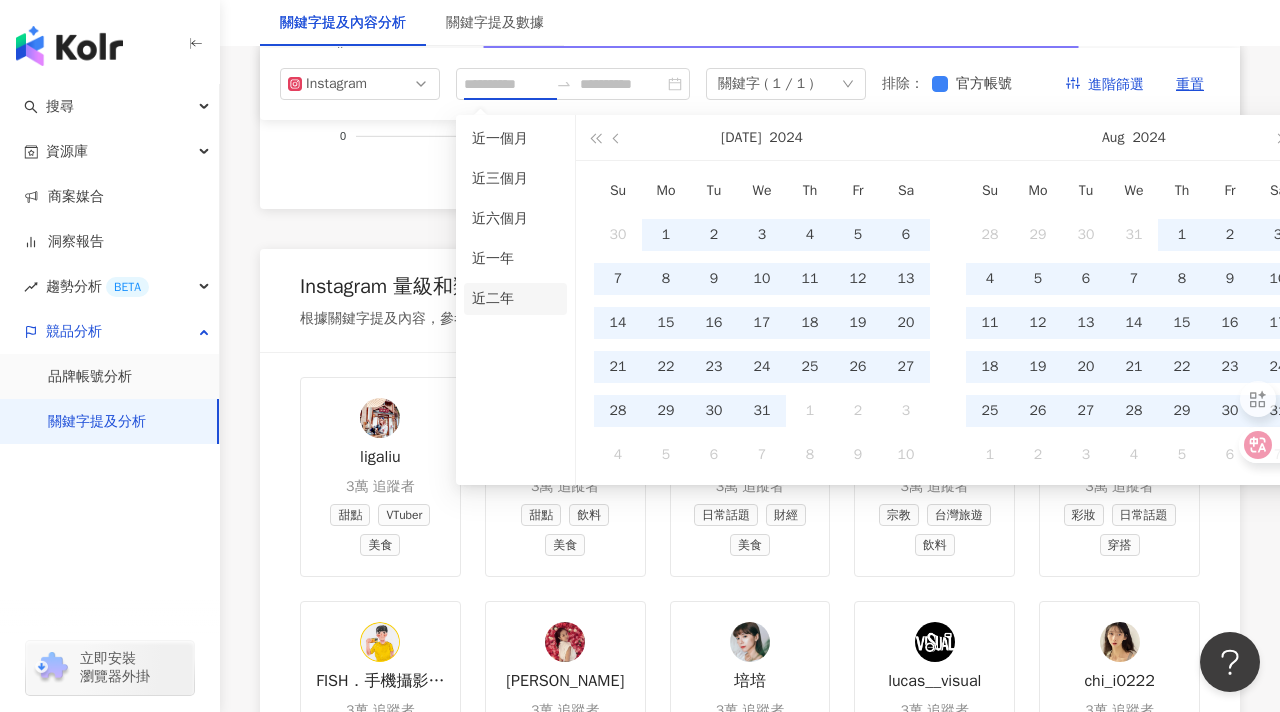 click on "近二年" at bounding box center (515, 299) 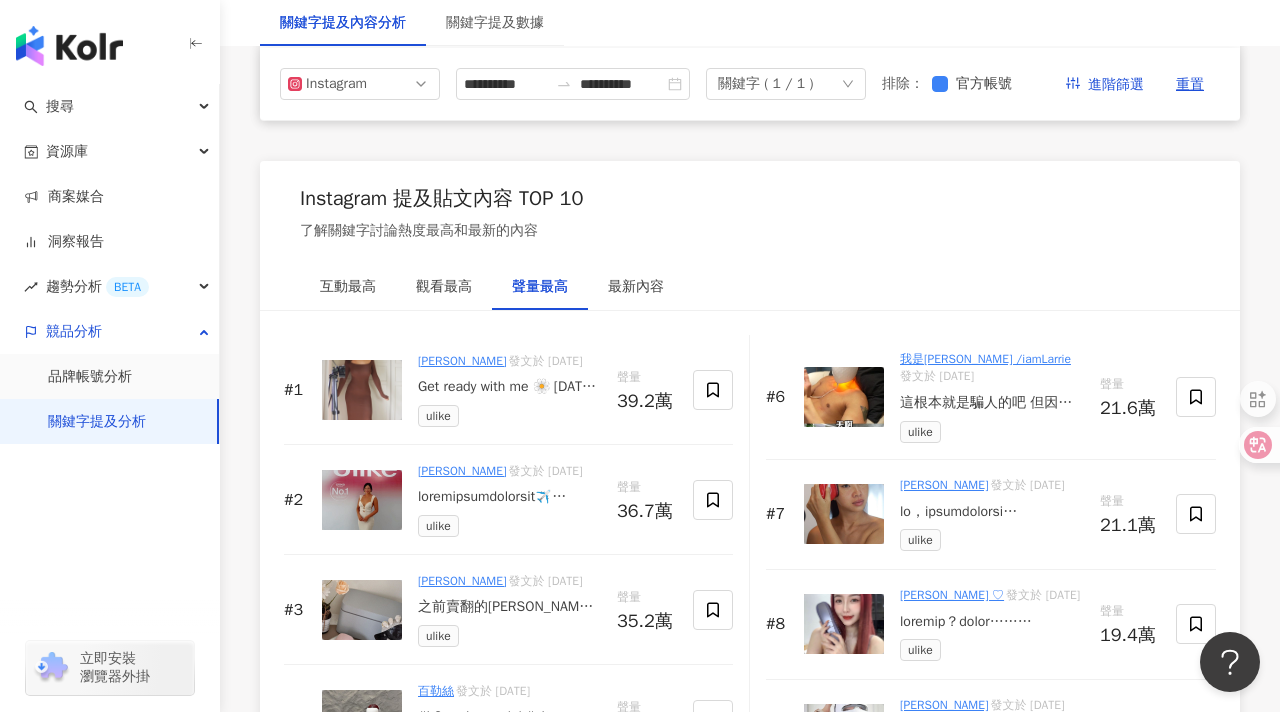 scroll, scrollTop: 2915, scrollLeft: 0, axis: vertical 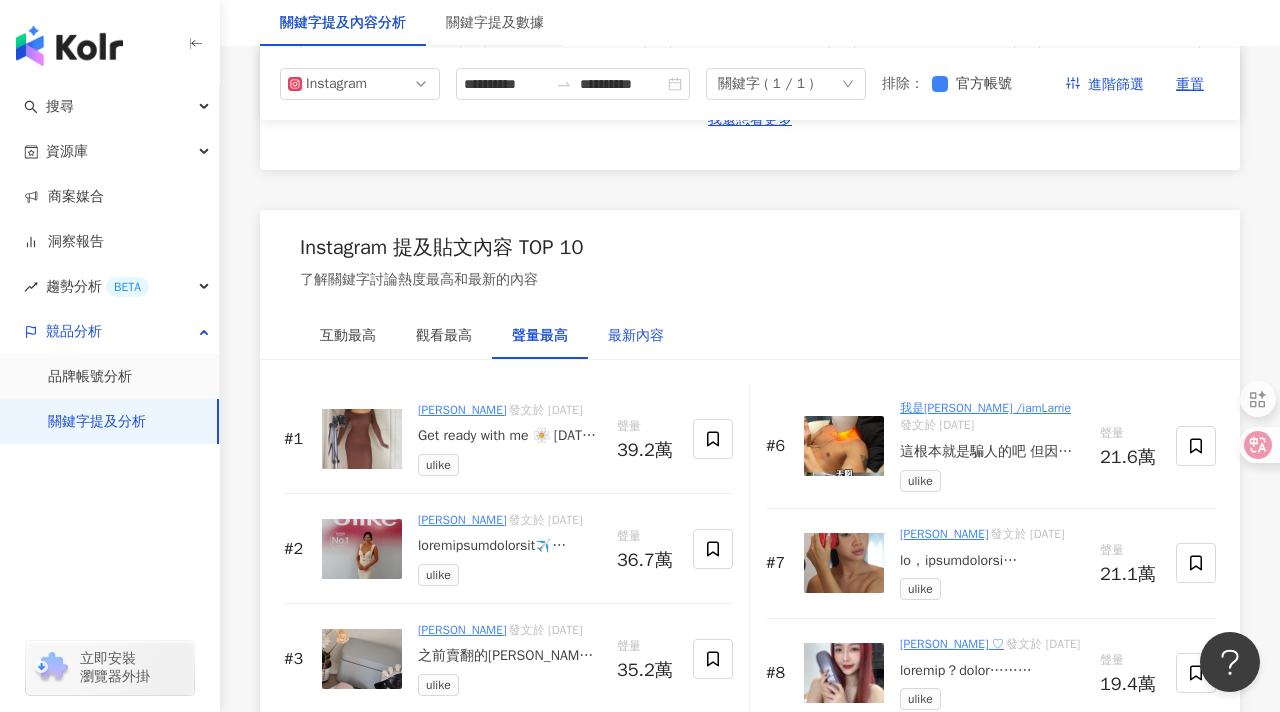 click on "最新內容" at bounding box center [636, 336] 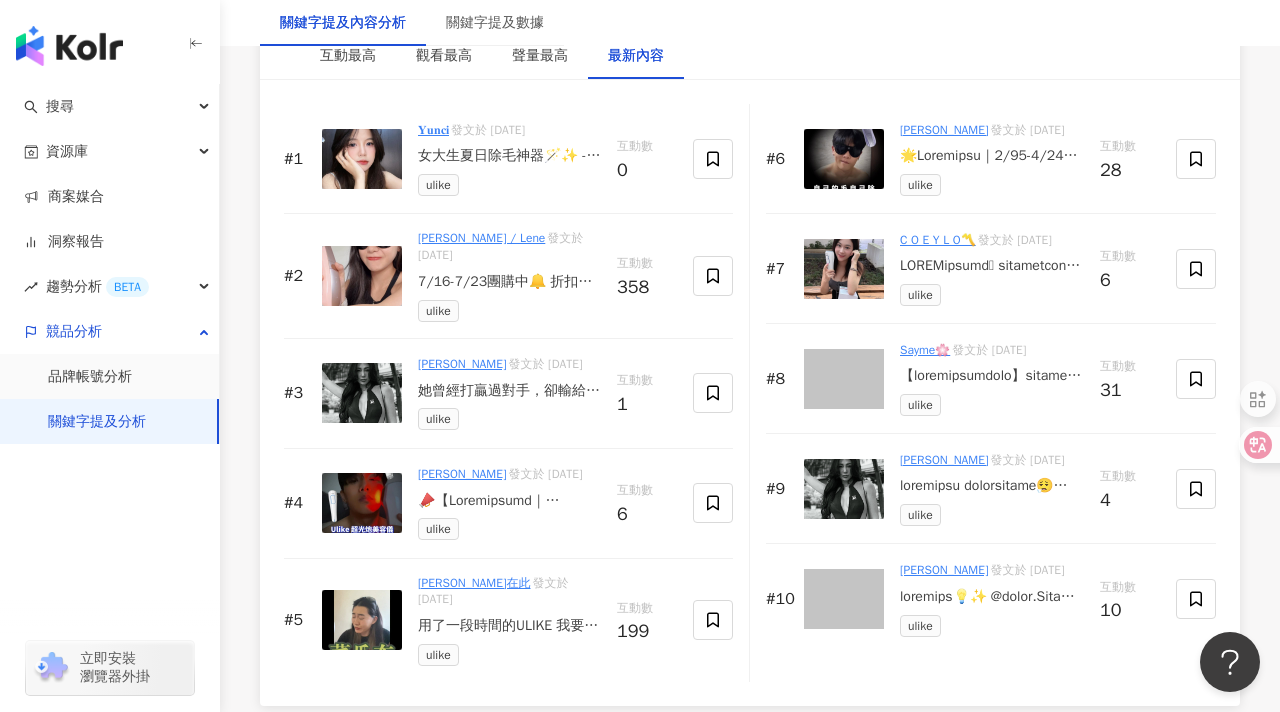scroll, scrollTop: 3198, scrollLeft: 0, axis: vertical 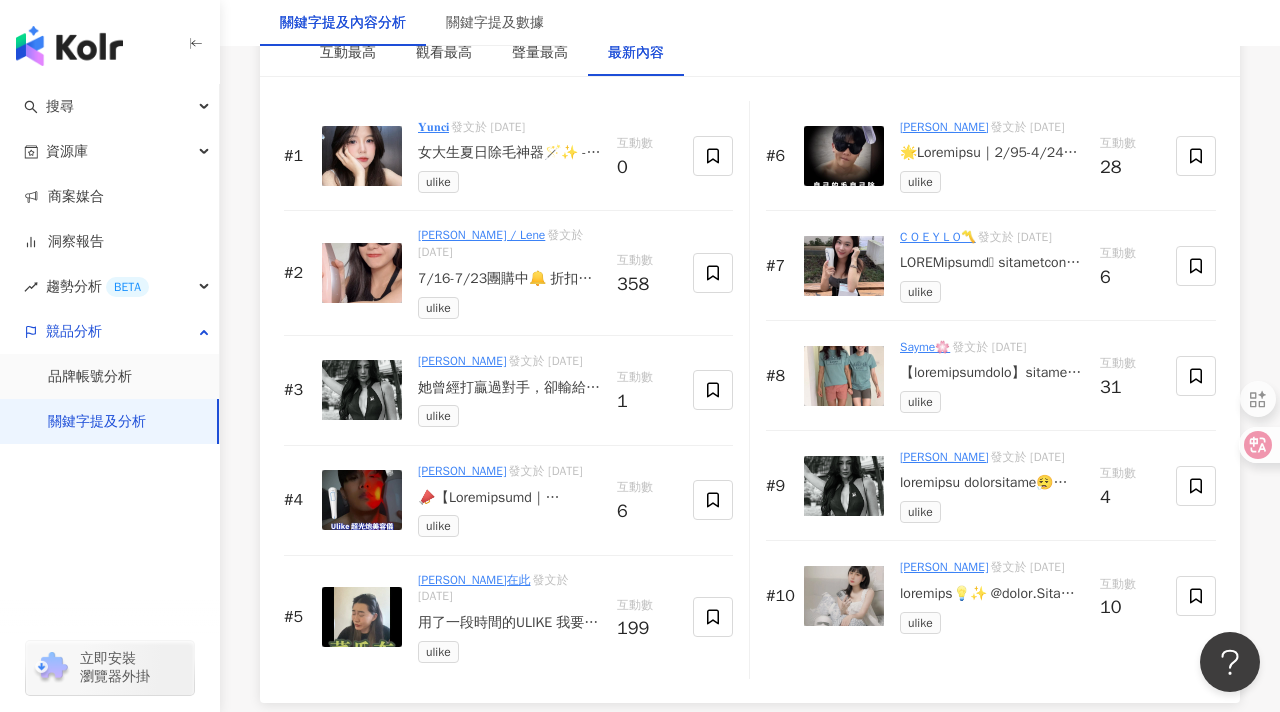 click on "7/16-7/23團購中🔔 折扣碼：ULIKELEN1（折1000！）
我從小到大都很怕被看到毛很多😭
原本也有考慮去做診所除毛，但想到要預約、定期回診，還有每次的費用…就有點猶豫了
後來看到女神們也在推薦的Ulike Air10，
可以在家自己打，一次入手、長期用下來真的省滿多的，
我就跟著買來試看看！！
用了幾週之後真的有感覺毛變細、長比較慢，
而且冰冰的不會痛，還可以邊追劇邊處理，很適合我這種怕麻煩的人
如果你也在找比較輕鬆、CP值高的方式，
我覺得可以和姐姐妹妹一起考慮一下買這台😍
⸻
📌 限時團購資訊 7/16–7/23 還有贈品唷！
🔐 專屬折扣碼：ULIKELEN1
（折1000！）
【團購連結】
Air10 👉 https://bit.ly/4aw91Iv
Air3 👉 https://bit.ly/3ZdOl3V
有超商貨到付款，免手續費！
⸻
#Ulike #Ulike除毛儀 #居家除毛 #UlikeAir10" at bounding box center (509, 279) 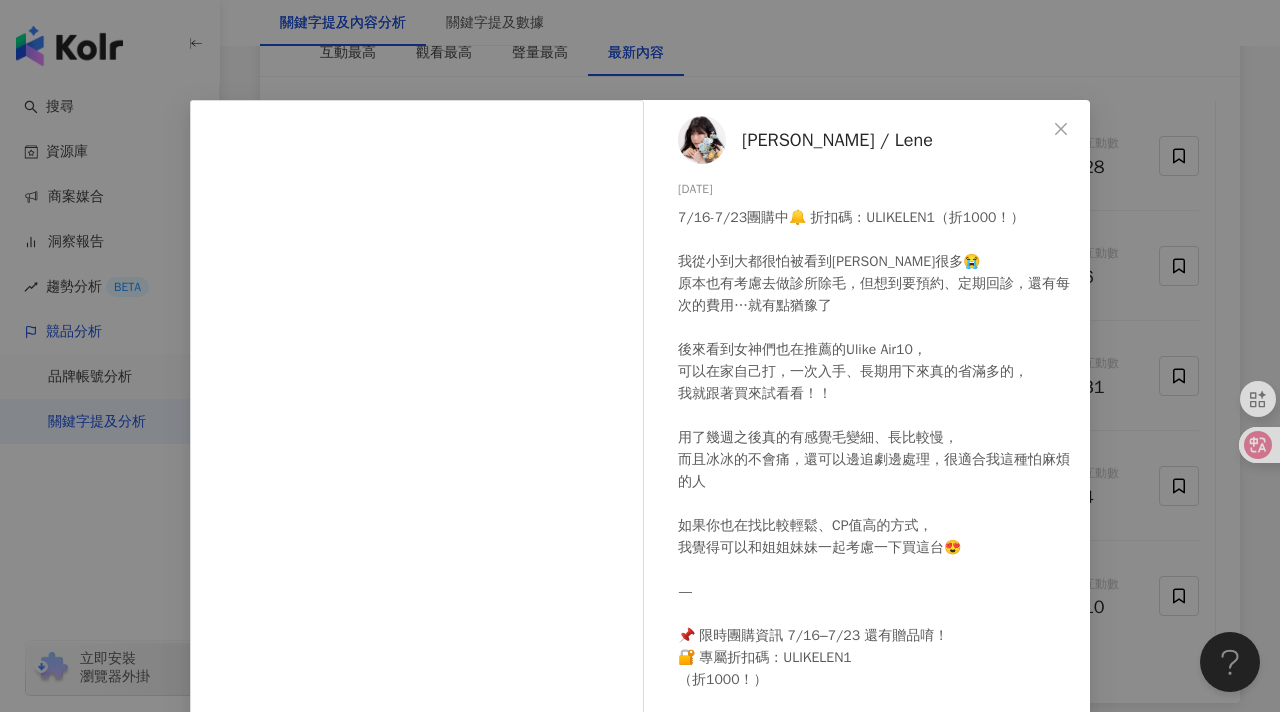 scroll, scrollTop: 103, scrollLeft: 0, axis: vertical 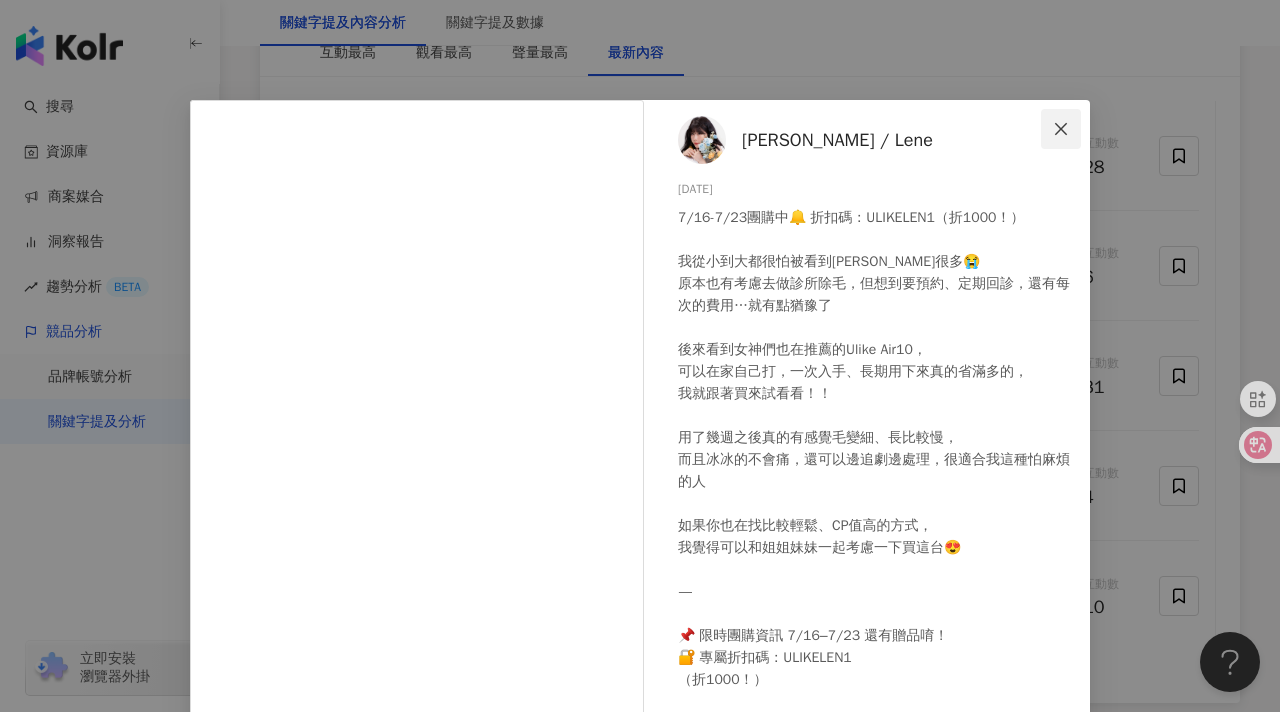click 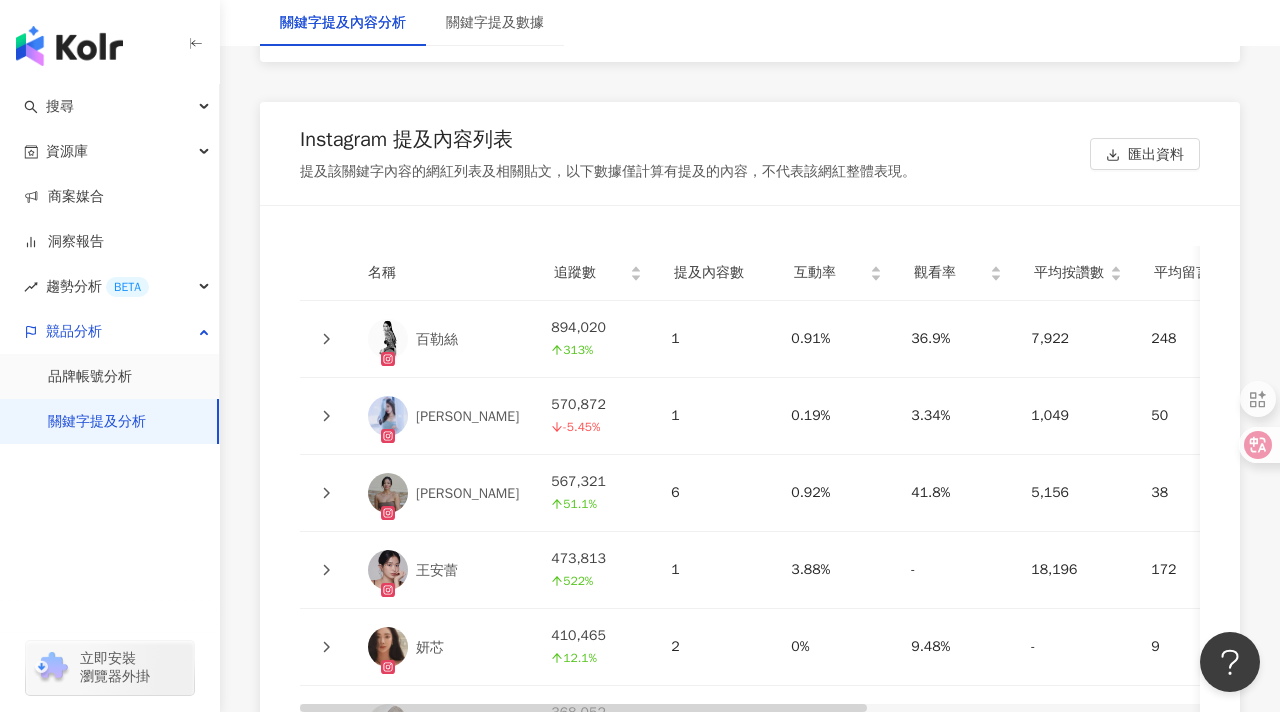 scroll, scrollTop: 4865, scrollLeft: 0, axis: vertical 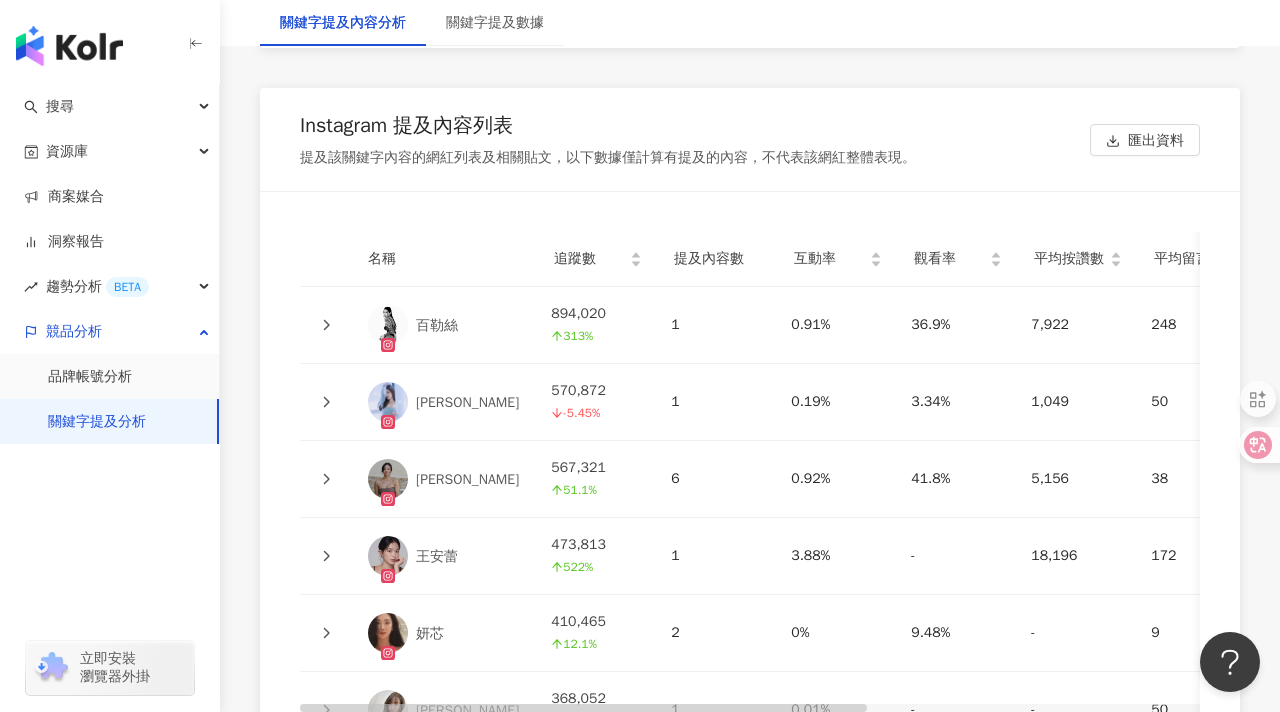 click at bounding box center (326, 402) 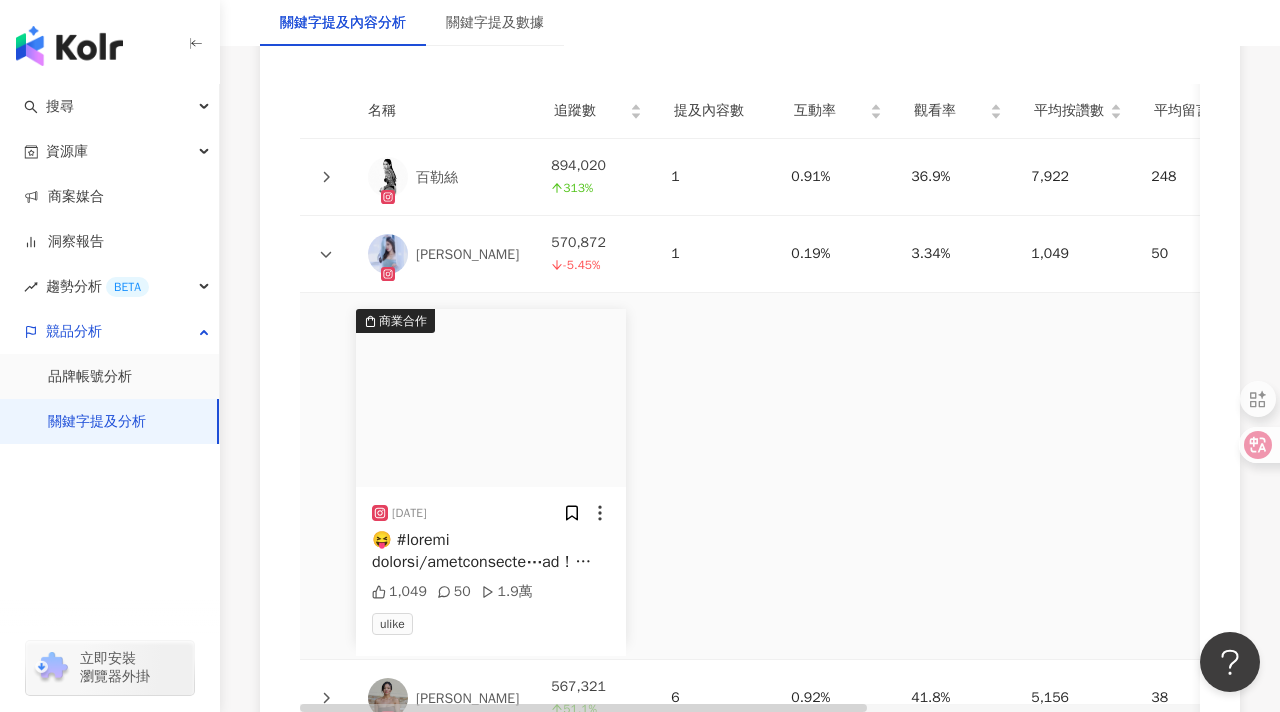 scroll, scrollTop: 5020, scrollLeft: 0, axis: vertical 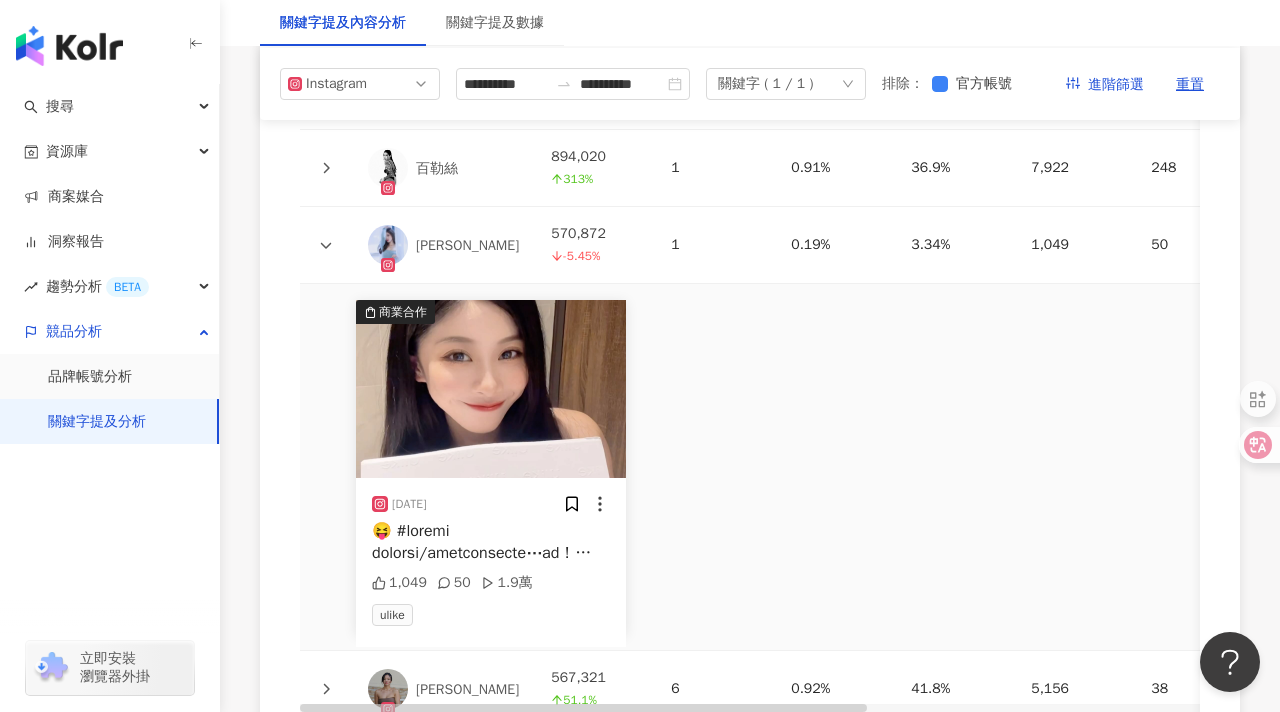 click on "邱靜誼" at bounding box center (467, 246) 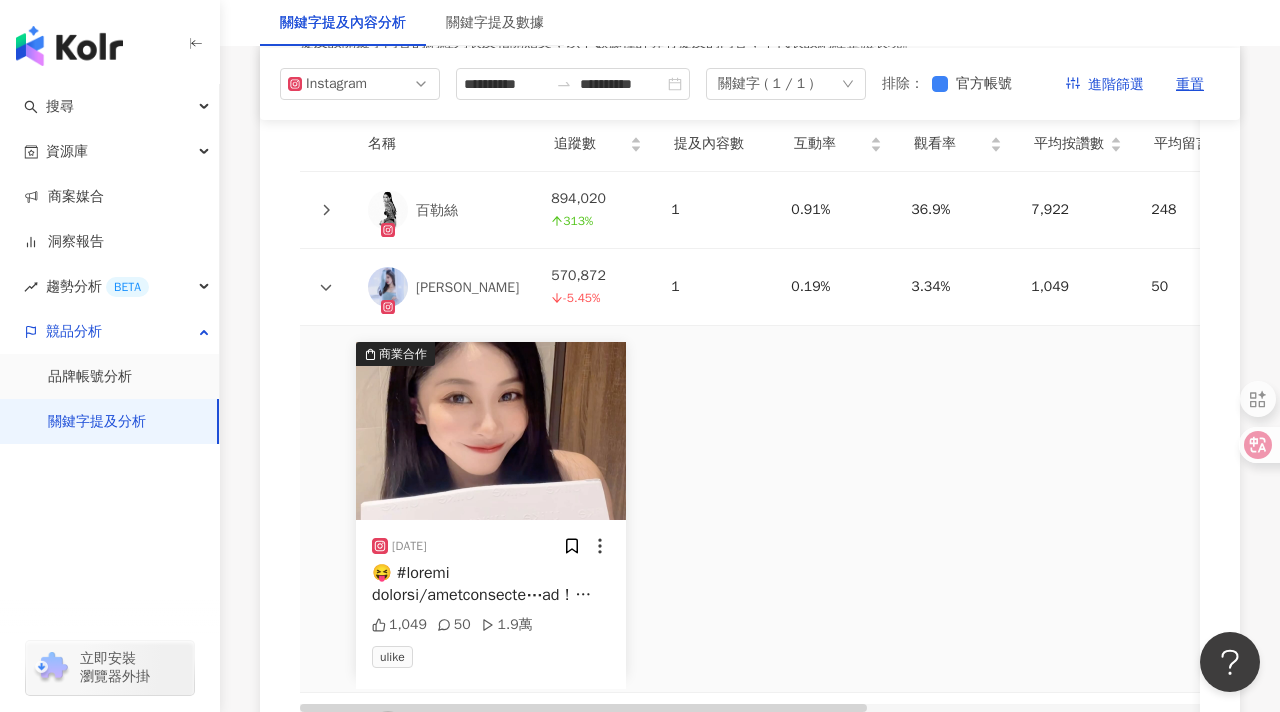 scroll, scrollTop: 4976, scrollLeft: 0, axis: vertical 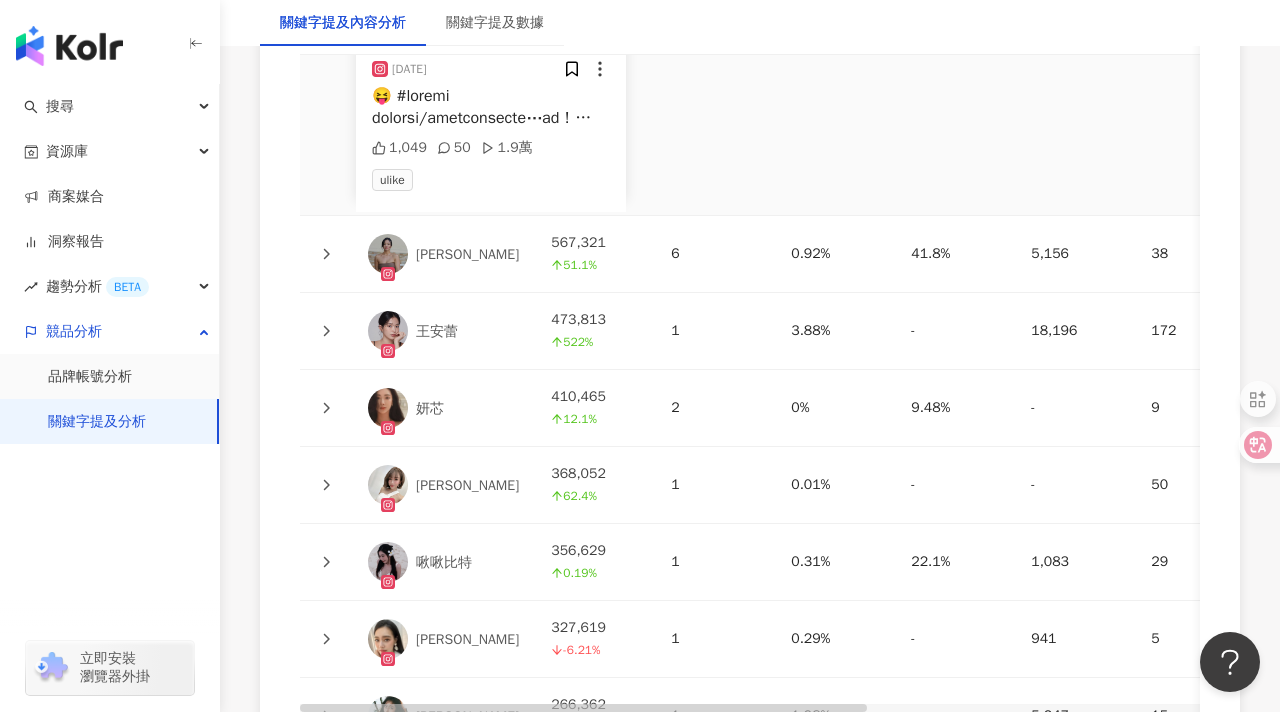 click on "妍芯" at bounding box center [443, 408] 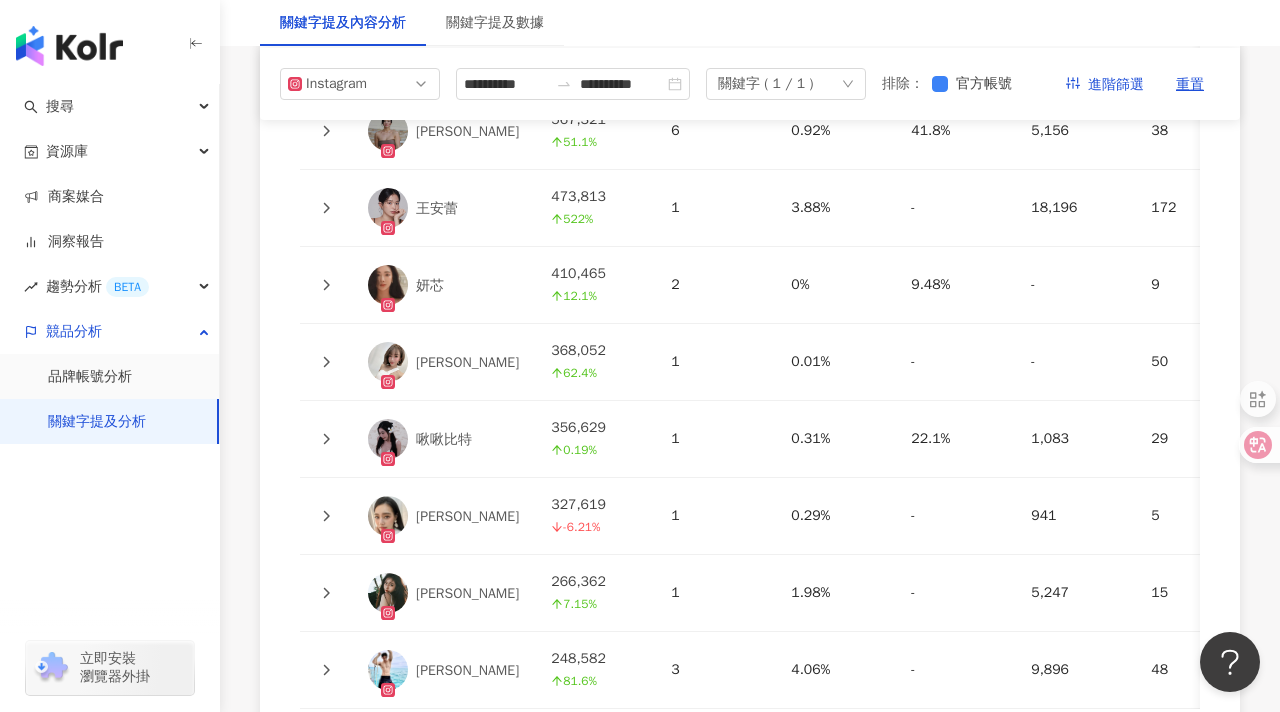 scroll, scrollTop: 5574, scrollLeft: 0, axis: vertical 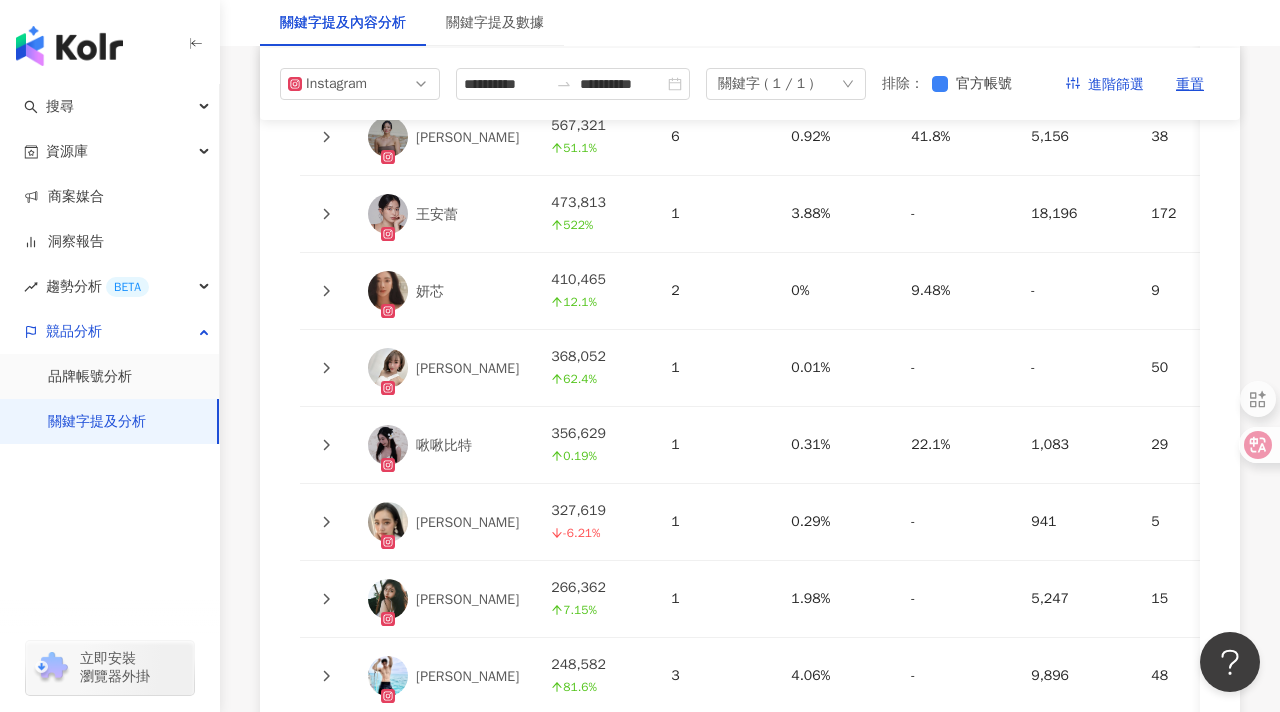 click at bounding box center (326, 291) 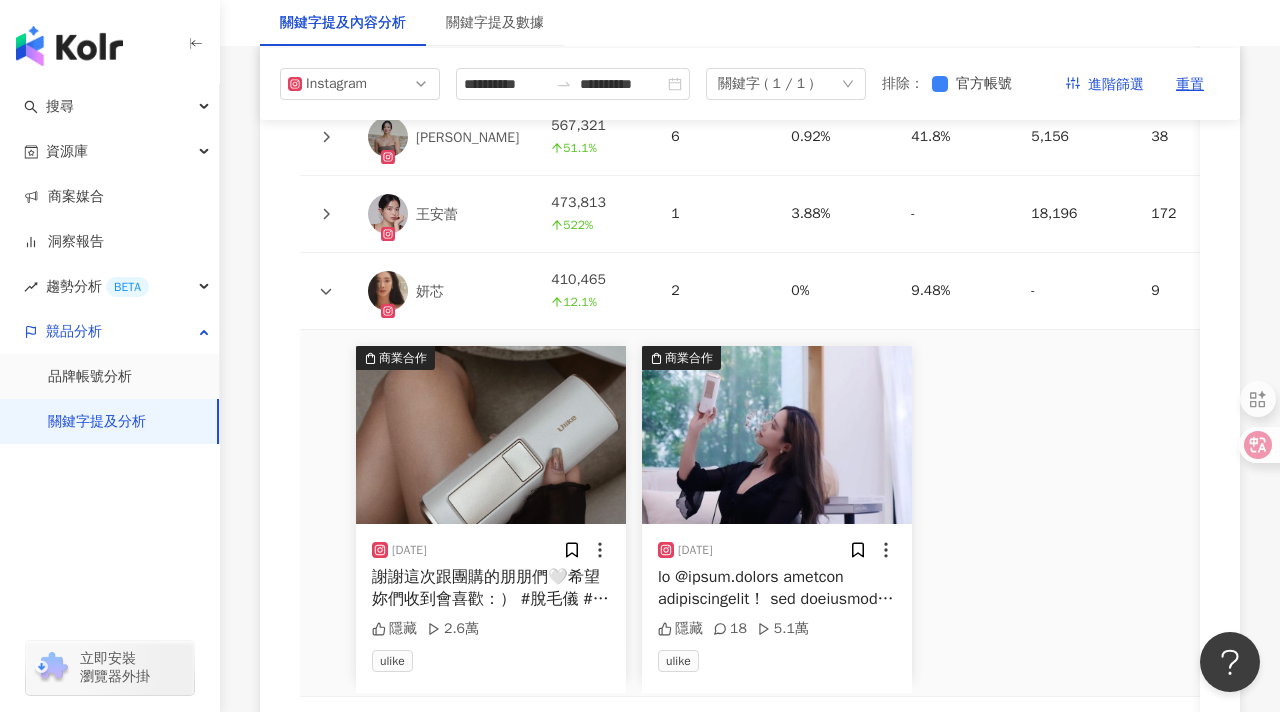 click at bounding box center (326, 291) 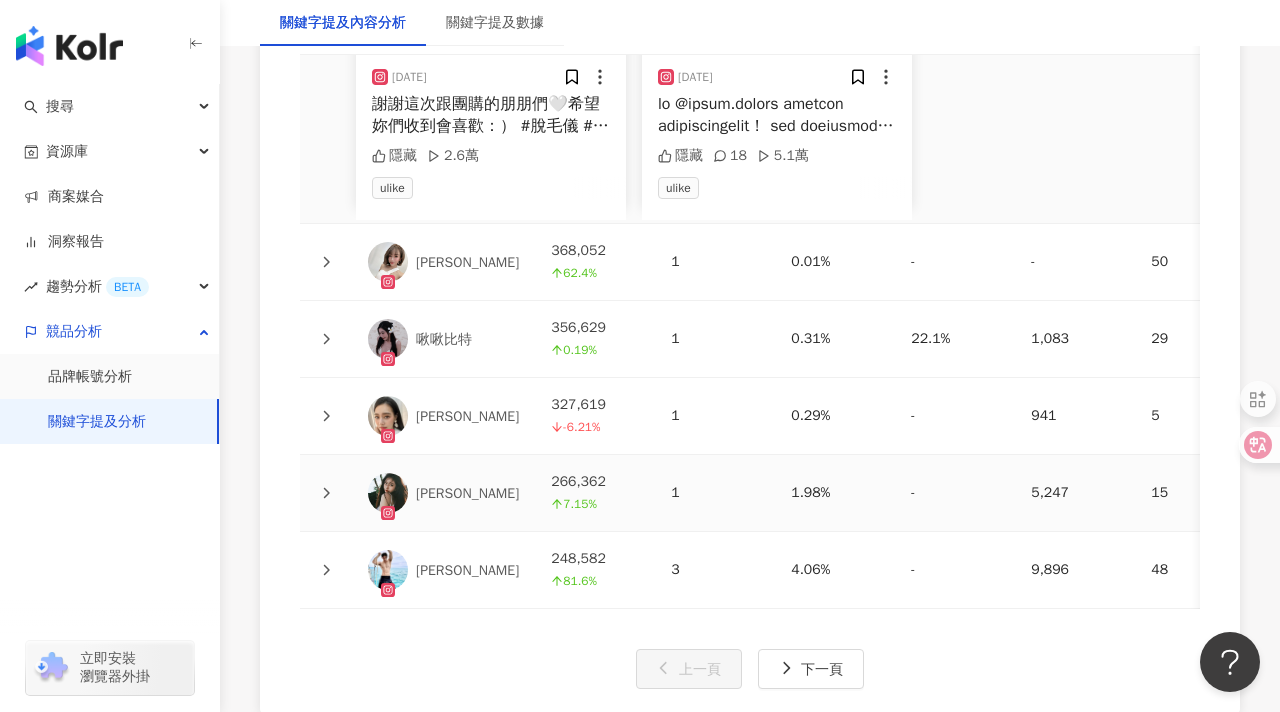 scroll, scrollTop: 6049, scrollLeft: 0, axis: vertical 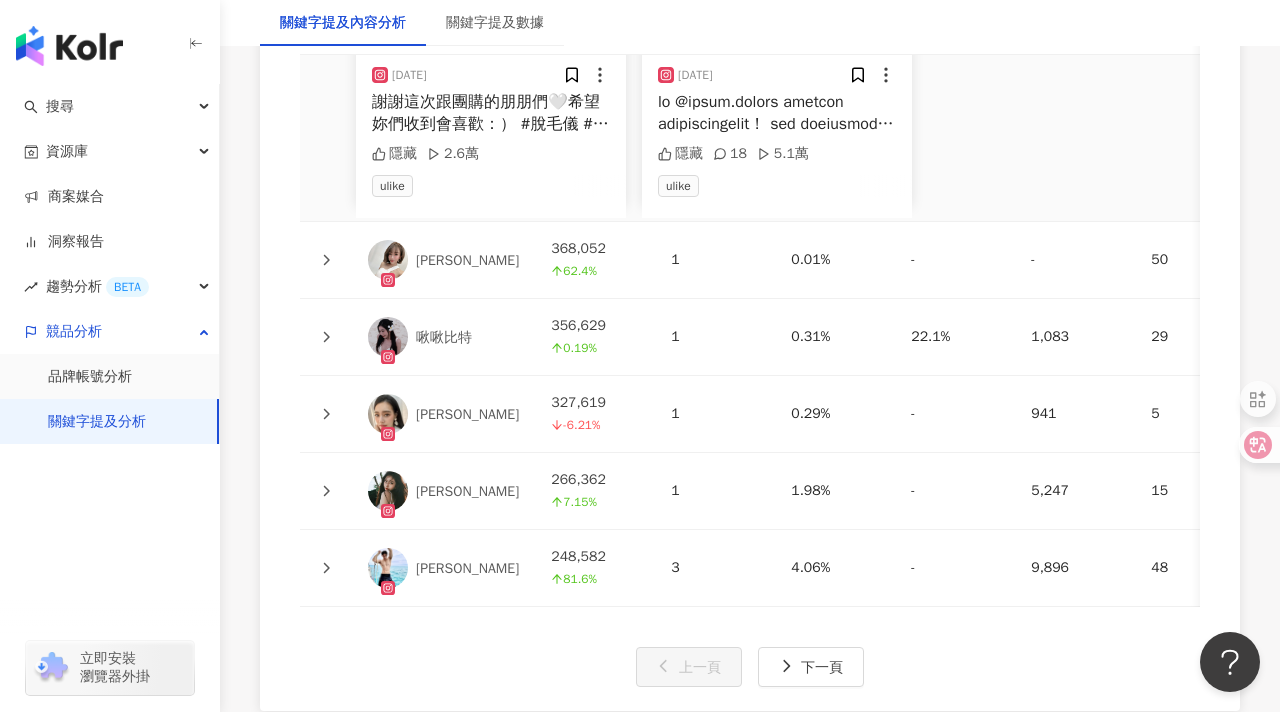 click 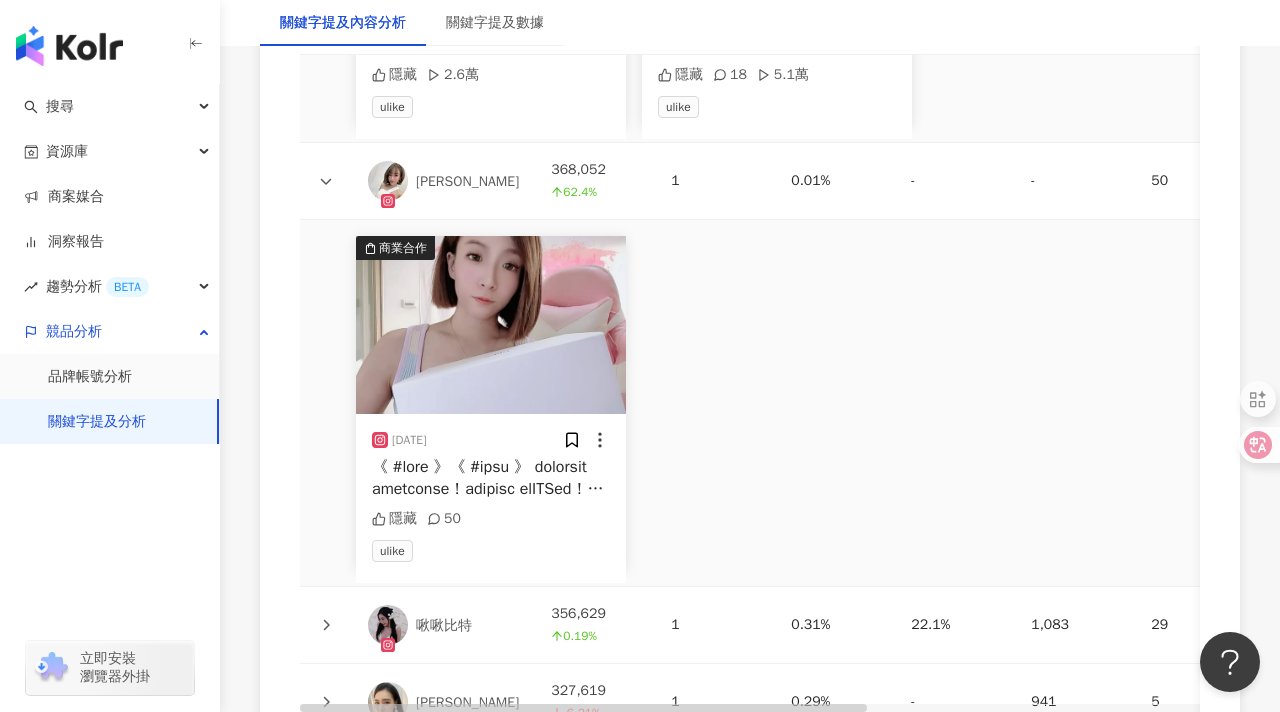 scroll, scrollTop: 6189, scrollLeft: 0, axis: vertical 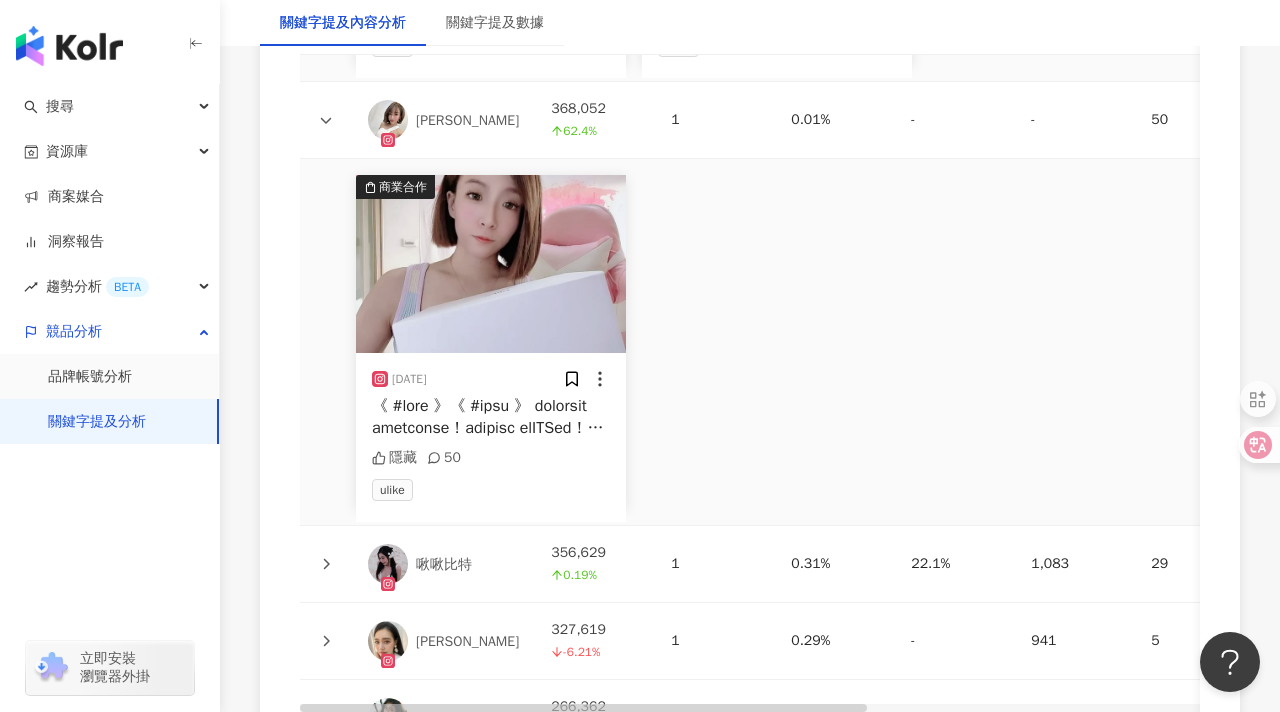 click at bounding box center [491, 417] 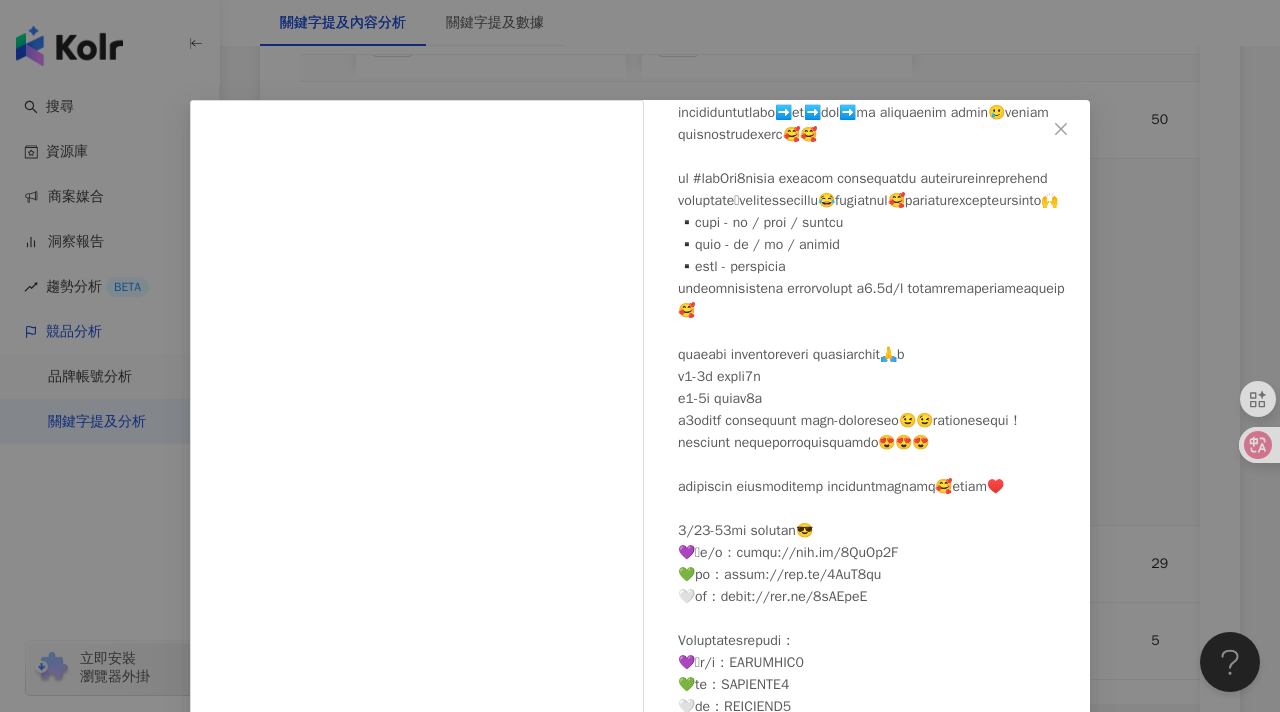 scroll, scrollTop: 281, scrollLeft: 0, axis: vertical 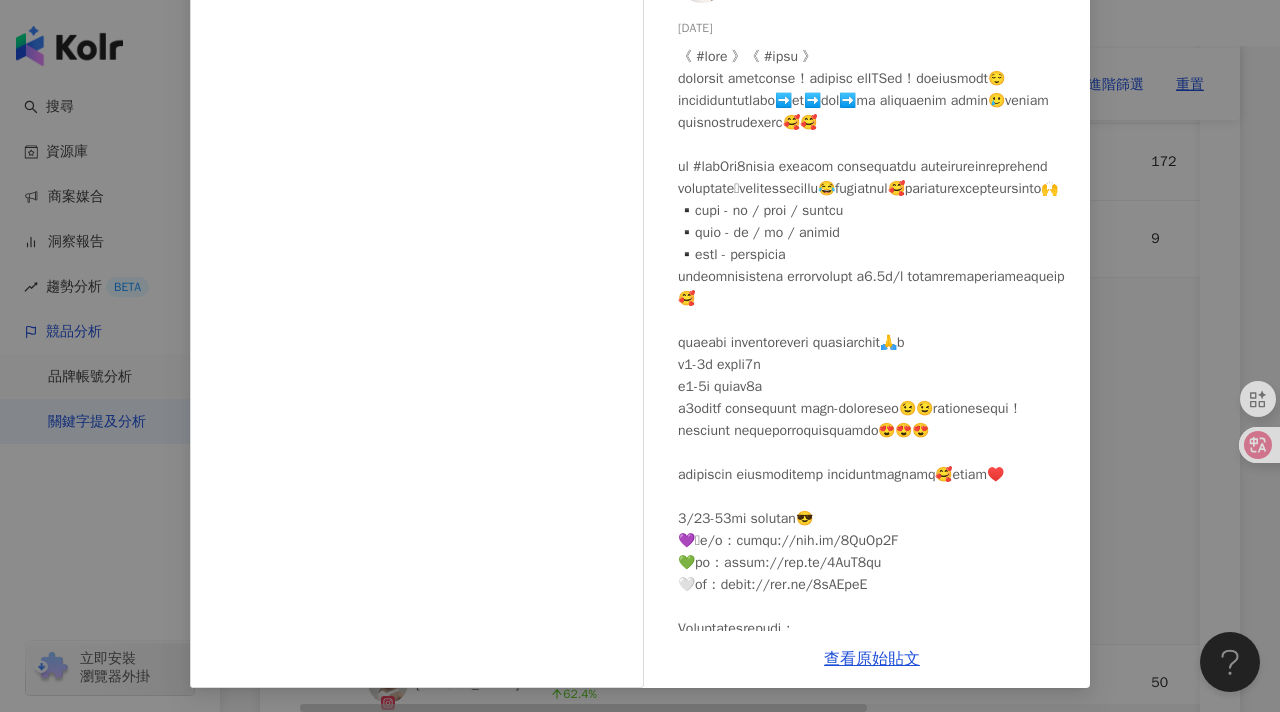 click on "Yuanyuan媛媛兒 2023/9/24 隱藏 50 查看原始貼文" at bounding box center [640, 356] 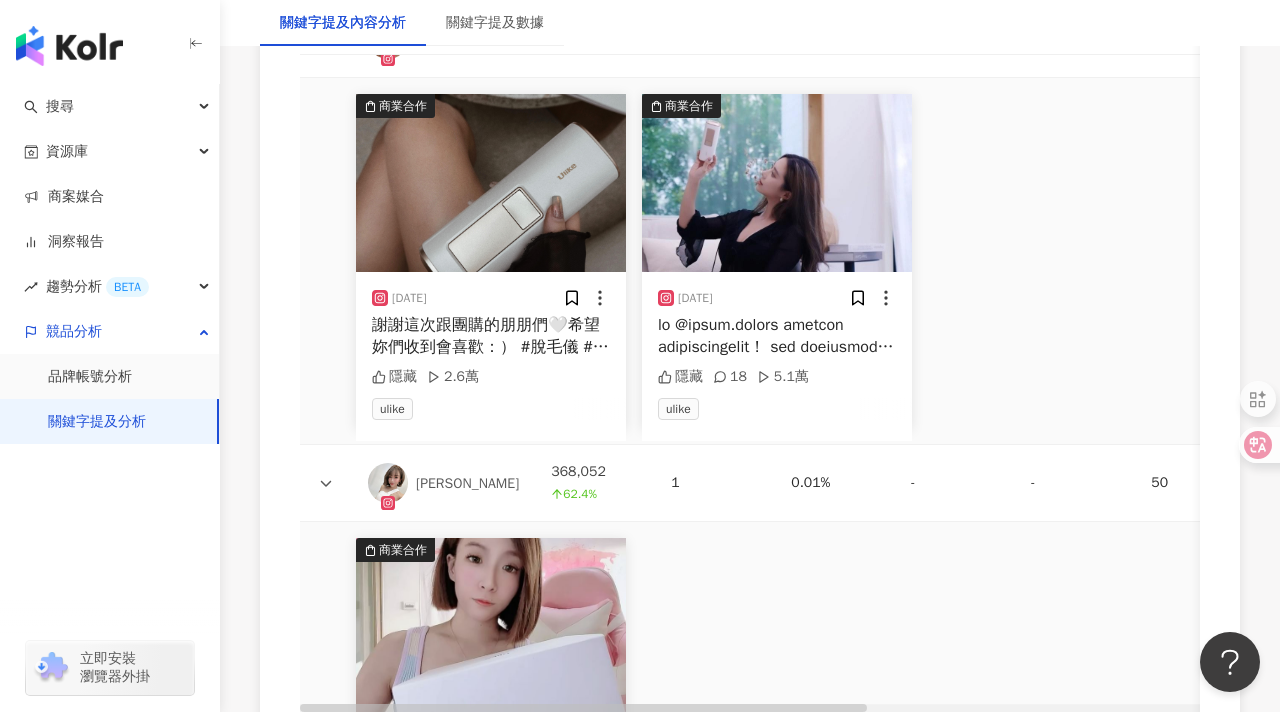 scroll, scrollTop: 5829, scrollLeft: 0, axis: vertical 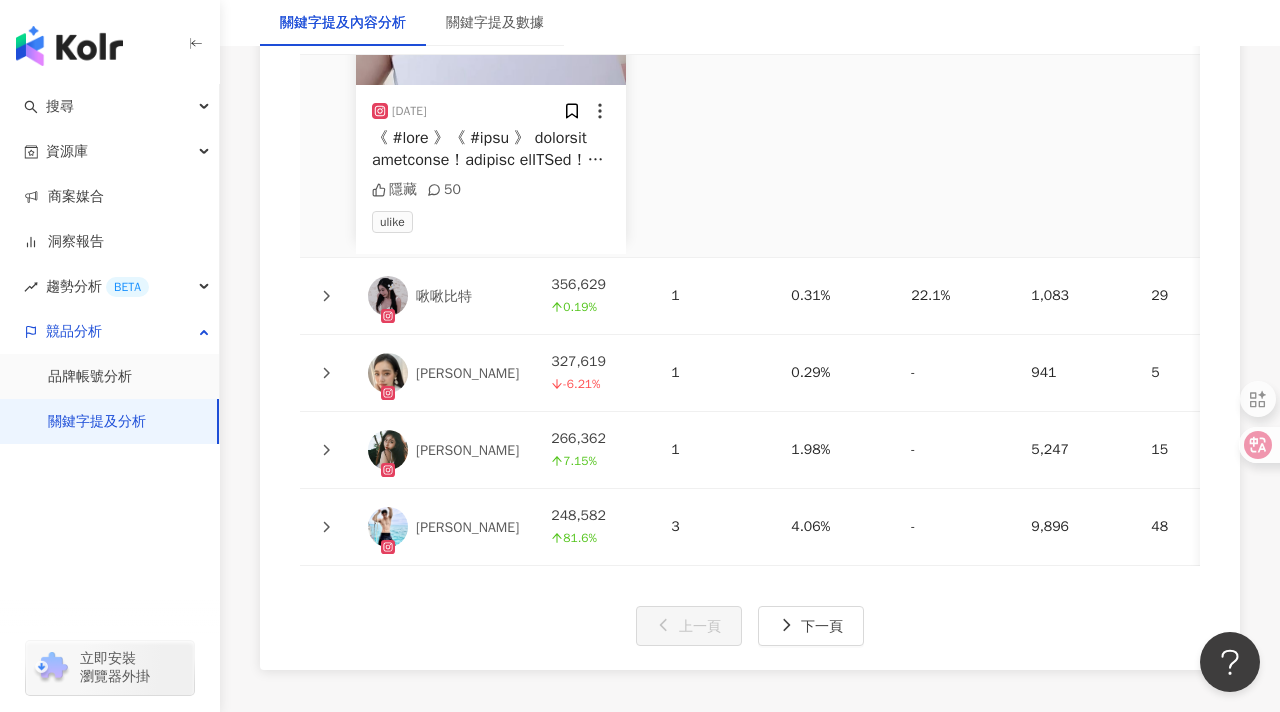 click 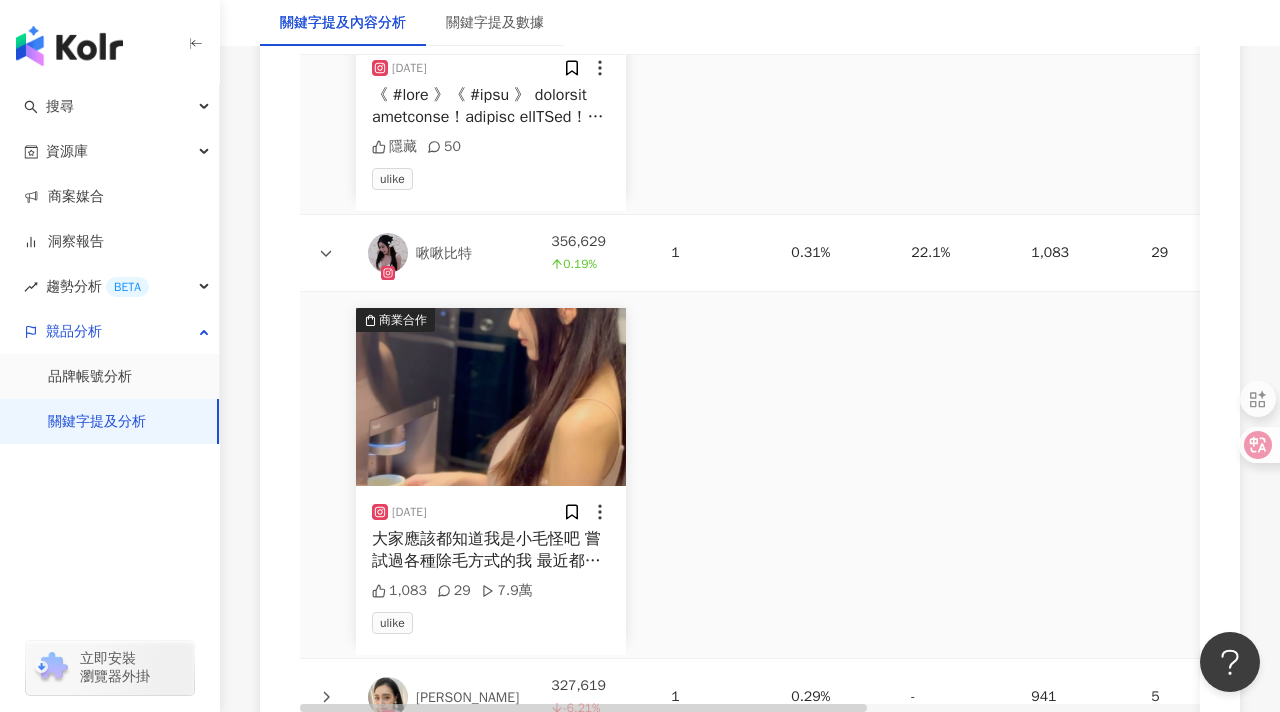 scroll, scrollTop: 6502, scrollLeft: 0, axis: vertical 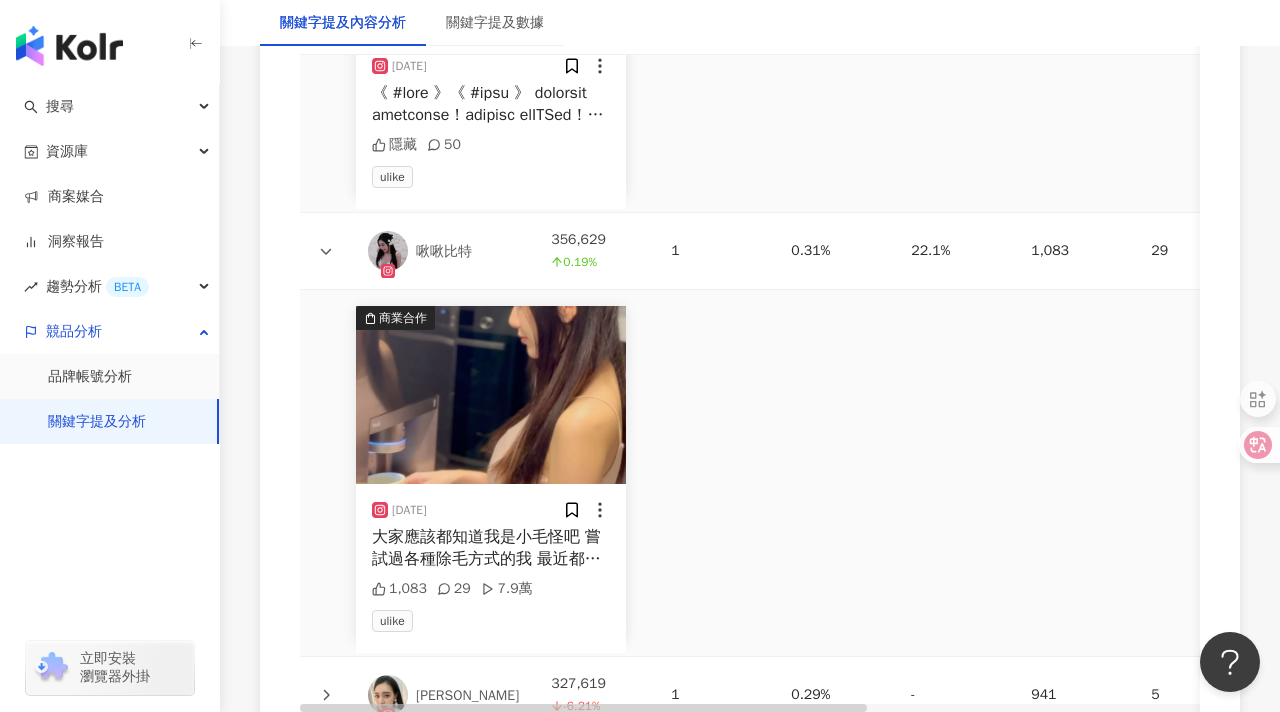 click on "啾啾比特" at bounding box center (444, 252) 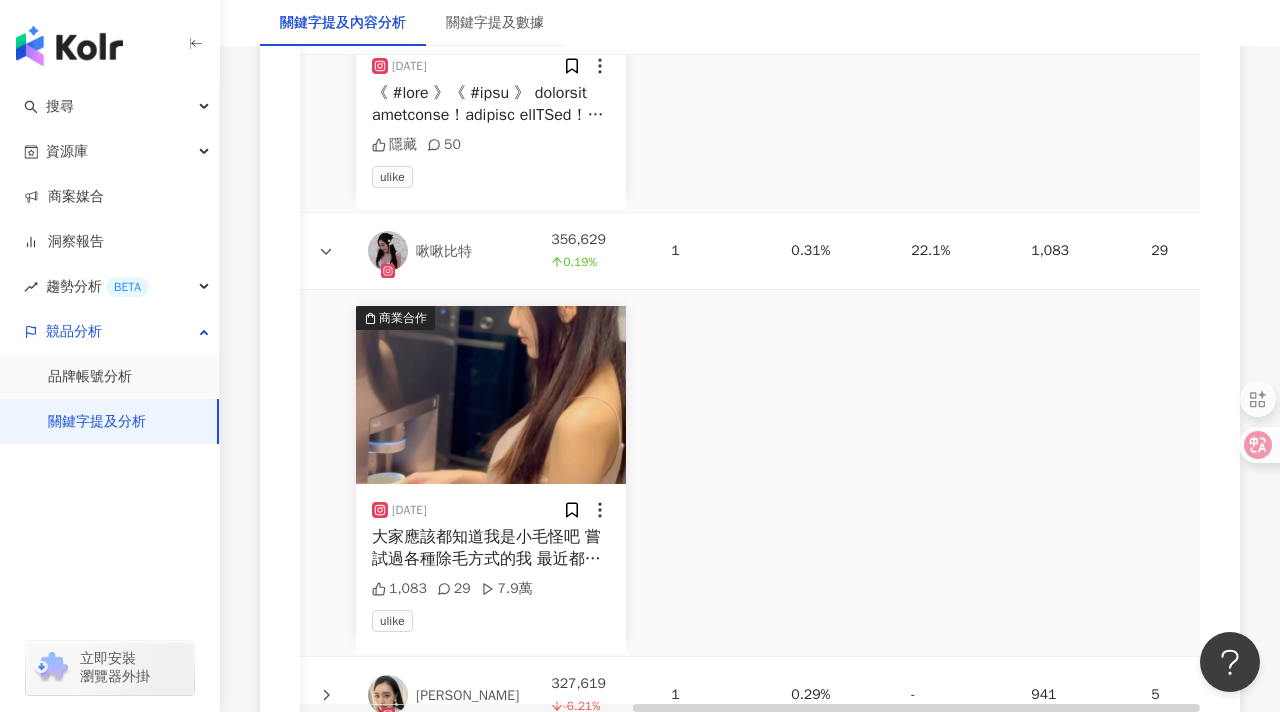 scroll, scrollTop: 0, scrollLeft: 94, axis: horizontal 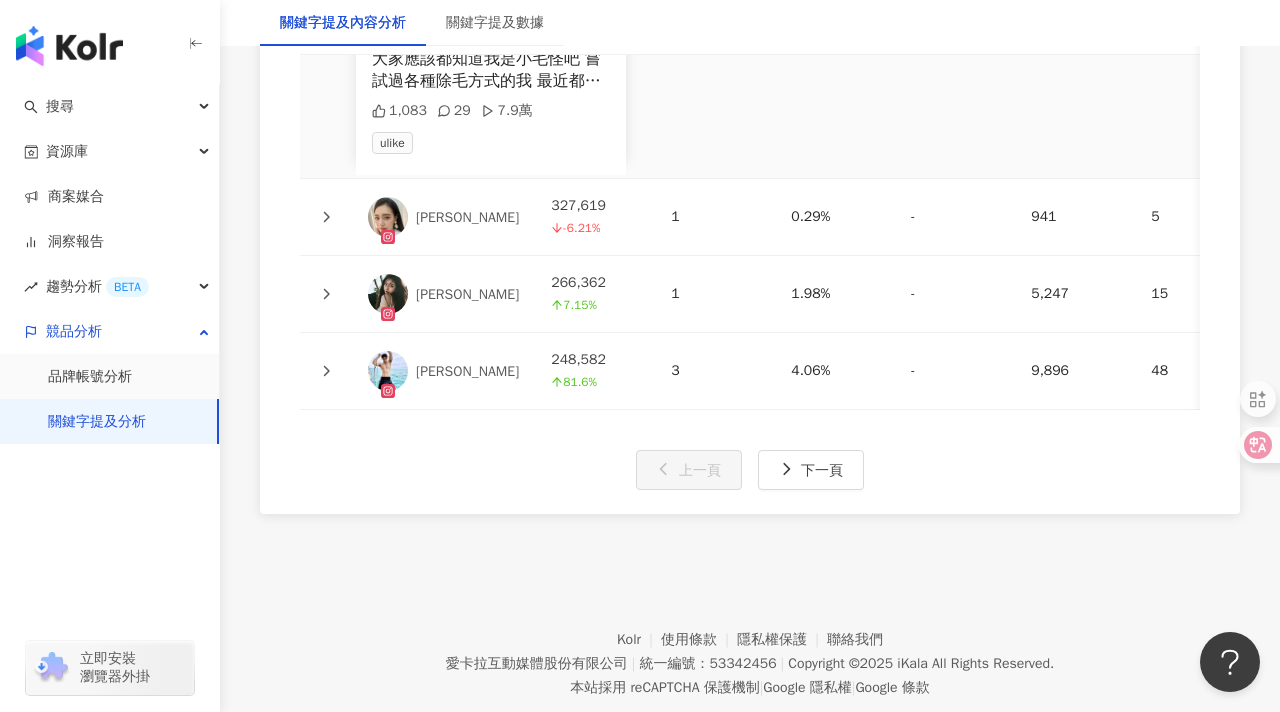 click 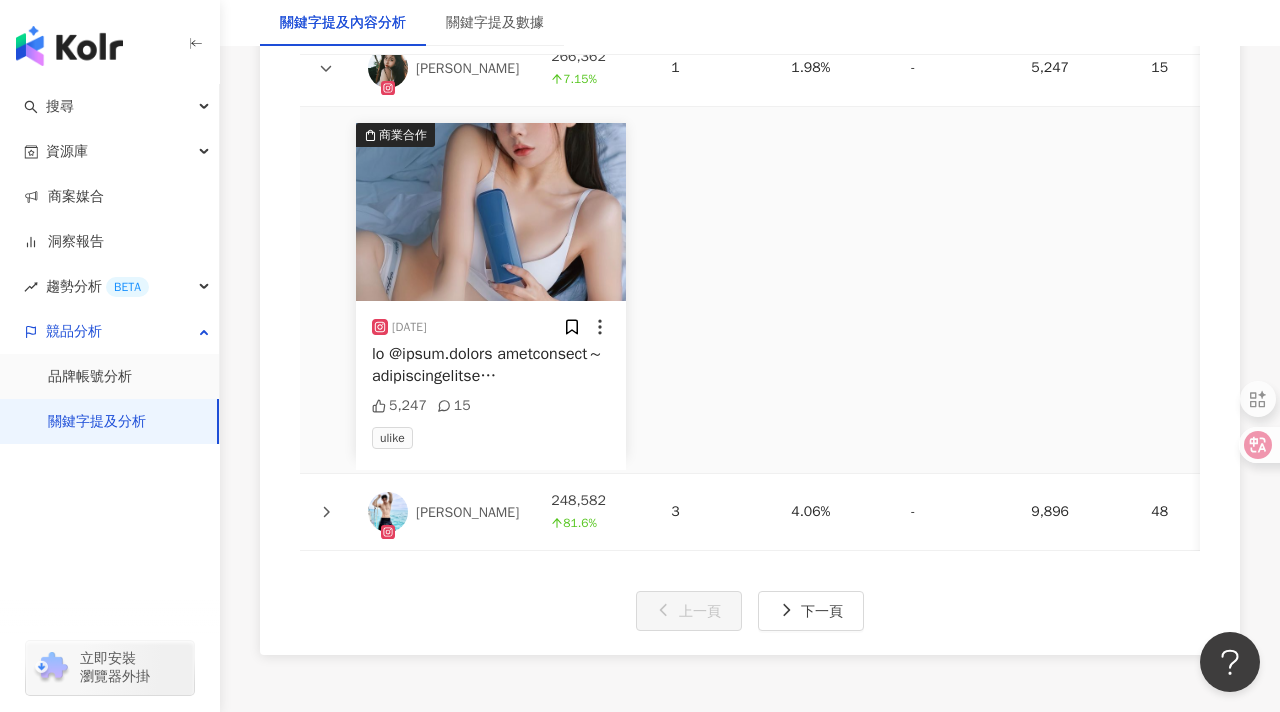 scroll, scrollTop: 7297, scrollLeft: 0, axis: vertical 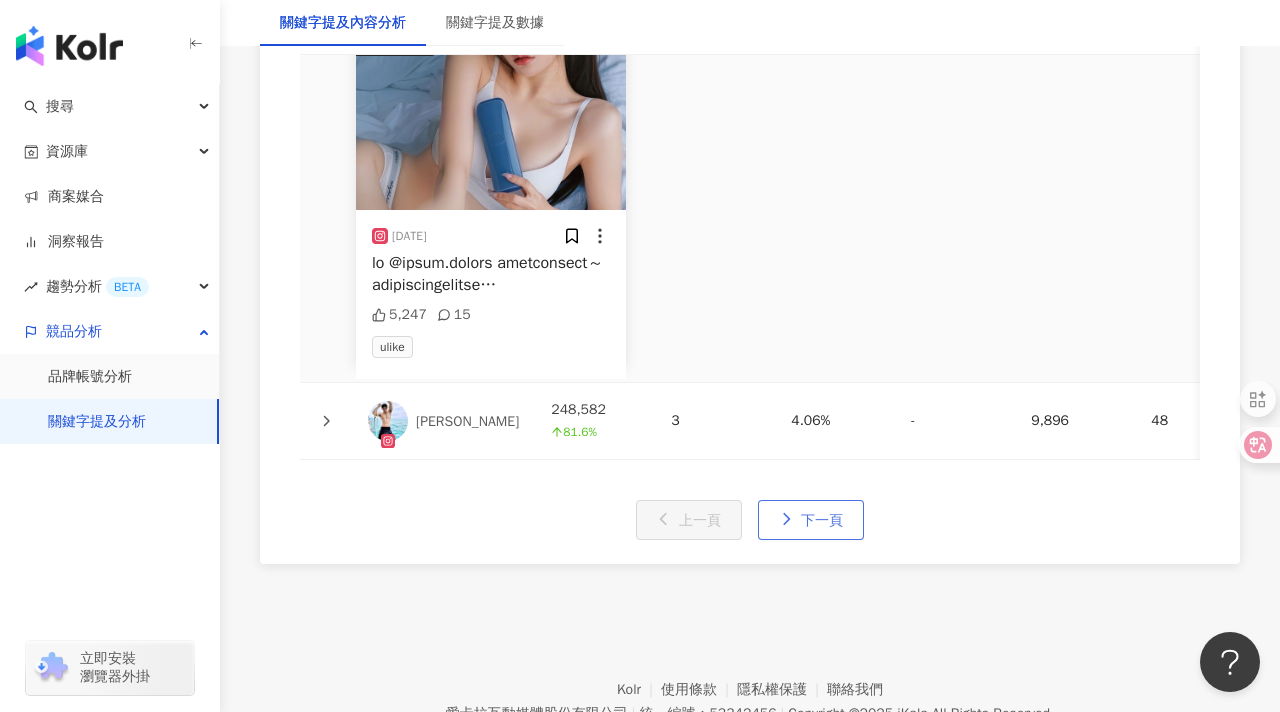 click on "下一頁" at bounding box center [811, 520] 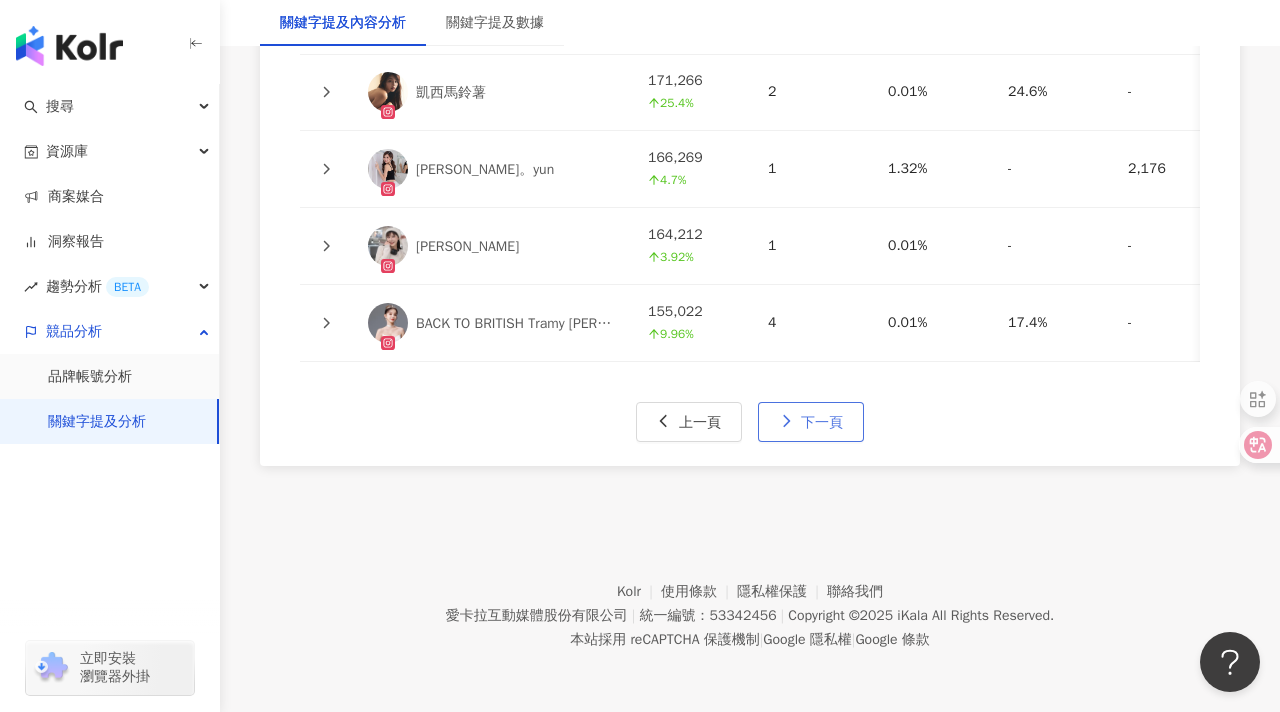 scroll, scrollTop: 5533, scrollLeft: 0, axis: vertical 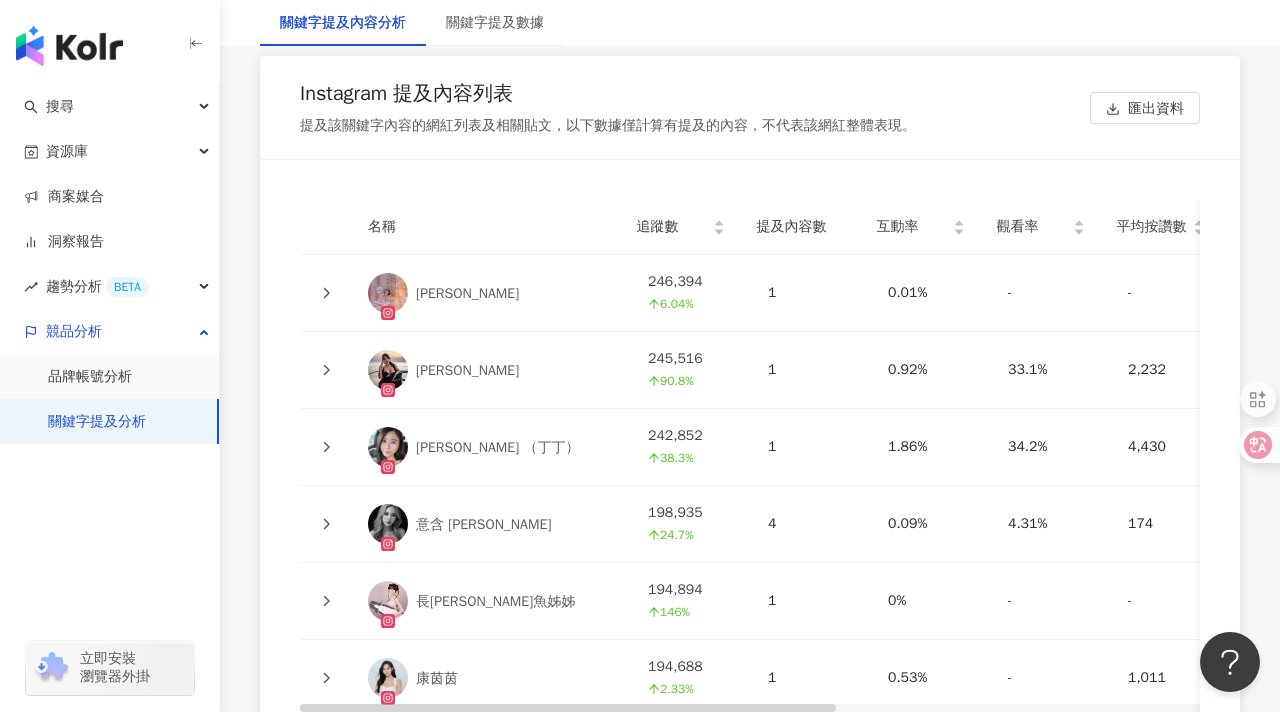 click 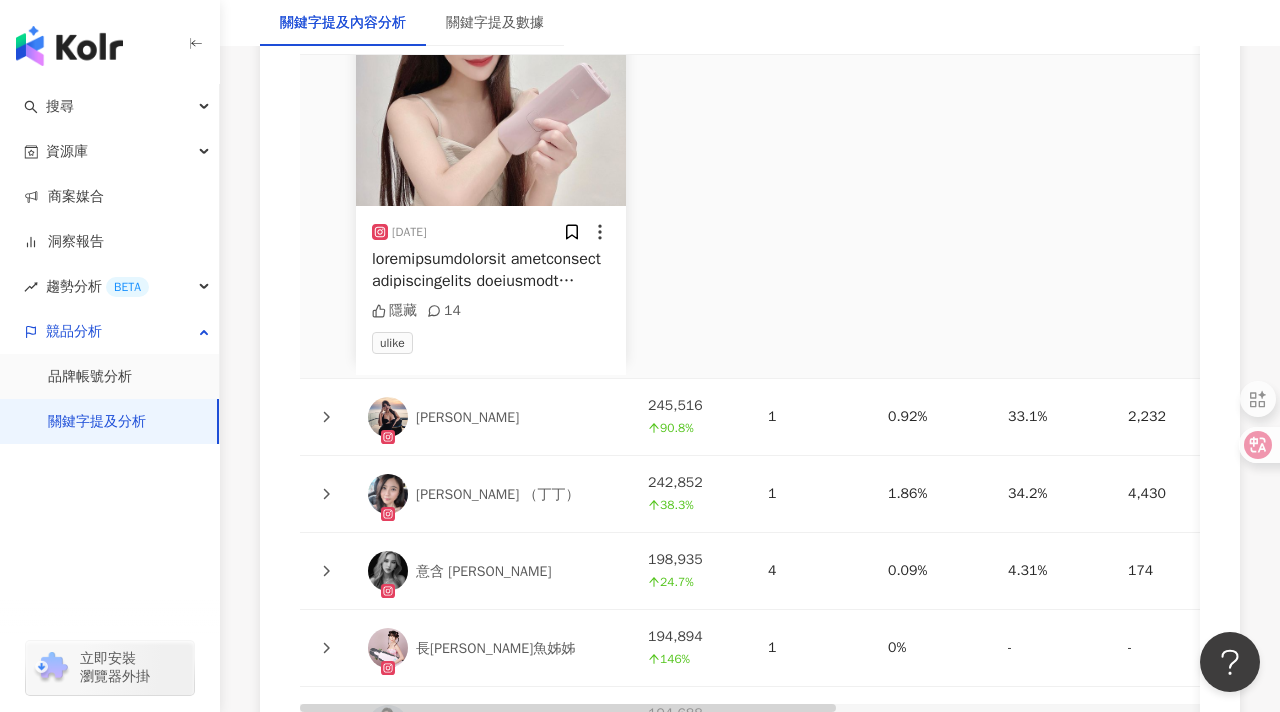 scroll, scrollTop: 5230, scrollLeft: 0, axis: vertical 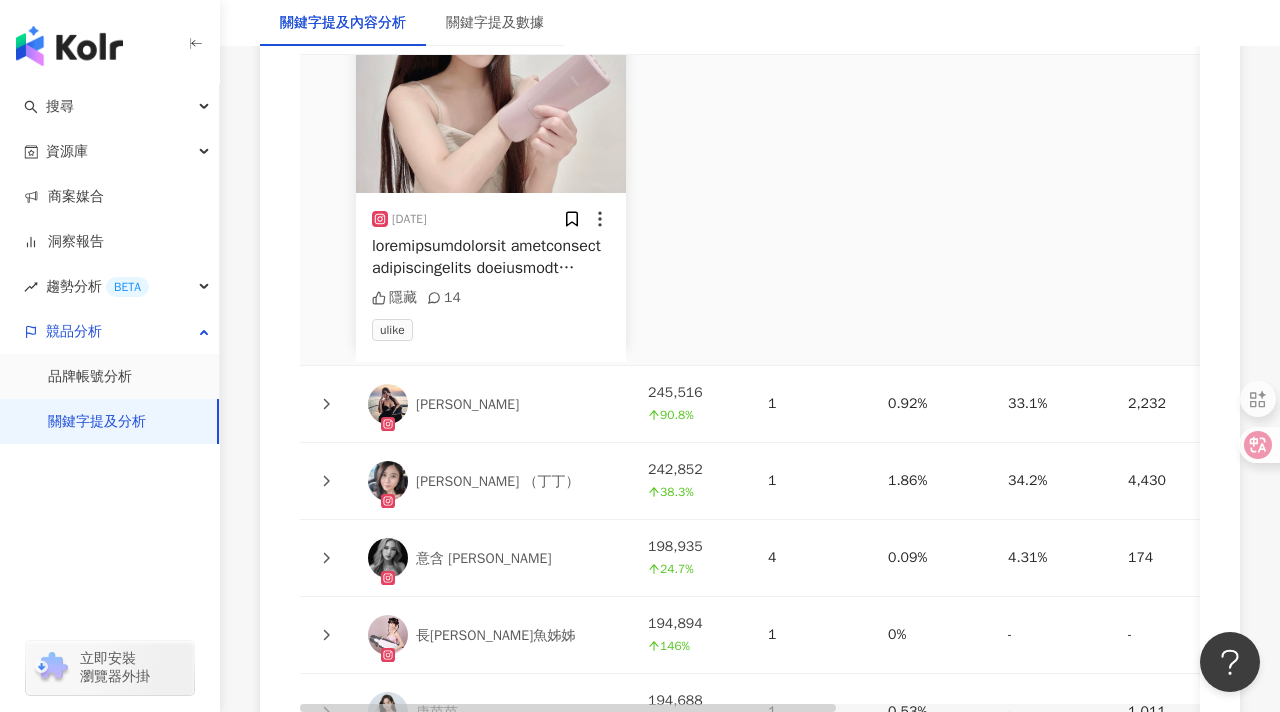 click at bounding box center (326, 404) 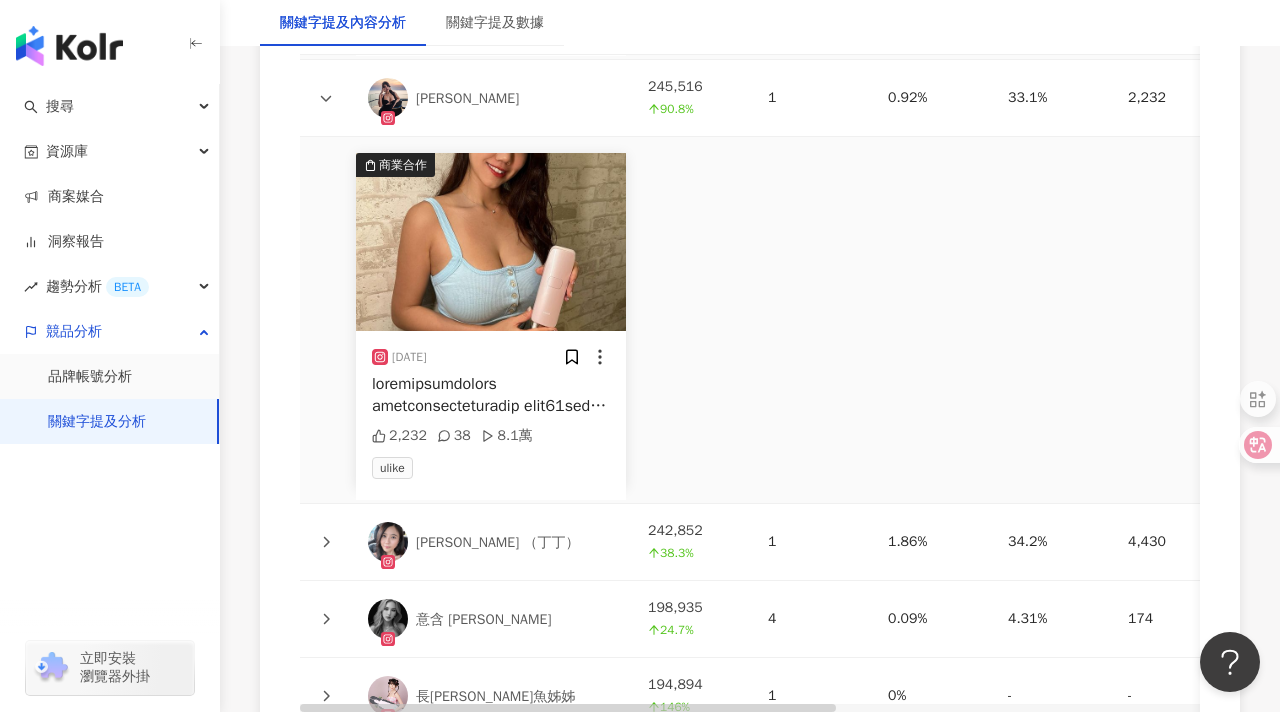 scroll, scrollTop: 5568, scrollLeft: 0, axis: vertical 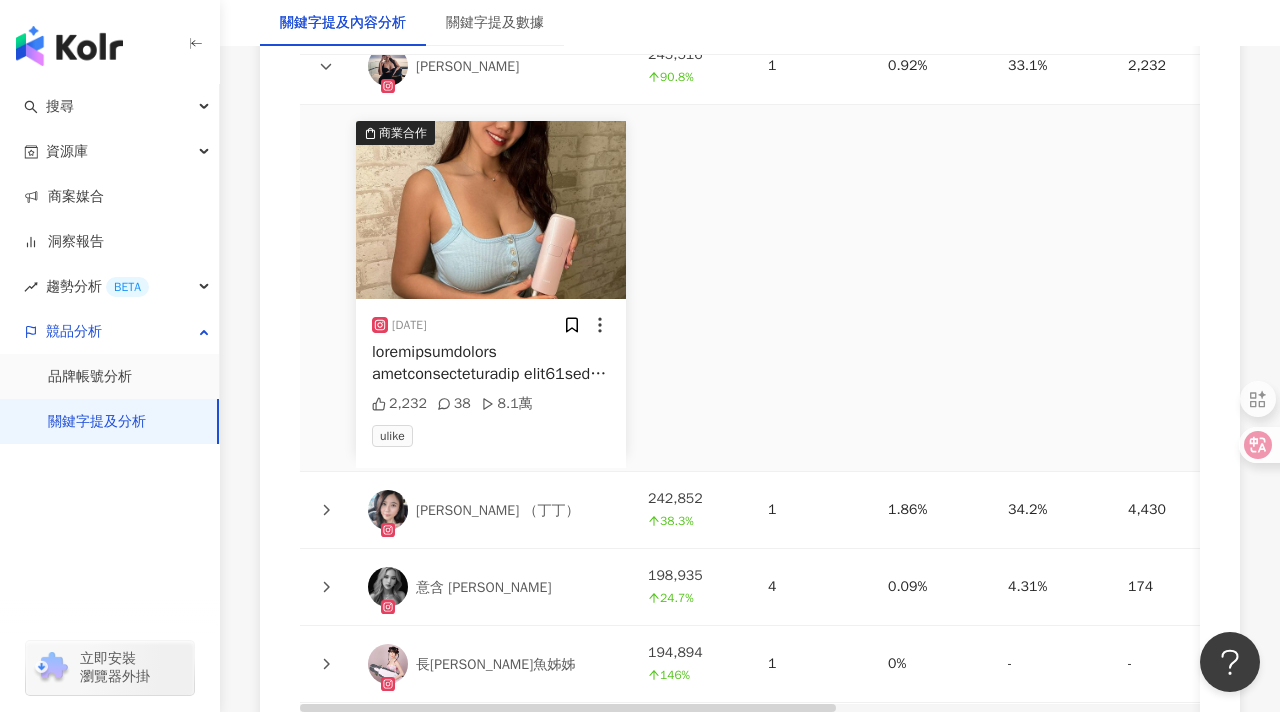 click 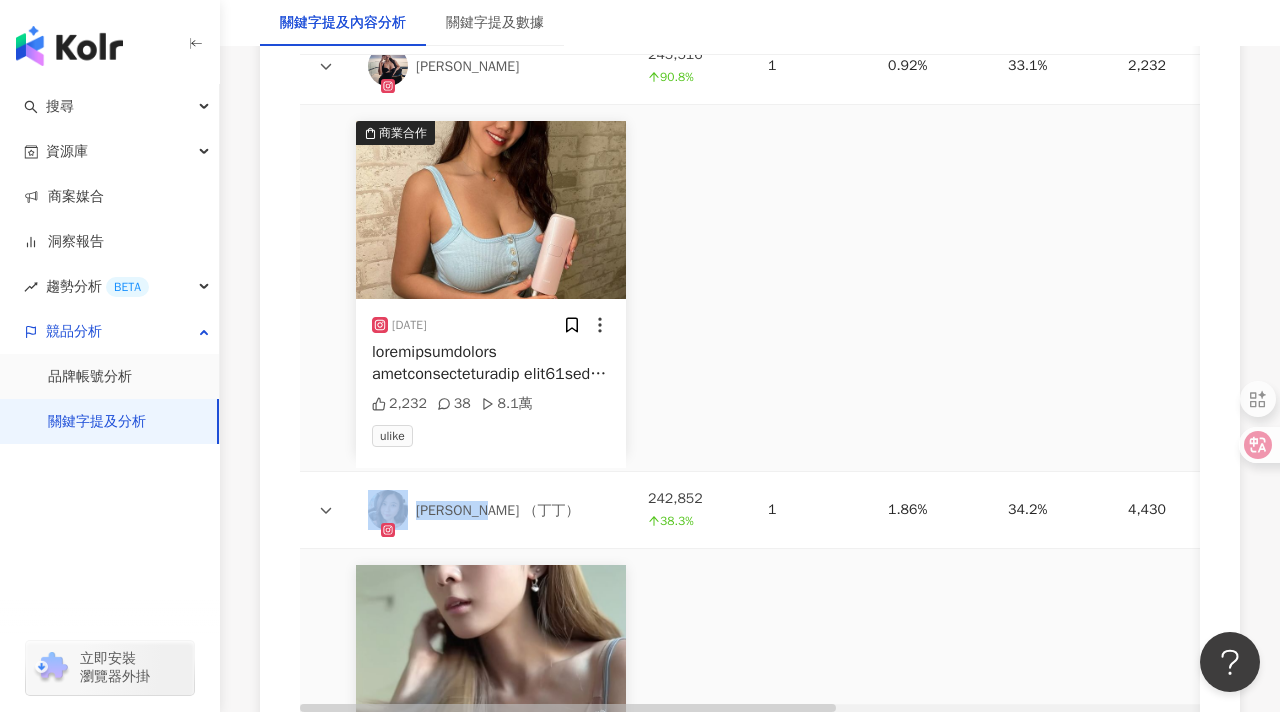 click 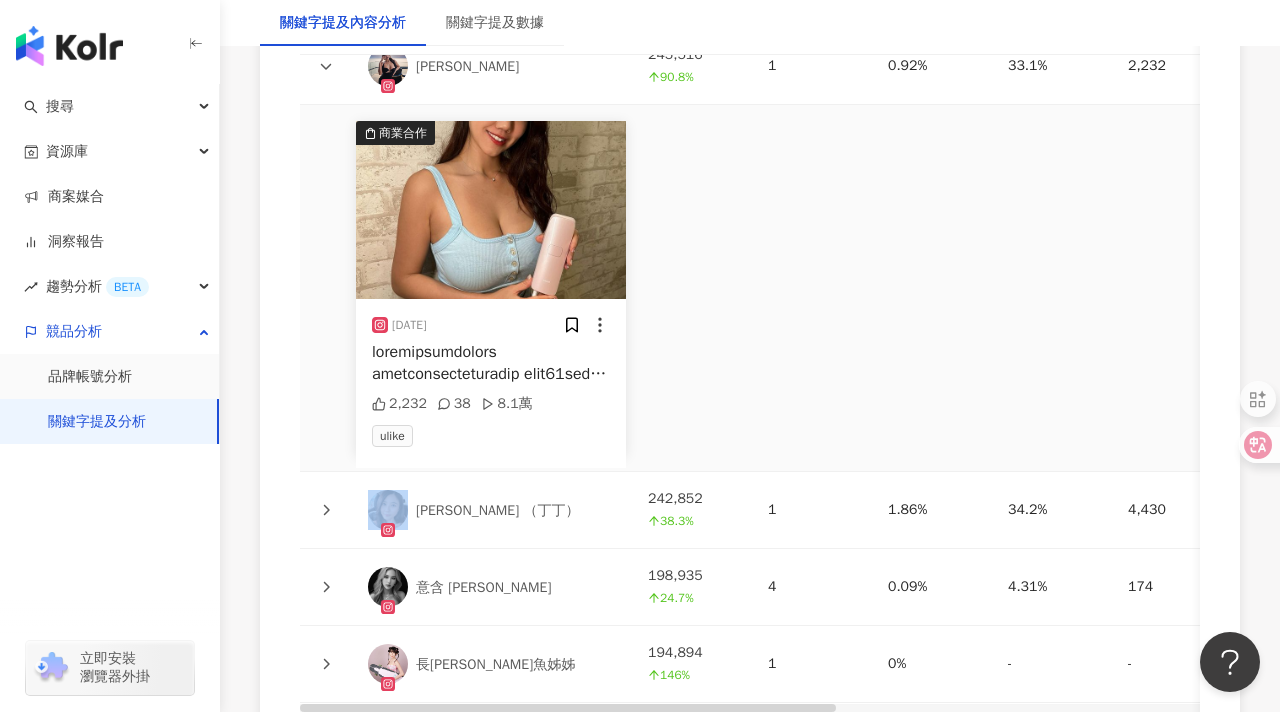 click 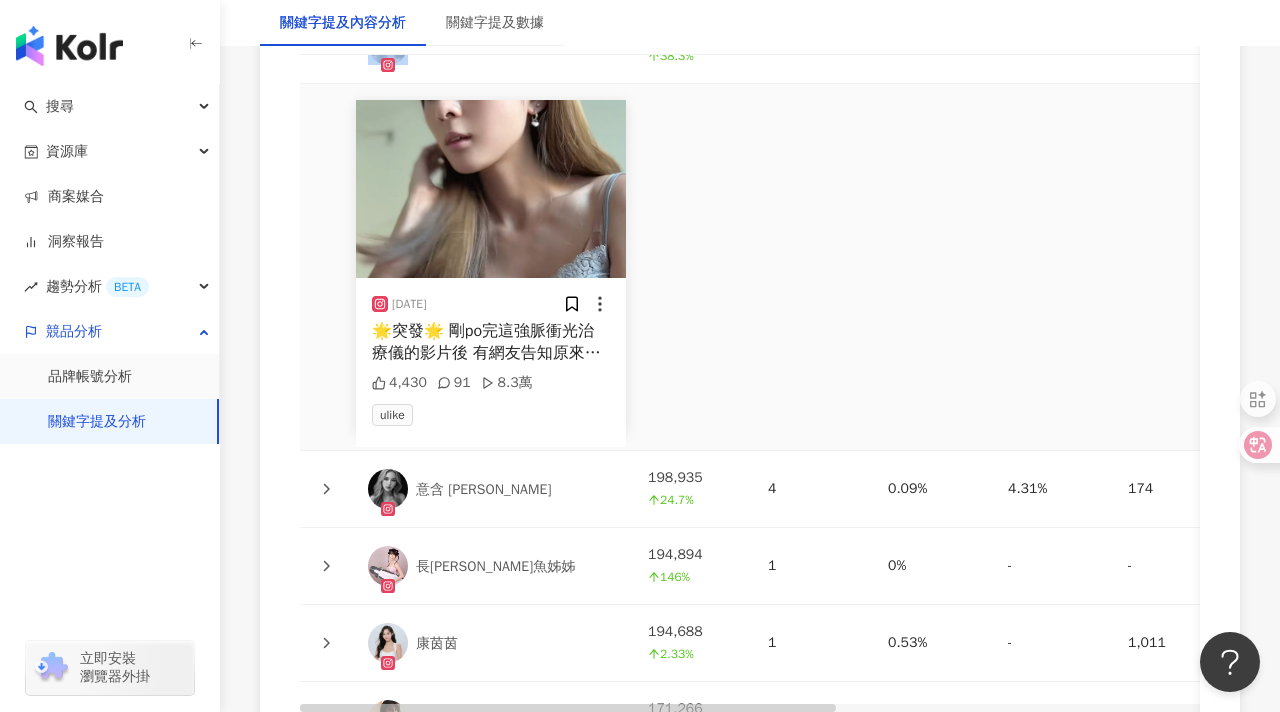 scroll, scrollTop: 6120, scrollLeft: 0, axis: vertical 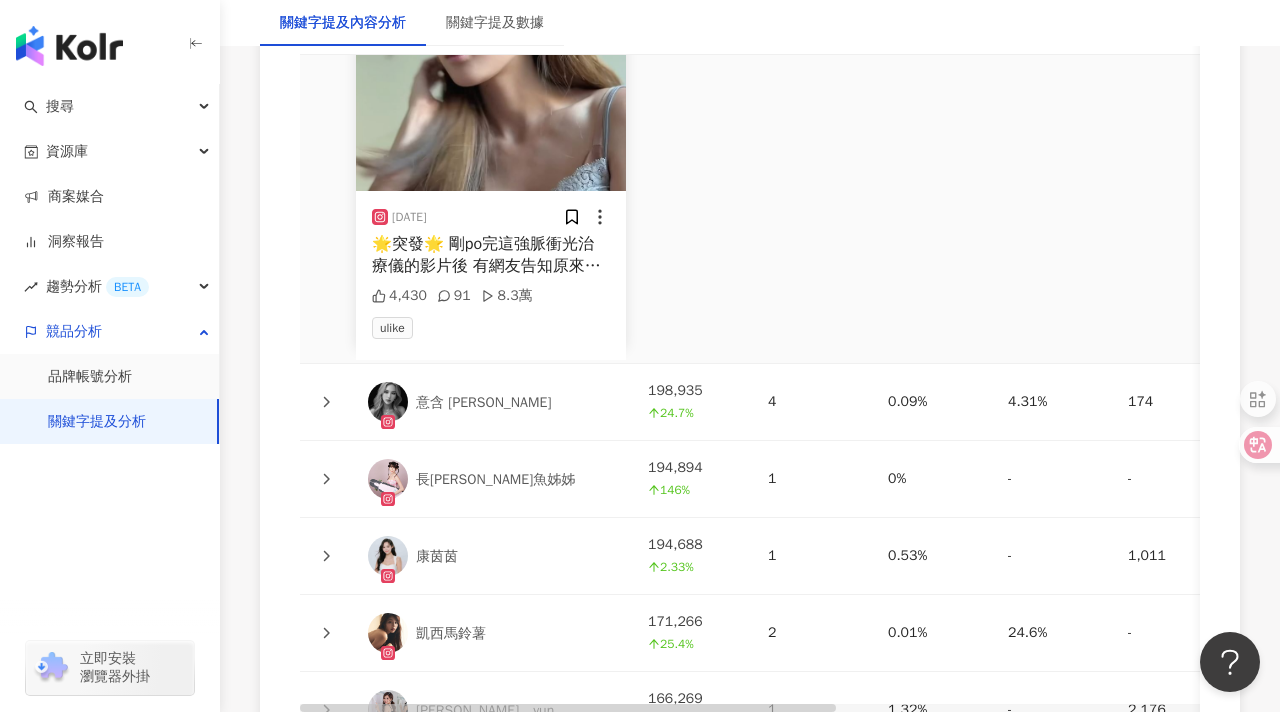 click on "關鍵字提及分析" at bounding box center (97, 422) 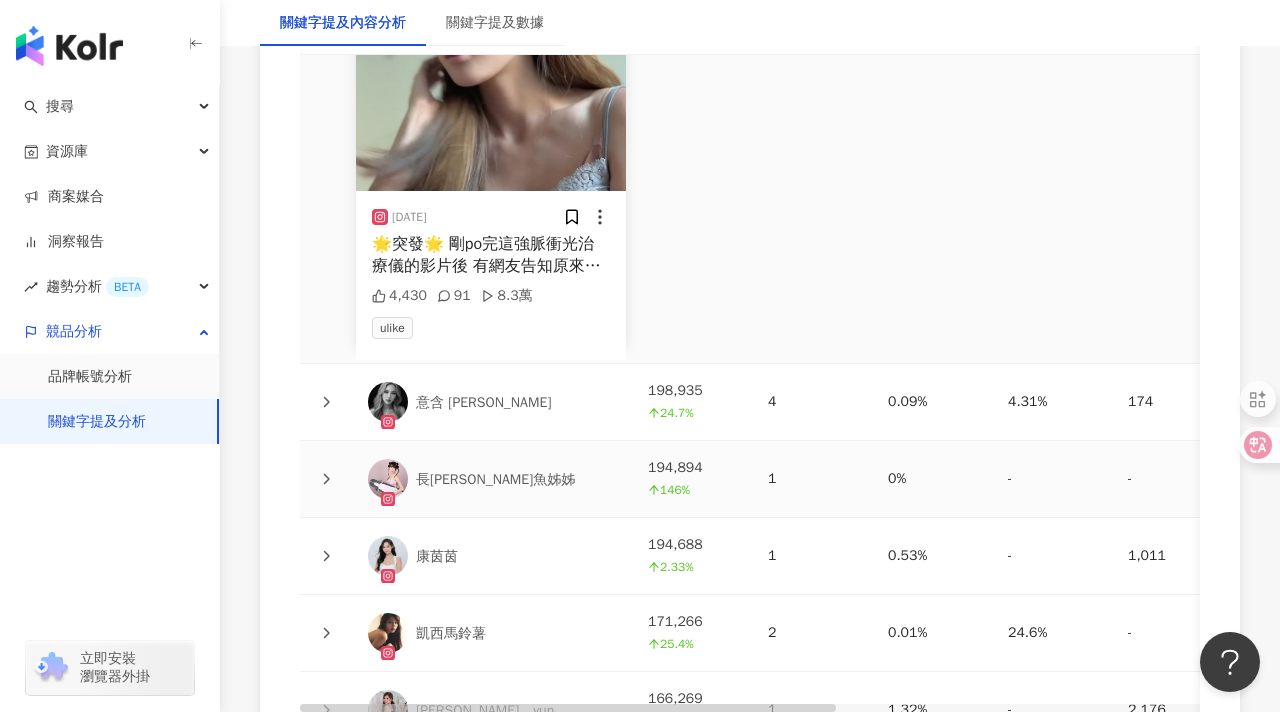 click on "關鍵字提及分析" at bounding box center (97, 422) 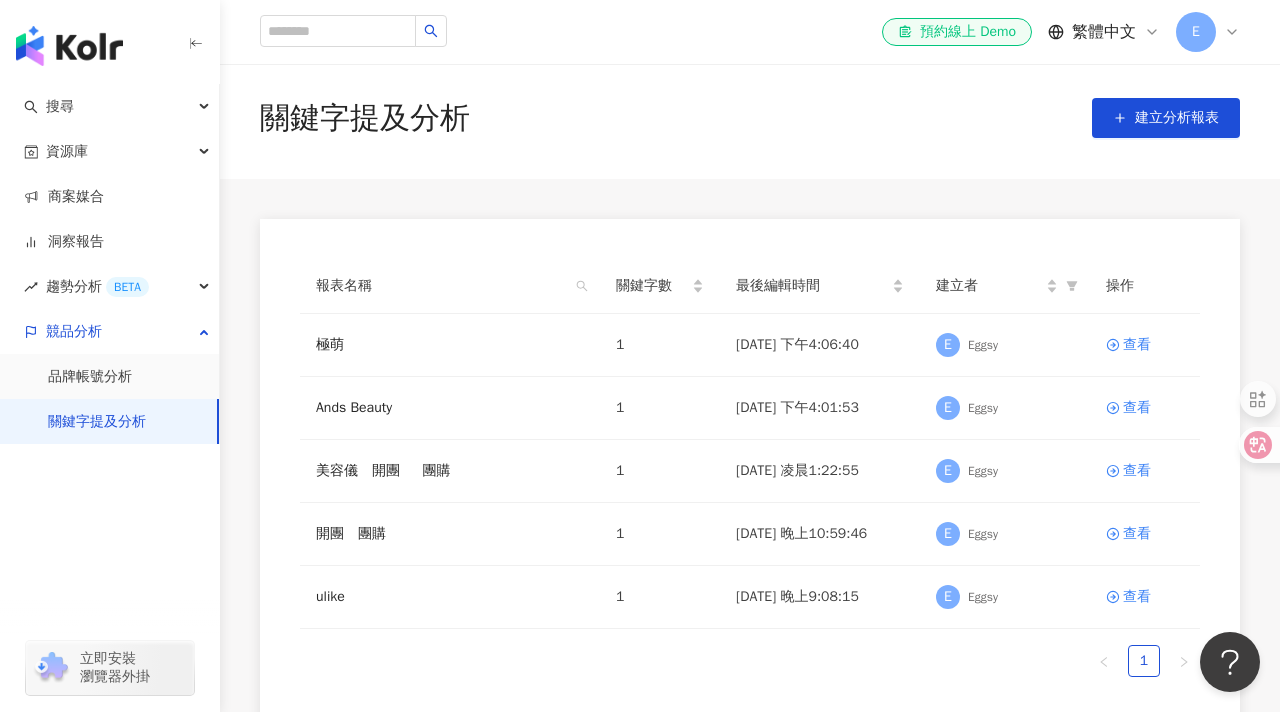 scroll, scrollTop: 9, scrollLeft: 0, axis: vertical 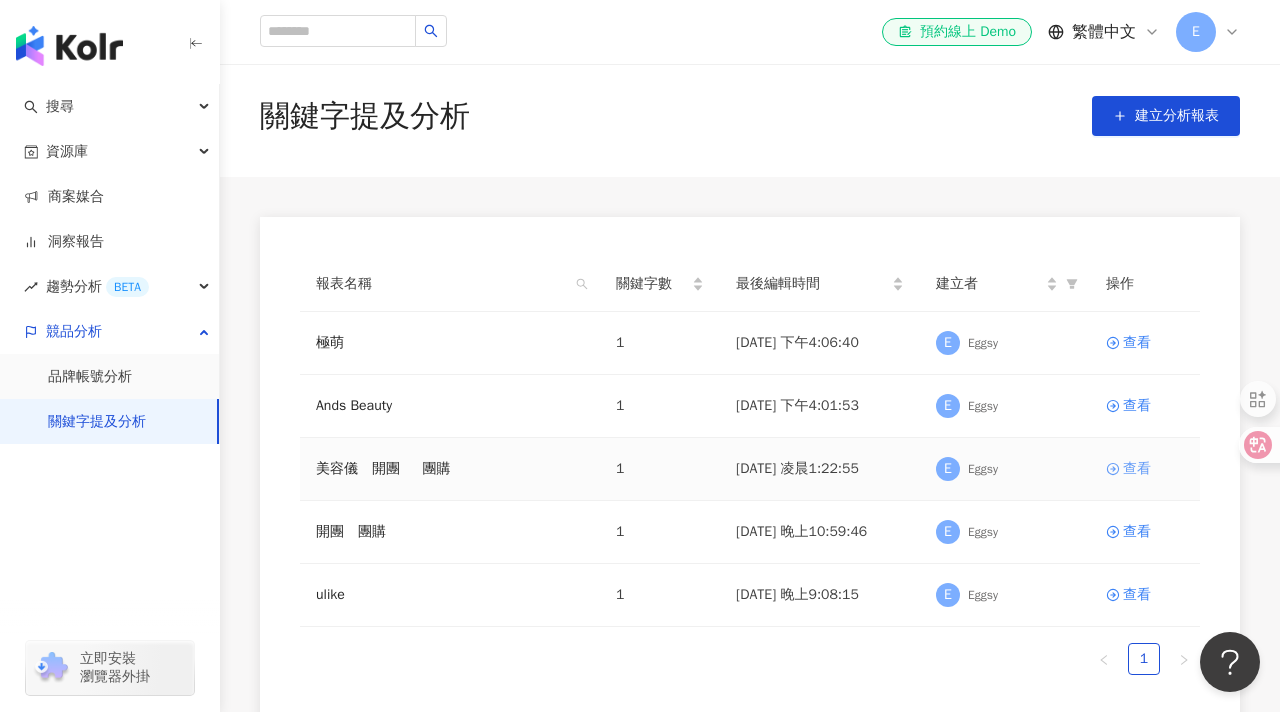 click on "查看" at bounding box center (1137, 469) 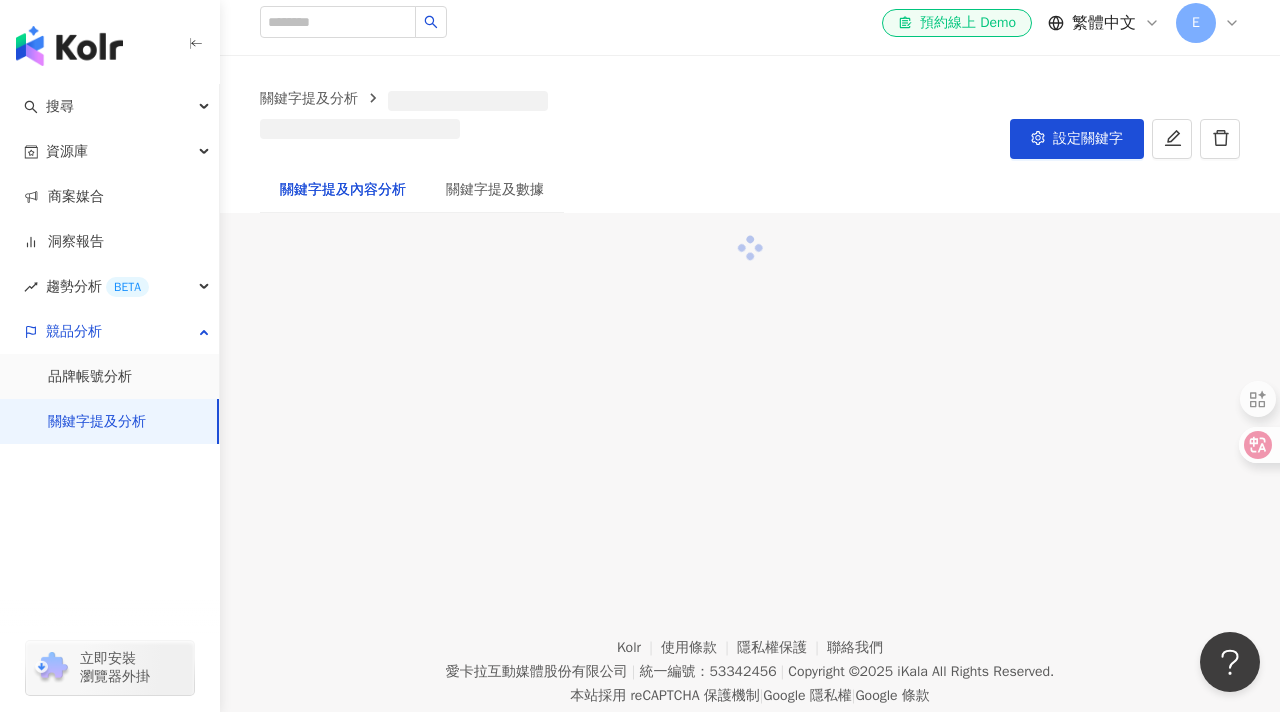 scroll, scrollTop: 0, scrollLeft: 0, axis: both 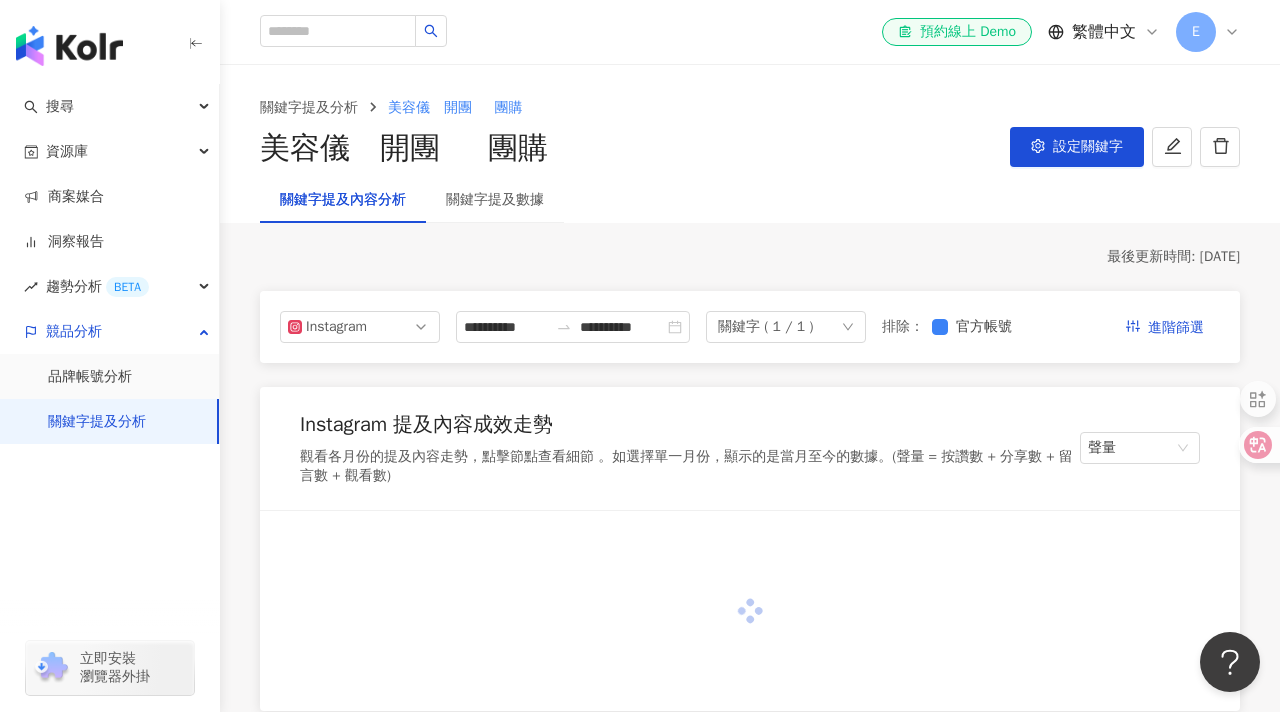 click on "關鍵字提及分析" at bounding box center (97, 422) 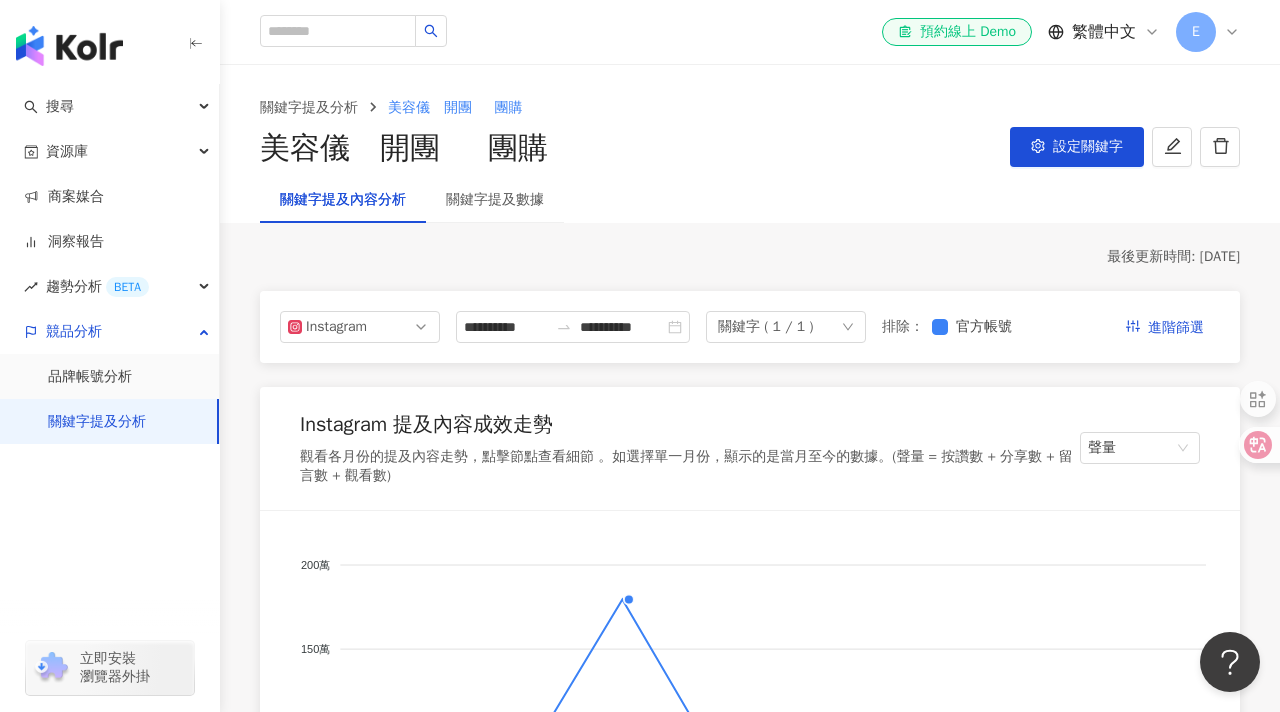 click on "關鍵字提及分析" at bounding box center (97, 422) 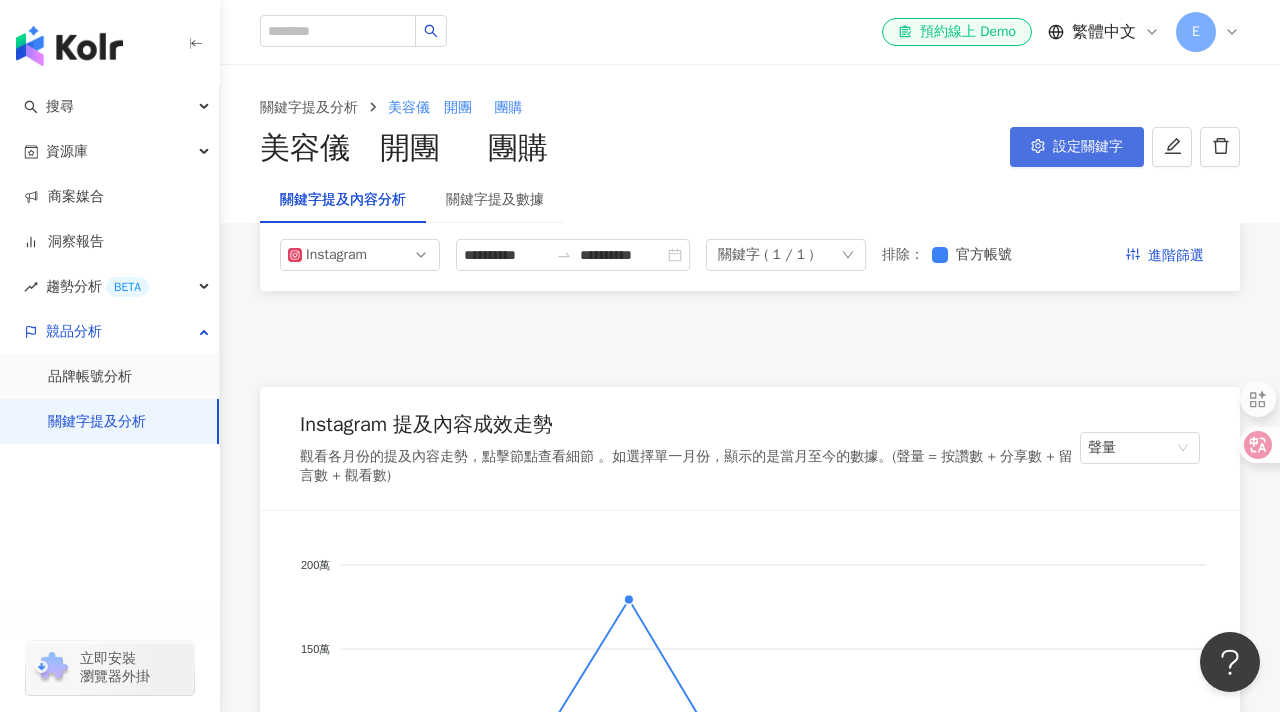 click on "設定關鍵字" at bounding box center [1088, 147] 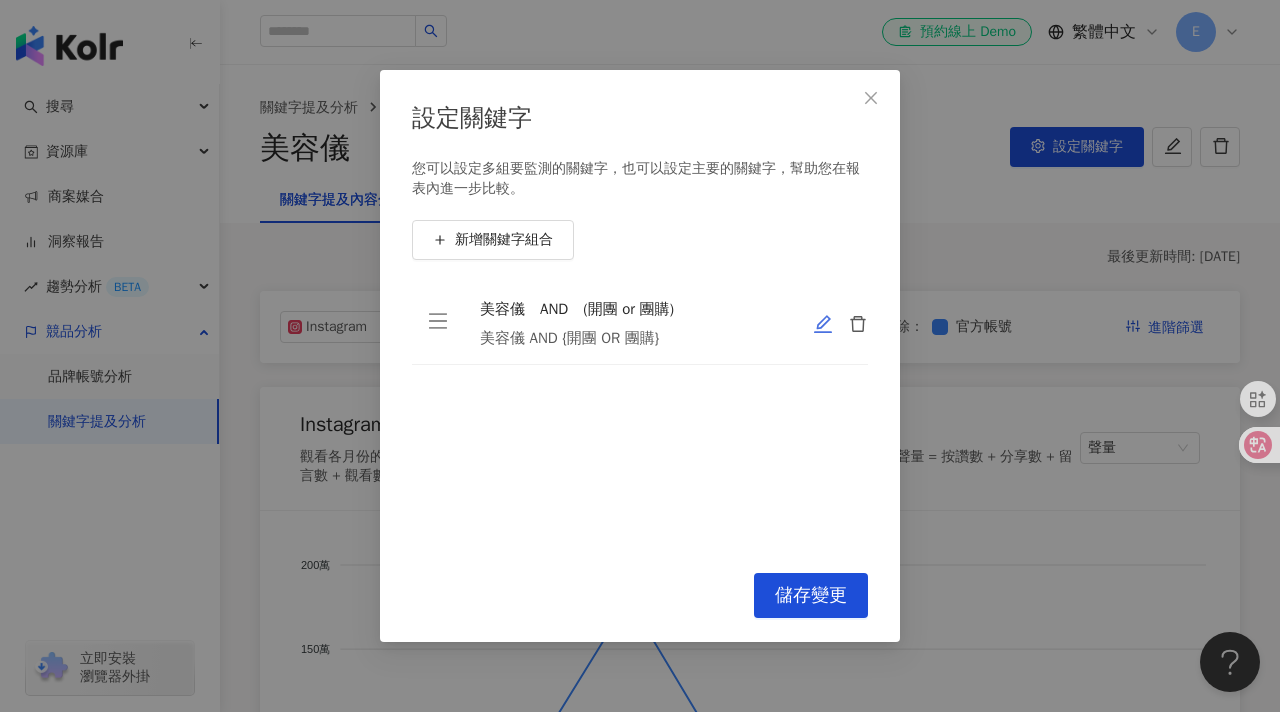 click 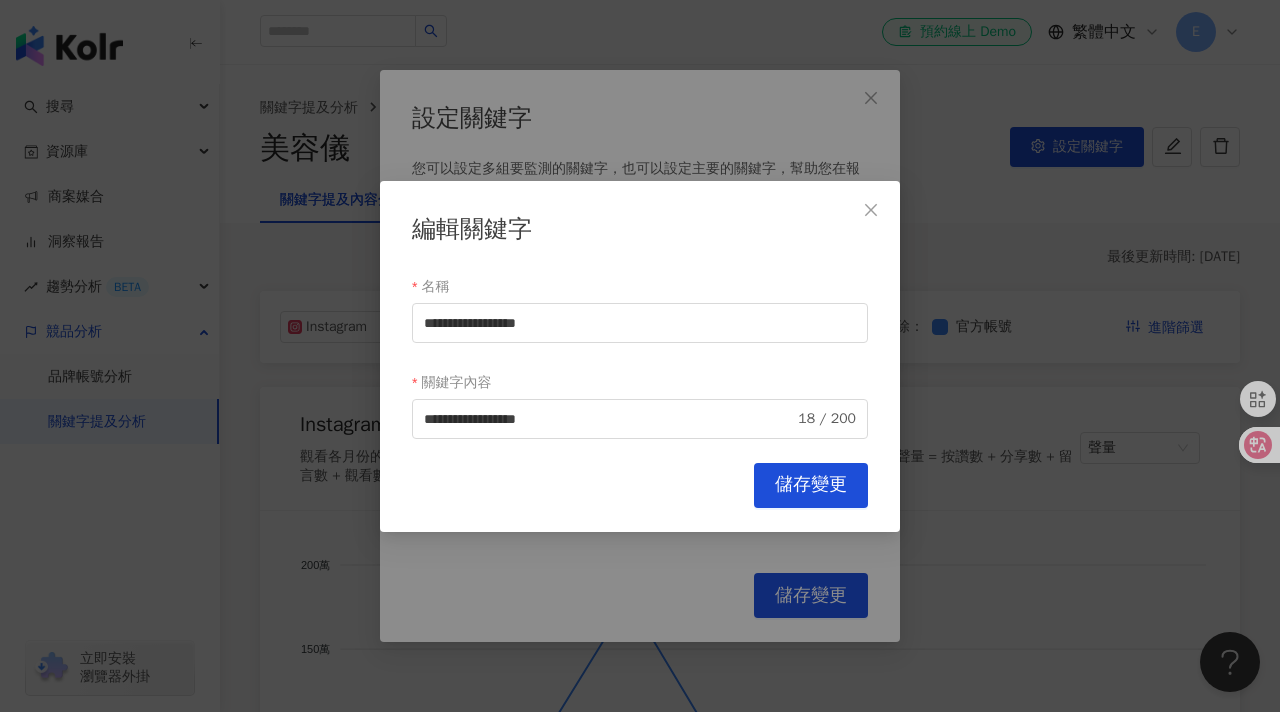 click on "**********" at bounding box center (640, 356) 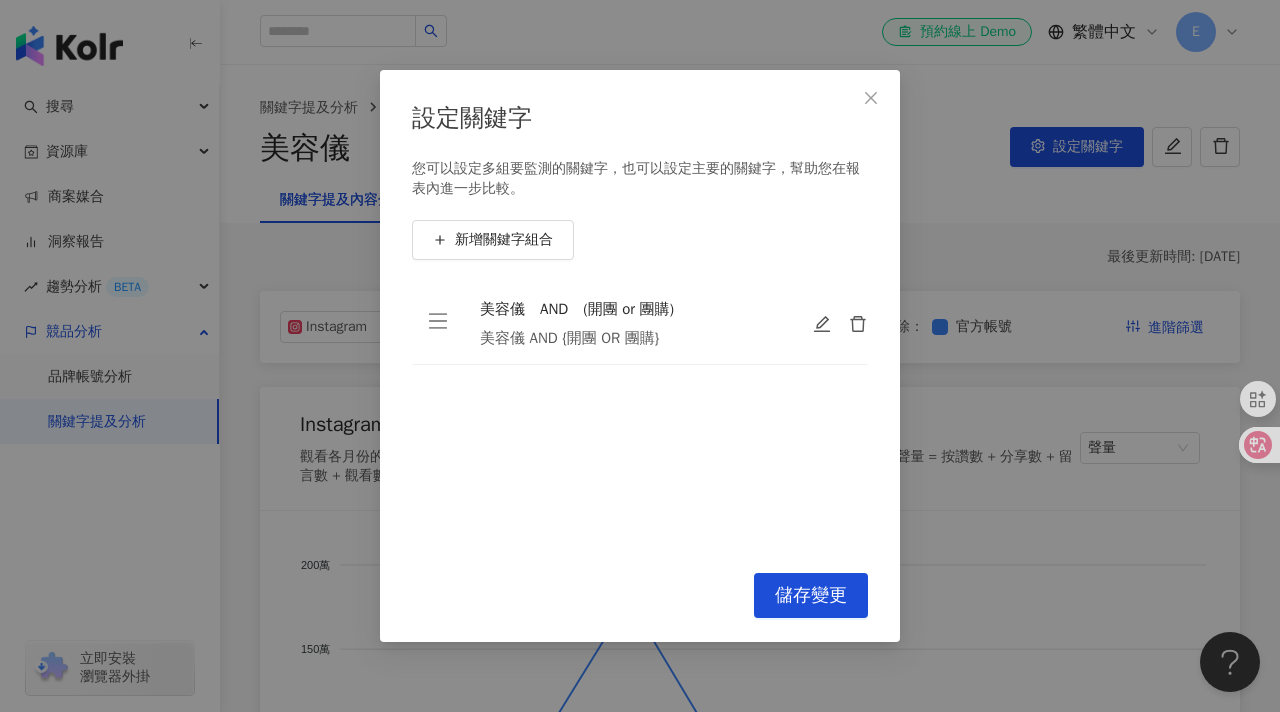 click on "編輯關鍵字 名稱 關鍵字內容 0 / 200 Cancel 儲存變更" at bounding box center [640, 356] 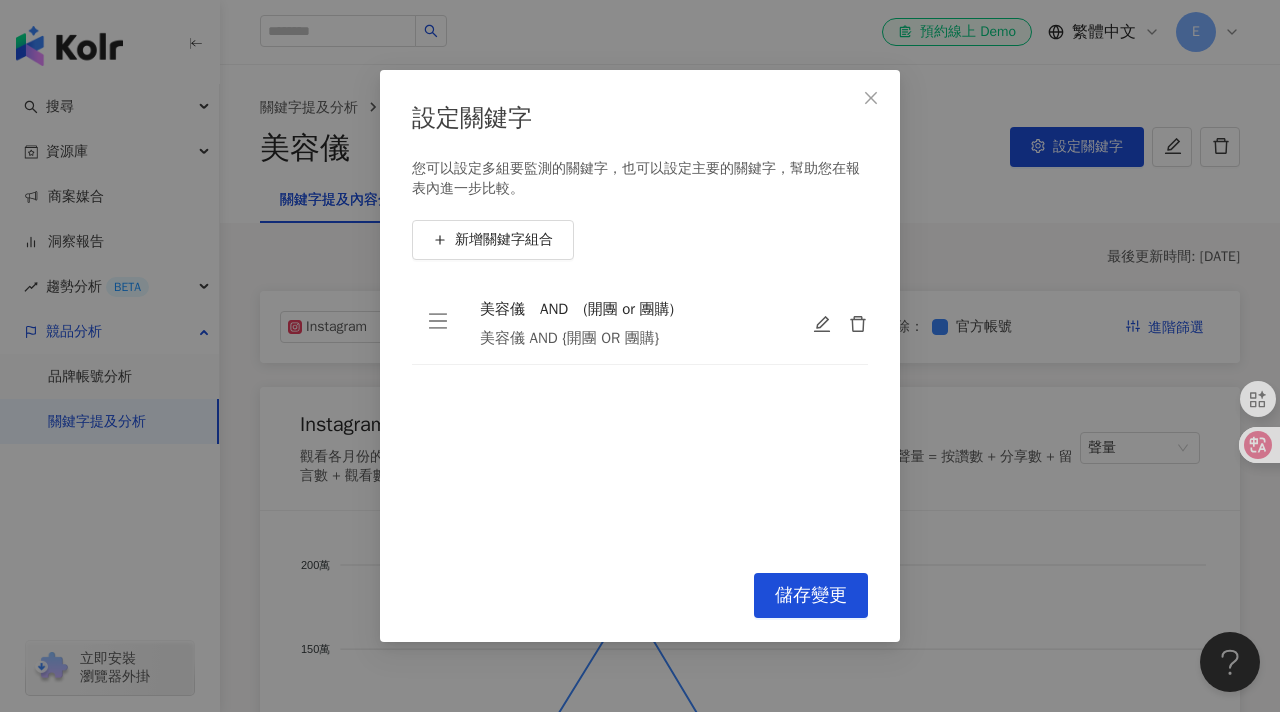 click on "設定關鍵字 您可以設定多組要監測的關鍵字，也可以設定主要的關鍵字，幫助您在報表內進一步比較。 新增關鍵字組合 美容儀　AND　(開團 or 團購) 美容儀 AND {開團 OR 團購}
To pick up a draggable item, press the space bar.
While dragging, use the arrow keys to move the item.
Press space again to drop the item in its new position, or press escape to cancel.
Cancel 儲存變更" at bounding box center (640, 356) 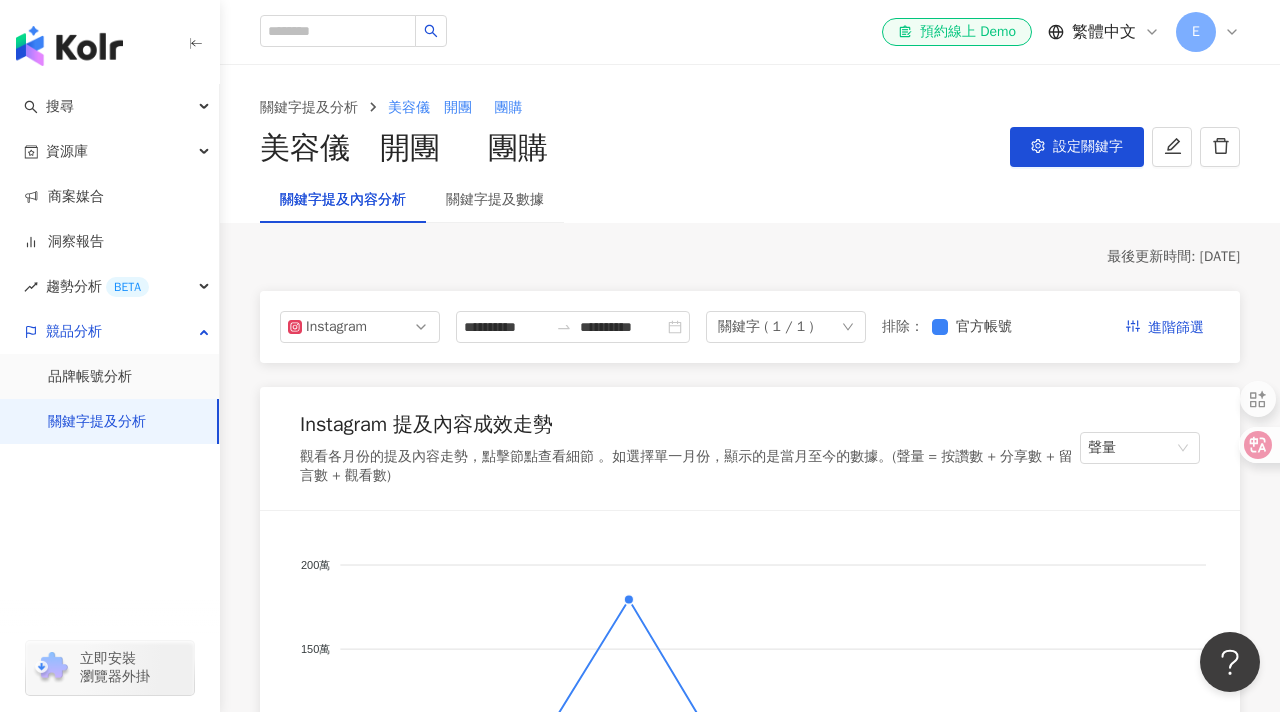 click on "設定關鍵字 您可以設定多組要監測的關鍵字，也可以設定主要的關鍵字，幫助您在報表內進一步比較。 新增關鍵字組合 美容儀　AND　(開團 or 團購) 美容儀 AND {開團 OR 團購}
To pick up a draggable item, press the space bar.
While dragging, use the arrow keys to move the item.
Press space again to drop the item in its new position, or press escape to cancel.
Cancel 儲存變更" at bounding box center [640, 356] 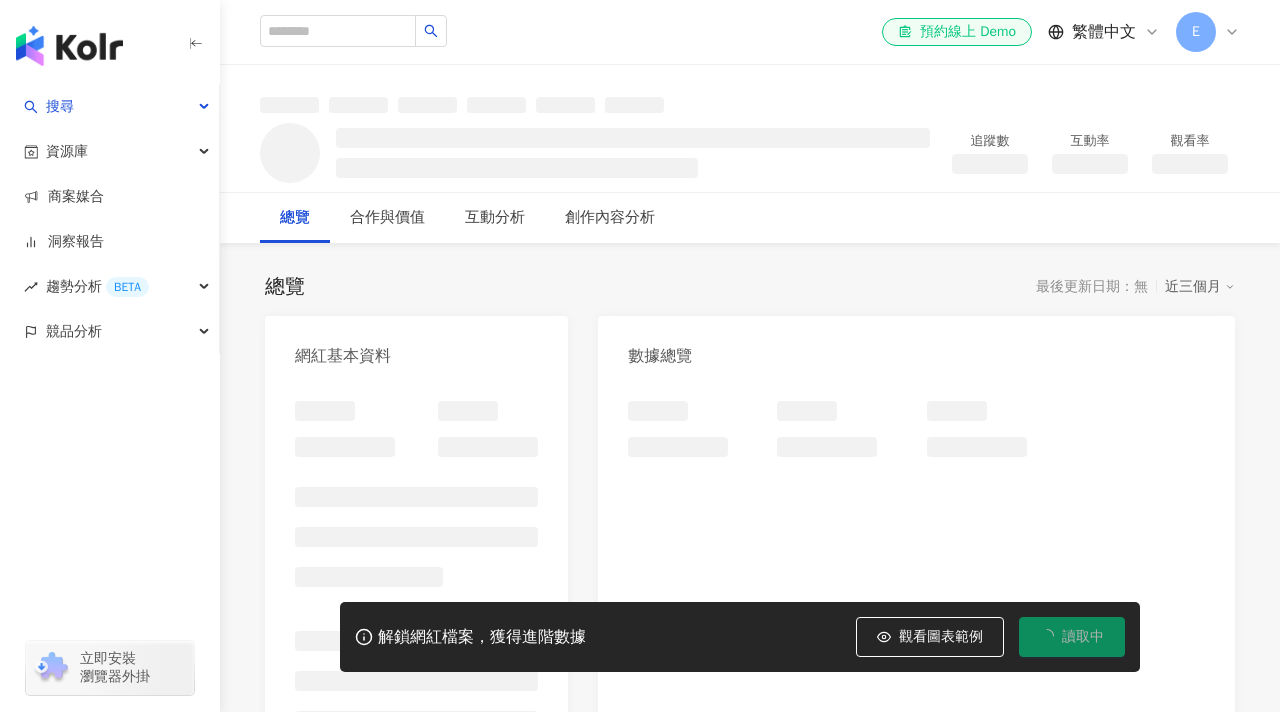 scroll, scrollTop: 0, scrollLeft: 0, axis: both 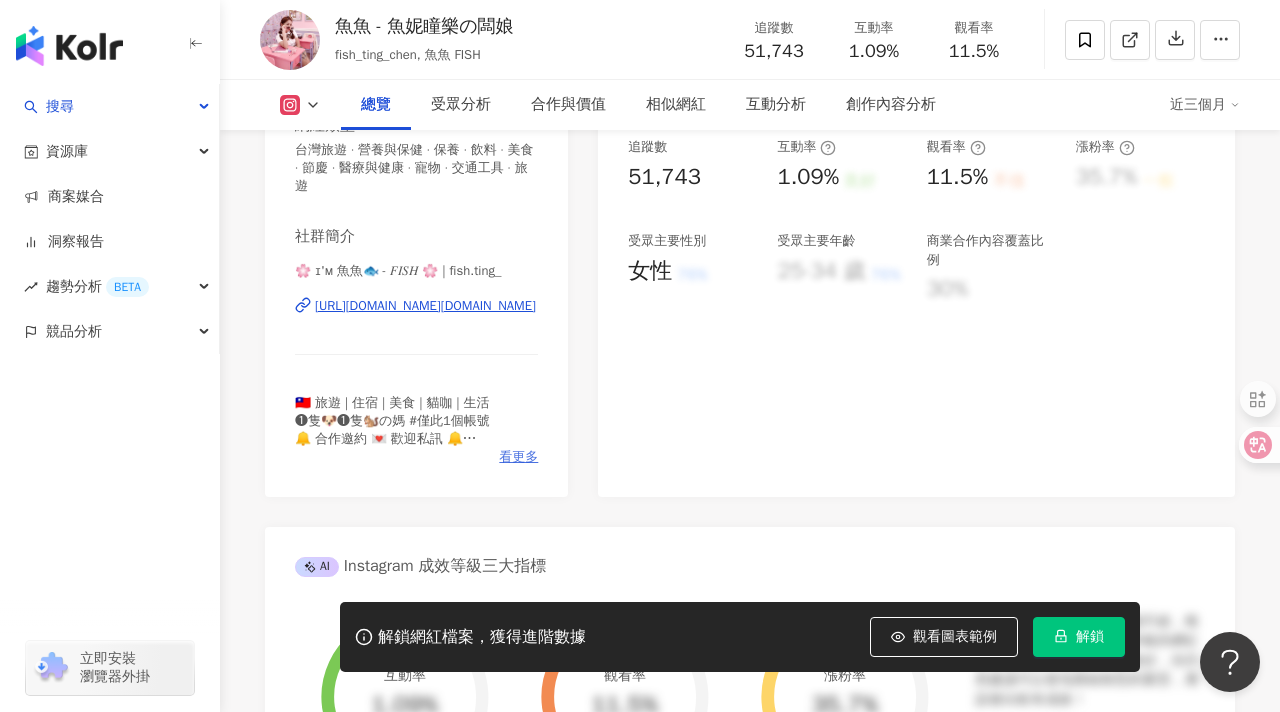 click on "看更多" at bounding box center [518, 457] 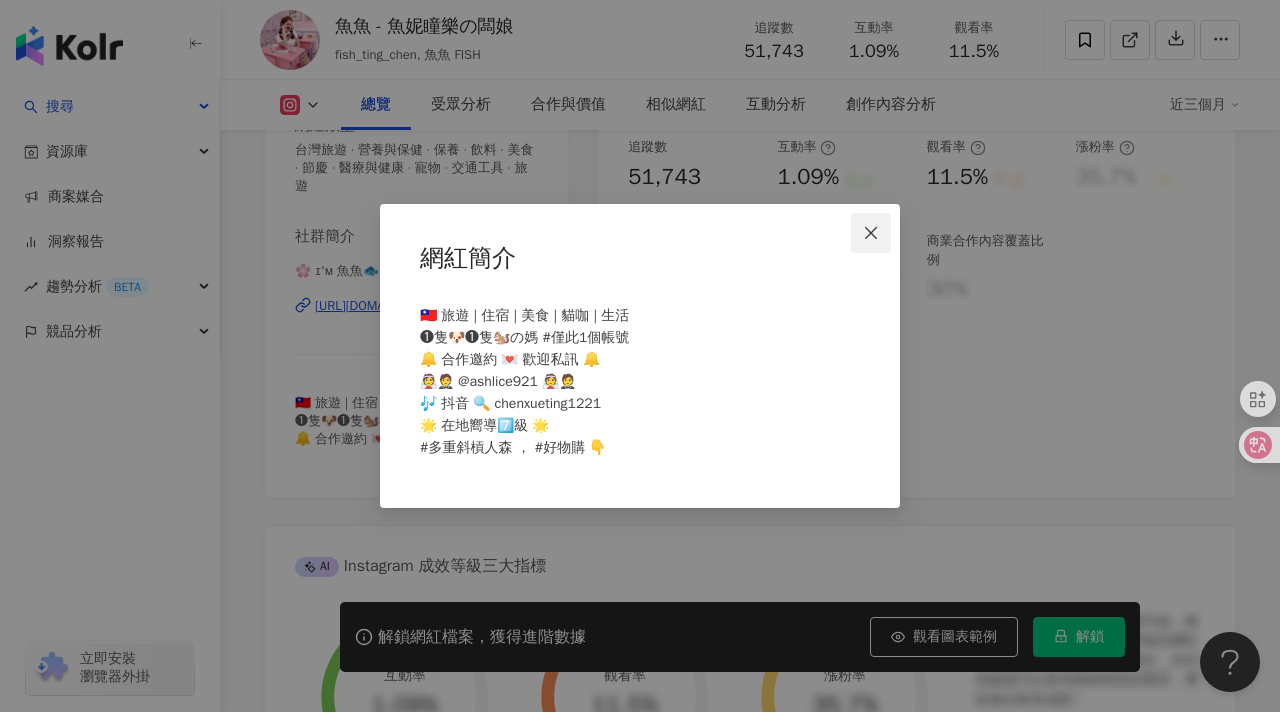 click 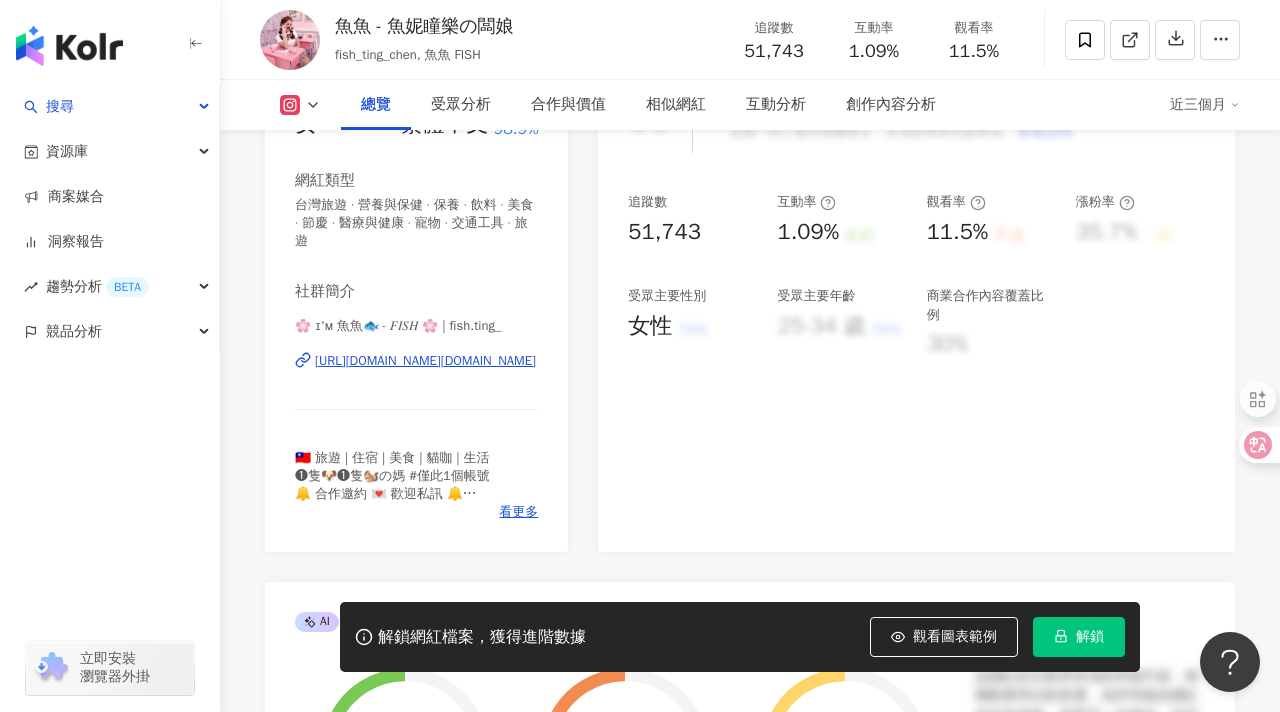 scroll, scrollTop: 312, scrollLeft: 0, axis: vertical 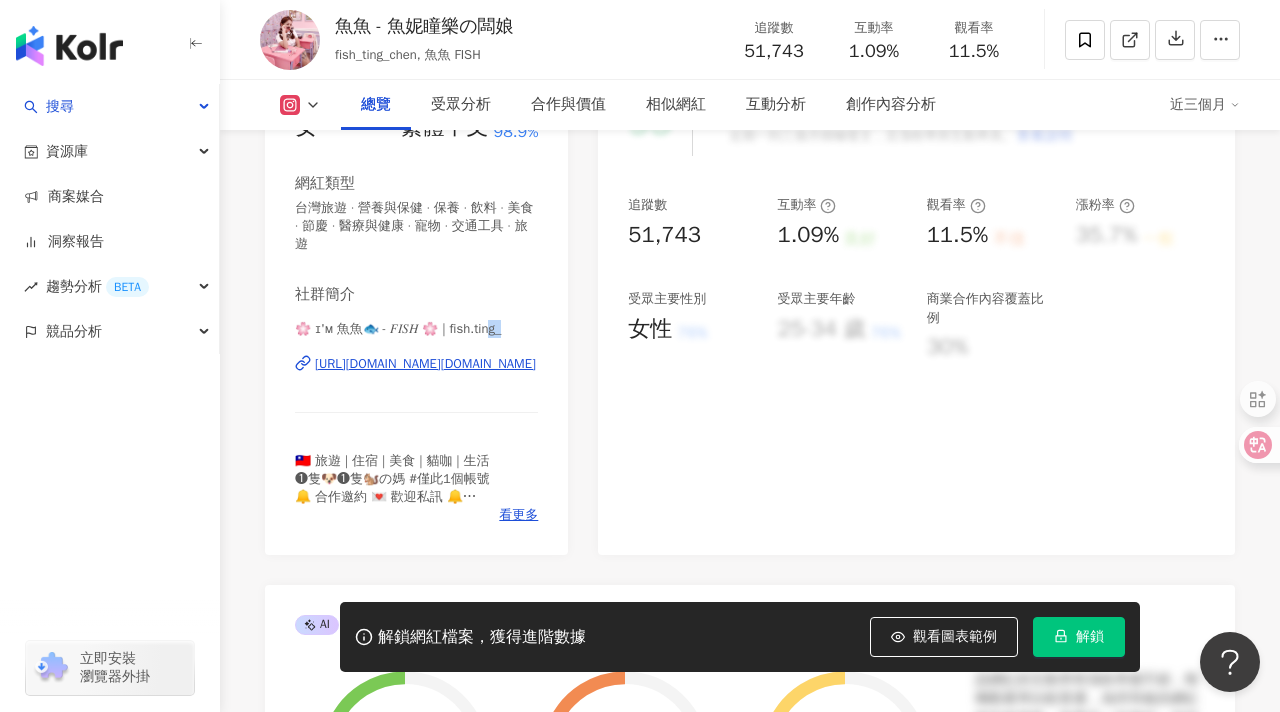 drag, startPoint x: 510, startPoint y: 328, endPoint x: 472, endPoint y: 328, distance: 38 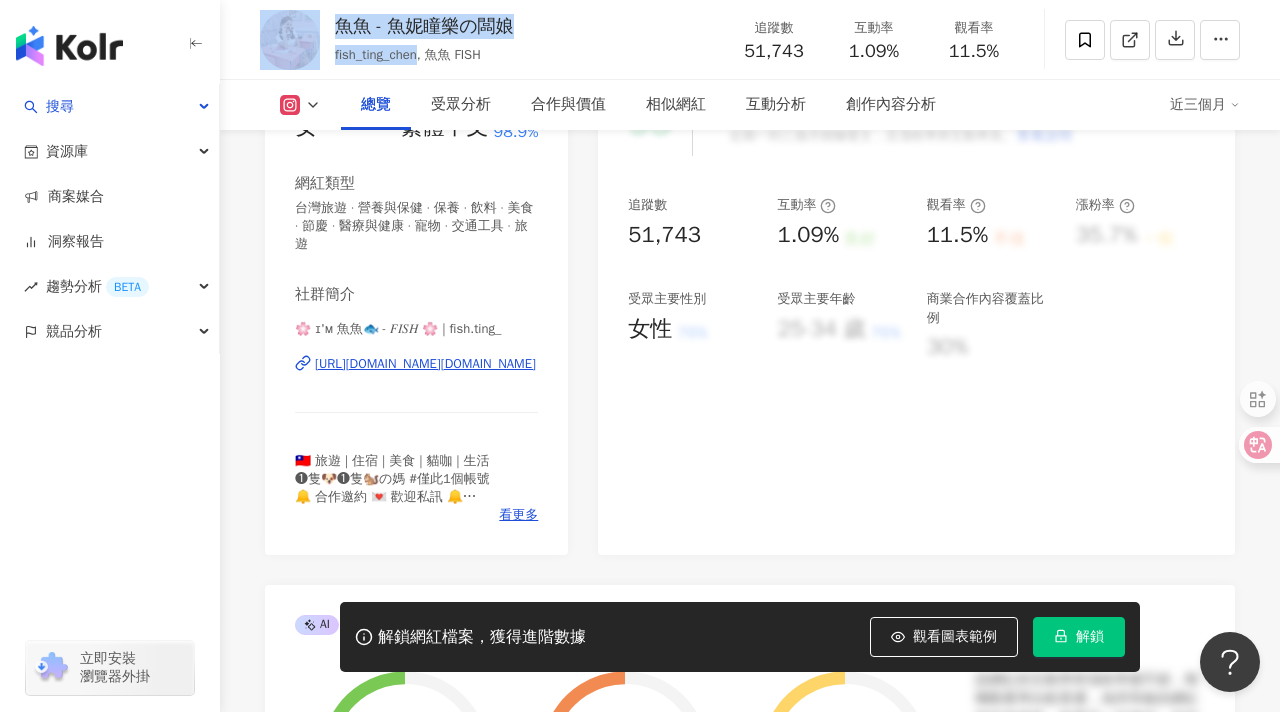 drag, startPoint x: 323, startPoint y: 57, endPoint x: 426, endPoint y: 50, distance: 103.23759 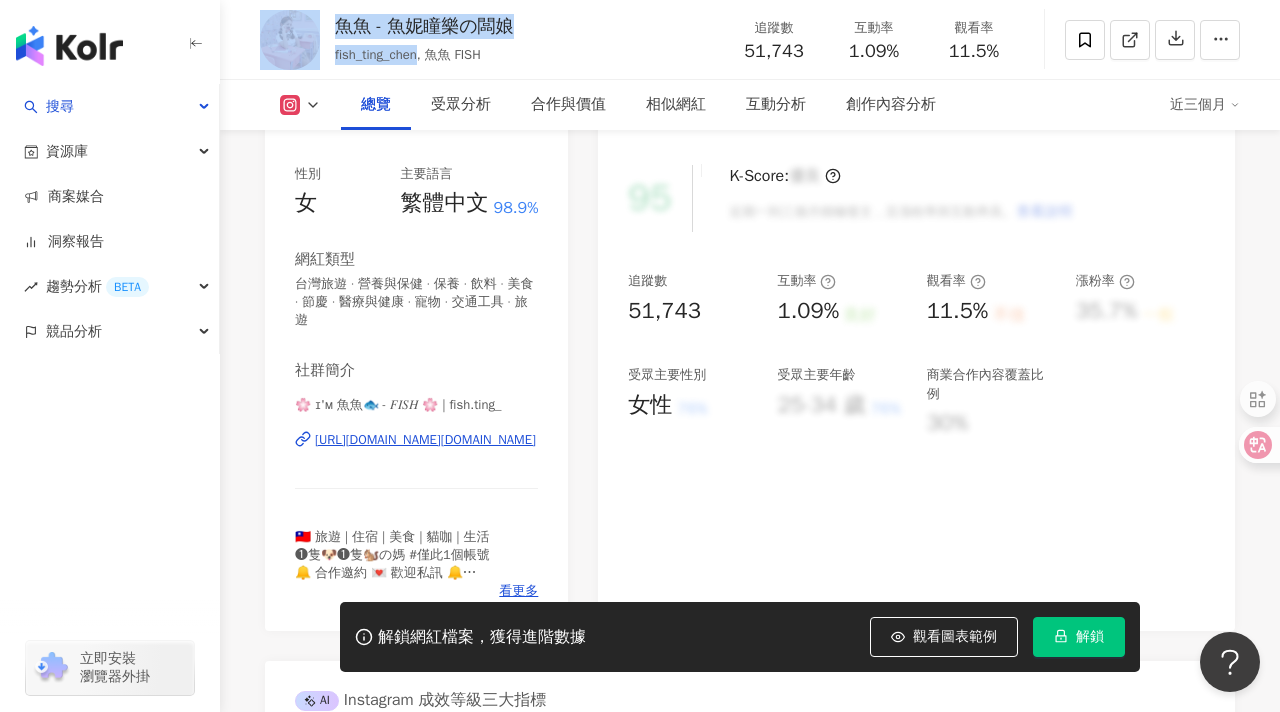 scroll, scrollTop: 381, scrollLeft: 0, axis: vertical 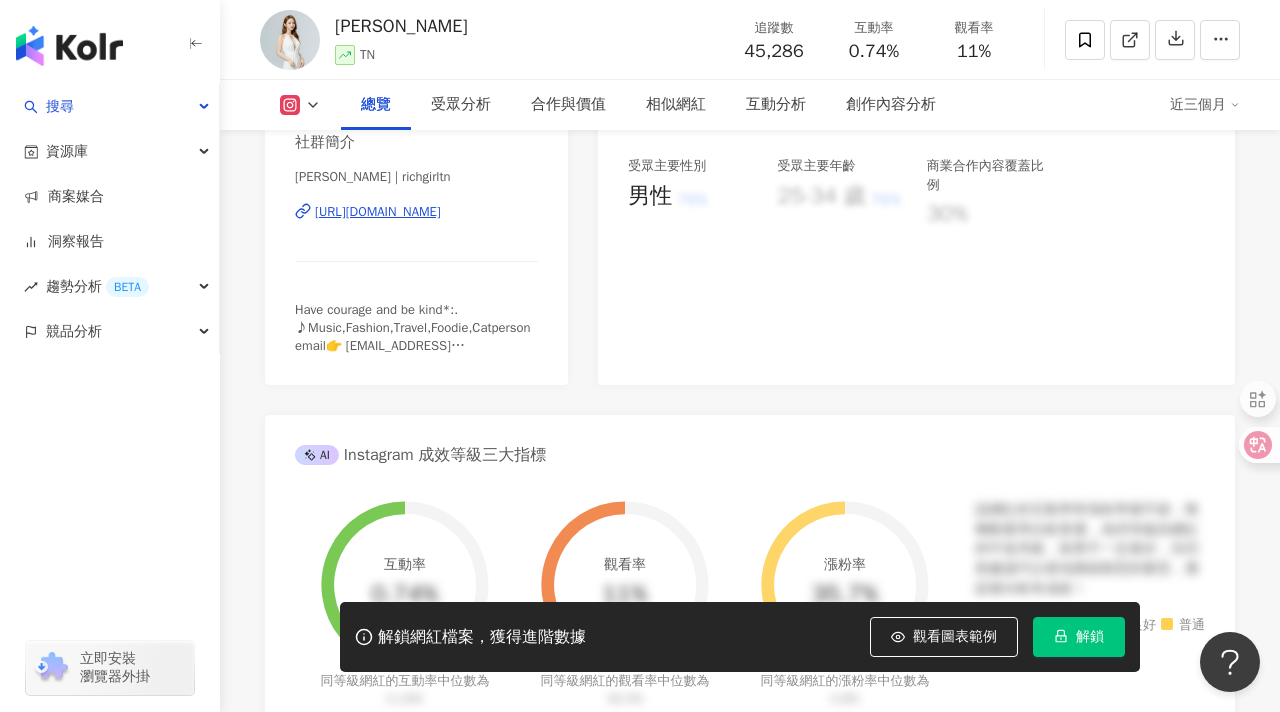 click on "Have courage and be kind*:.
♪Music,Fashion,Travel,Foodie,Catperson
email👉 [EMAIL_ADDRESS][DOMAIN_NAME]
自由接案中 歡迎合作" at bounding box center [413, 346] 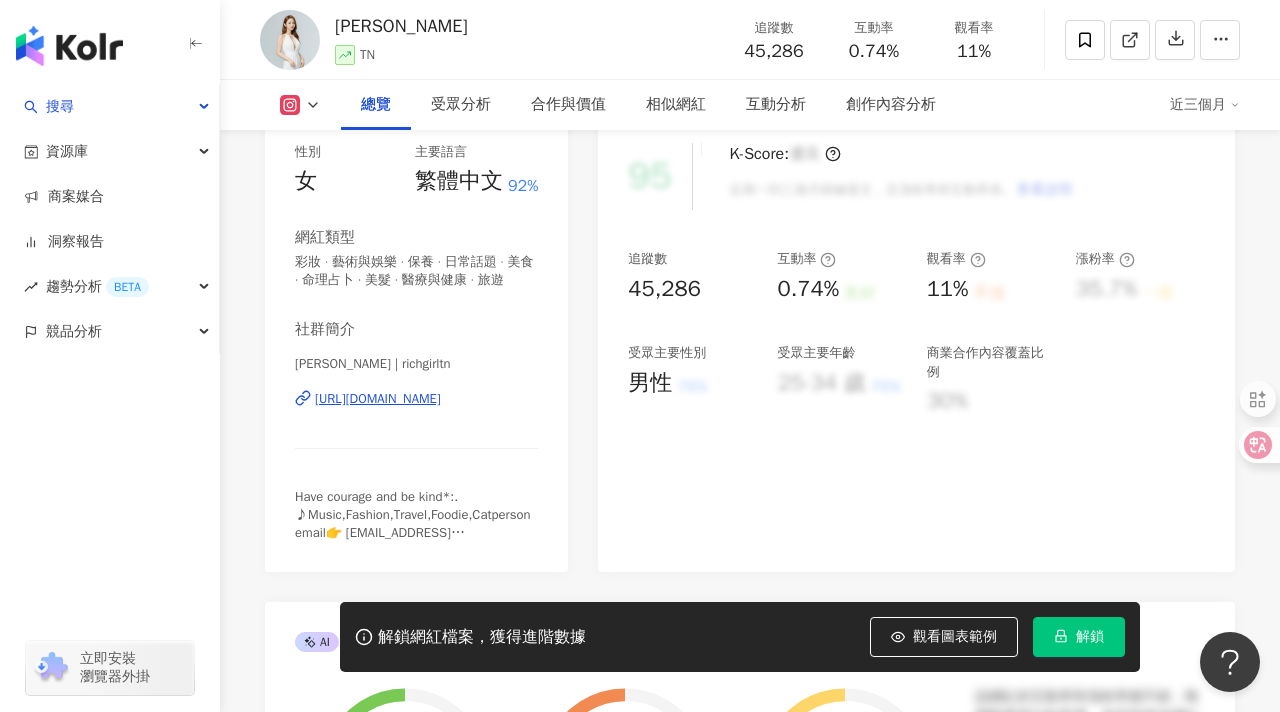scroll, scrollTop: 417, scrollLeft: 0, axis: vertical 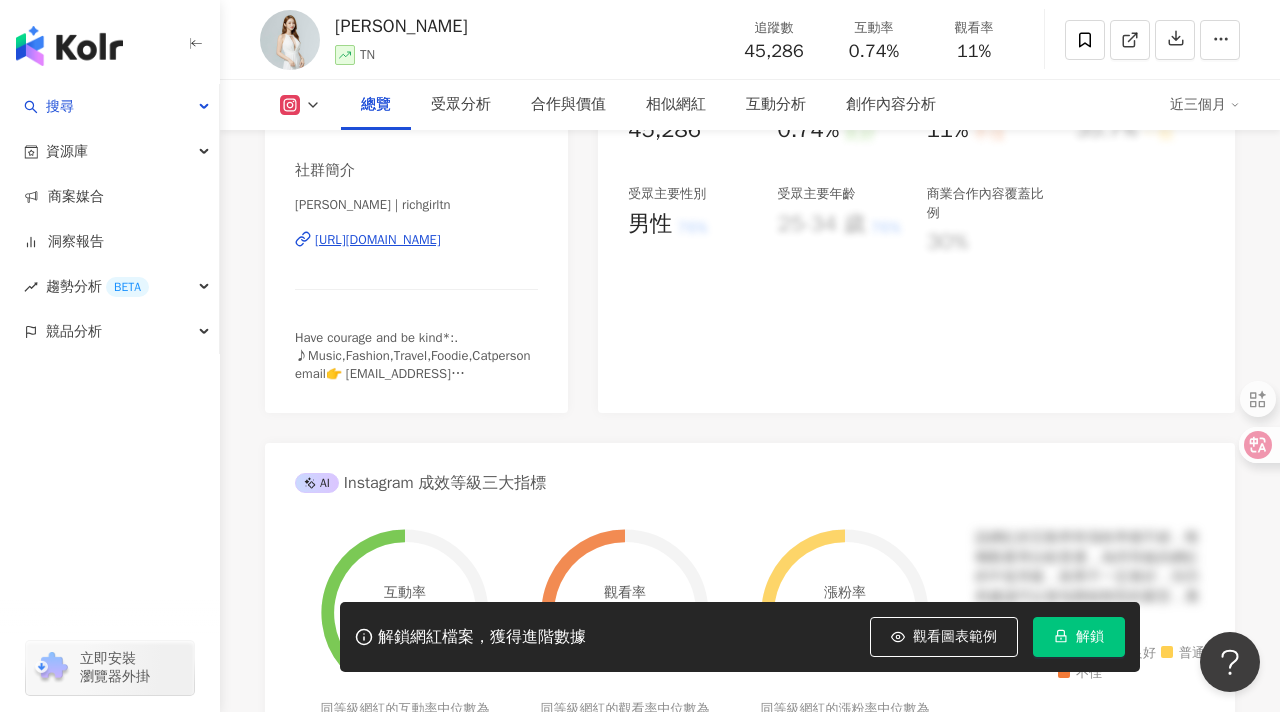 click on "Have courage and be kind*:.
♪Music,Fashion,Travel,Foodie,Catperson
email👉 [EMAIL_ADDRESS][DOMAIN_NAME]
自由接案中 歡迎合作" at bounding box center (413, 374) 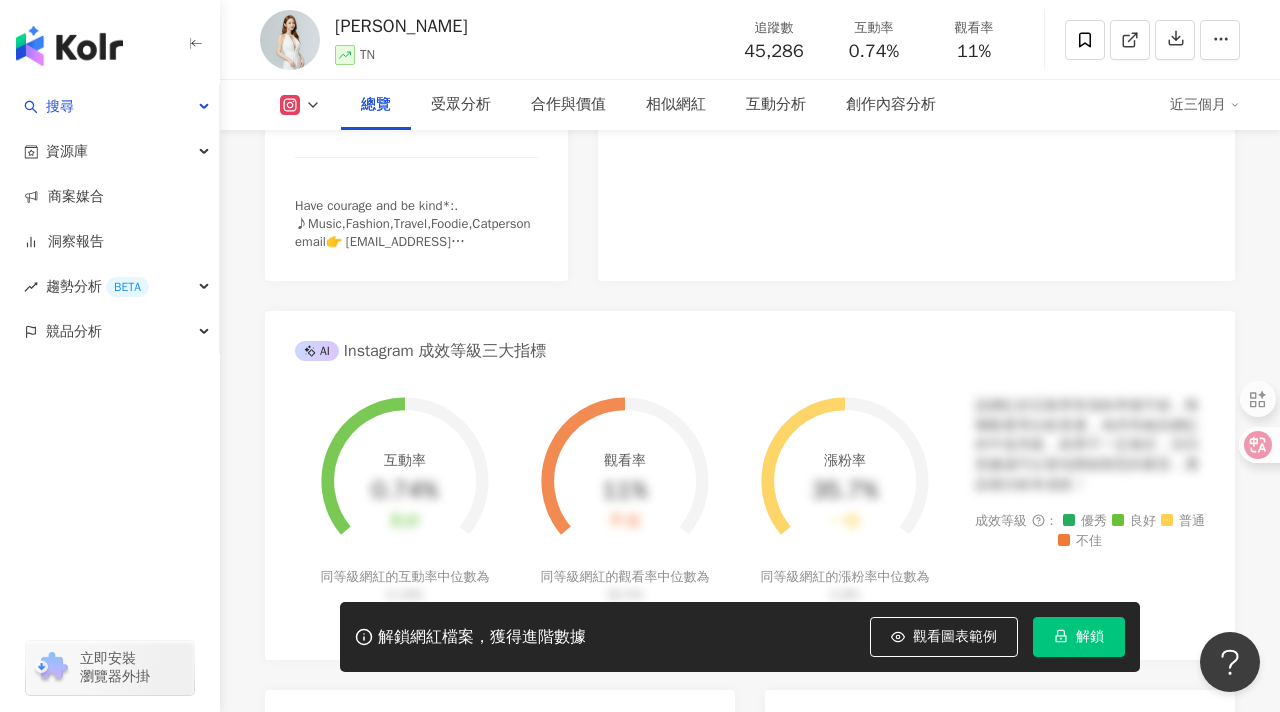 scroll, scrollTop: 791, scrollLeft: 0, axis: vertical 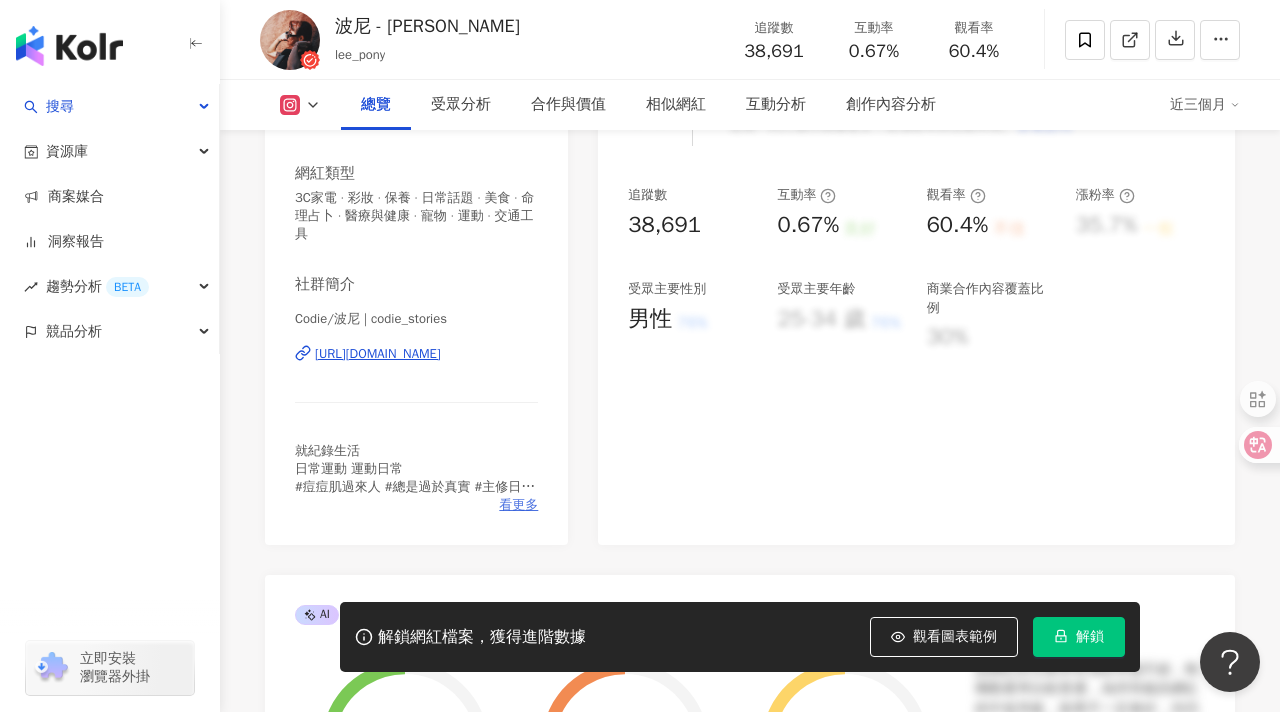click on "看更多" at bounding box center (518, 505) 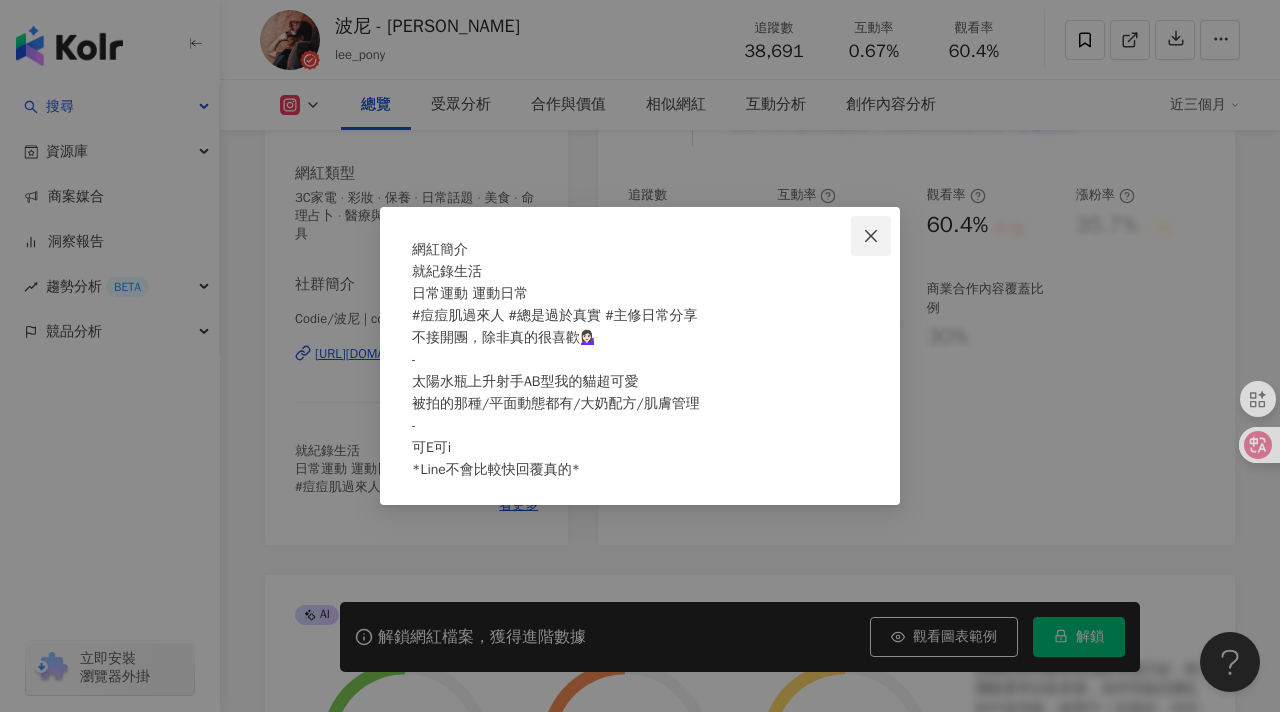 click at bounding box center [871, 236] 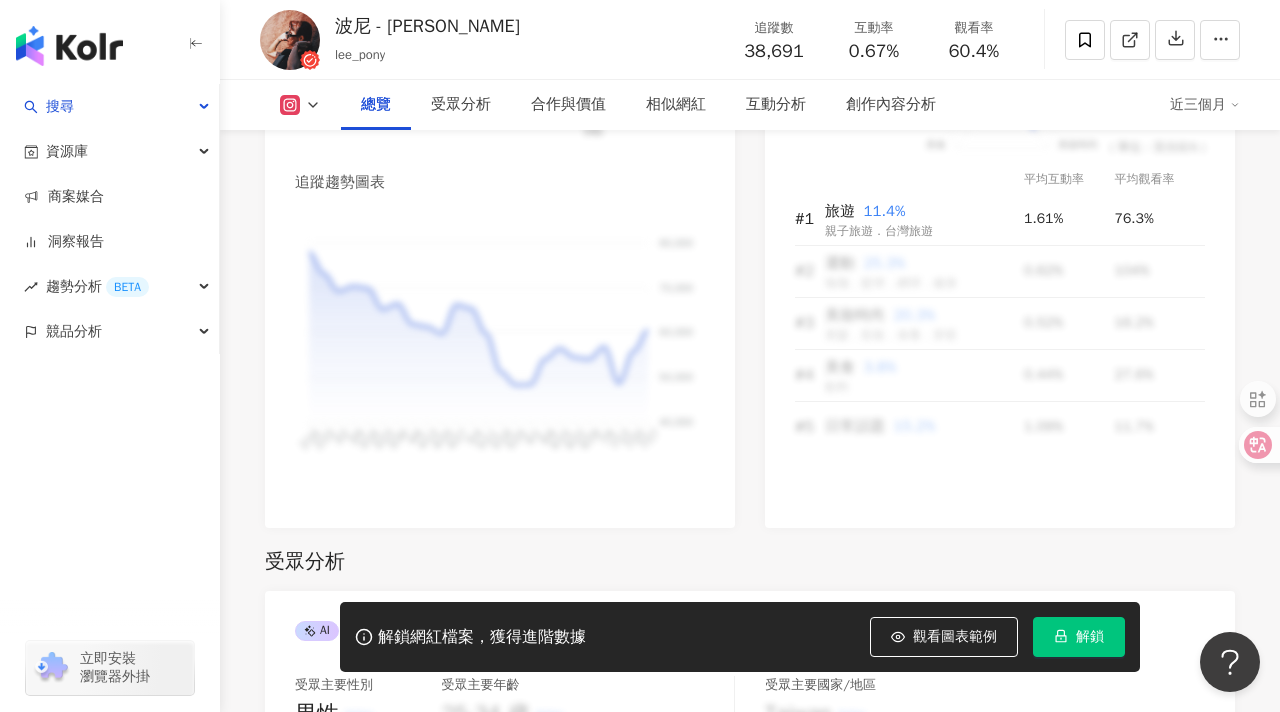 scroll, scrollTop: 0, scrollLeft: 0, axis: both 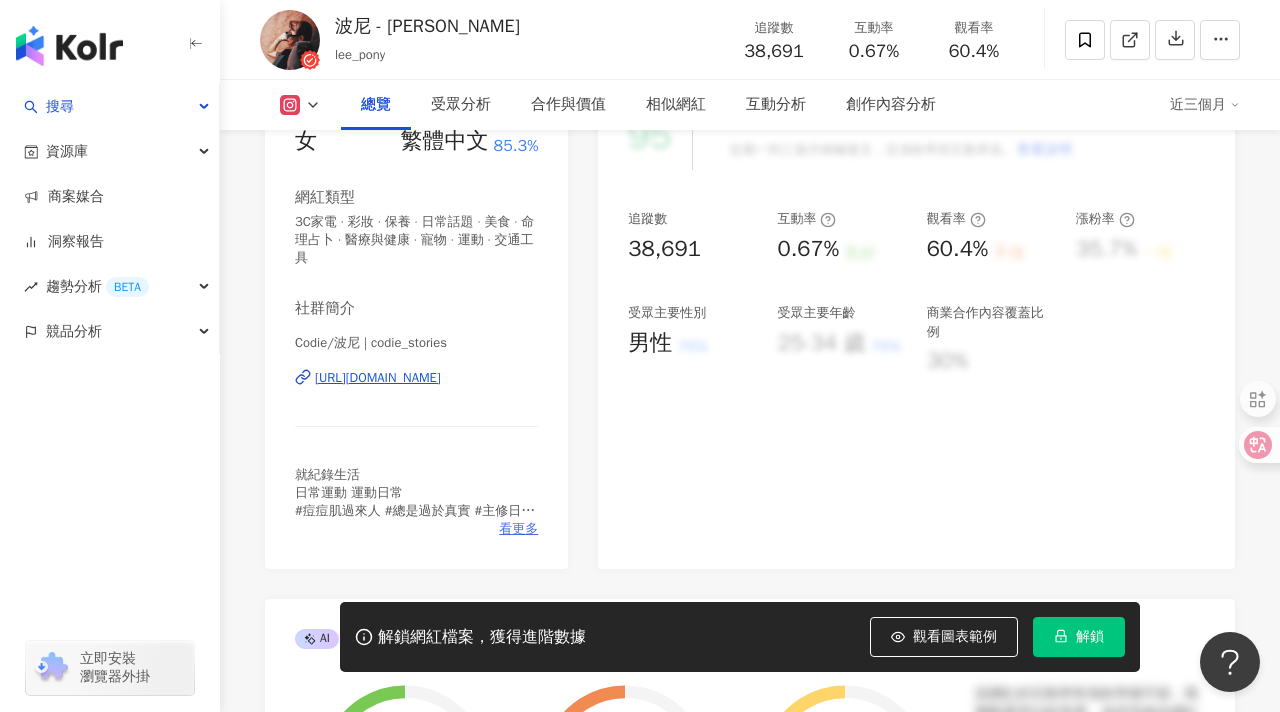 click on "看更多" at bounding box center (518, 529) 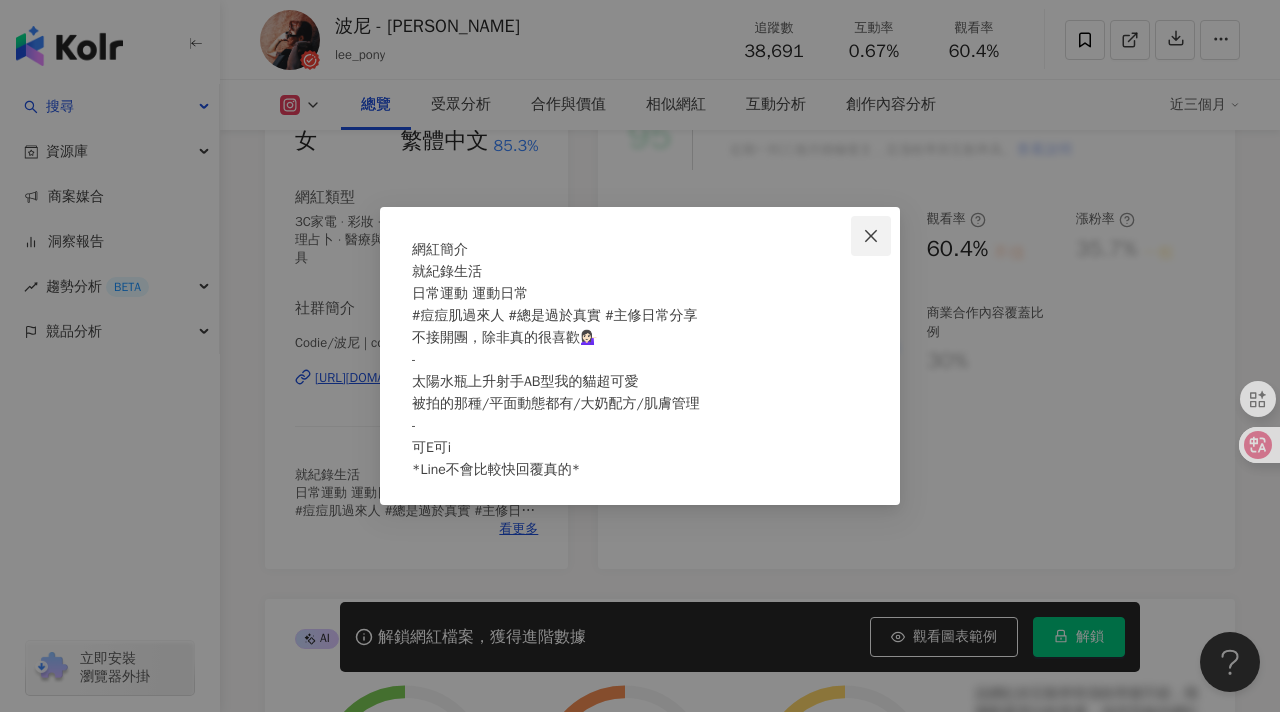 click 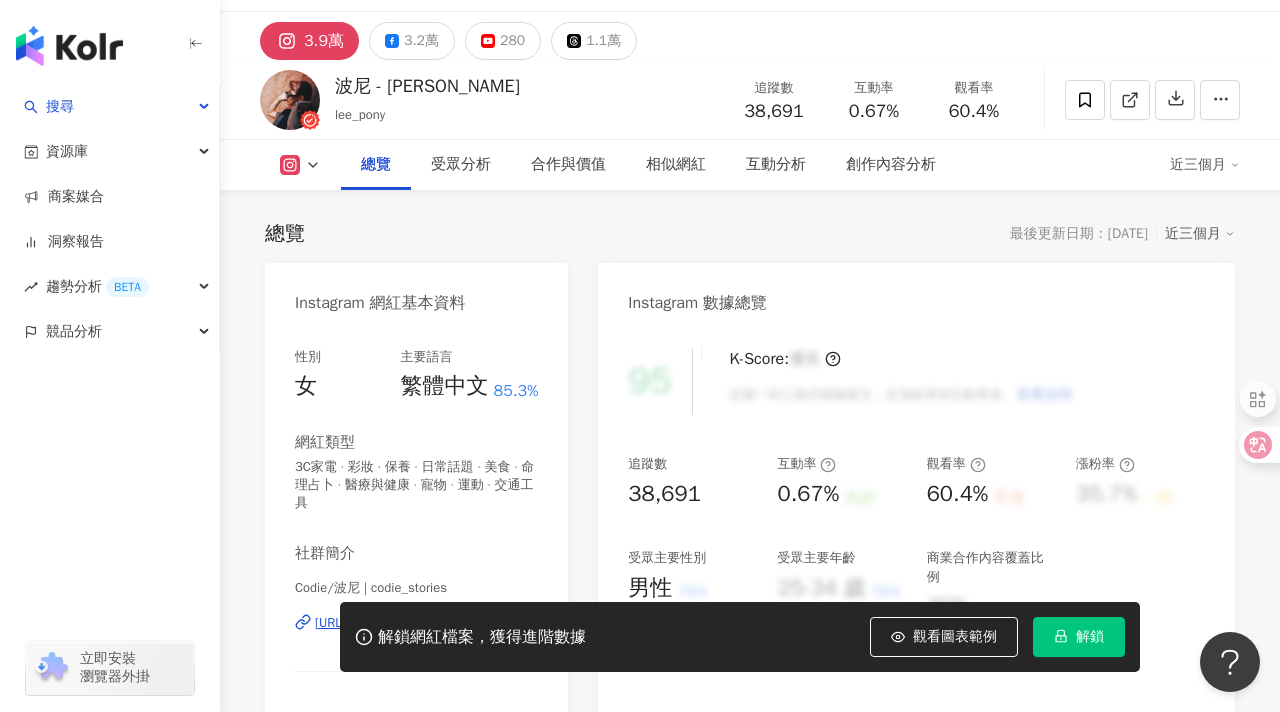 scroll, scrollTop: 78, scrollLeft: 0, axis: vertical 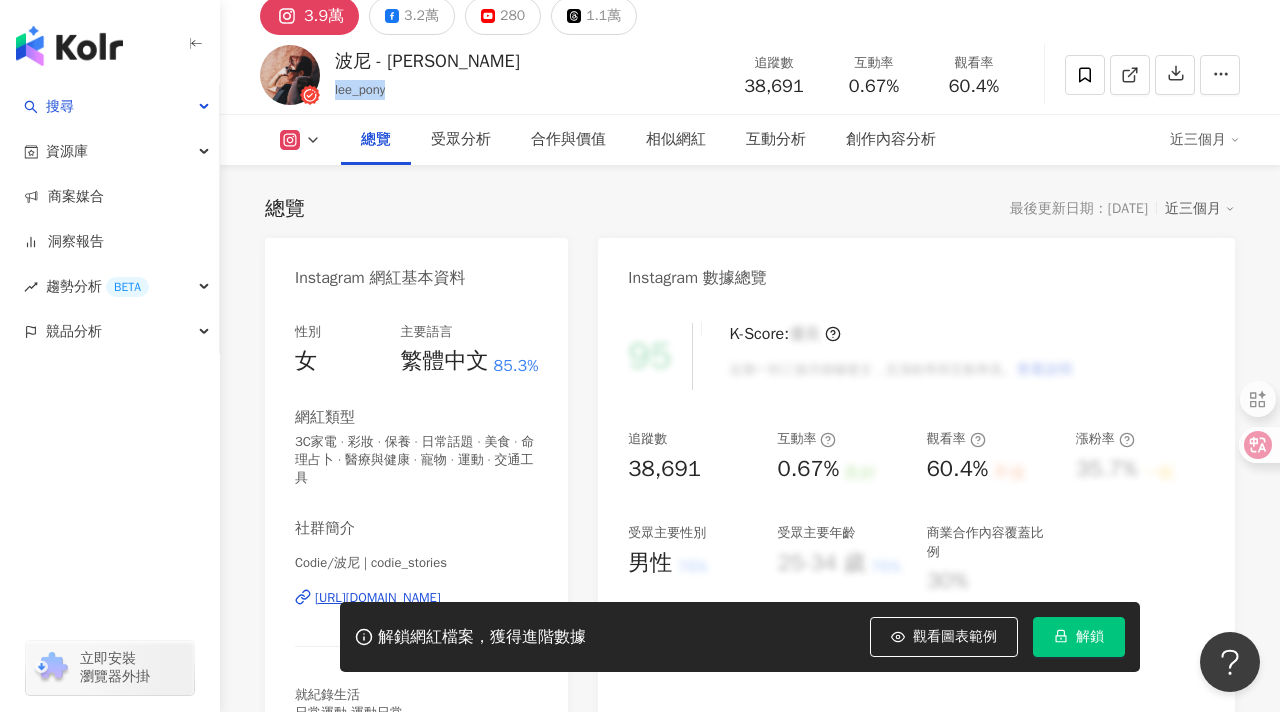 drag, startPoint x: 404, startPoint y: 94, endPoint x: 332, endPoint y: 89, distance: 72.1734 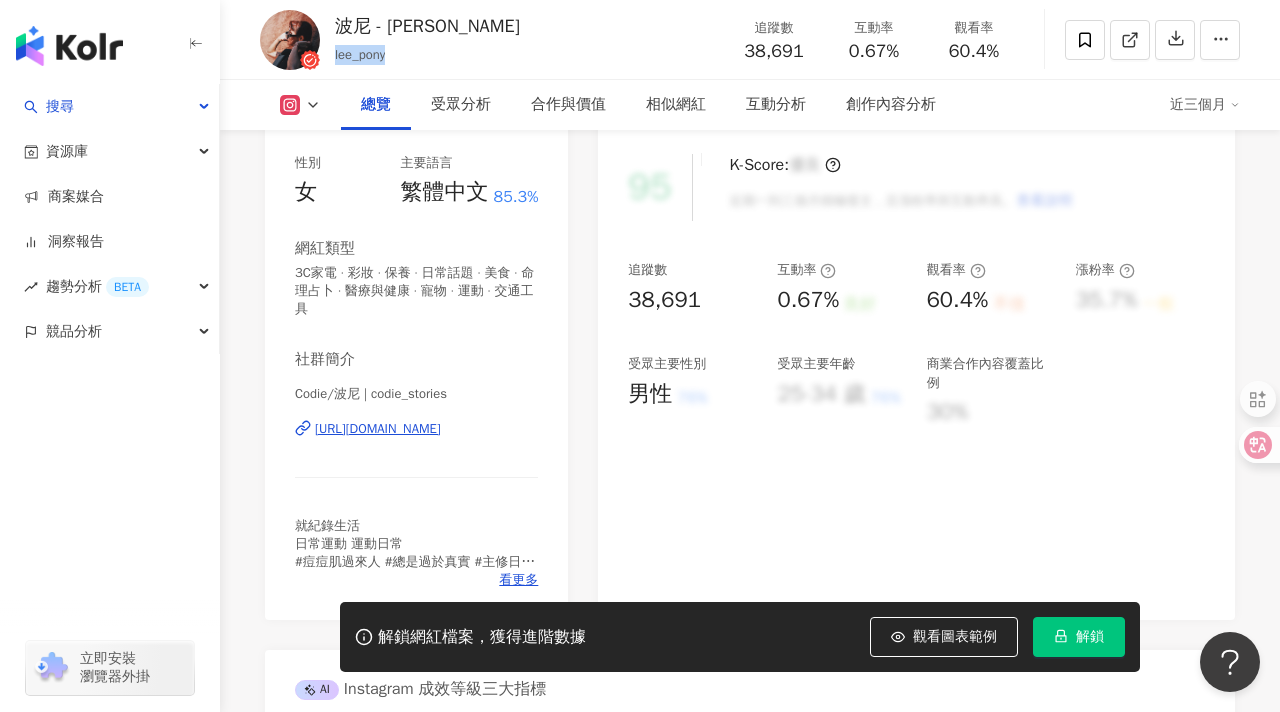 scroll, scrollTop: 349, scrollLeft: 0, axis: vertical 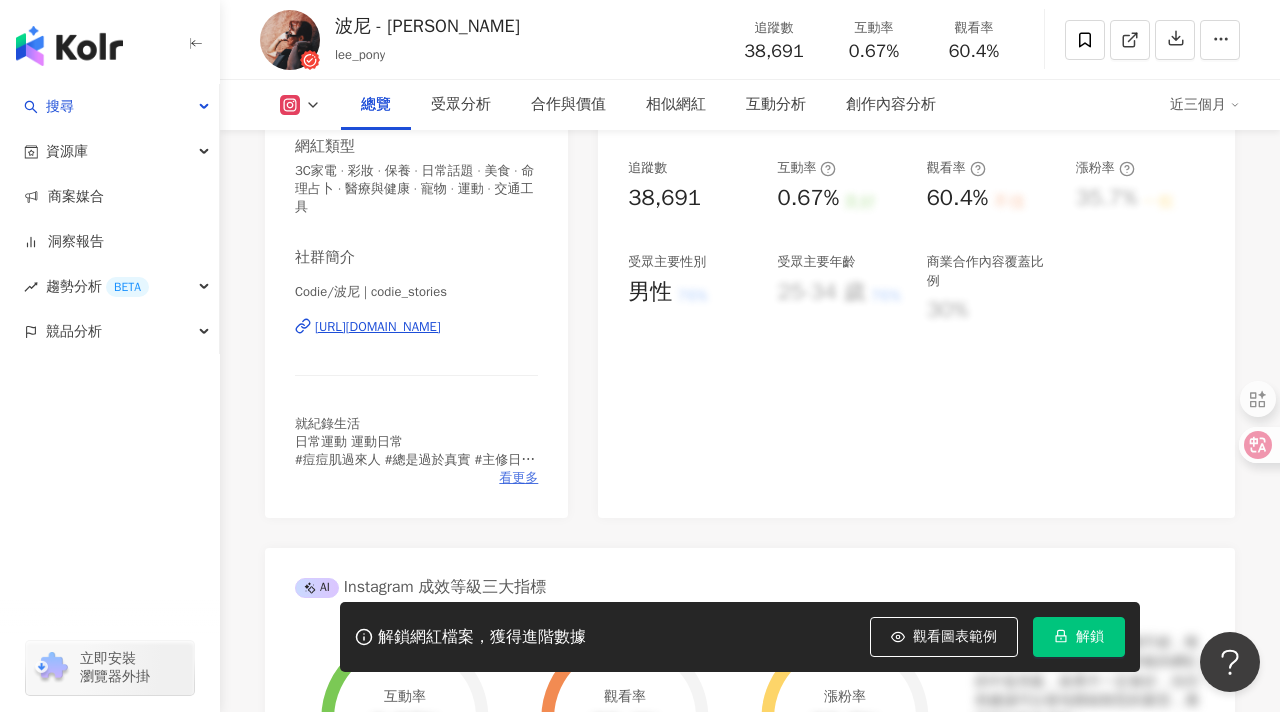 click on "看更多" at bounding box center (518, 478) 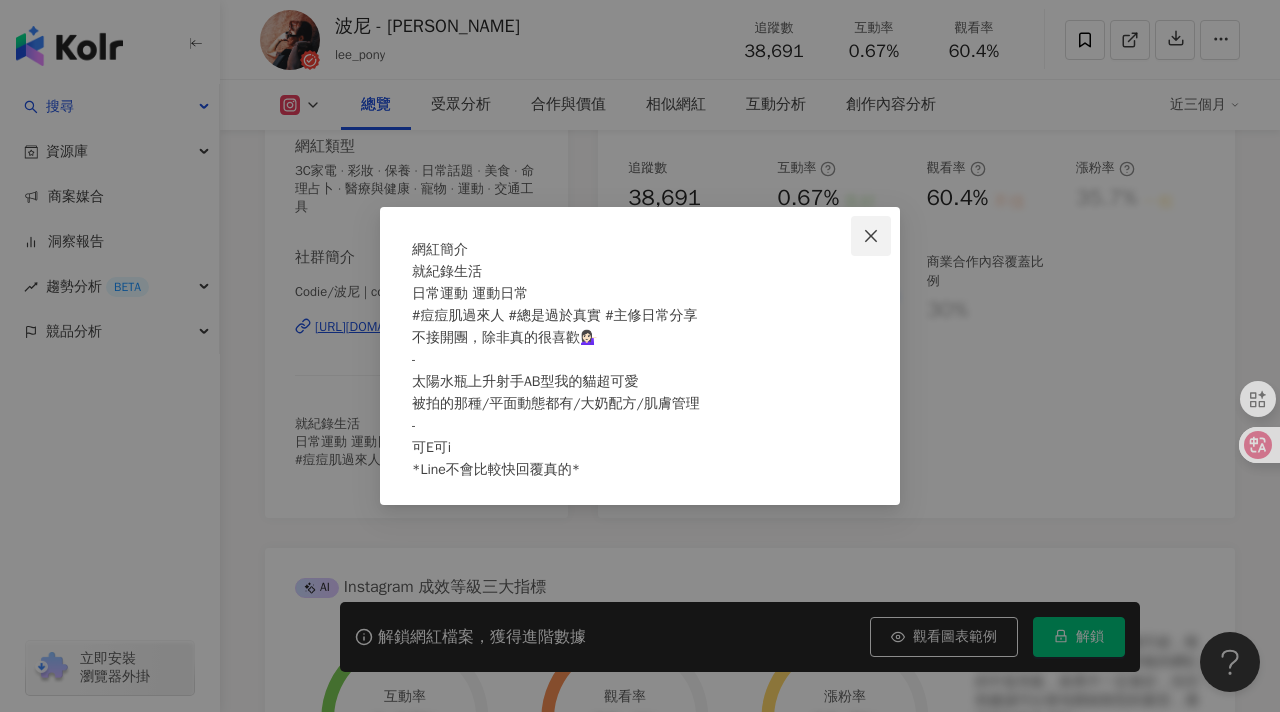 click 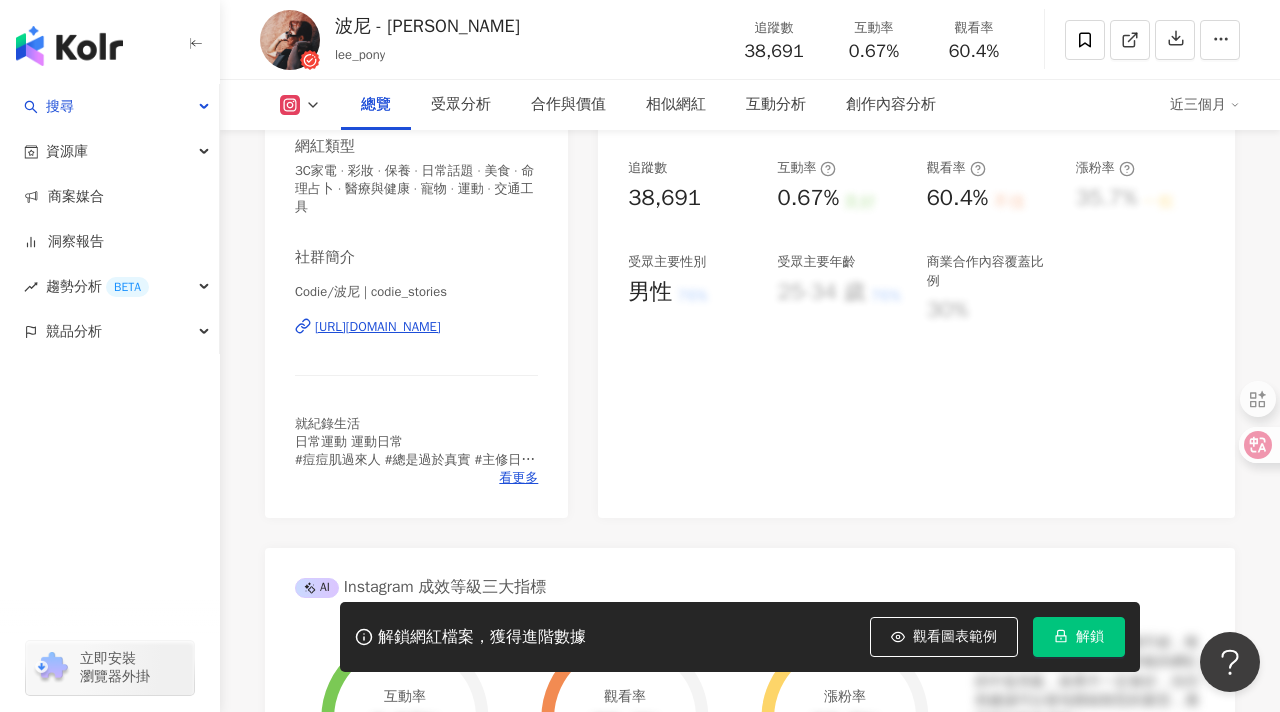 click on "https://www.instagram.com/codie_stories/" at bounding box center [378, 327] 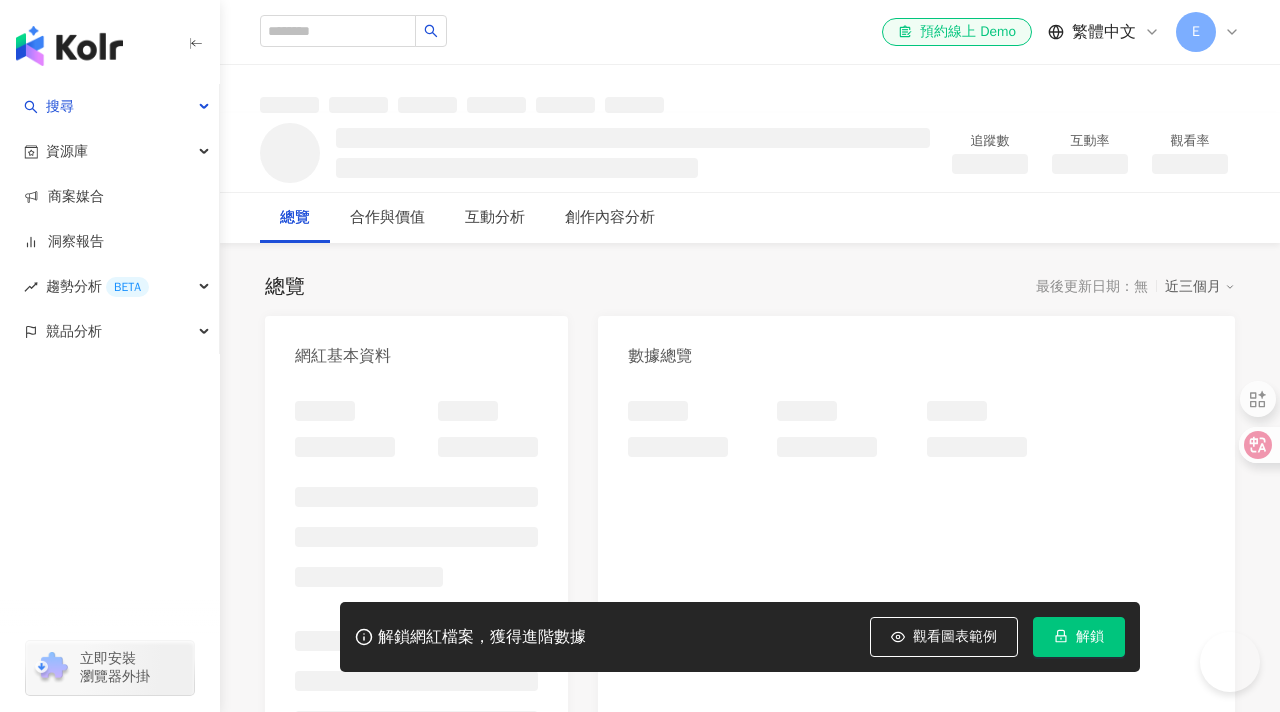 scroll, scrollTop: 0, scrollLeft: 0, axis: both 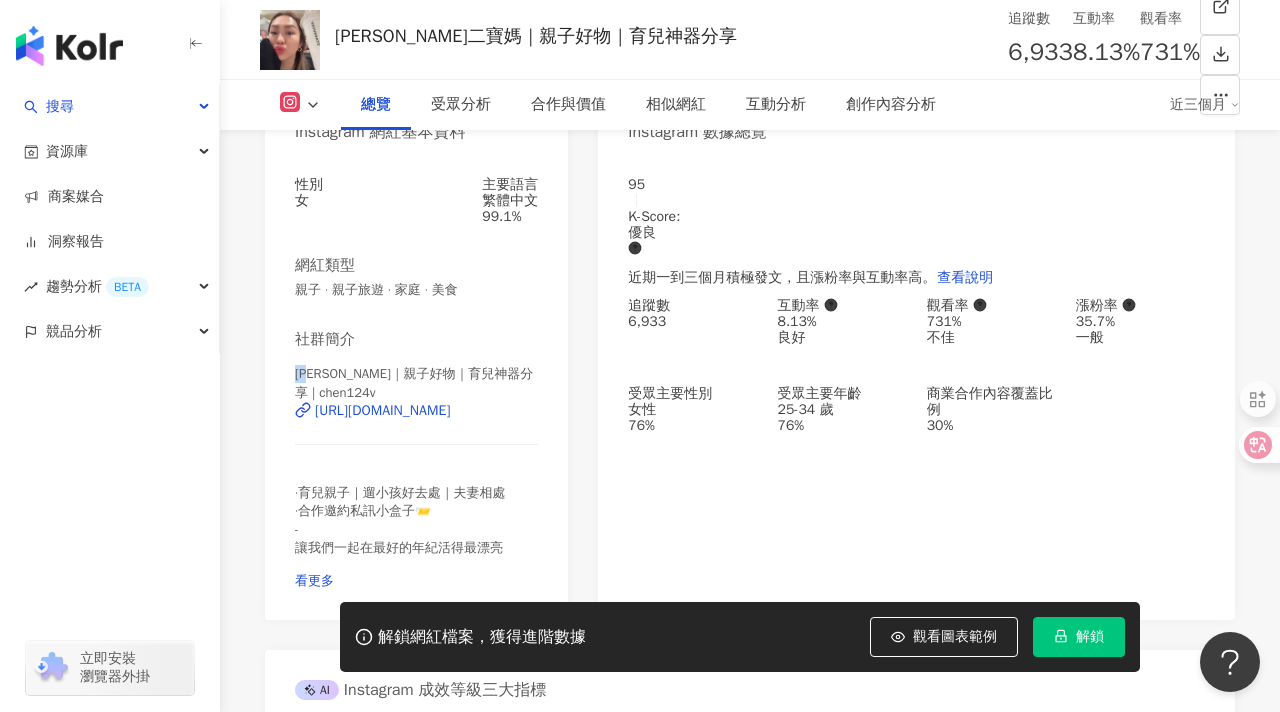 drag, startPoint x: 297, startPoint y: 379, endPoint x: 318, endPoint y: 380, distance: 21.023796 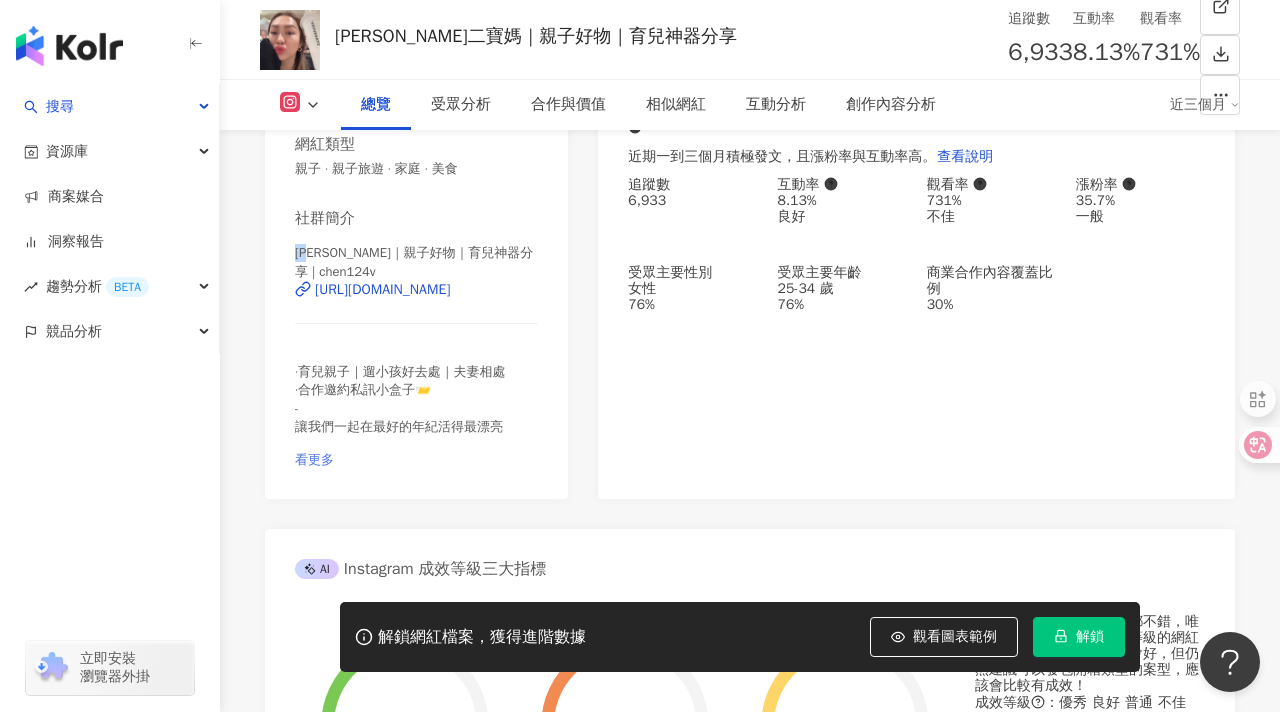 click on "看更多" at bounding box center (314, 459) 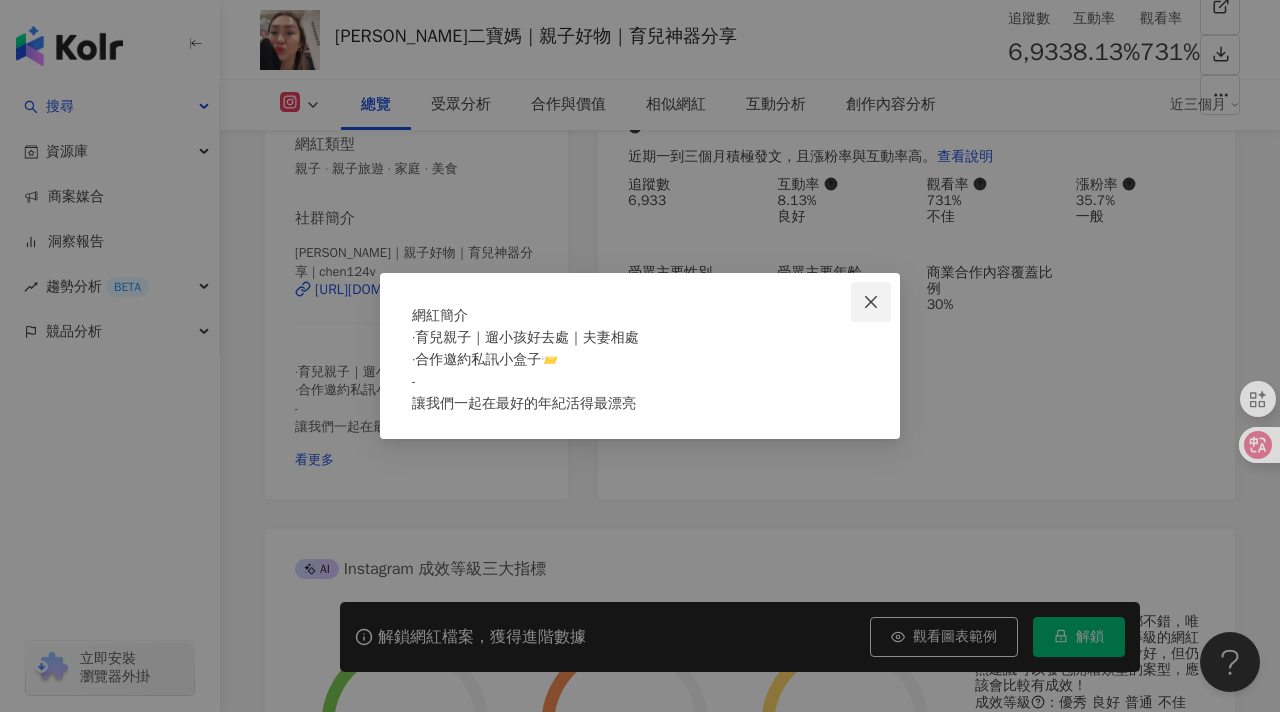 click 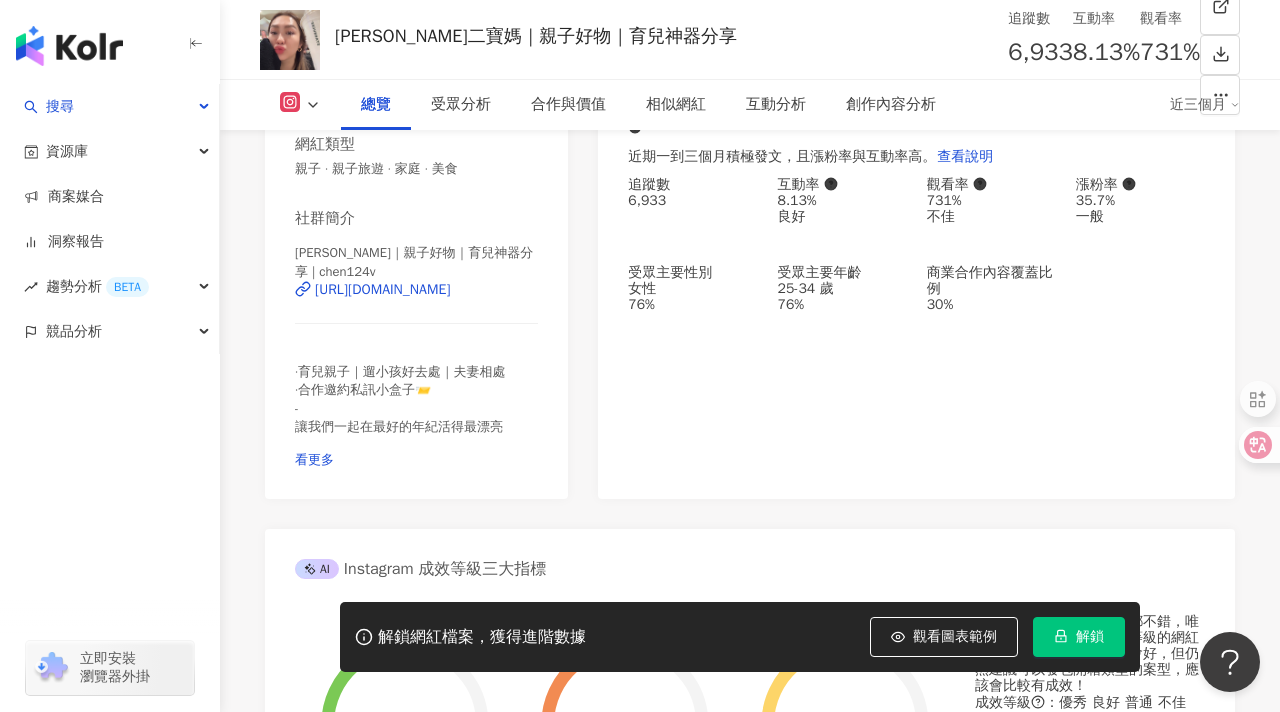 scroll, scrollTop: 207, scrollLeft: 0, axis: vertical 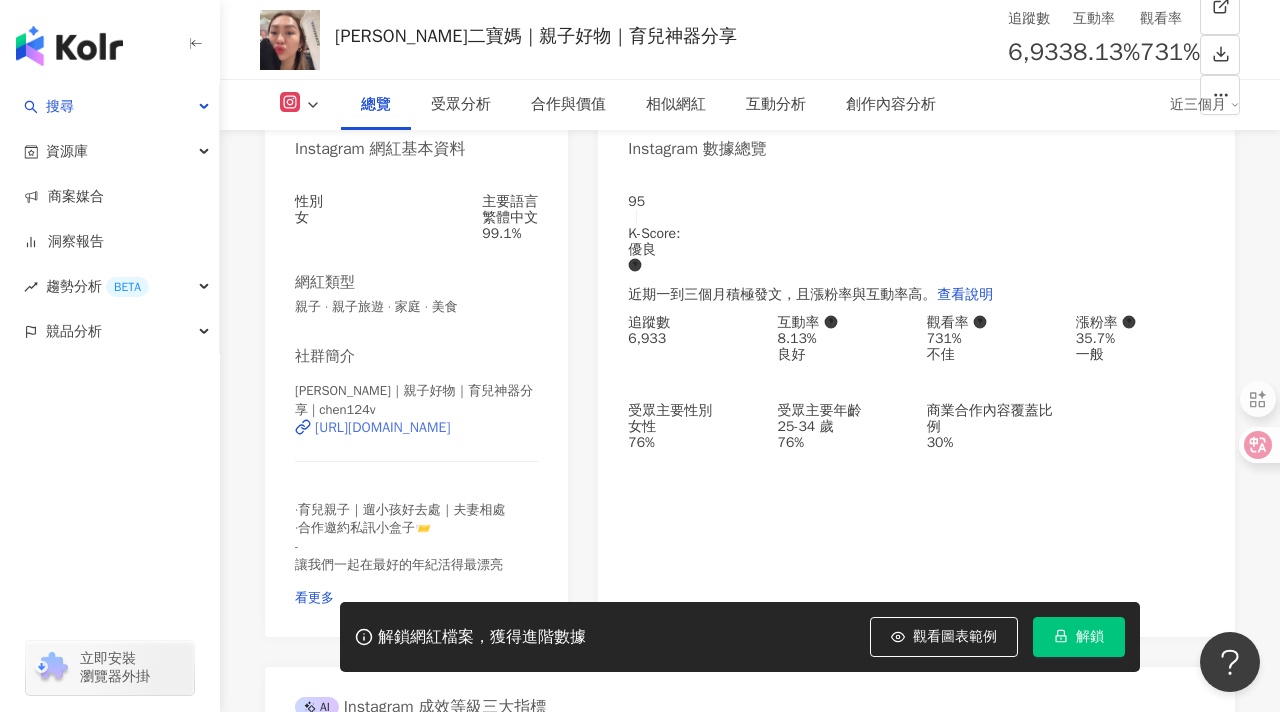 click on "[URL][DOMAIN_NAME]" at bounding box center (382, 428) 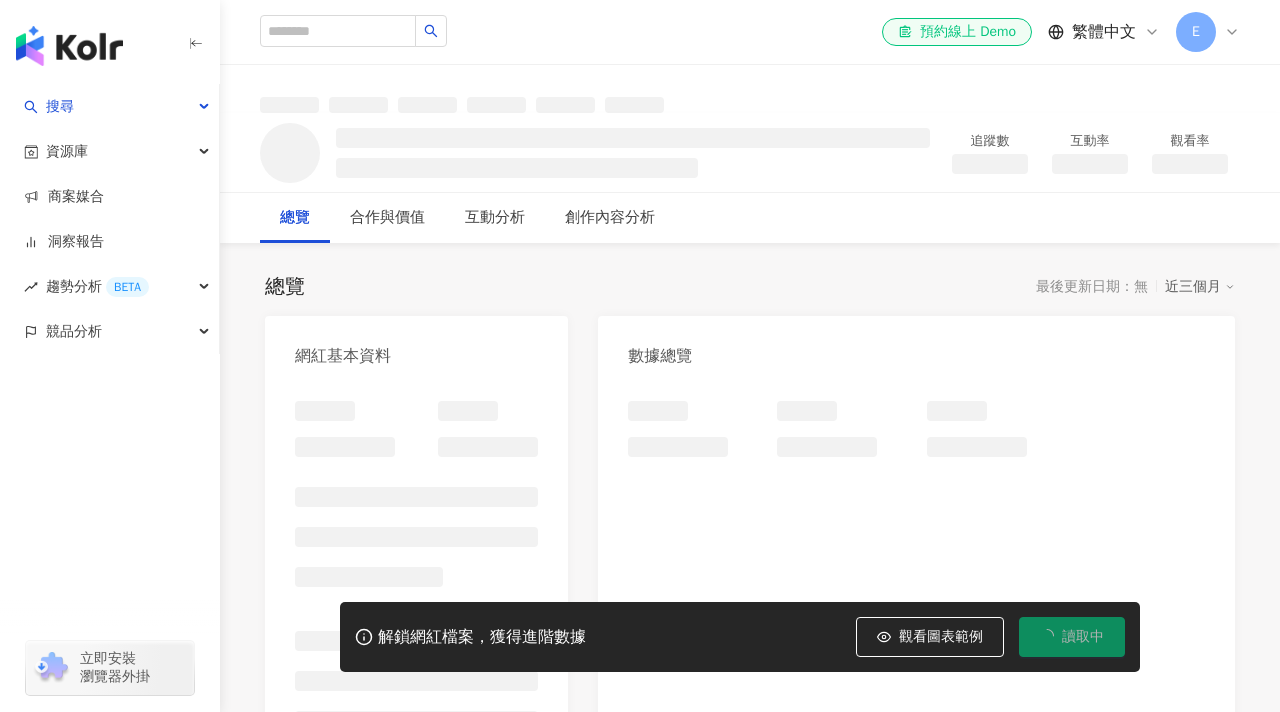 scroll, scrollTop: 0, scrollLeft: 0, axis: both 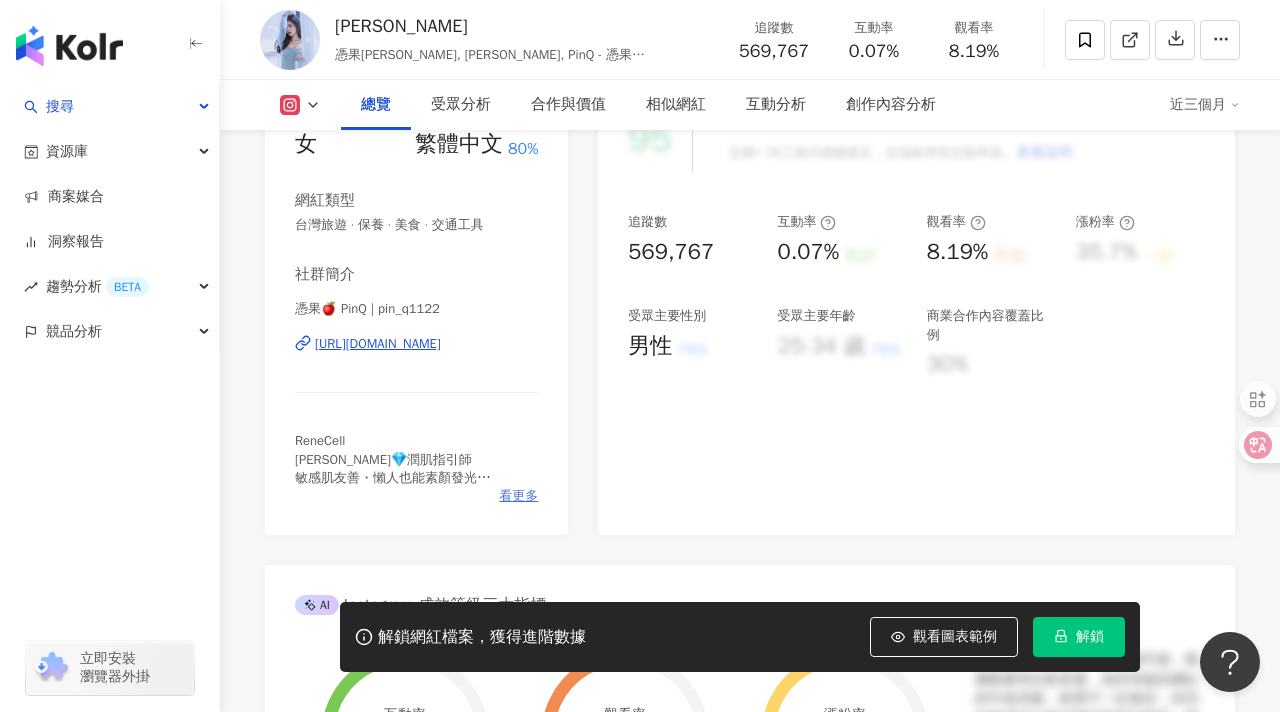 click on "看更多" at bounding box center (518, 496) 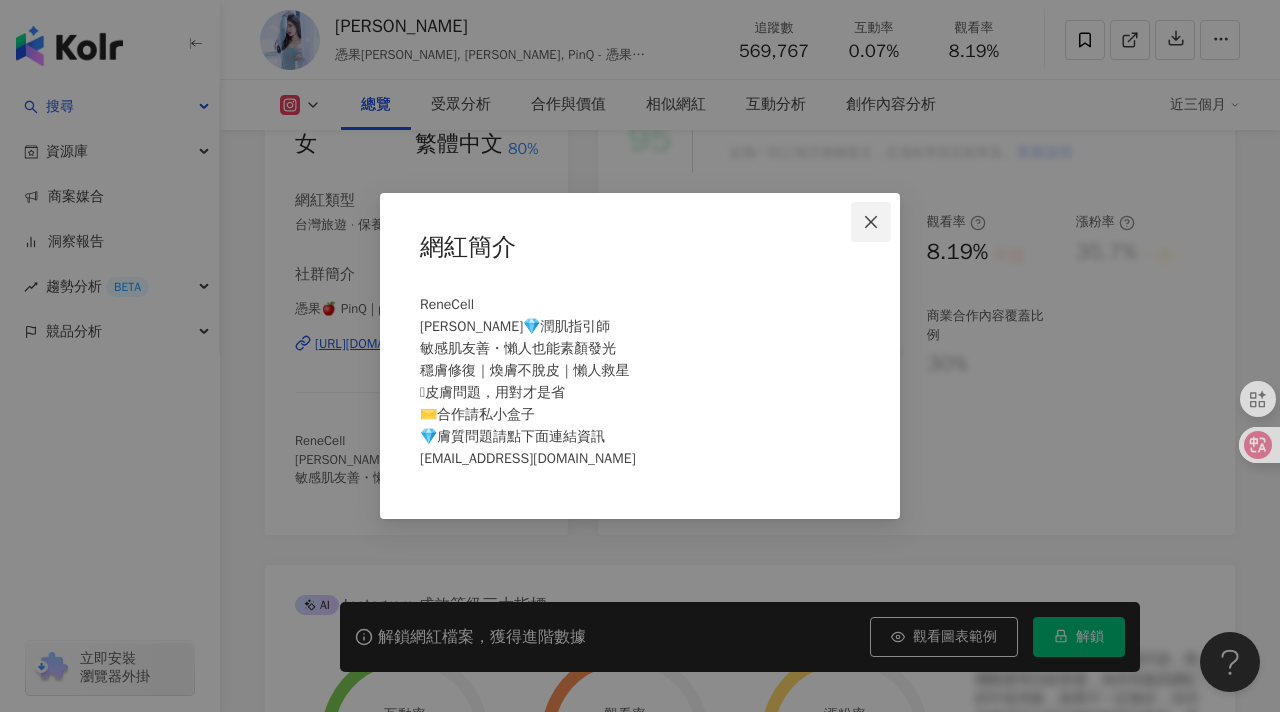 click 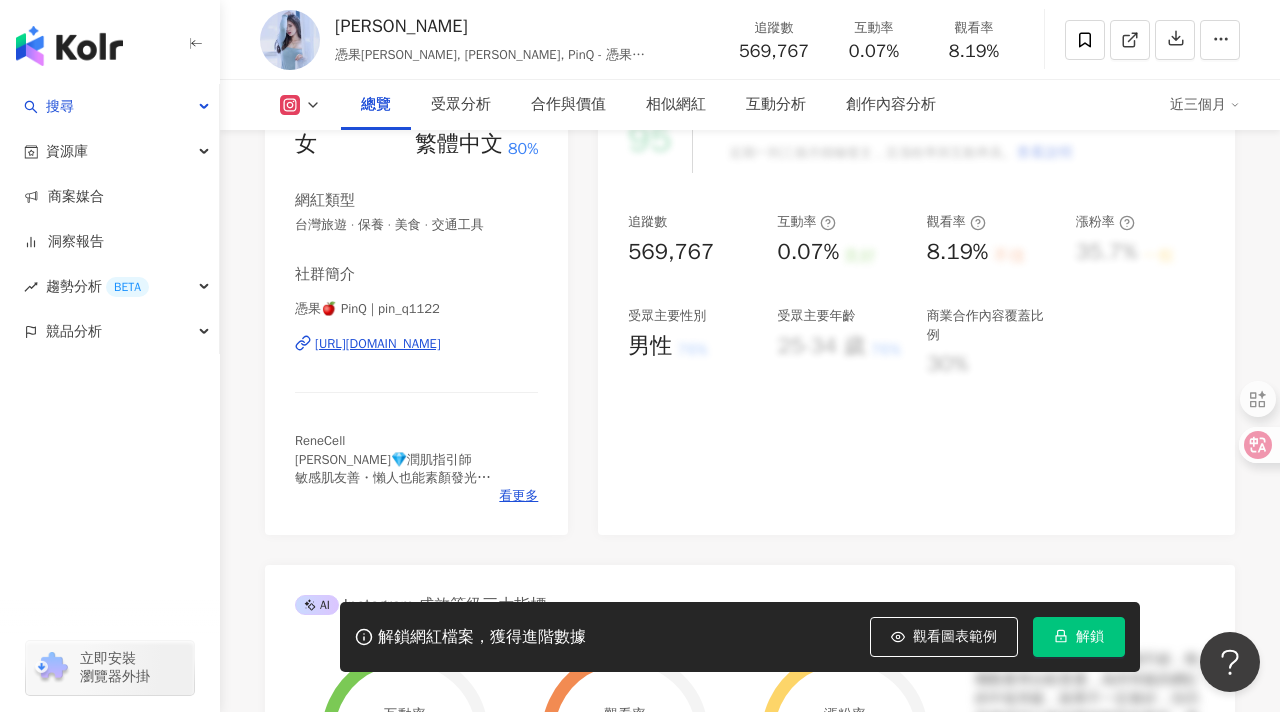 click on "[URL][DOMAIN_NAME]" at bounding box center (378, 344) 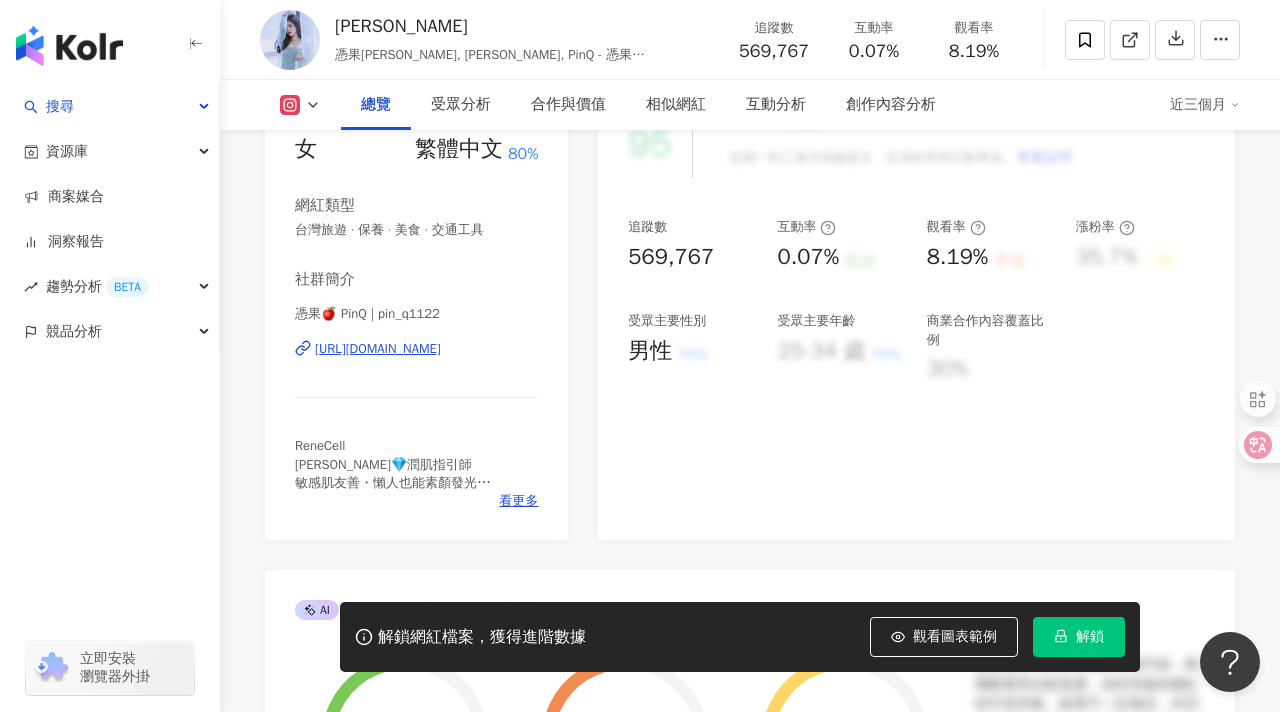 scroll, scrollTop: 0, scrollLeft: 0, axis: both 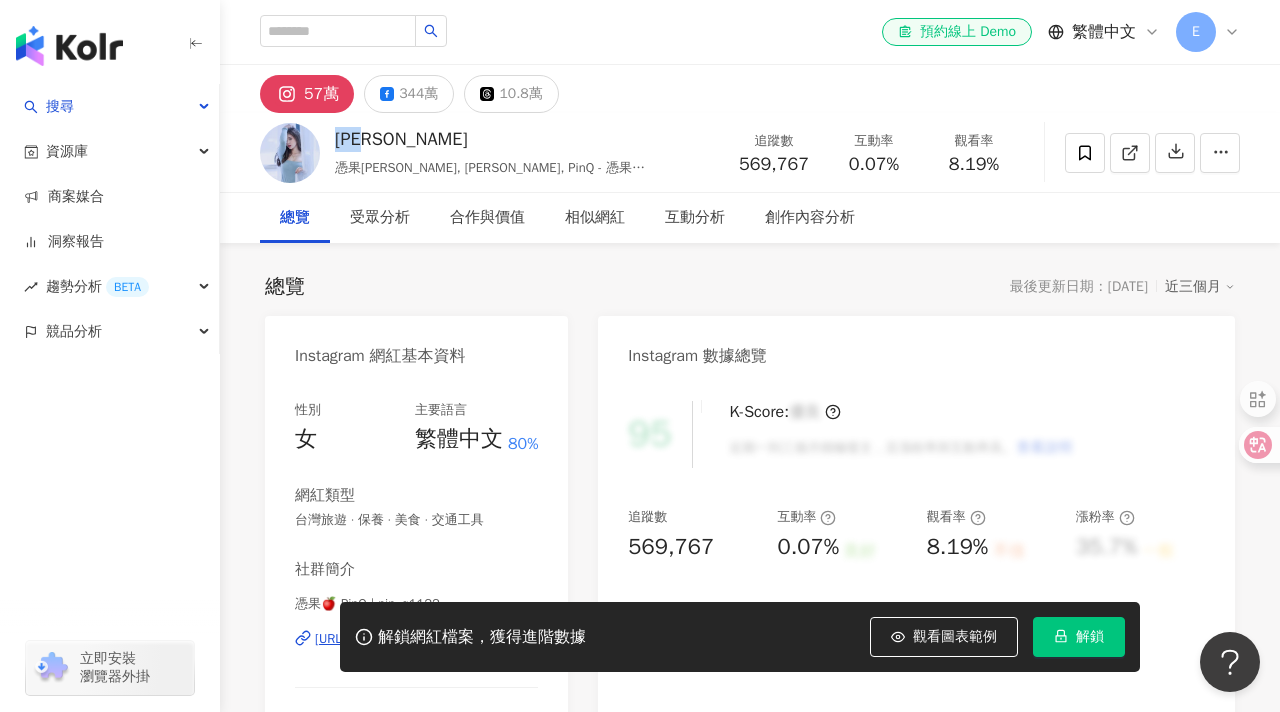 drag, startPoint x: 398, startPoint y: 137, endPoint x: 338, endPoint y: 137, distance: 60 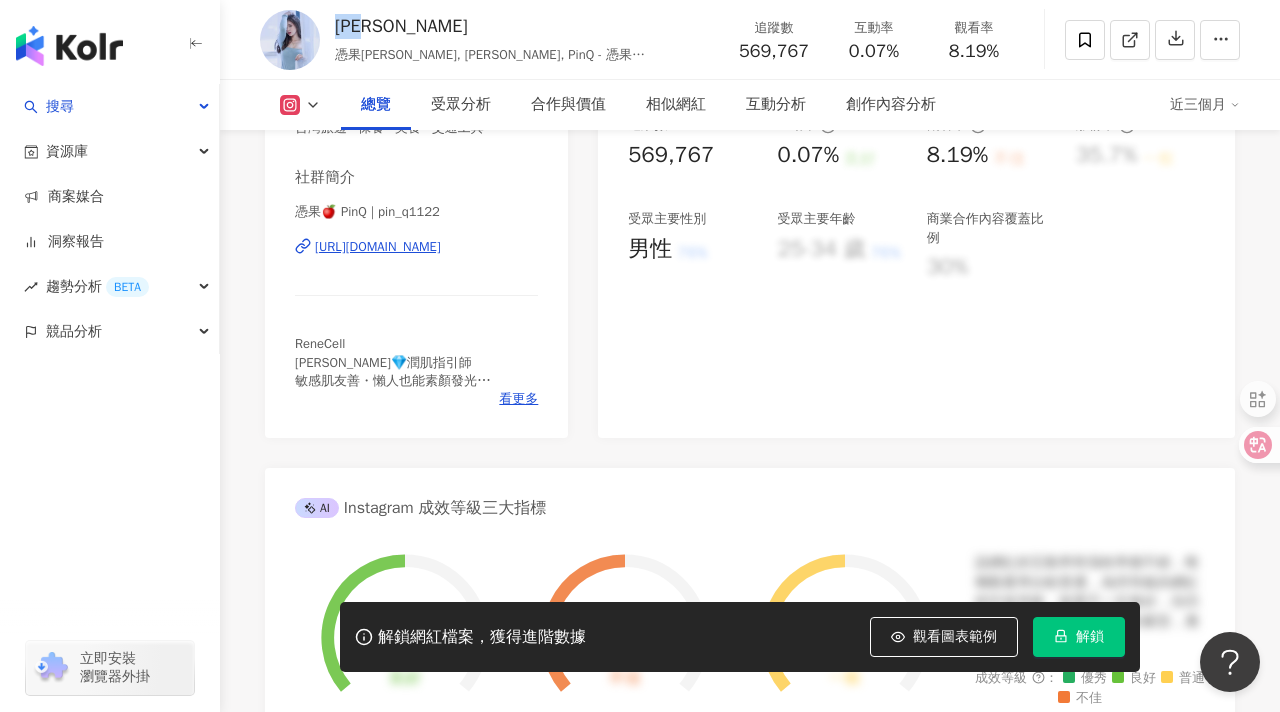 scroll, scrollTop: 0, scrollLeft: 0, axis: both 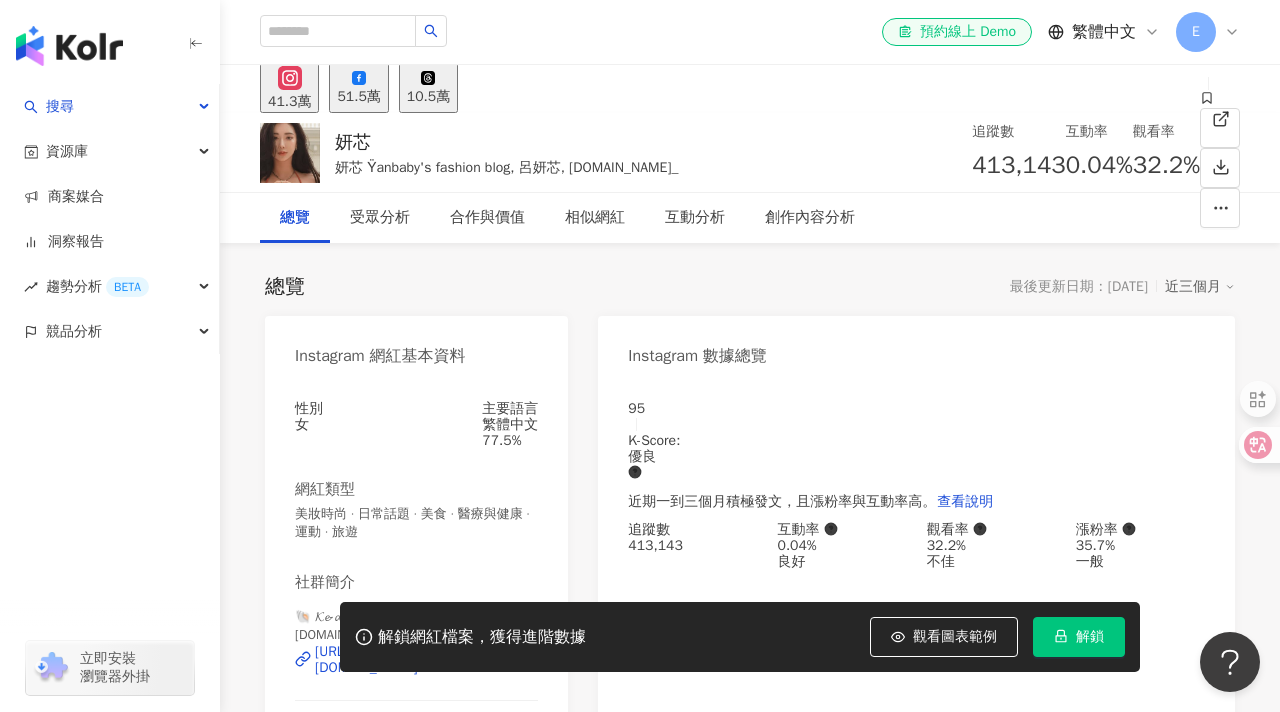 click on "妍芯" at bounding box center (507, 142) 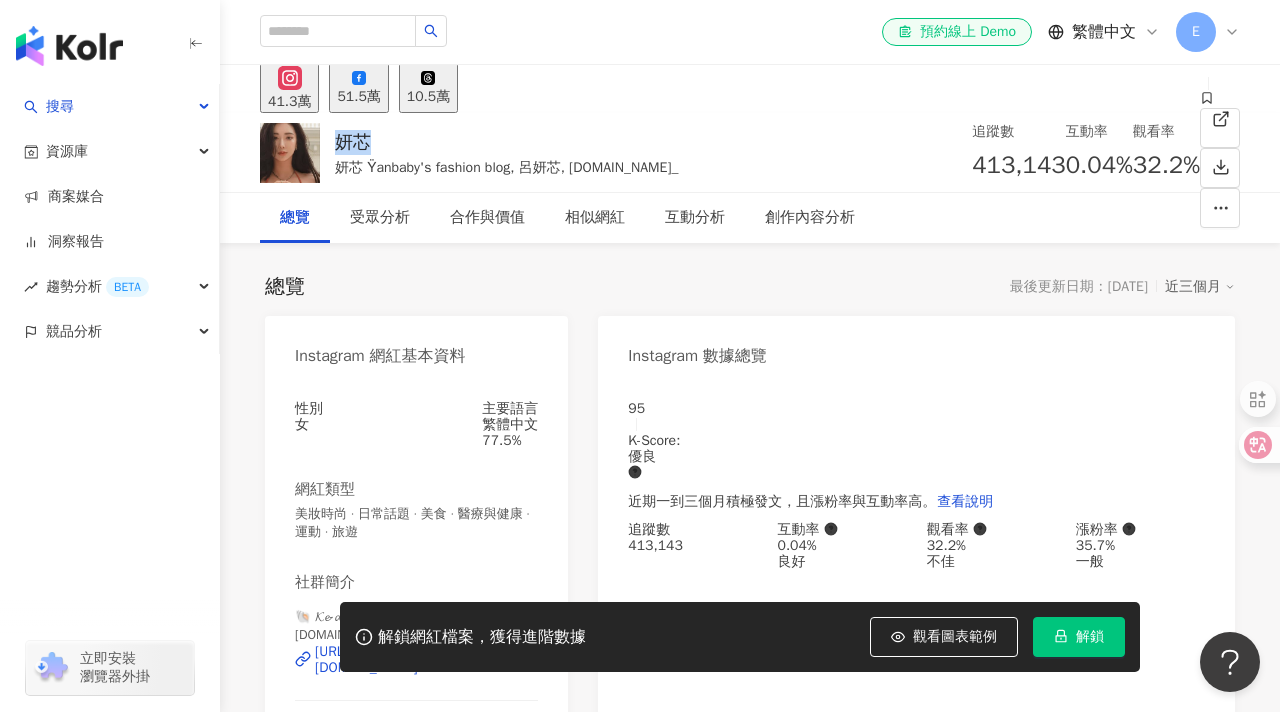 click on "妍芯 妍芯 Ÿanbaby's fashion blog, 呂妍芯, yan.baby_ 追蹤數 413,143 互動率 0.04% 觀看率 32.2%" at bounding box center [750, 152] 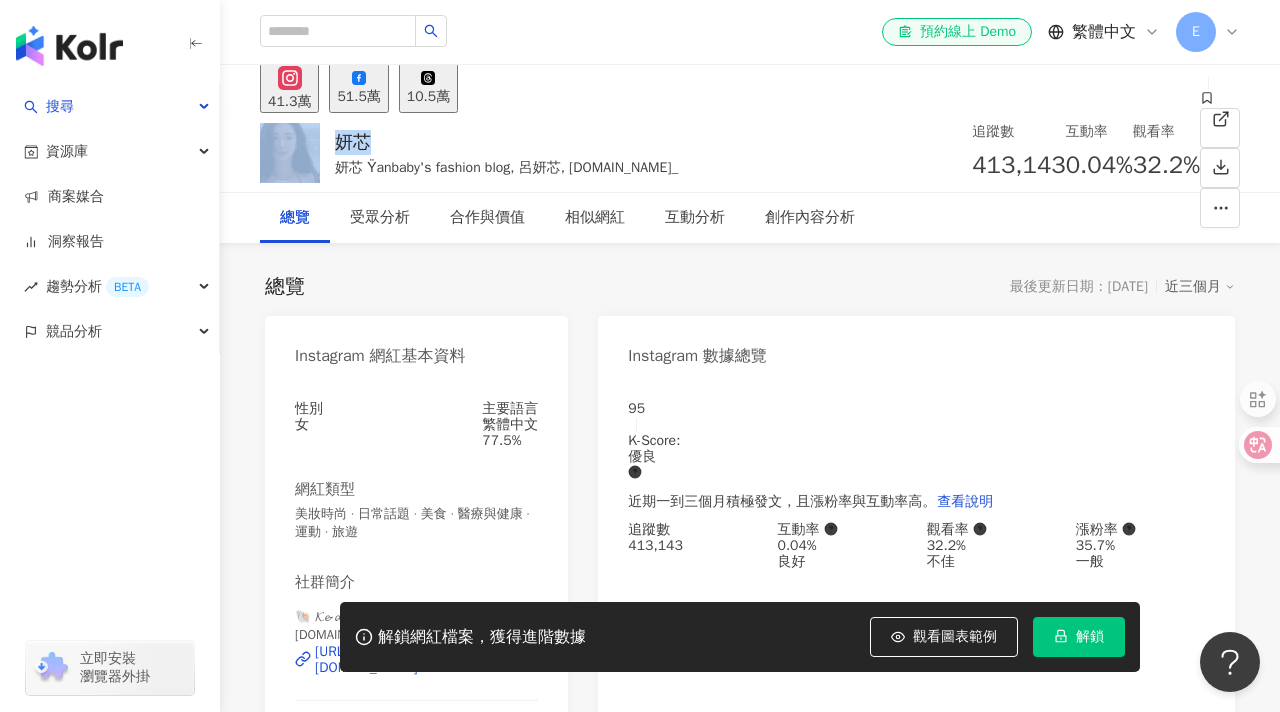 click on "妍芯" at bounding box center [507, 142] 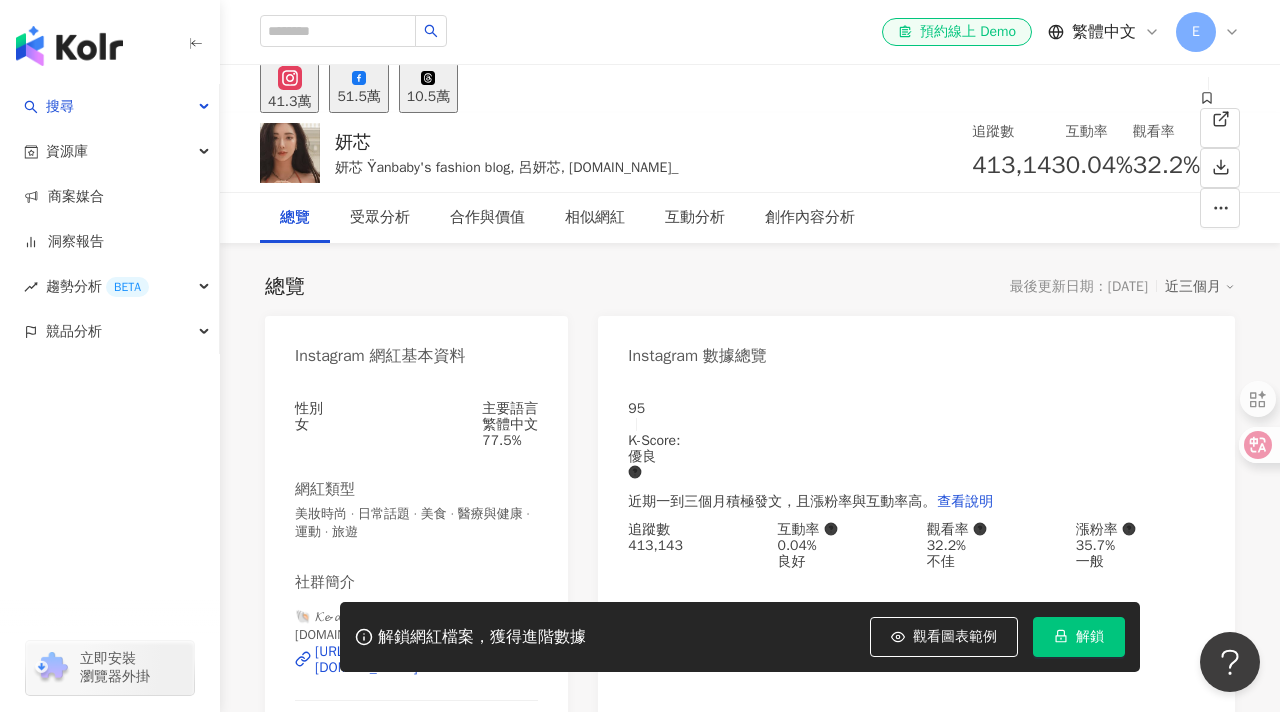 click at bounding box center [0, 712] 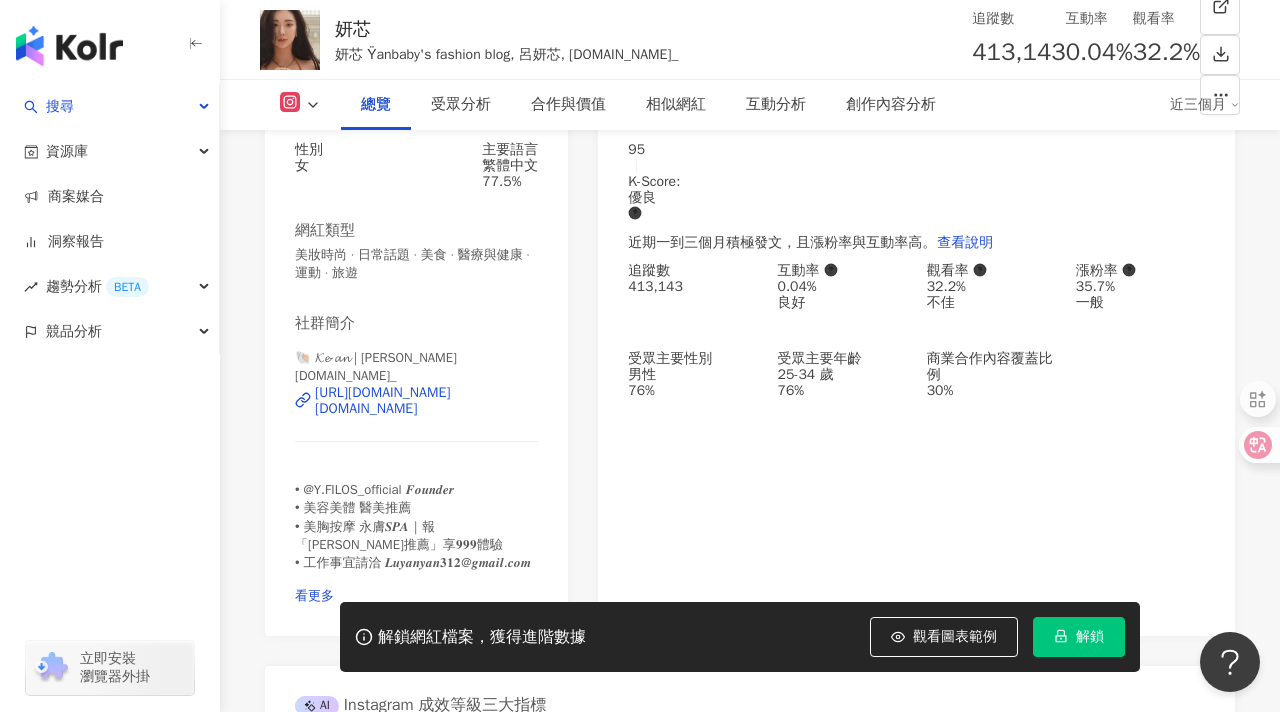 scroll, scrollTop: 356, scrollLeft: 0, axis: vertical 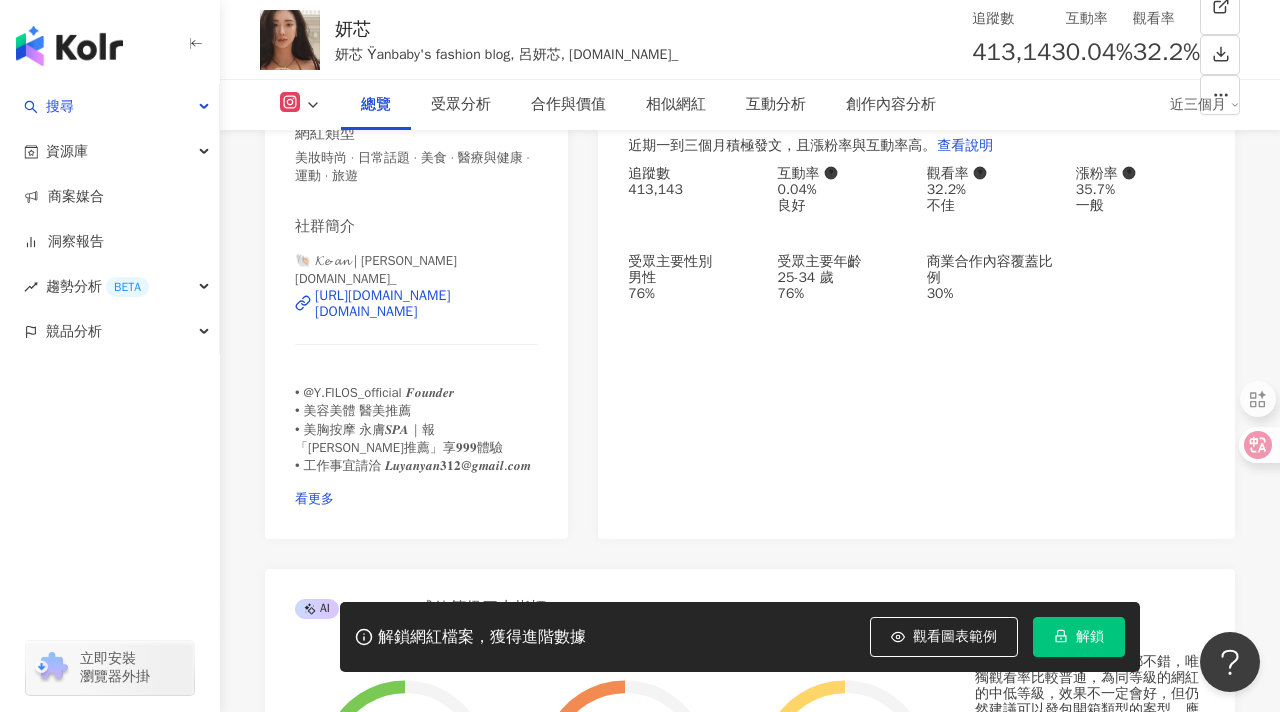 click on "看更多" at bounding box center (416, 499) 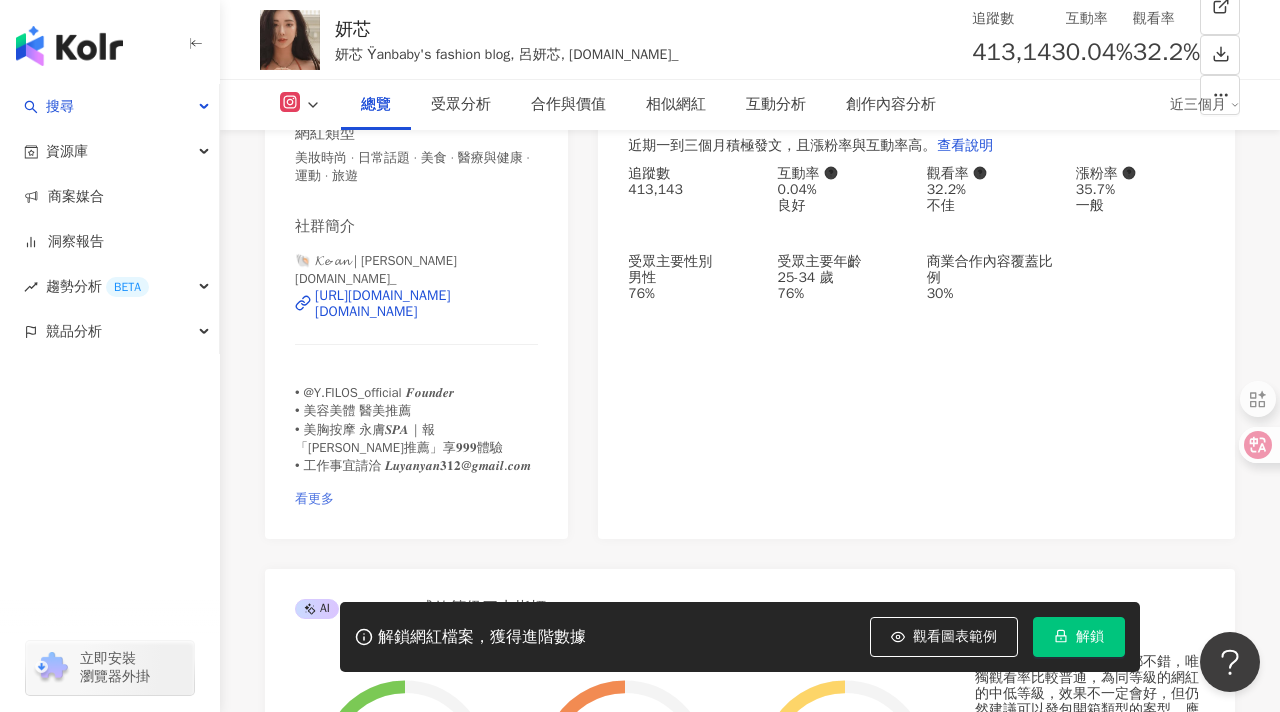 click on "看更多" at bounding box center (314, 498) 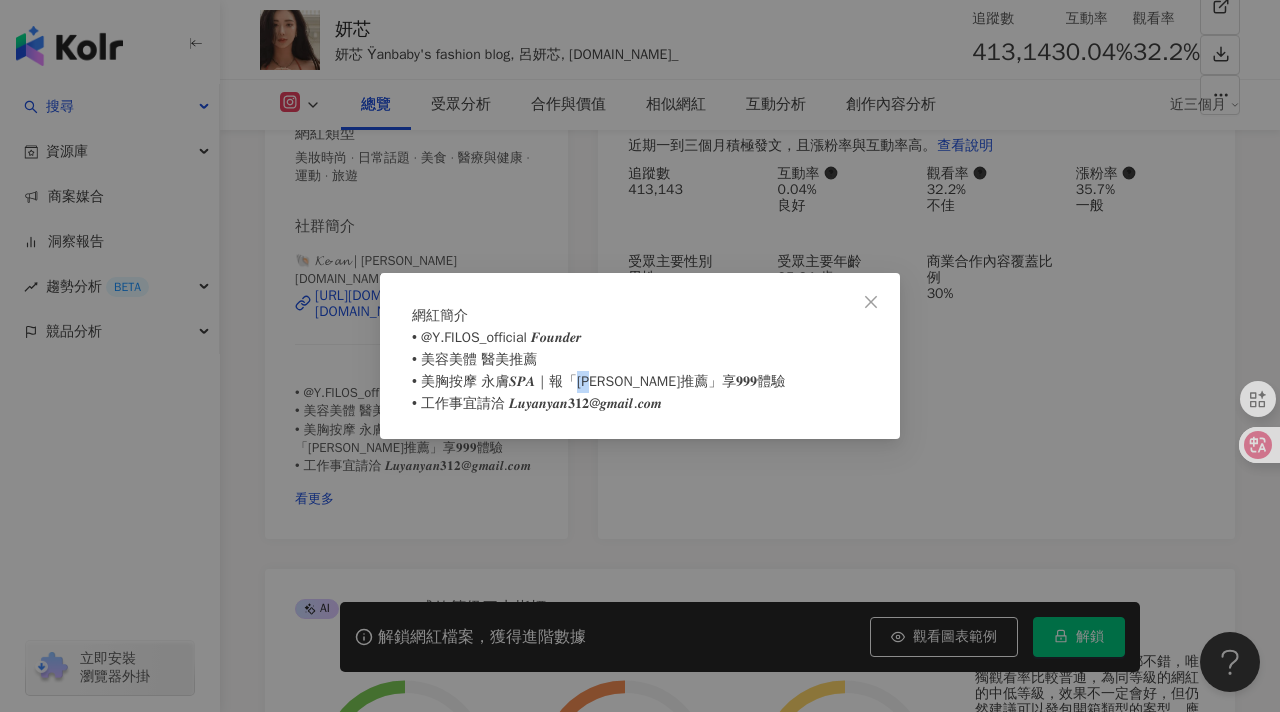 drag, startPoint x: 596, startPoint y: 392, endPoint x: 617, endPoint y: 392, distance: 21 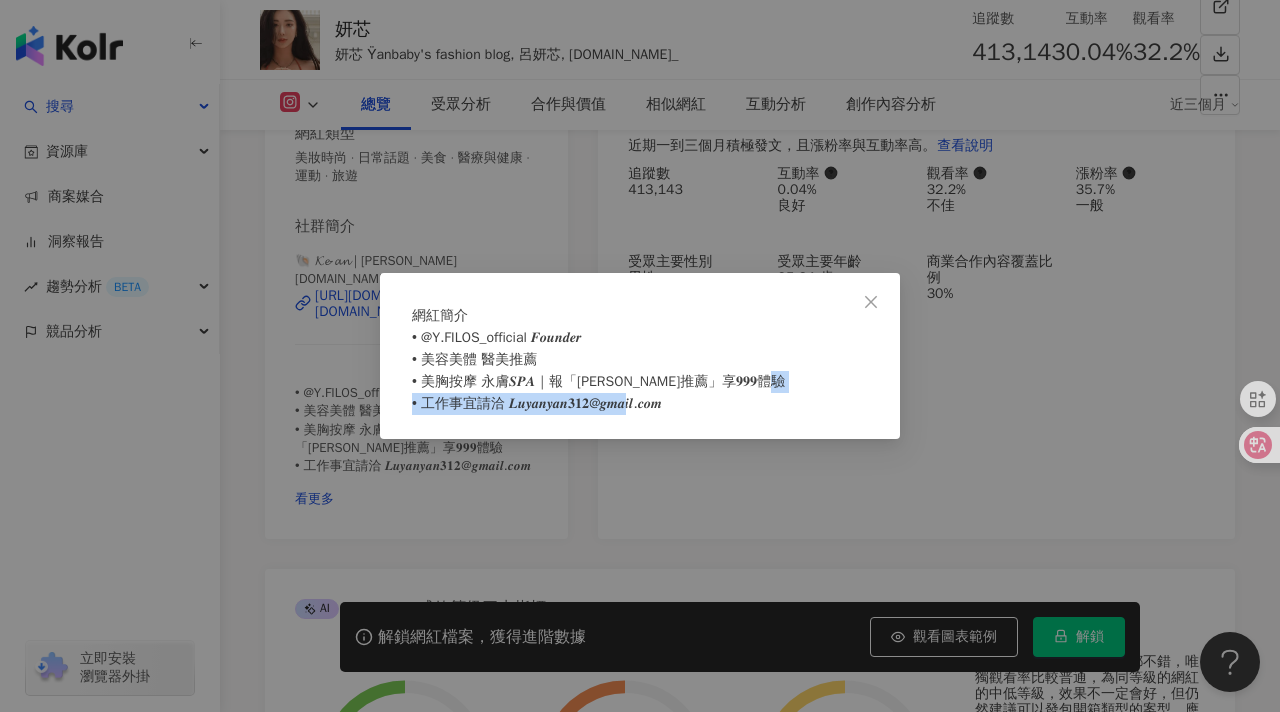 drag, startPoint x: 524, startPoint y: 415, endPoint x: 694, endPoint y: 417, distance: 170.01176 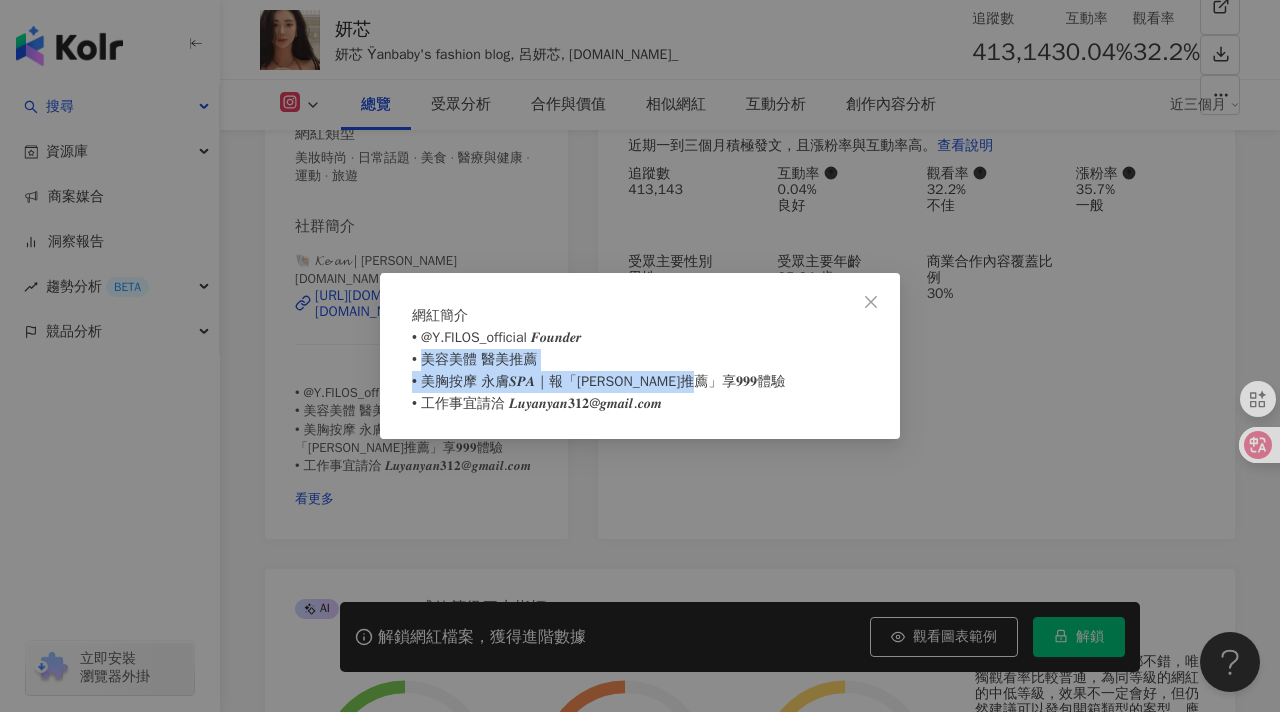 drag, startPoint x: 437, startPoint y: 370, endPoint x: 726, endPoint y: 396, distance: 290.1672 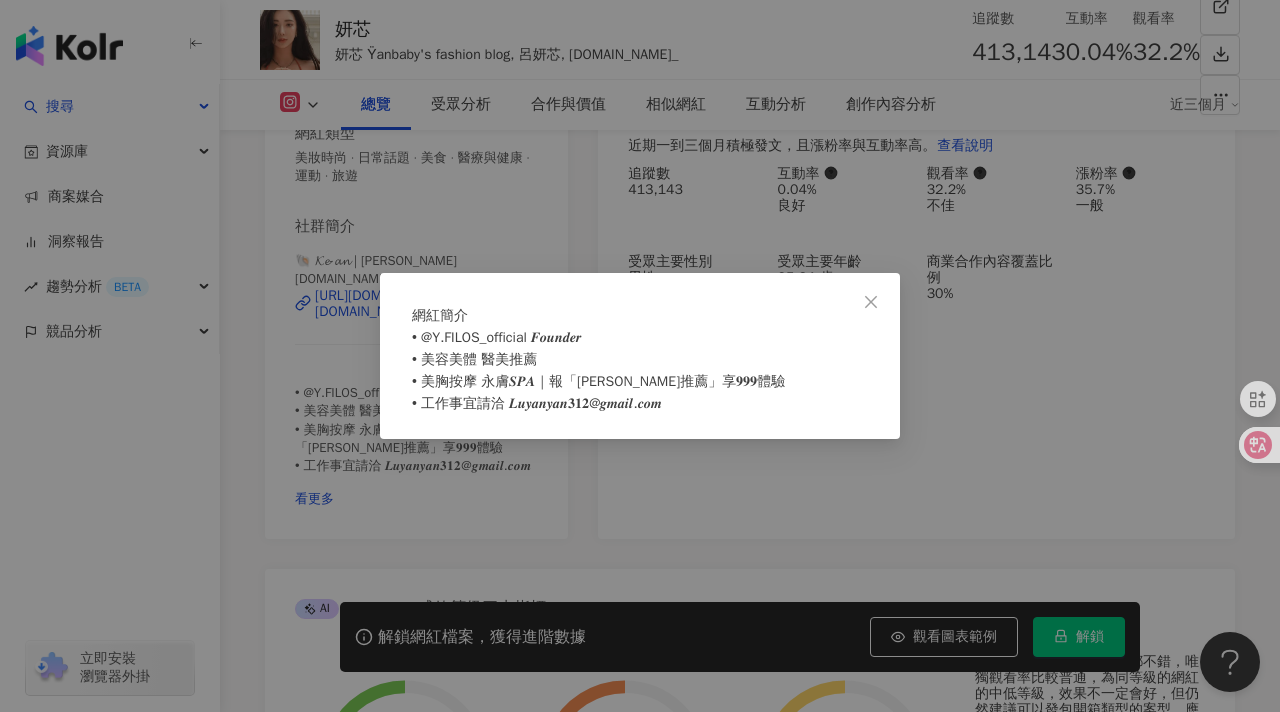 click on "網紅簡介 • @Y.FILOS_official 𝑭𝒐𝒖𝒏𝒅𝒆𝒓
• 美容美體 醫美推薦
• 美胸按摩 永膚𝑺𝑷𝑨｜報「妍芯推薦」享𝟗𝟗𝟗體驗
• 工作事宜請洽 𝑳𝒖𝒚𝒂𝒏𝒚𝒂𝒏𝟑𝟏𝟐@𝒈𝒎𝒂𝒊𝒍.𝒄𝒐𝒎" at bounding box center [640, 356] 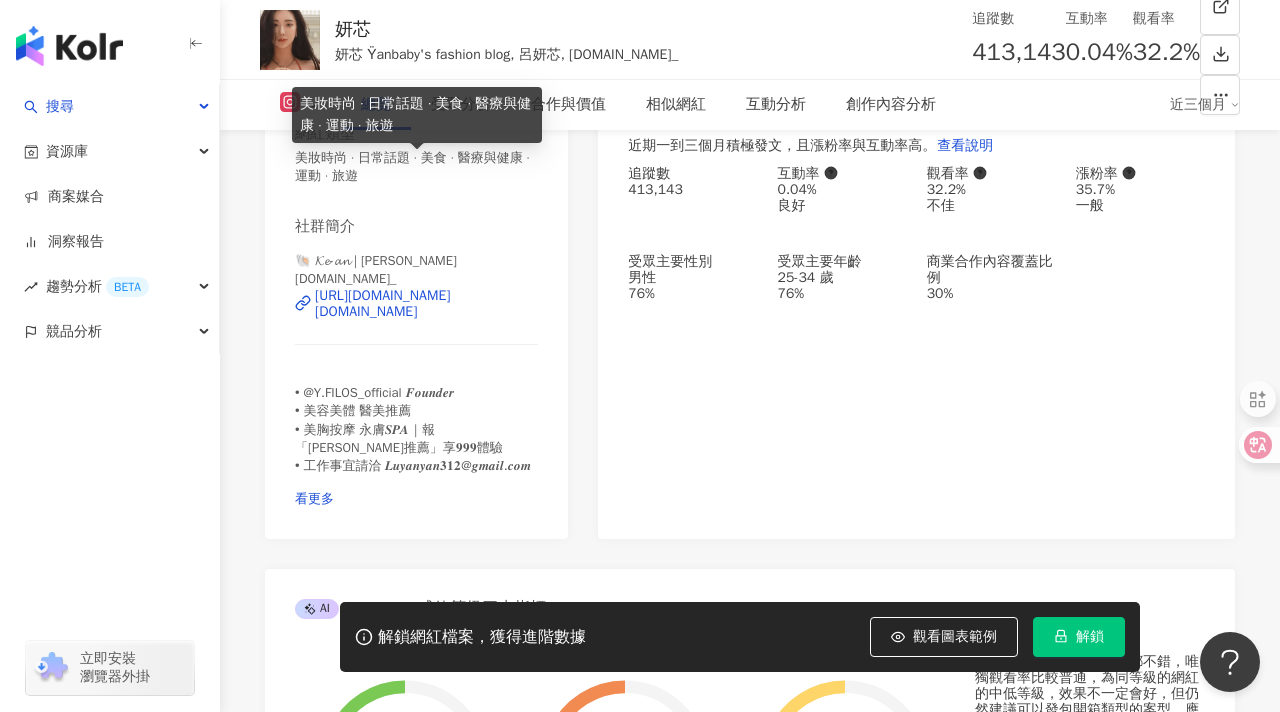 scroll, scrollTop: 204, scrollLeft: 0, axis: vertical 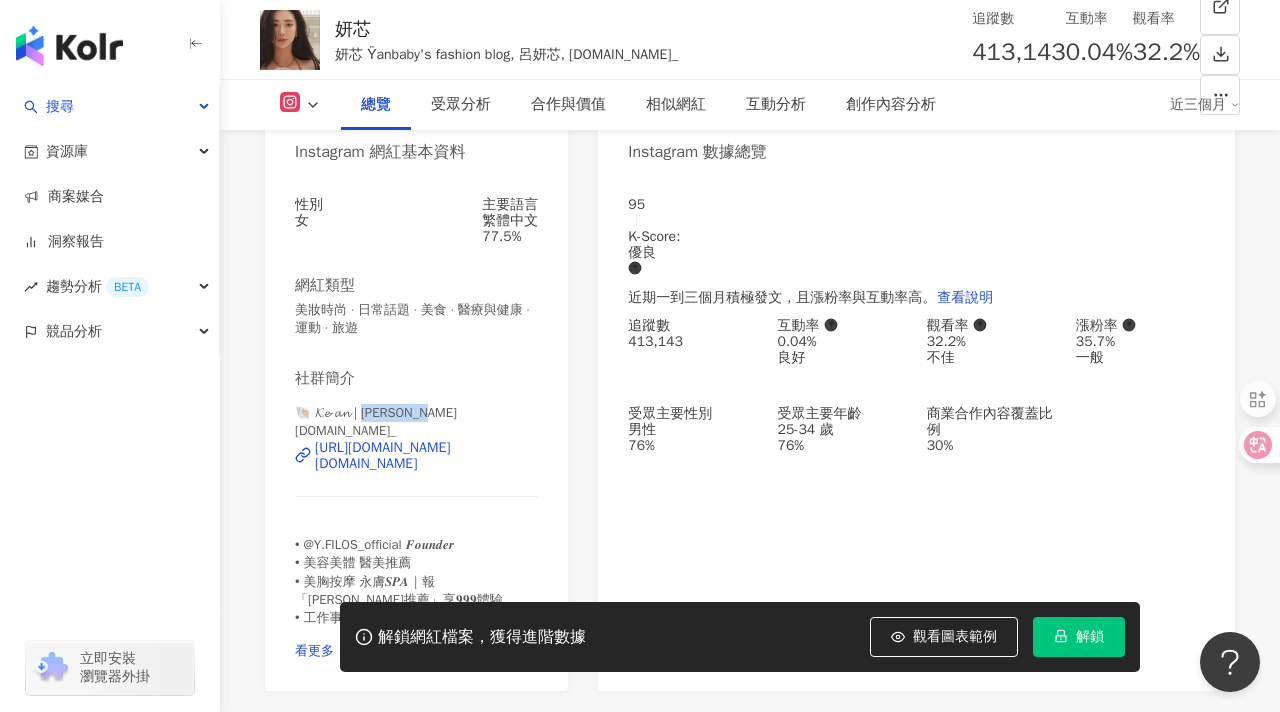 drag, startPoint x: 429, startPoint y: 421, endPoint x: 364, endPoint y: 423, distance: 65.03076 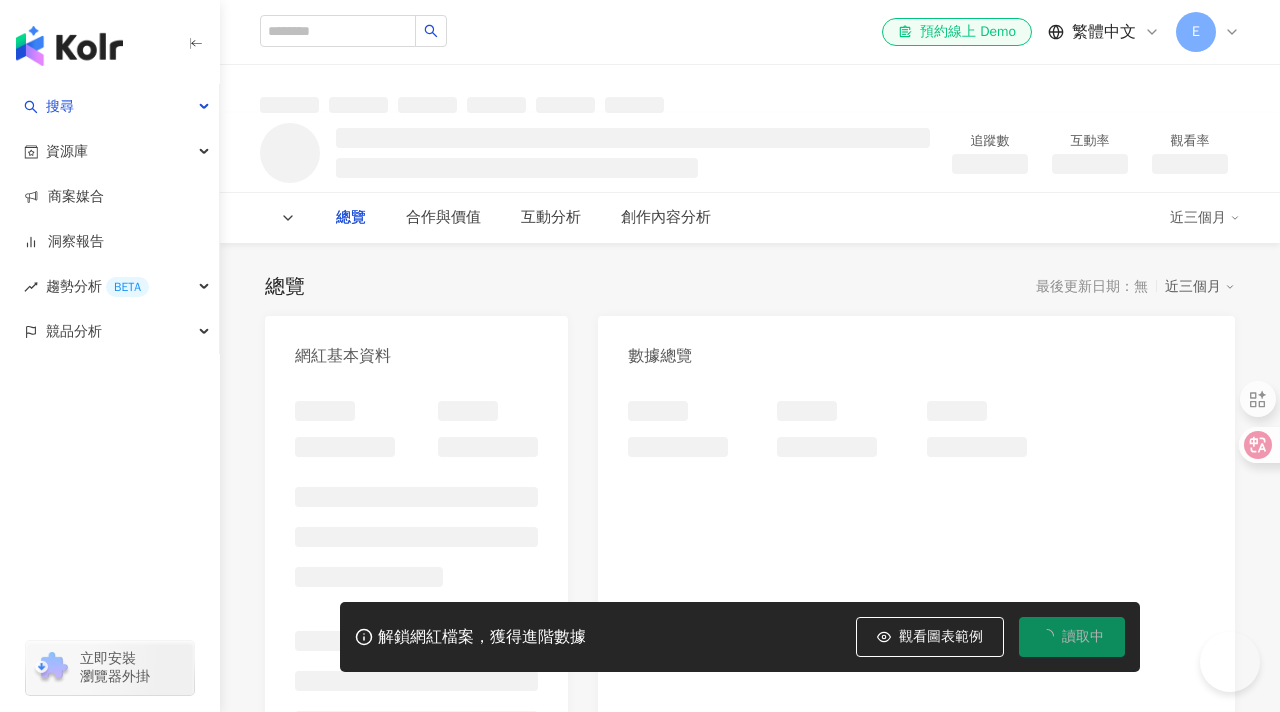 scroll, scrollTop: 0, scrollLeft: 0, axis: both 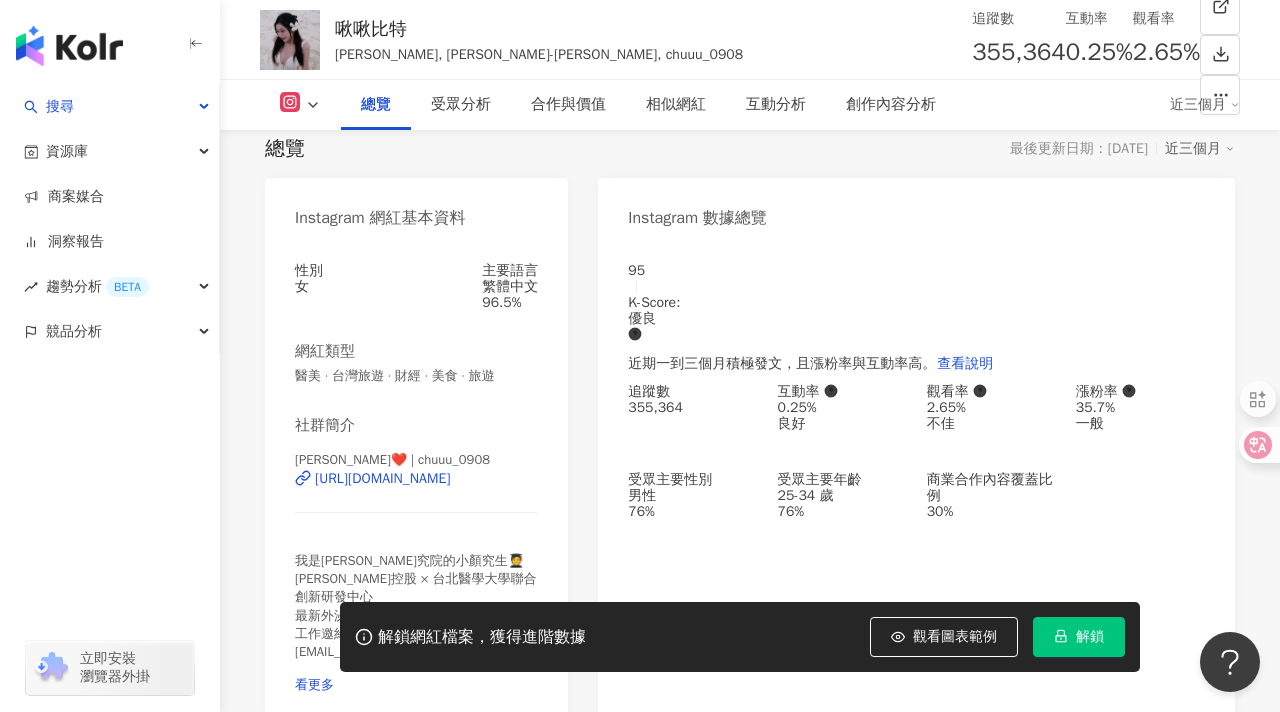click on "啾啾比特" at bounding box center (539, 29) 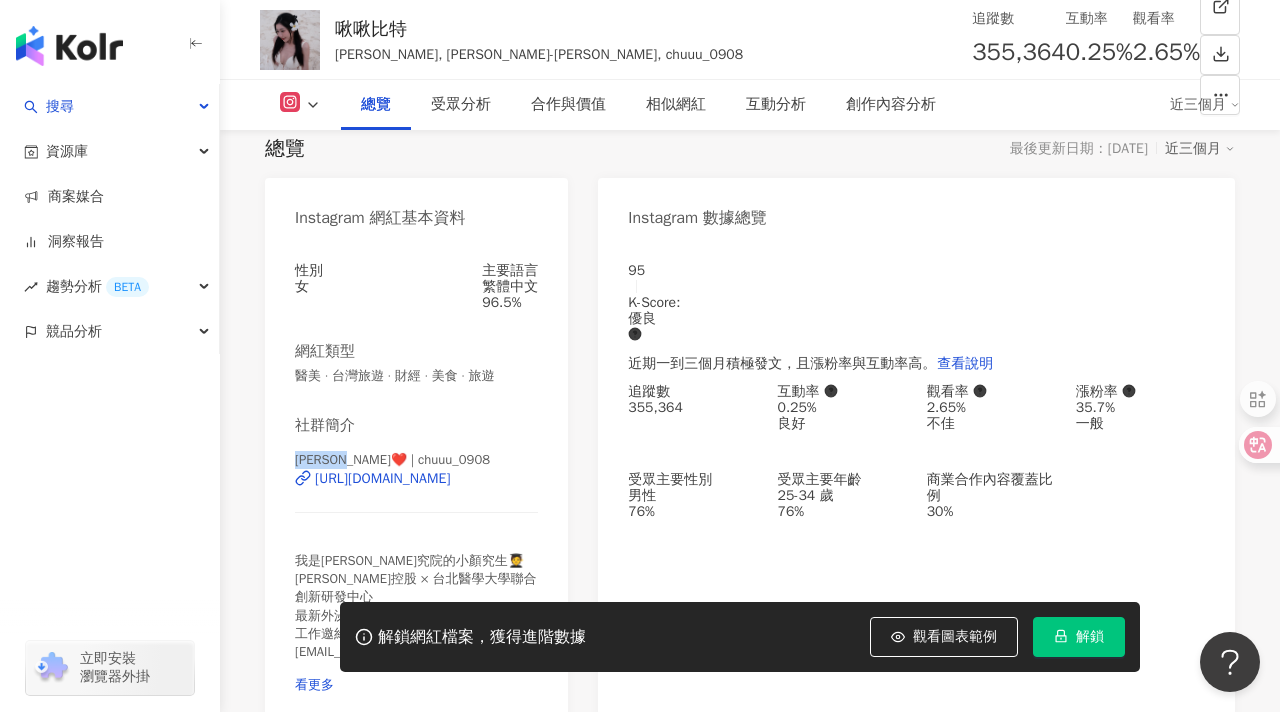 drag, startPoint x: 333, startPoint y: 465, endPoint x: 348, endPoint y: 467, distance: 15.132746 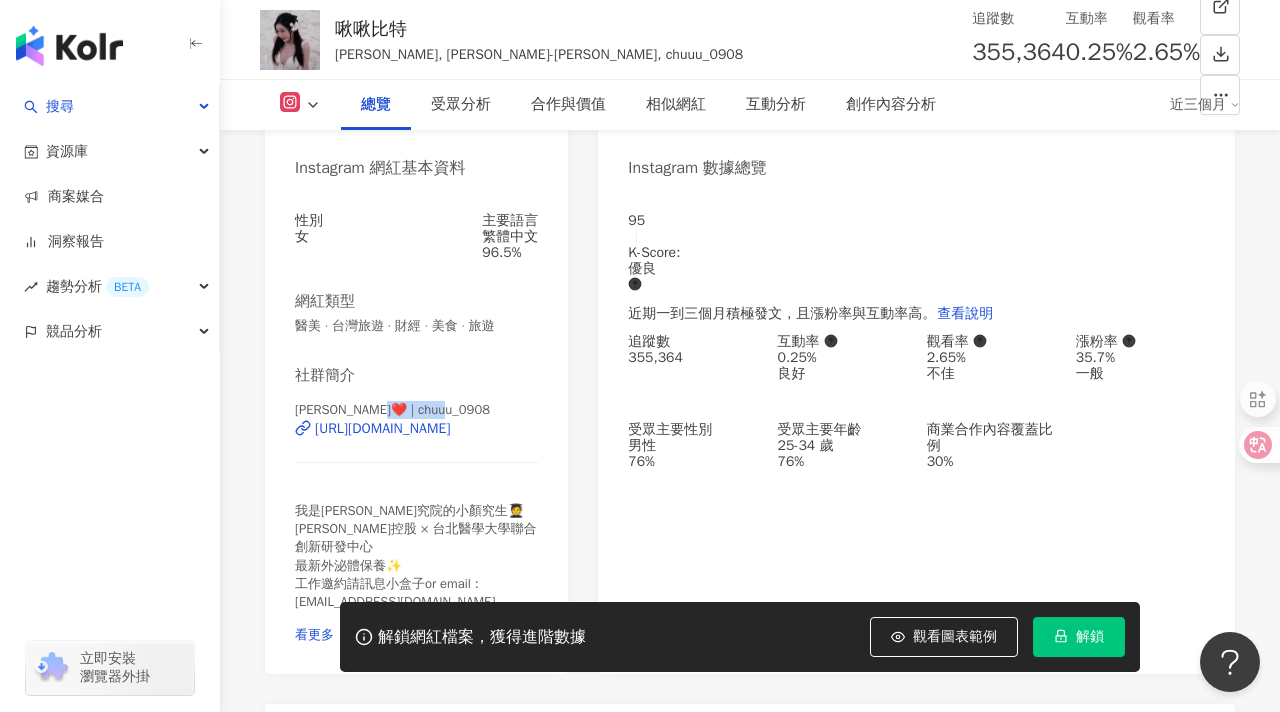 drag, startPoint x: 471, startPoint y: 411, endPoint x: 373, endPoint y: 413, distance: 98.02041 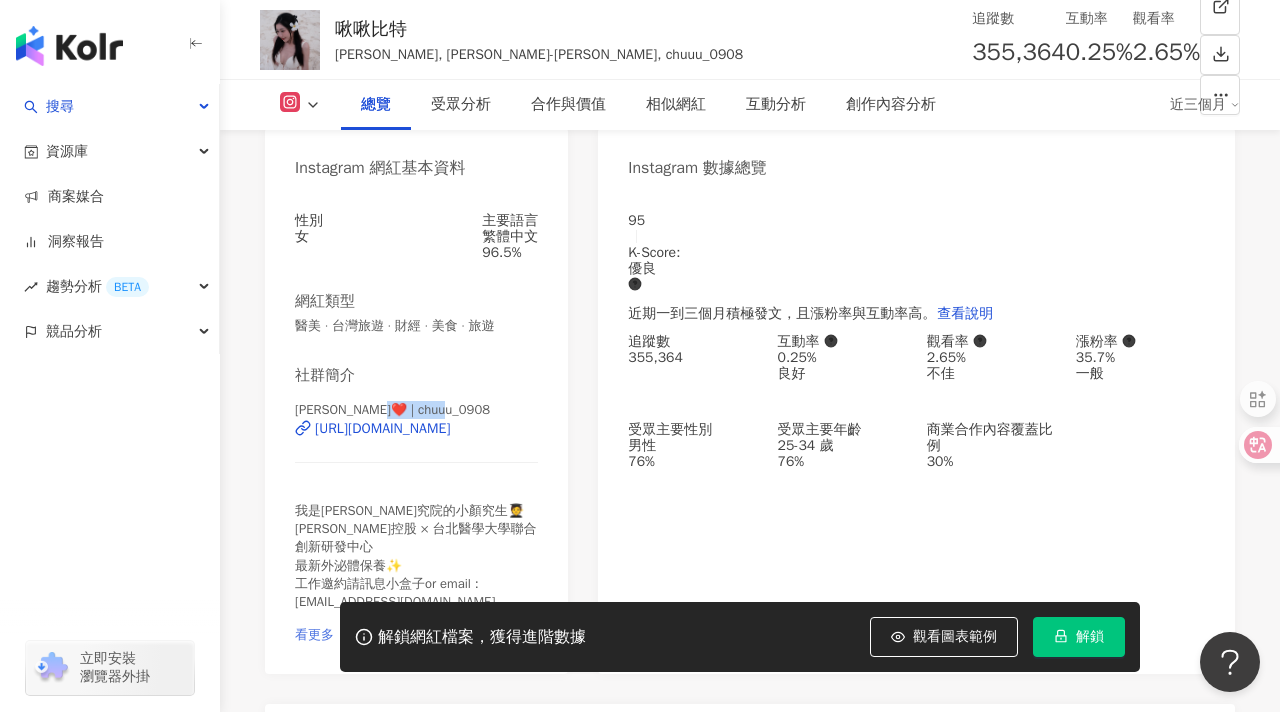 scroll, scrollTop: 275, scrollLeft: 0, axis: vertical 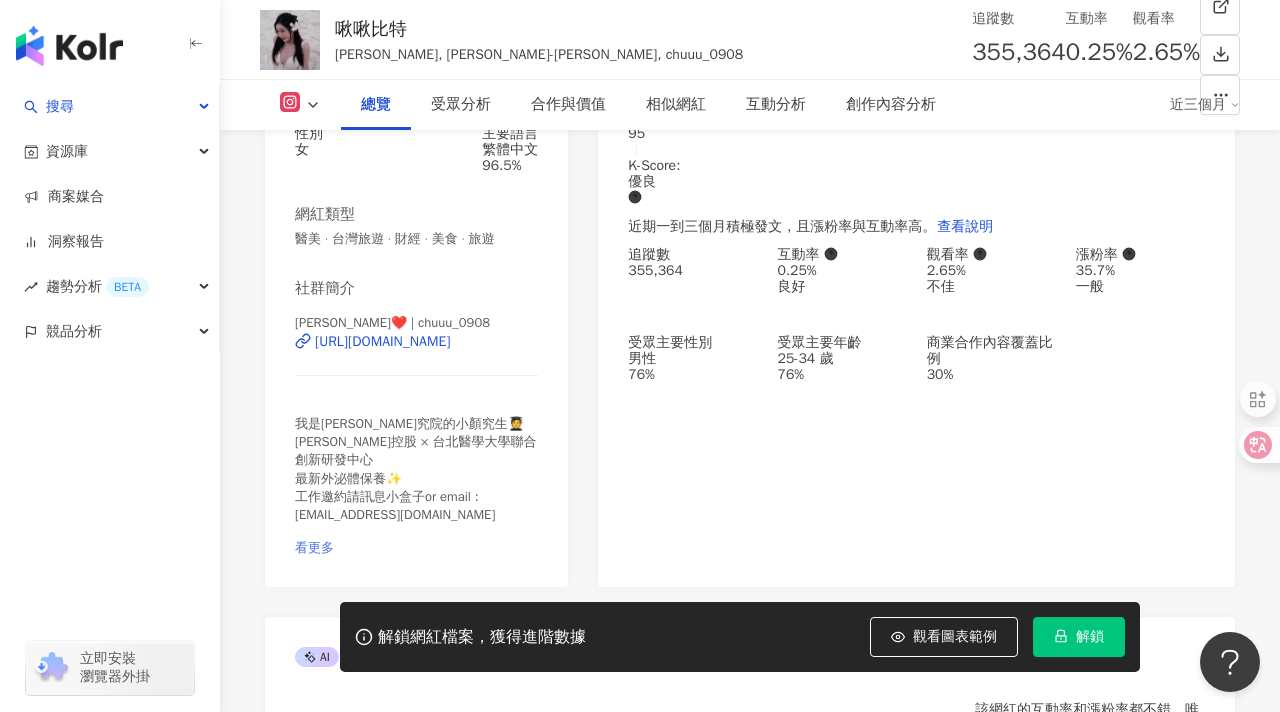 click on "看更多" at bounding box center [314, 547] 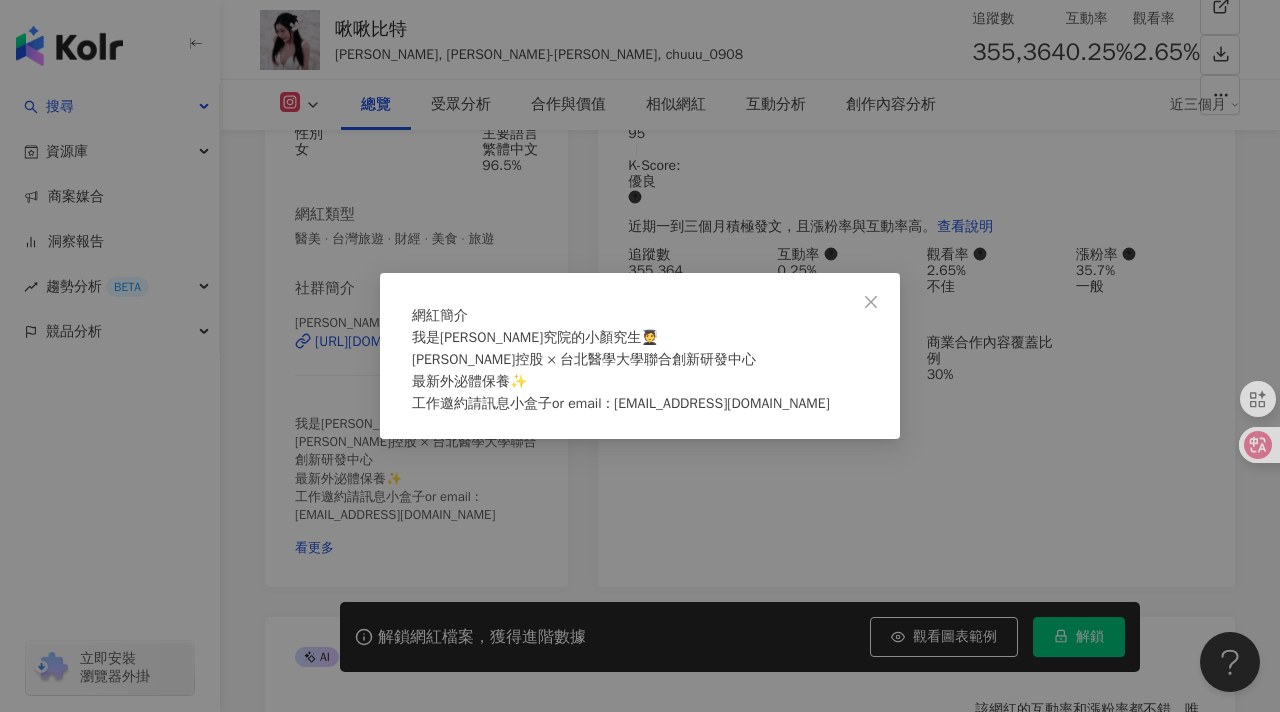 click on "網紅簡介 我是[PERSON_NAME]顏究院的小顏究生🧑‍🎓
[PERSON_NAME]控股 × 台北醫學大學聯合創新研發中心
最新外泌體保養✨
工作邀約請訊息小盒子or email : [EMAIL_ADDRESS][DOMAIN_NAME]" at bounding box center [640, 356] 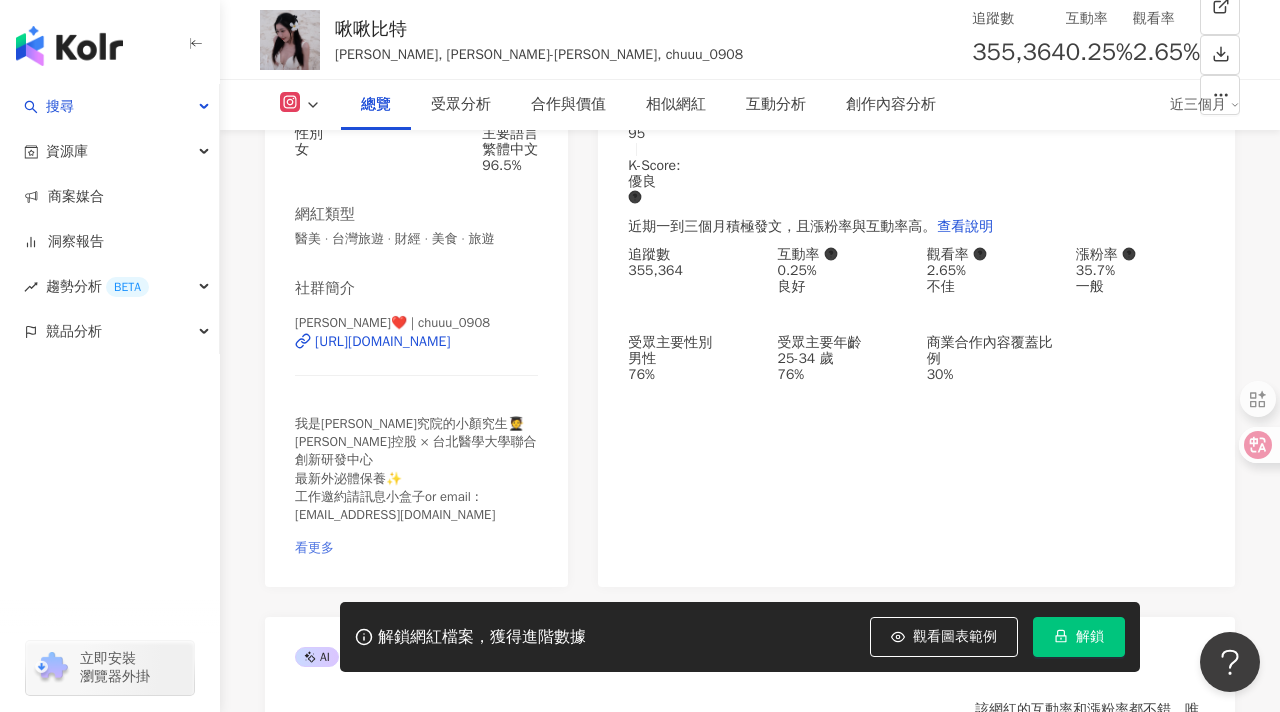 click on "看更多" at bounding box center [314, 547] 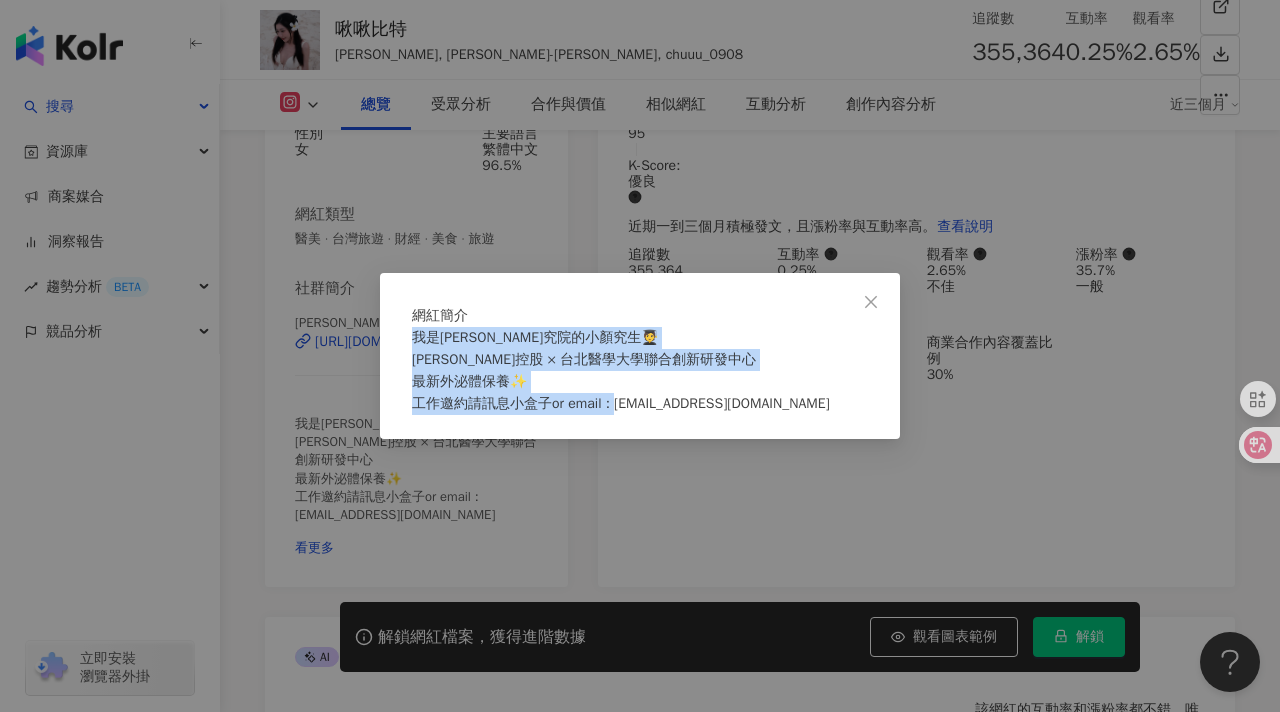 drag, startPoint x: 423, startPoint y: 348, endPoint x: 779, endPoint y: 414, distance: 362.06628 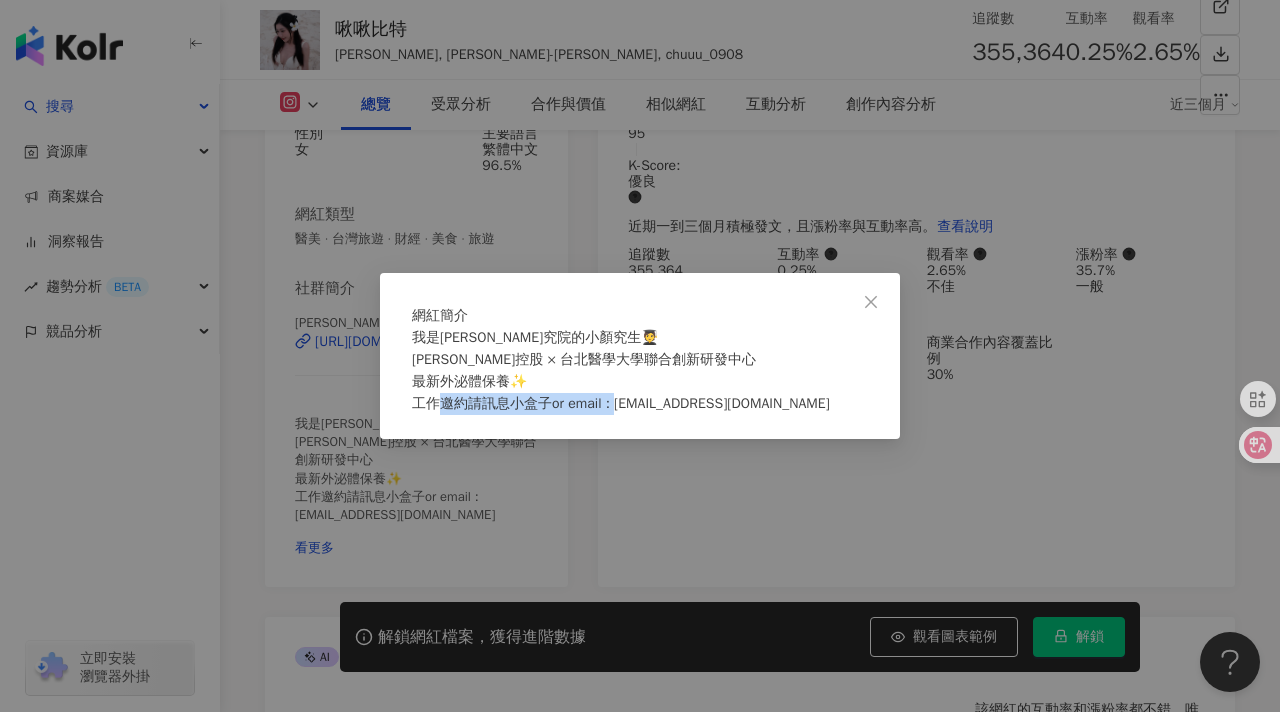 drag, startPoint x: 747, startPoint y: 419, endPoint x: 625, endPoint y: 413, distance: 122.14745 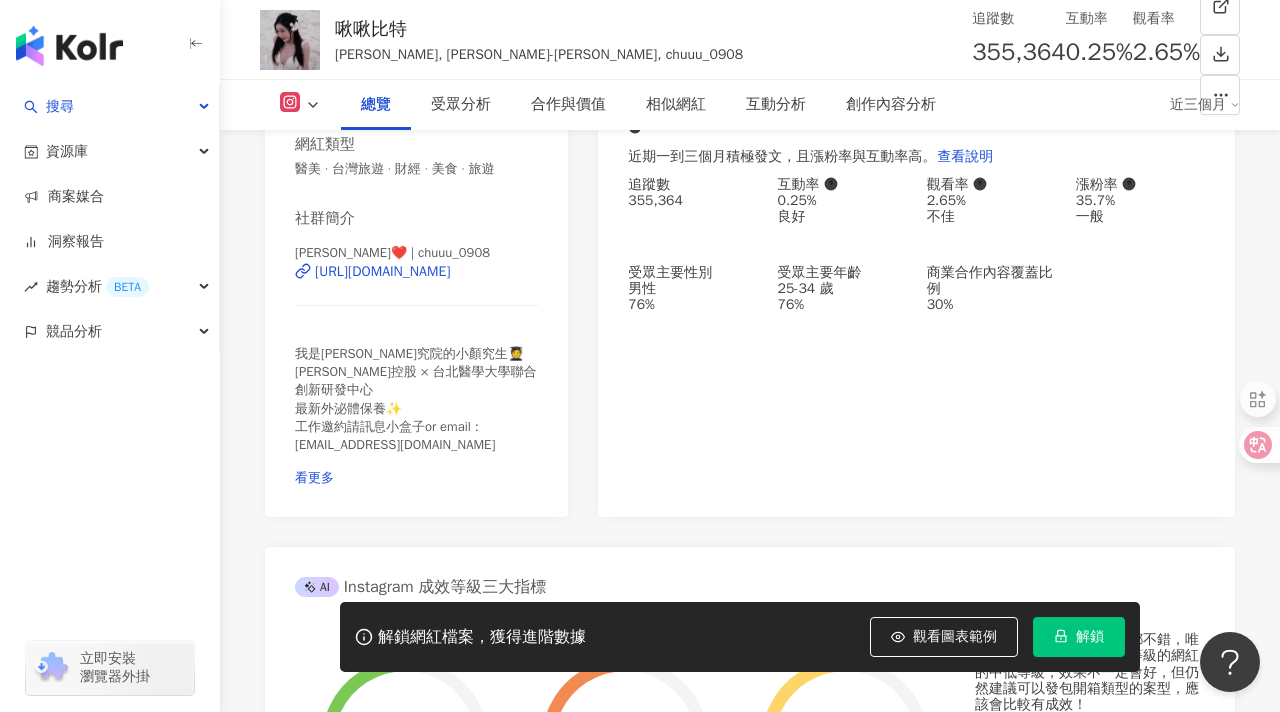scroll, scrollTop: 348, scrollLeft: 0, axis: vertical 